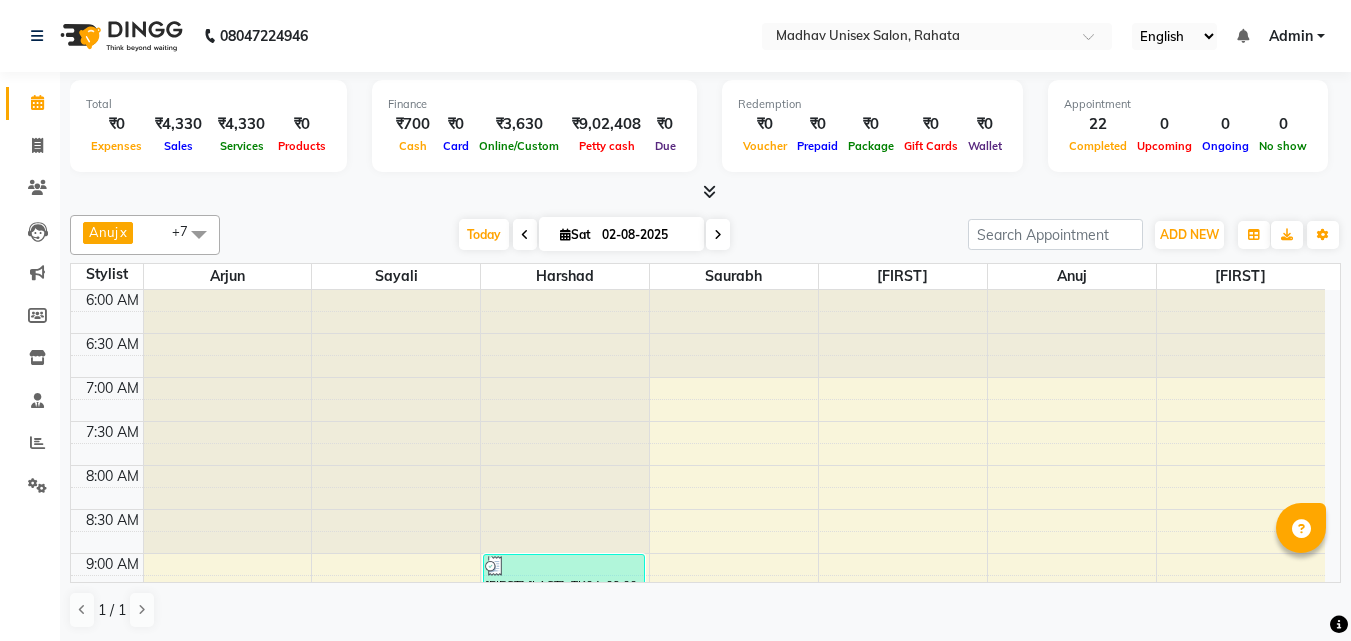 scroll, scrollTop: 0, scrollLeft: 0, axis: both 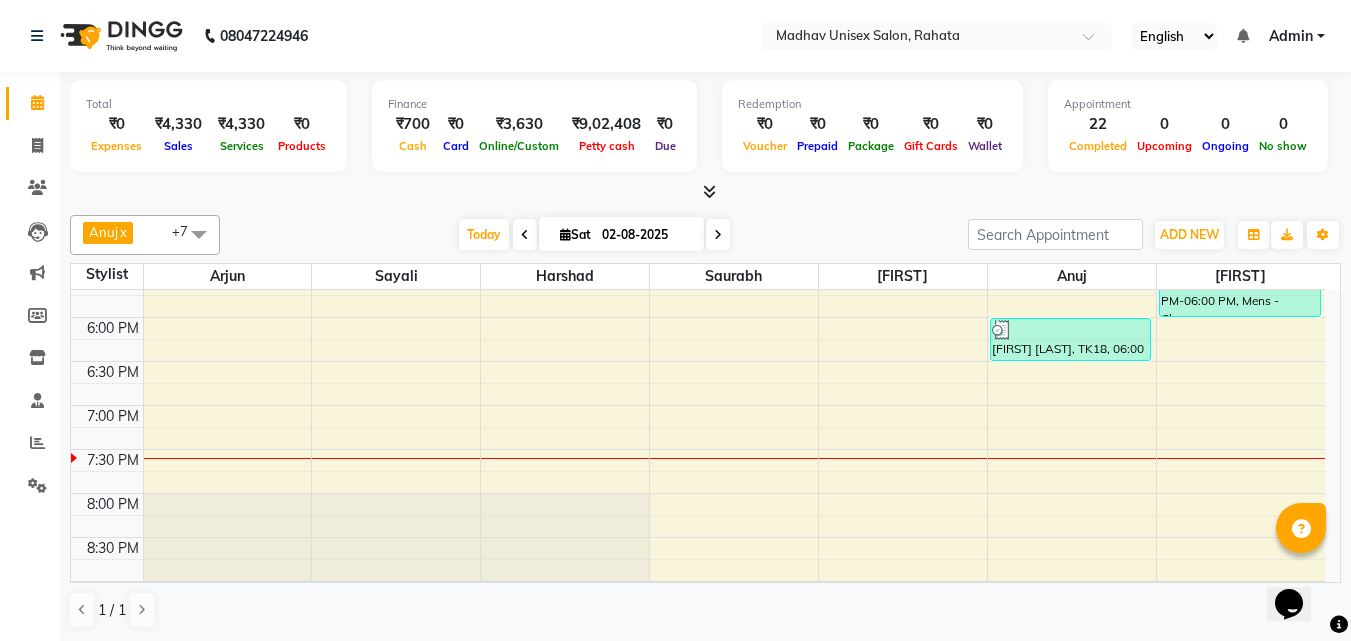click on "[FIRST] [LAST], TK04, 09:00 AM-09:30 AM, Haircut (Men)  - Mens Haircut W/O Wash     [FIRST] [LAST], TK04, 09:30 AM-10:00 AM, Globle Colour (Men)  - Majirel     [FIRST], TK13, 10:30 AM-11:00 AM, Haircut (Men)  - Mens Haircut W/O Wash     [FIRST], TK13, 11:00 AM-11:30 AM, Beard (Men)  - Beard Trim     [FIRST] [LAST], TK14, 12:00 PM-12:30 PM, Haircut (Men)  - Mens Haircut W/O Wash     [FIRST] [LAST], TK15, 12:45 PM-01:15 PM, Beard (Men)  - Beard Trim     [FIRST], TK12, 02:00 PM-02:45 PM, Hair Spa (Women)  - Short     [FIRST] [LAST], TK11, 03:00 PM-03:30 PM, Haircut (Men)  - Mens Haircut W/O Wash     [FIRST] [LAST], TK11, 03:30 PM-04:00 PM, Beard (Men)  - Beard Trim     [FIRST] [LAST], TK07, 01:30 PM-02:00 PM, Beard (Men)  - Beard Trim" at bounding box center (698, 9) 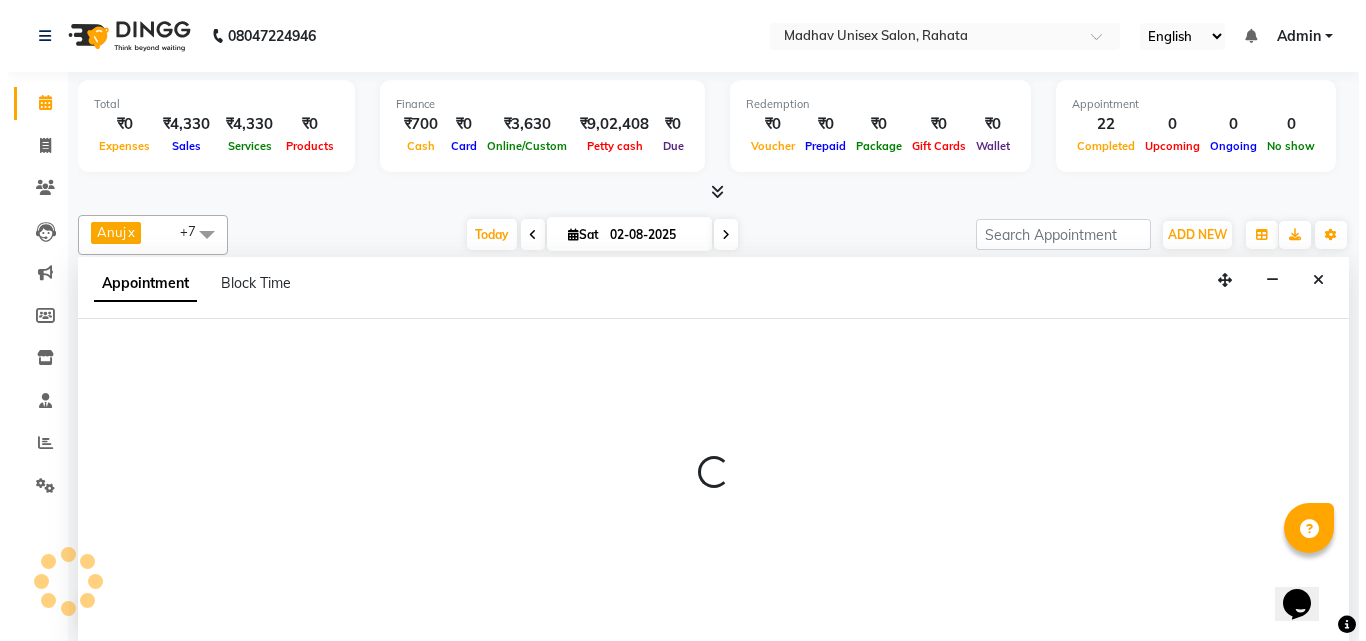 scroll, scrollTop: 1, scrollLeft: 0, axis: vertical 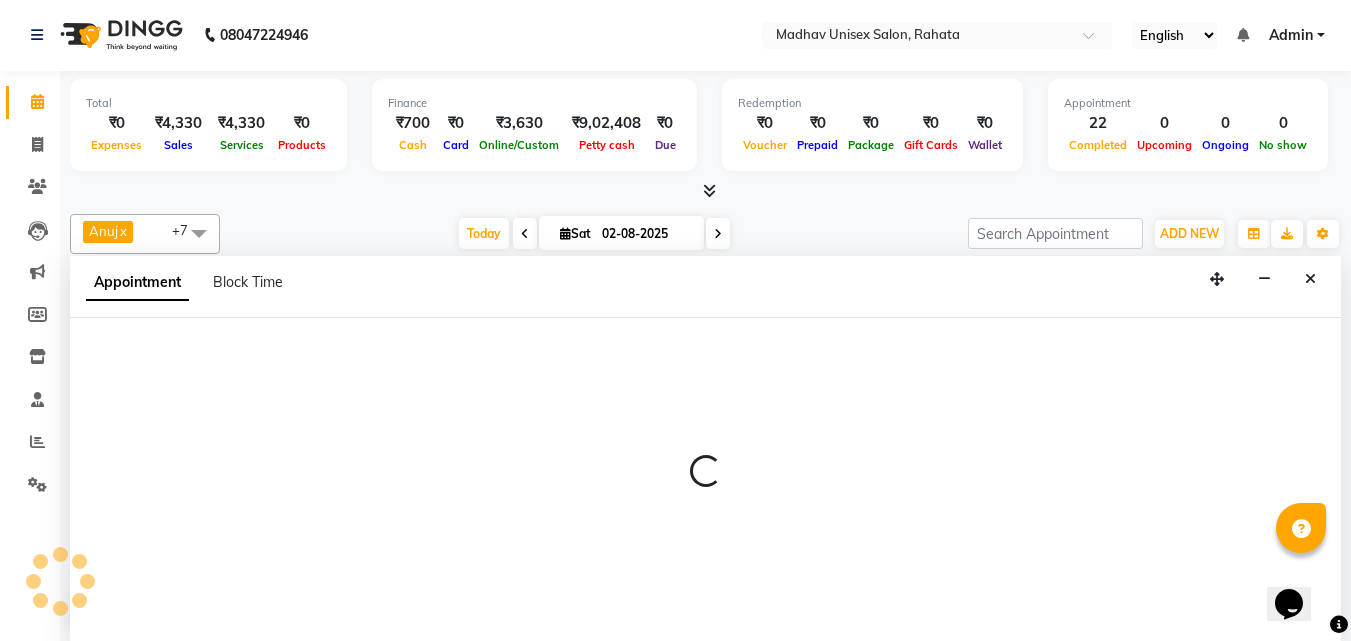 select on "60298" 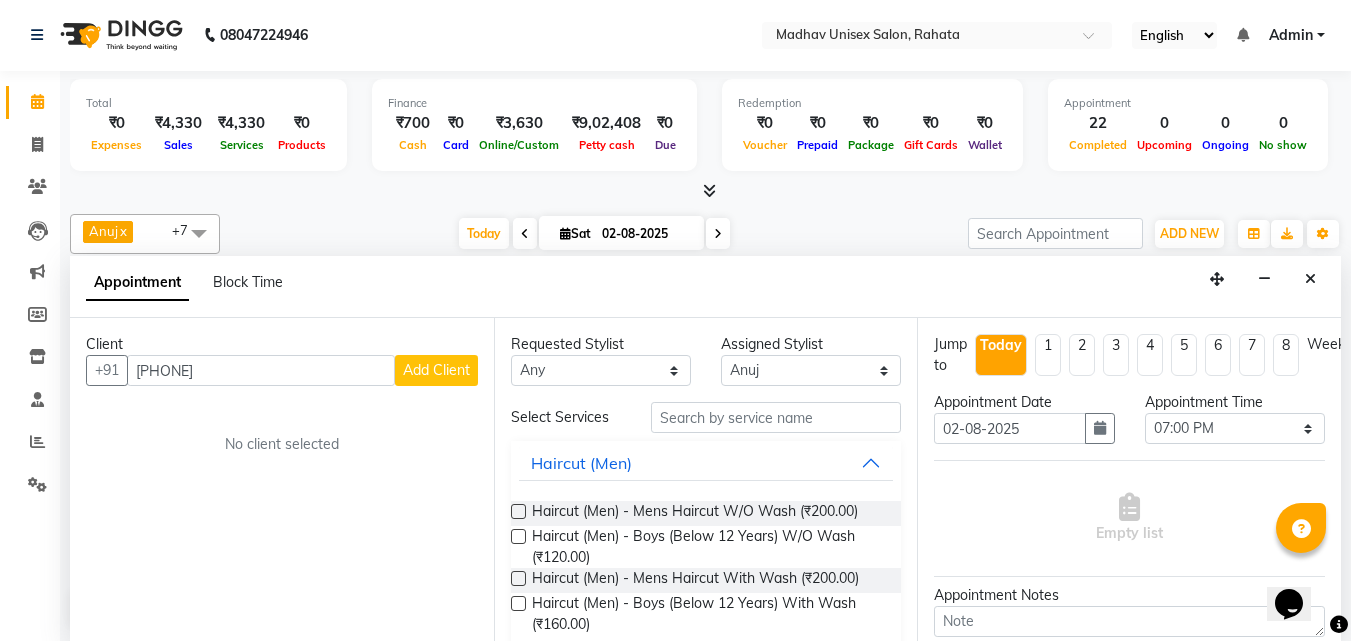 type on "[PHONE]" 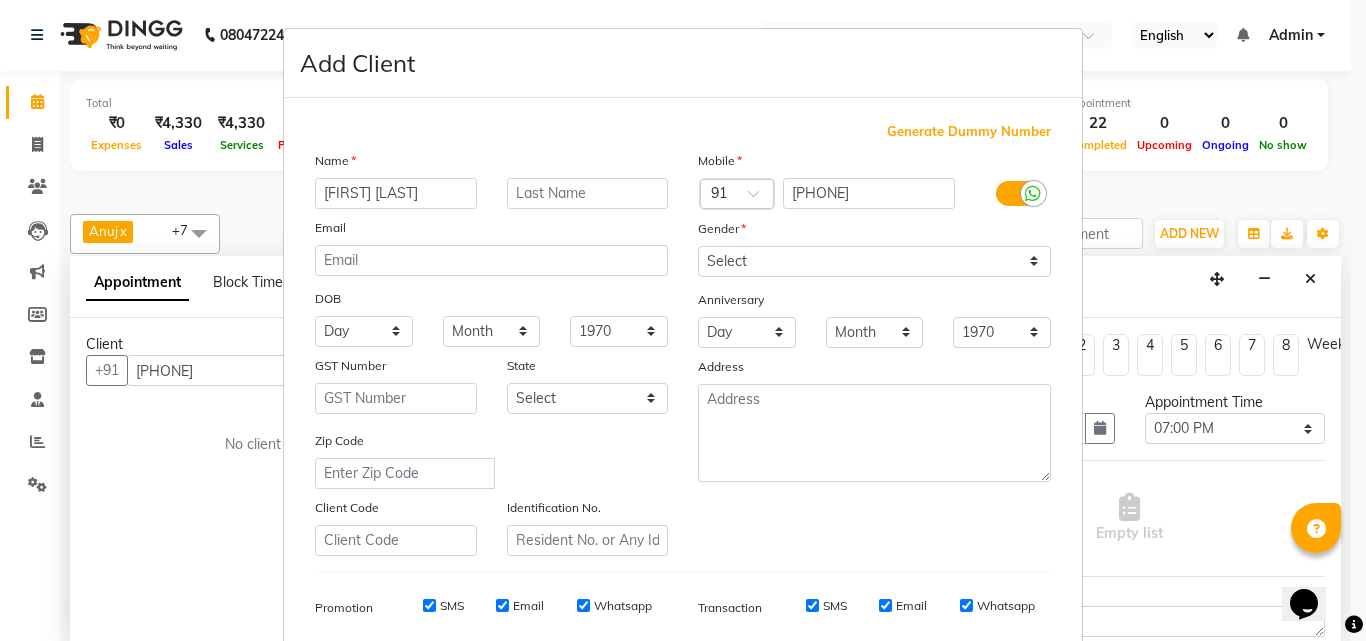 type on "[FIRST] [LAST]" 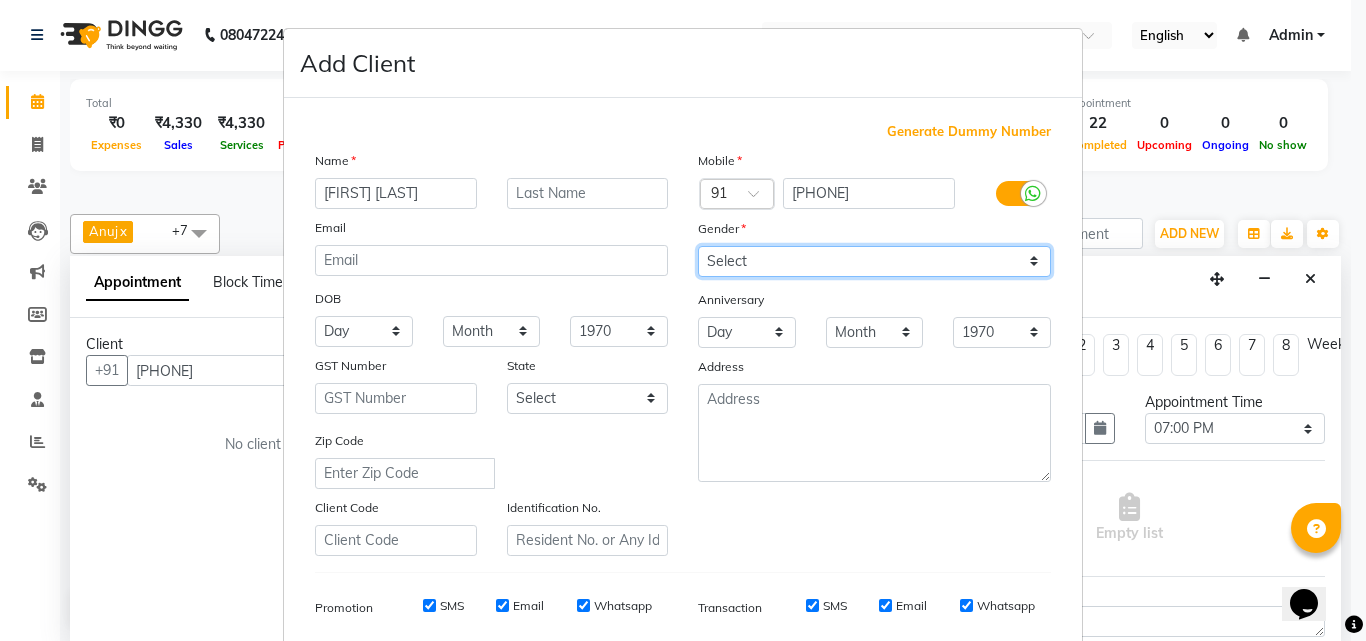 click on "Select Male Female Other Prefer Not To Say" at bounding box center [874, 261] 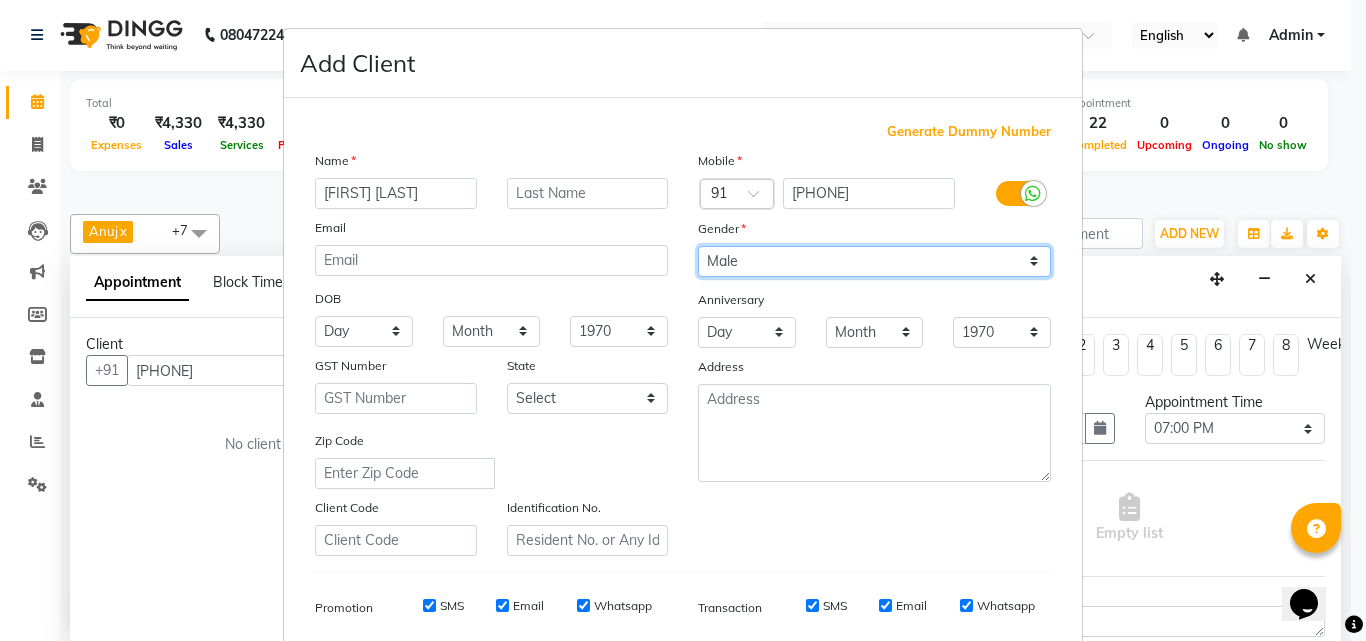 click on "Select Male Female Other Prefer Not To Say" at bounding box center (874, 261) 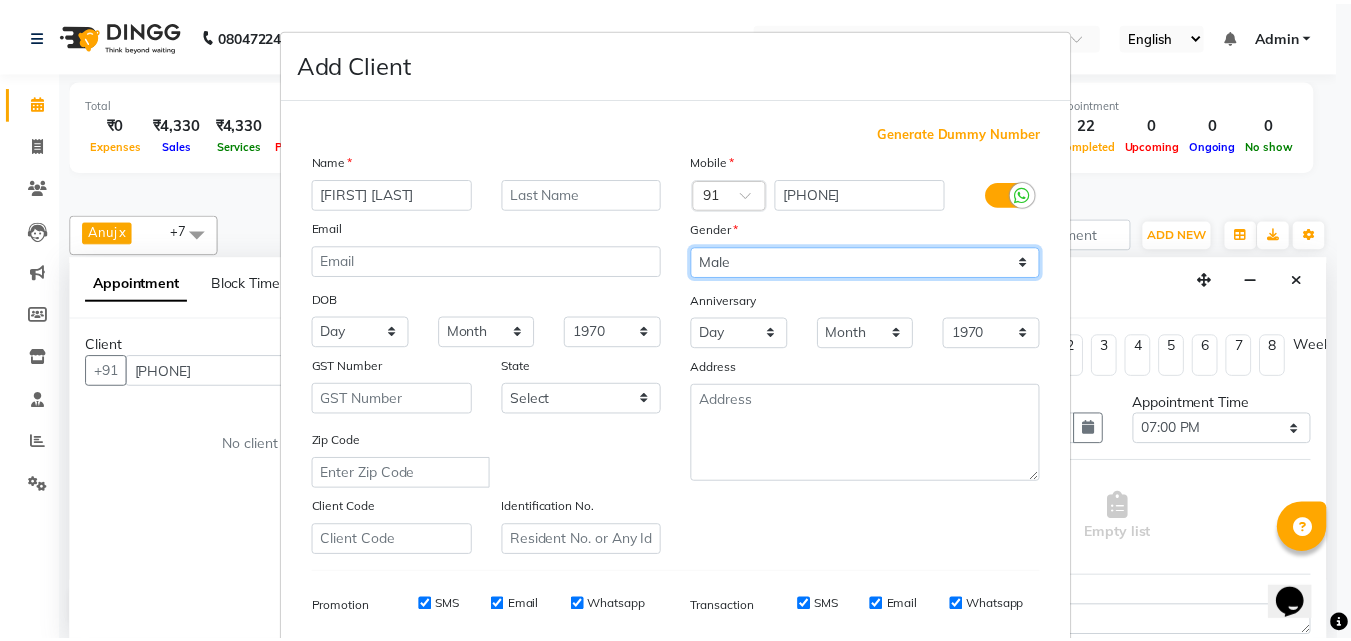 scroll, scrollTop: 282, scrollLeft: 0, axis: vertical 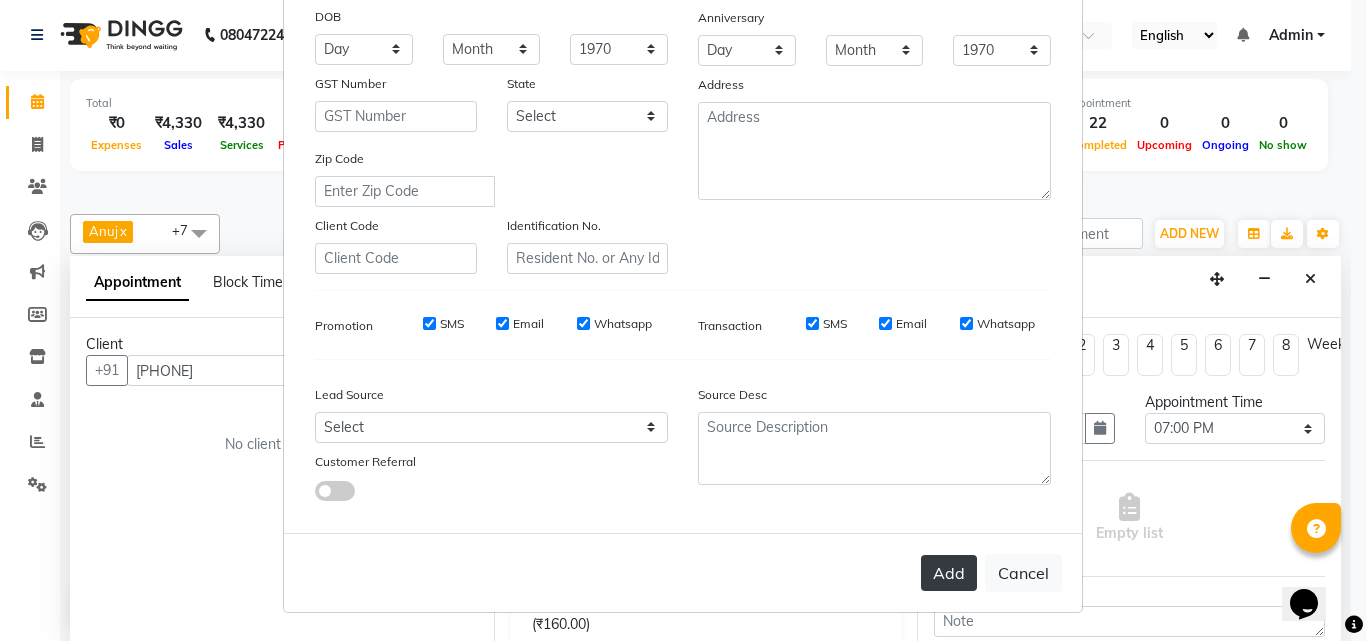 click on "Add" at bounding box center (949, 573) 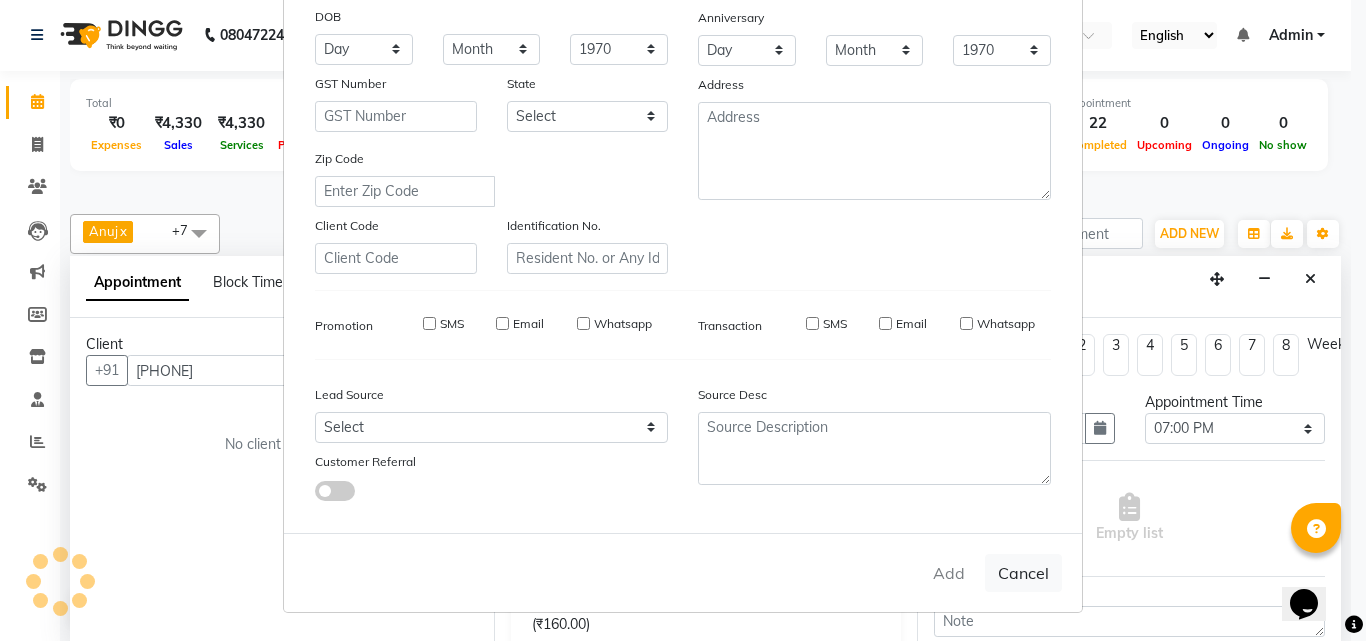 type 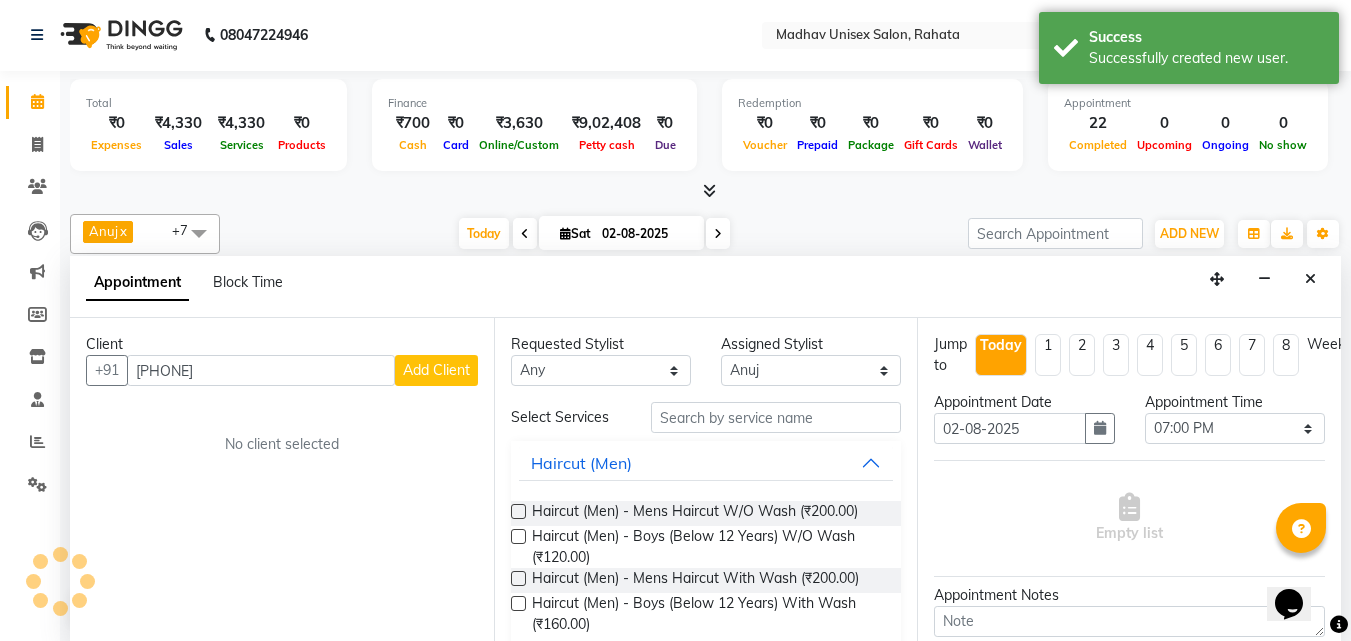 scroll, scrollTop: 199, scrollLeft: 0, axis: vertical 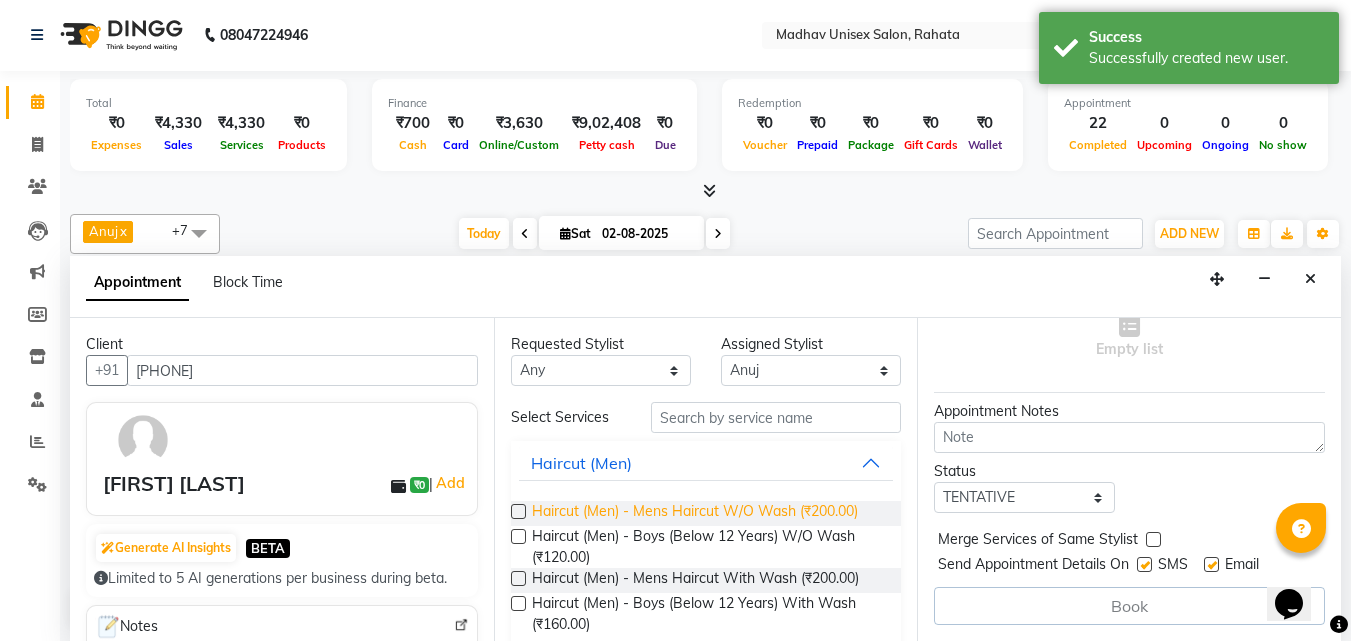 click on "Haircut (Men)  - Mens Haircut W/O Wash (₹200.00)" at bounding box center [695, 513] 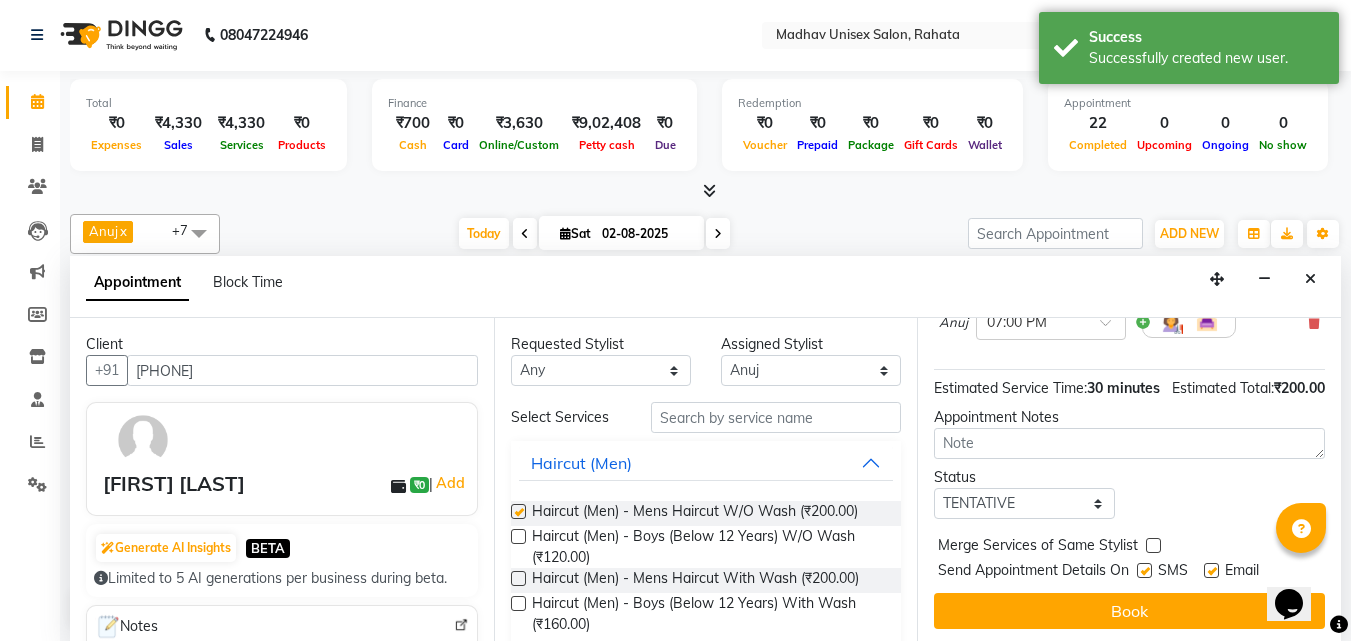 checkbox on "false" 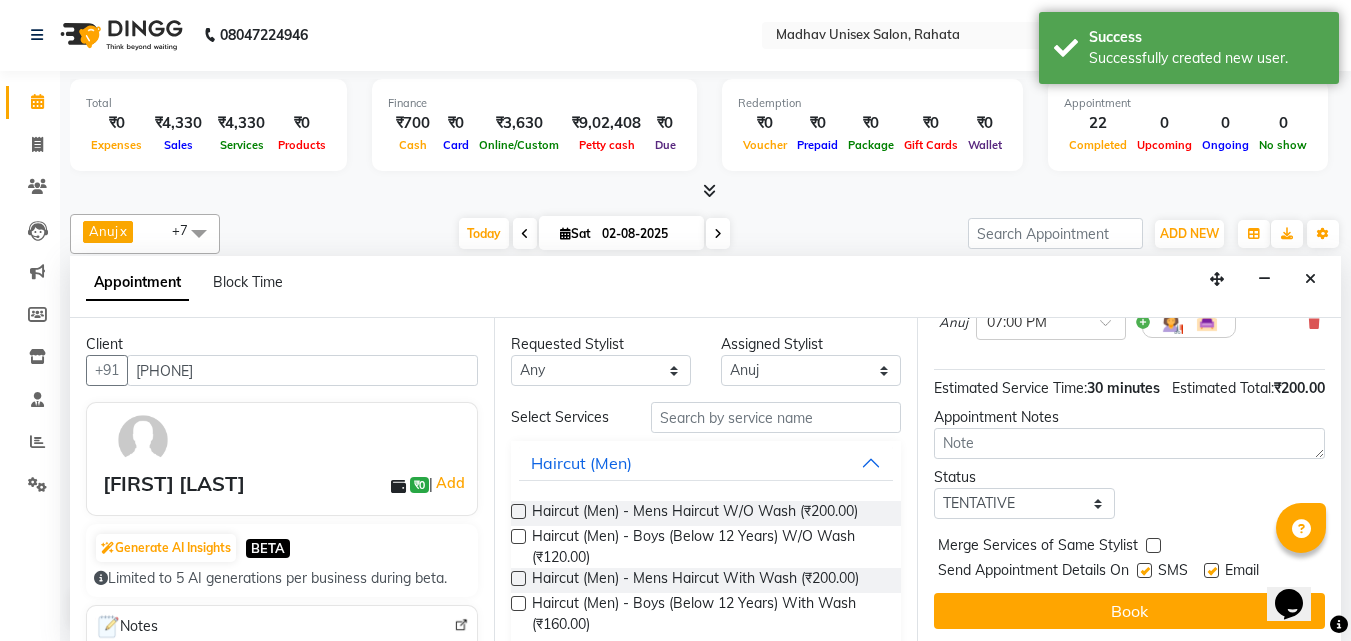 scroll, scrollTop: 260, scrollLeft: 0, axis: vertical 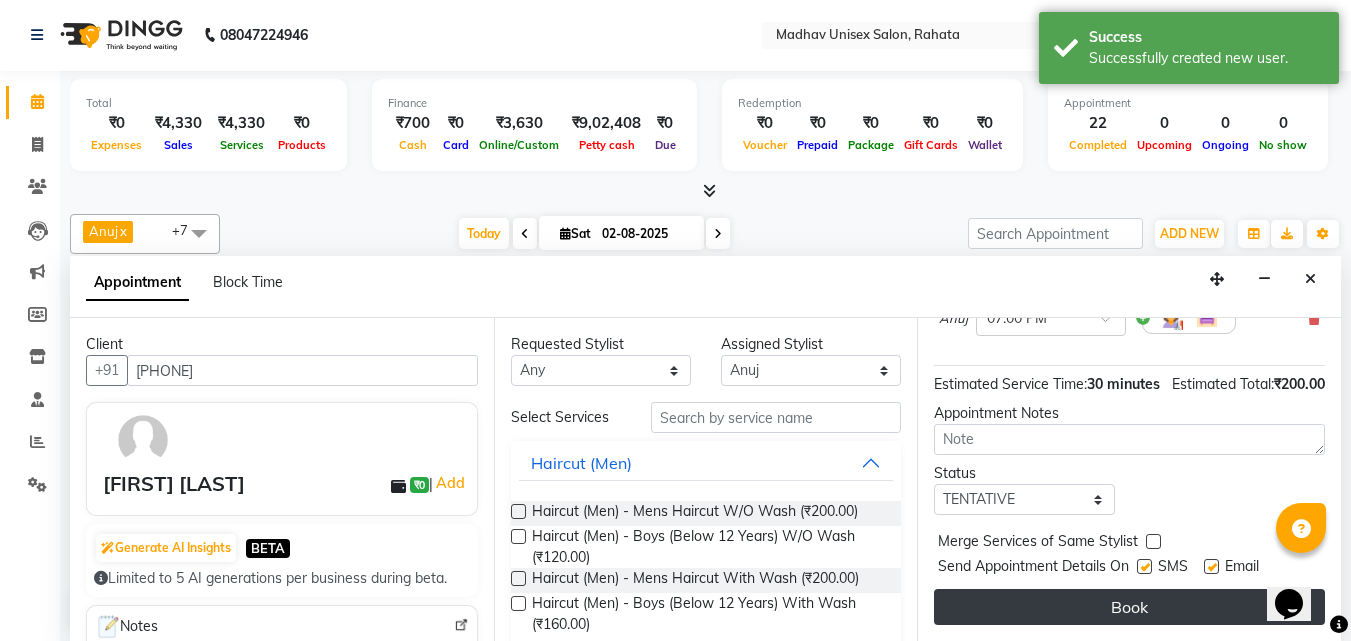 click on "Book" at bounding box center (1129, 607) 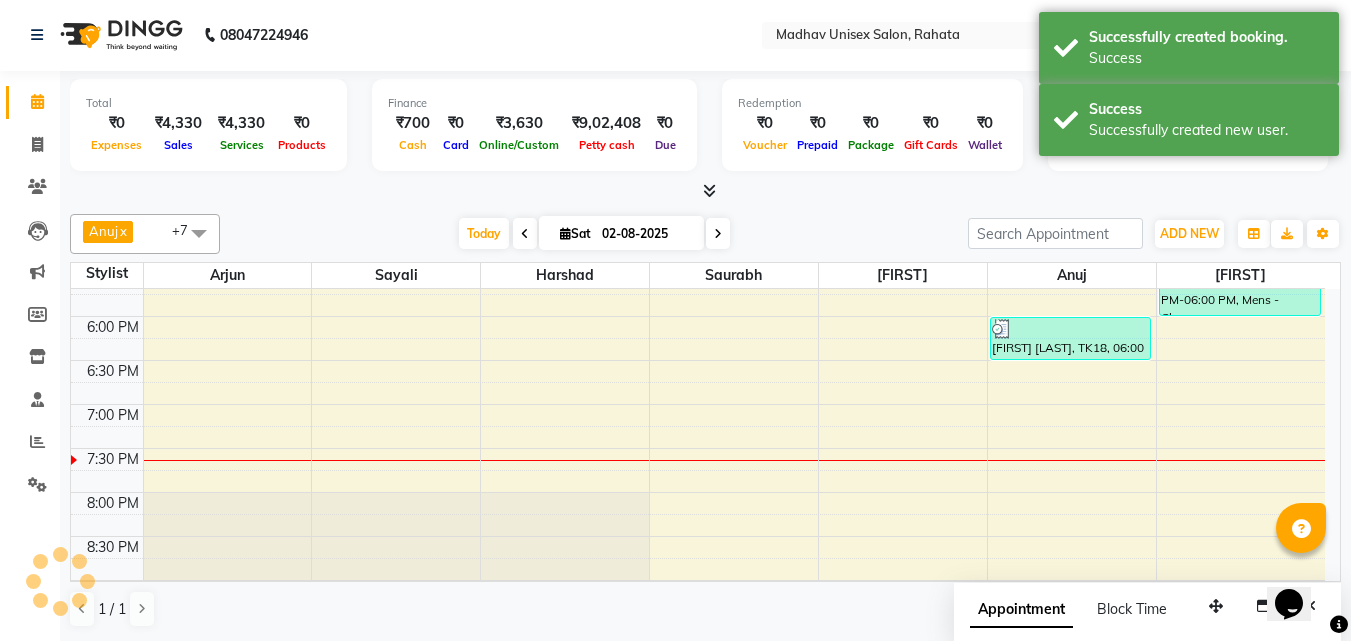 scroll, scrollTop: 0, scrollLeft: 0, axis: both 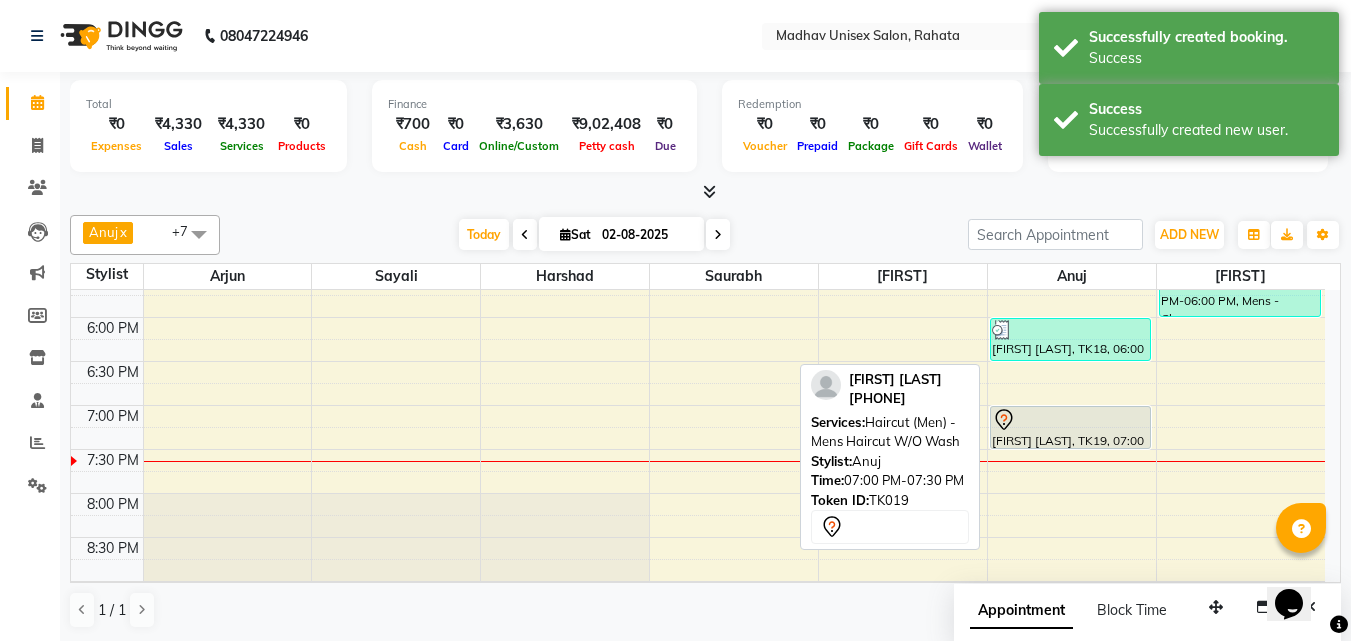 click on "[FIRST] [LAST], TK19, 07:00 PM-07:30 PM, Haircut (Men)  - Mens Haircut W/O Wash" at bounding box center [1071, 427] 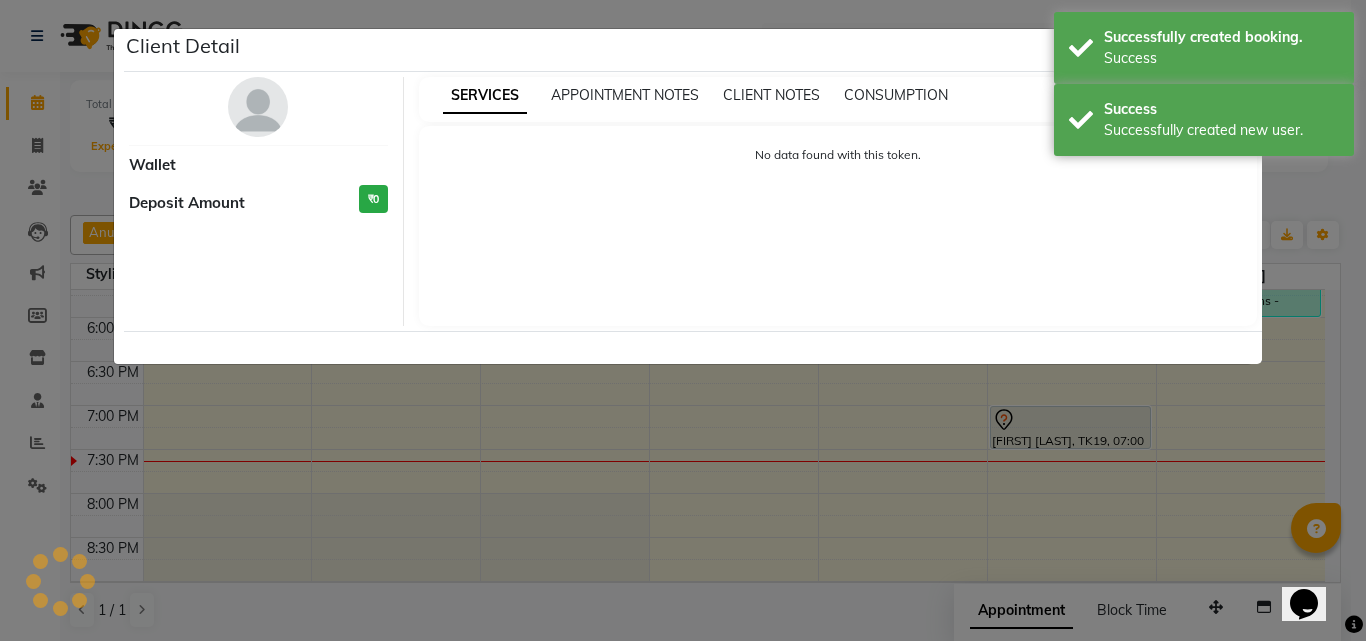 select on "7" 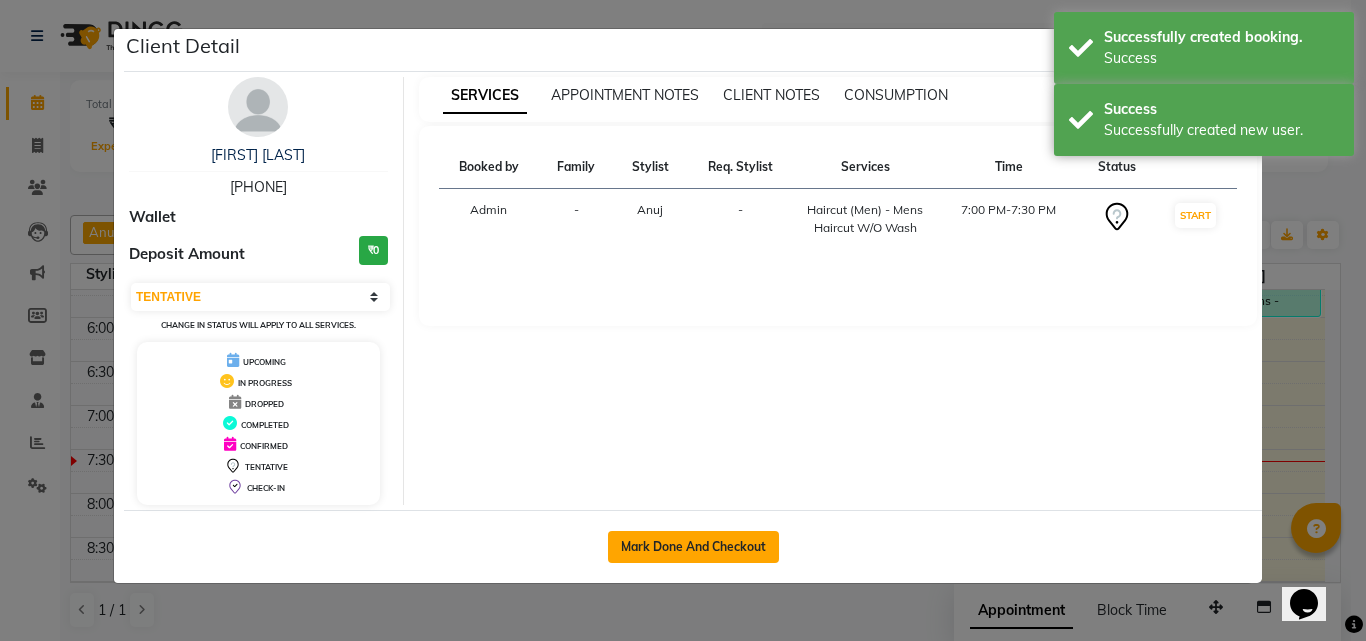 click on "Mark Done And Checkout" 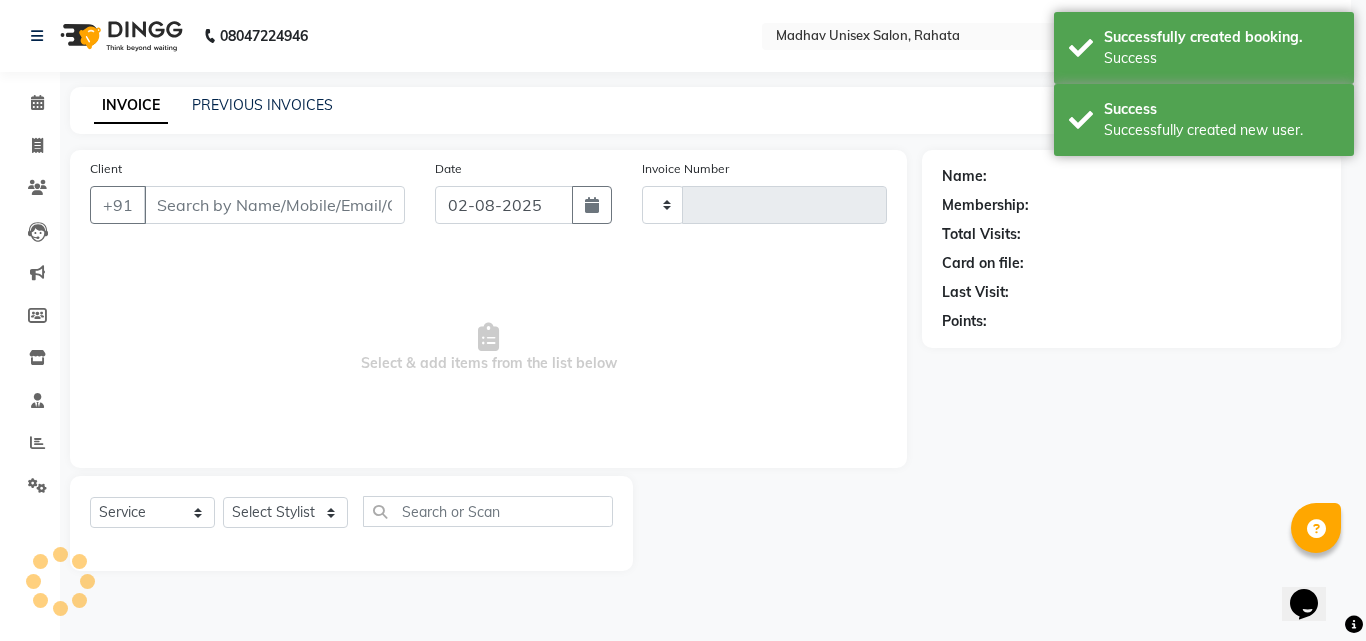 type on "2233" 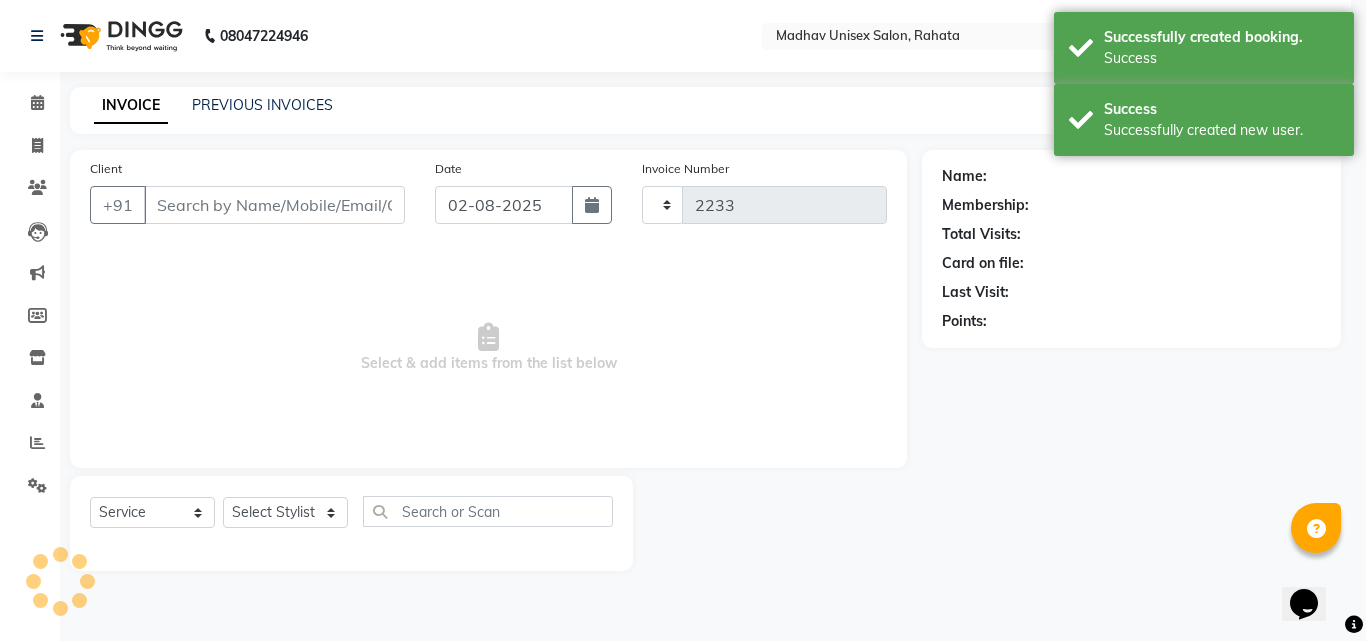 select on "870" 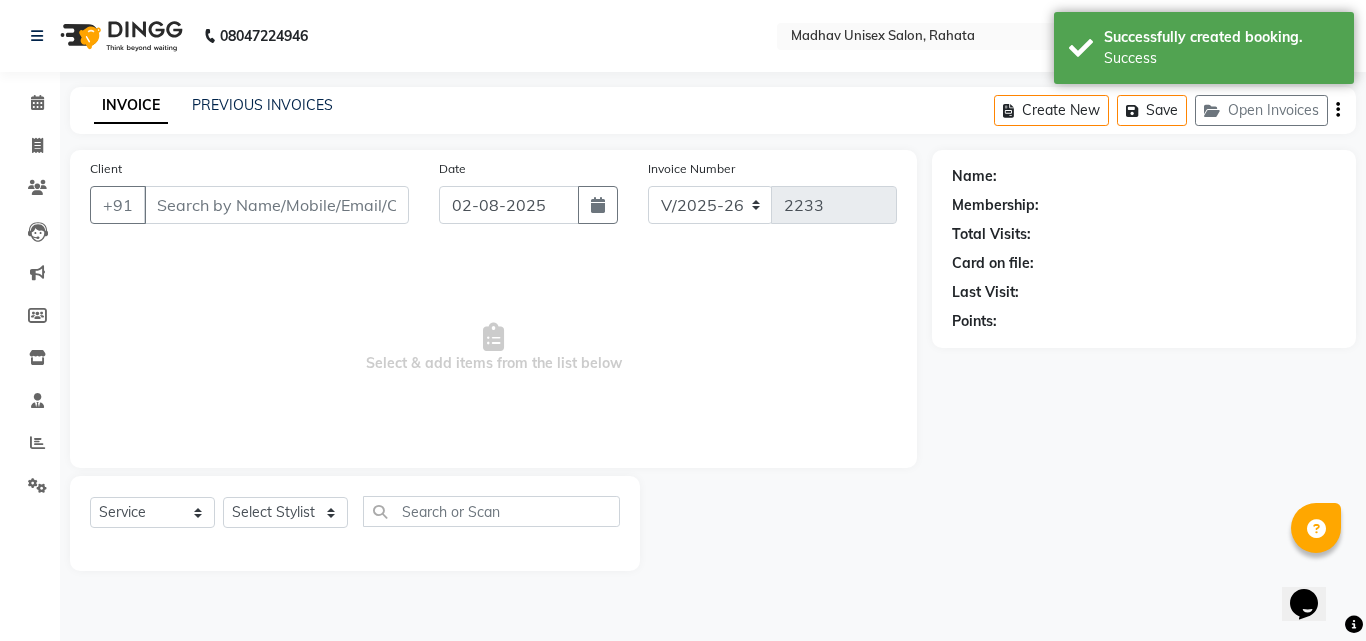 type on "[PHONE]" 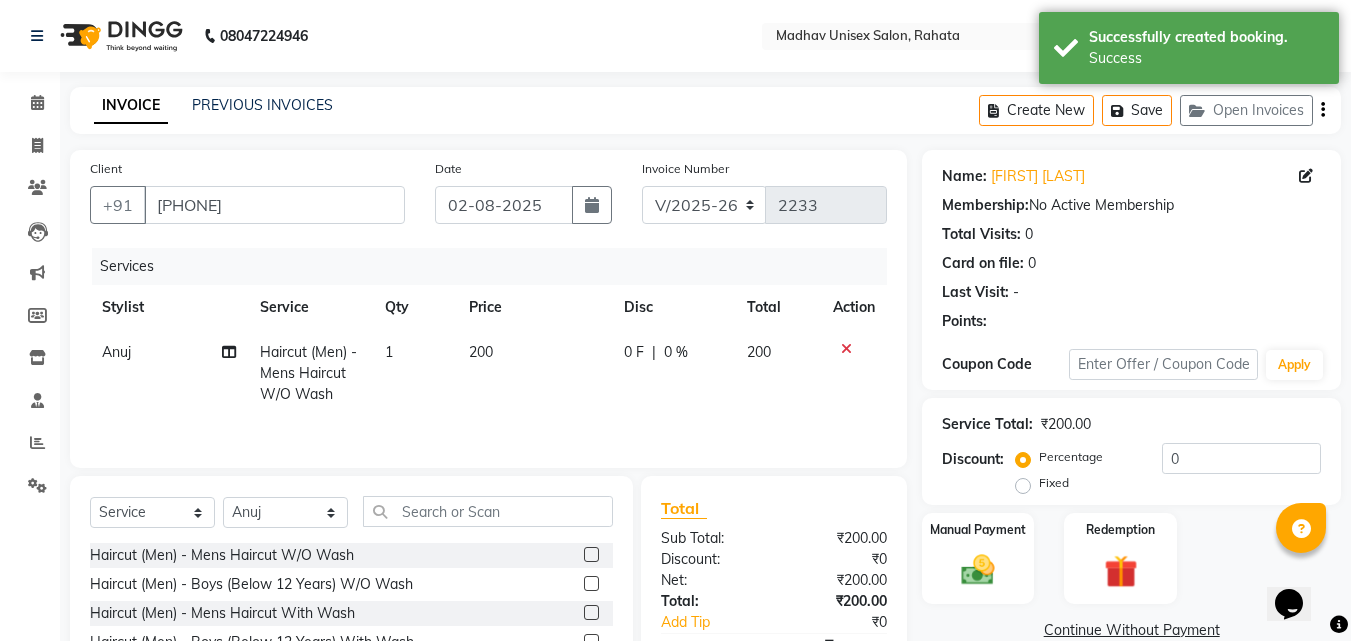 scroll, scrollTop: 83, scrollLeft: 0, axis: vertical 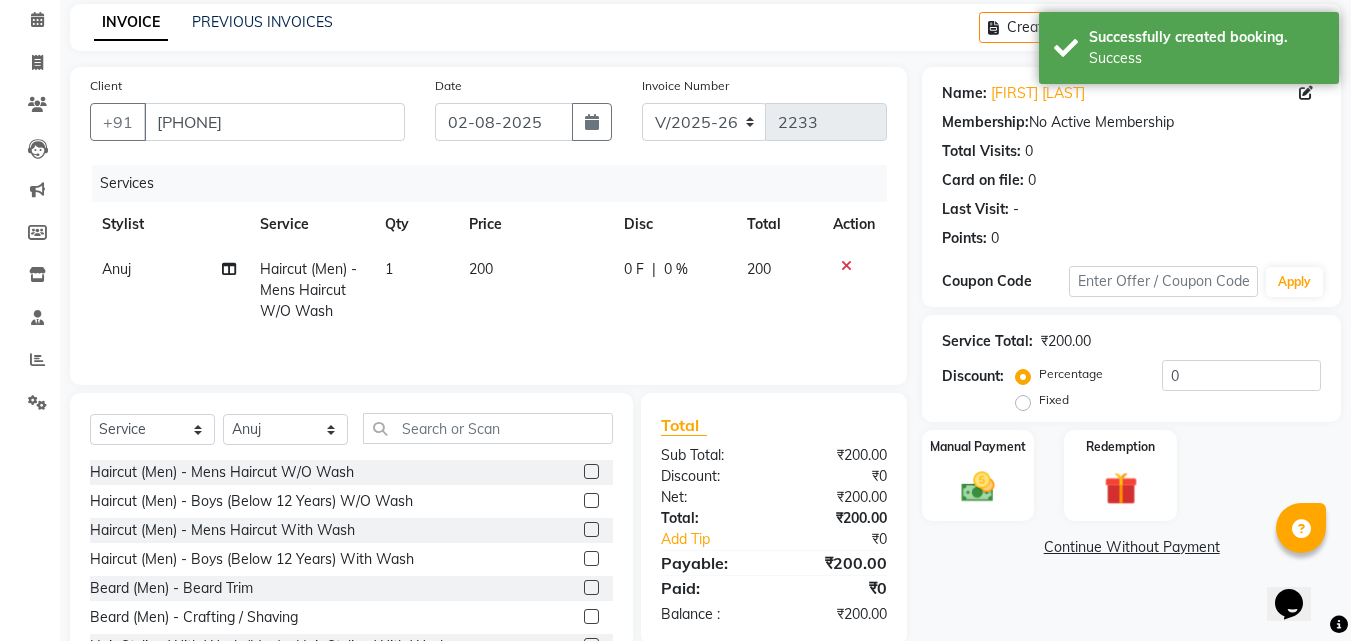 click on "200" 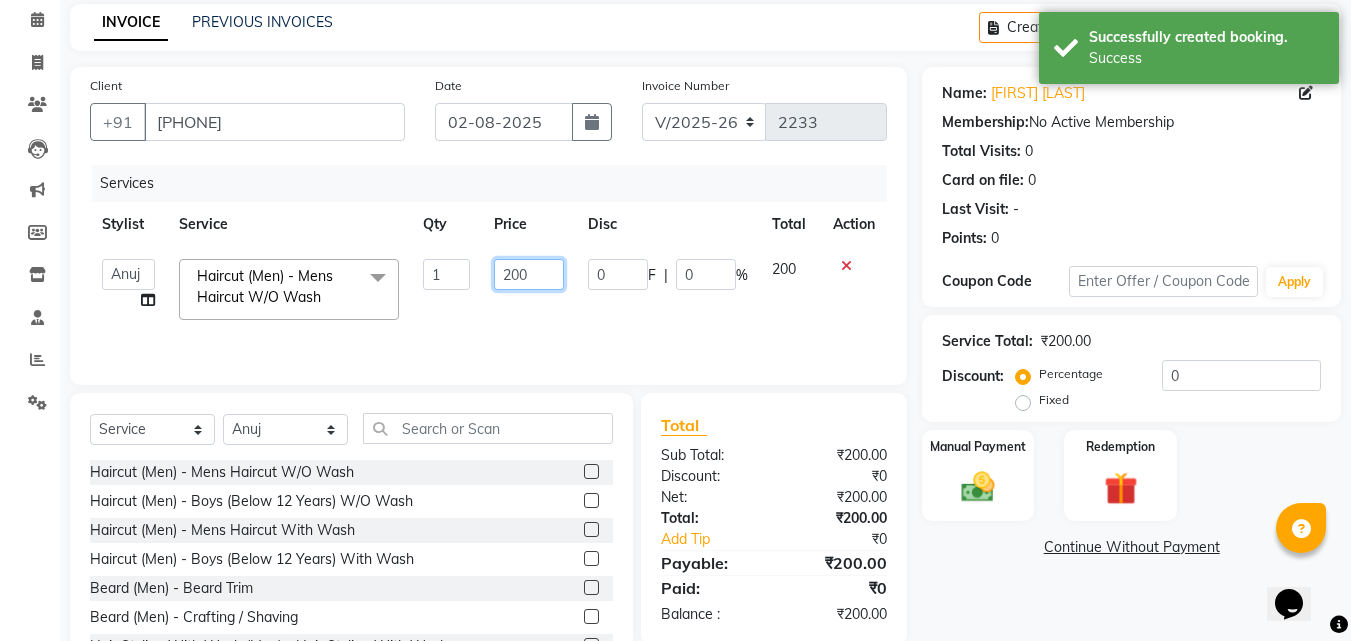 drag, startPoint x: 493, startPoint y: 270, endPoint x: 514, endPoint y: 270, distance: 21 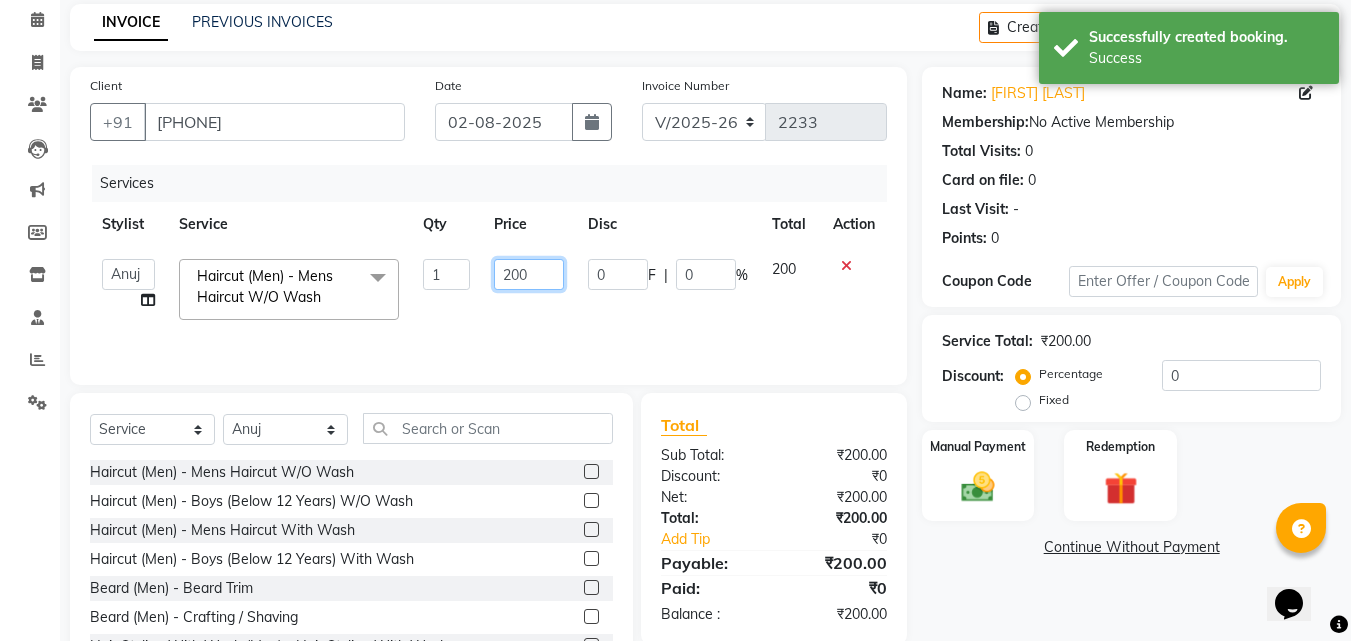 click on "200" 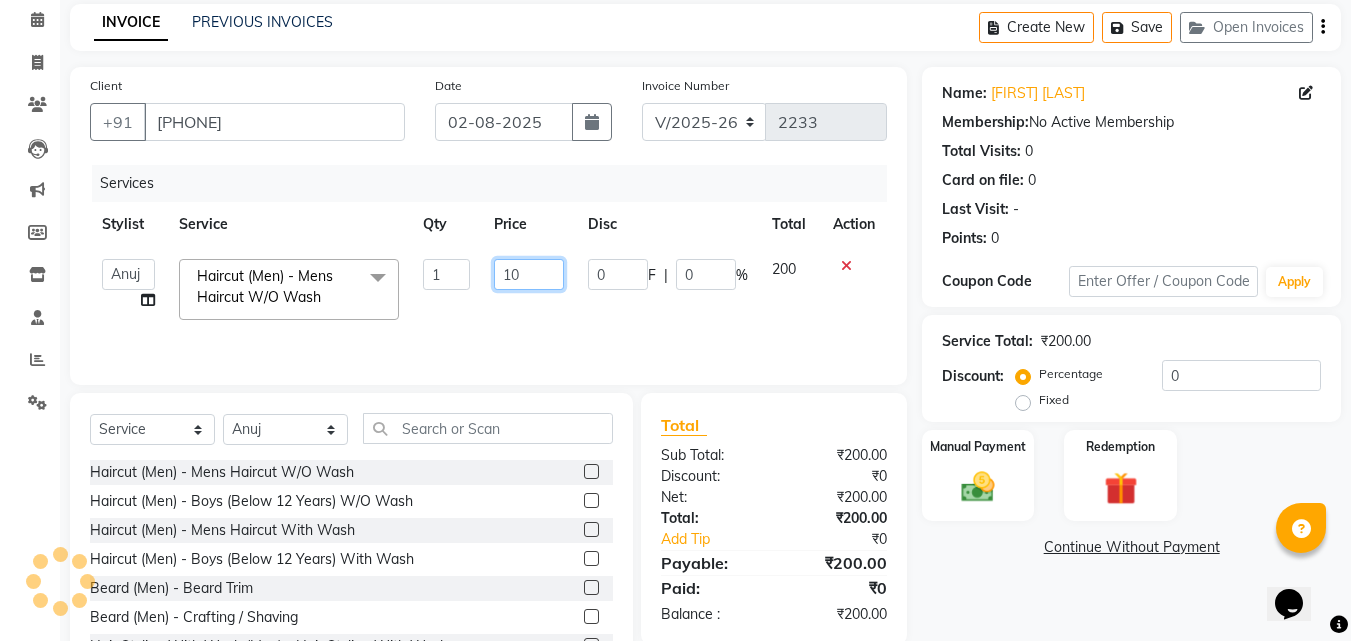 type on "150" 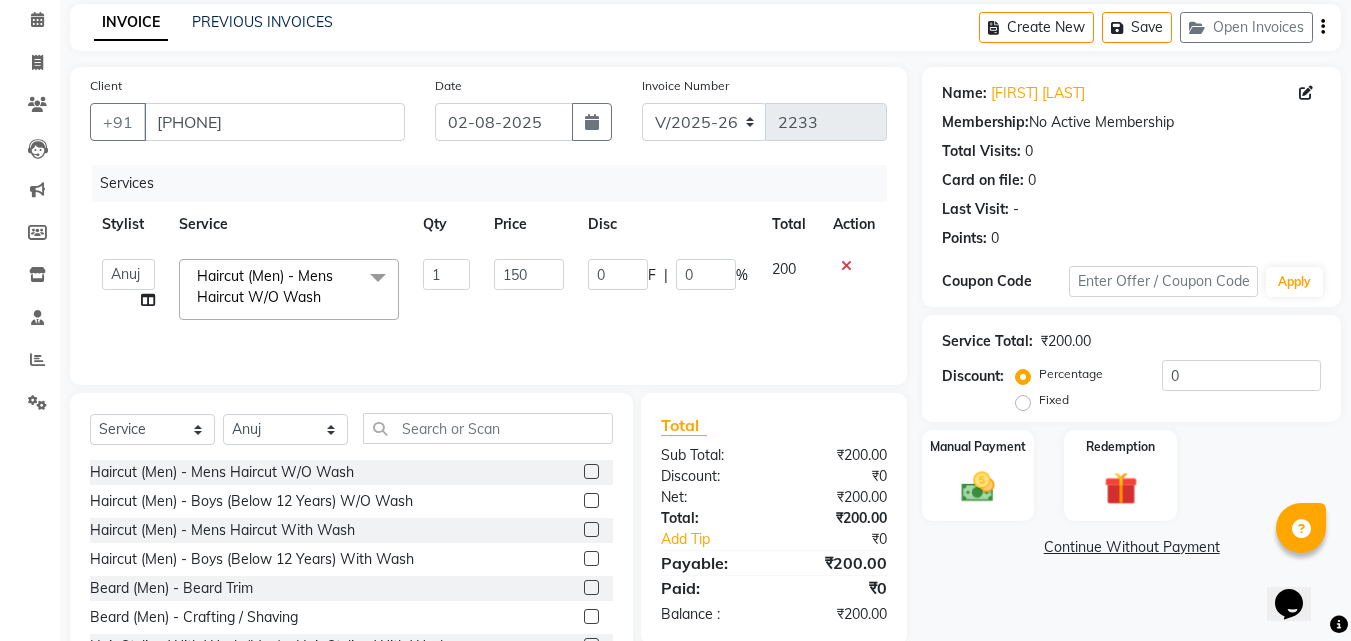 click on "Manual Payment Redemption" 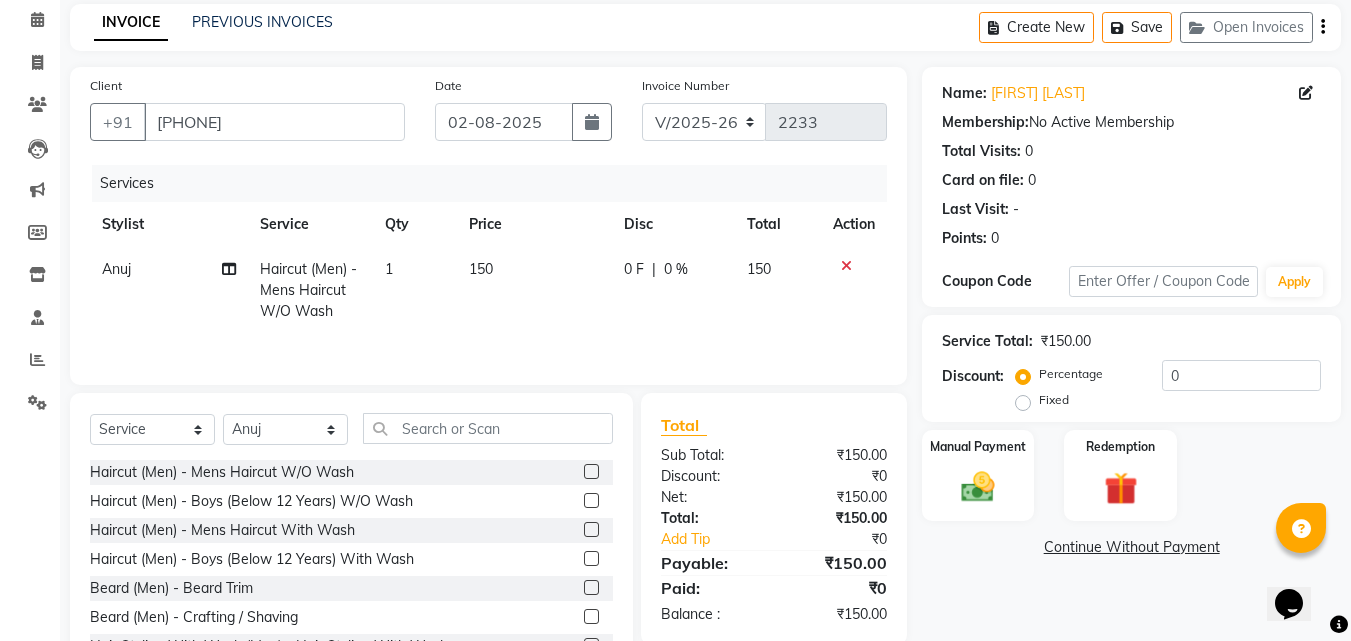 scroll, scrollTop: 160, scrollLeft: 0, axis: vertical 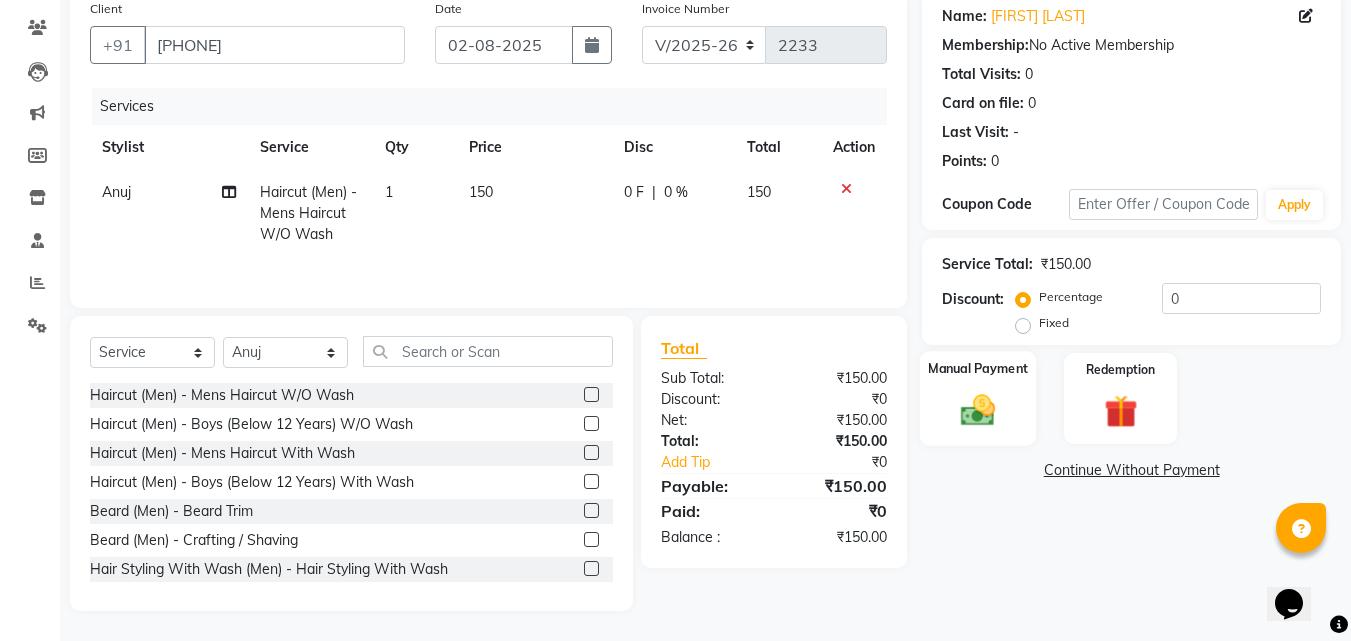click on "Manual Payment" 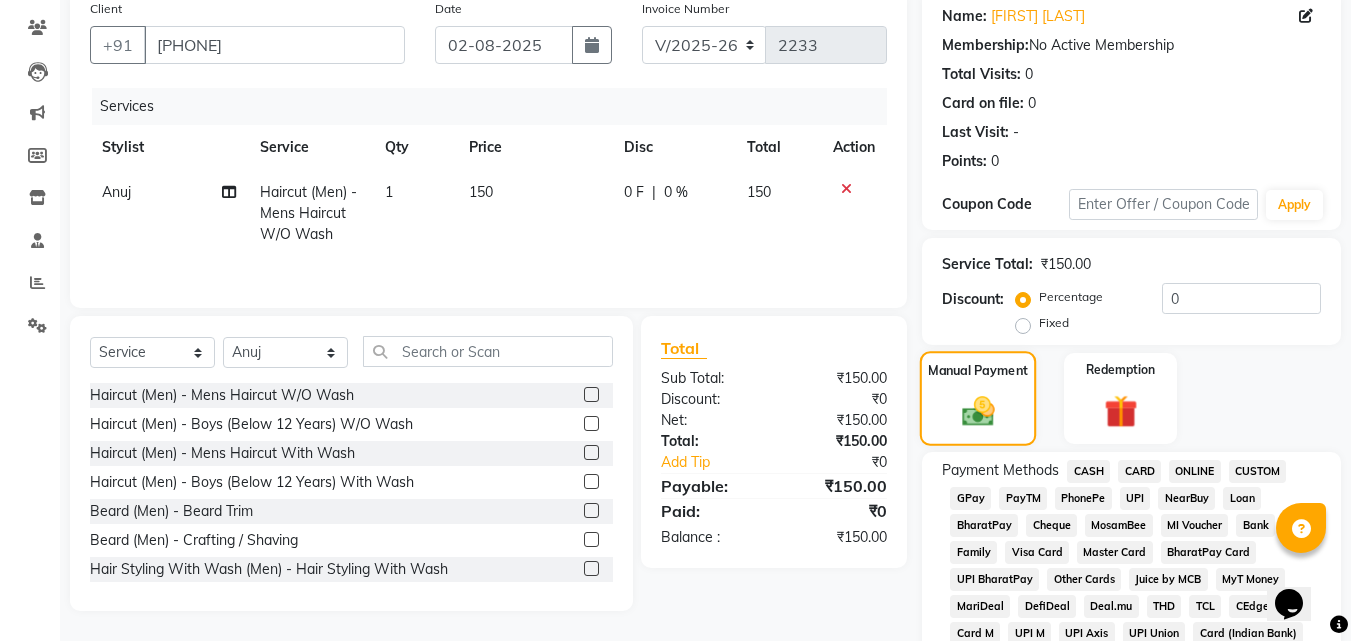 scroll, scrollTop: 309, scrollLeft: 0, axis: vertical 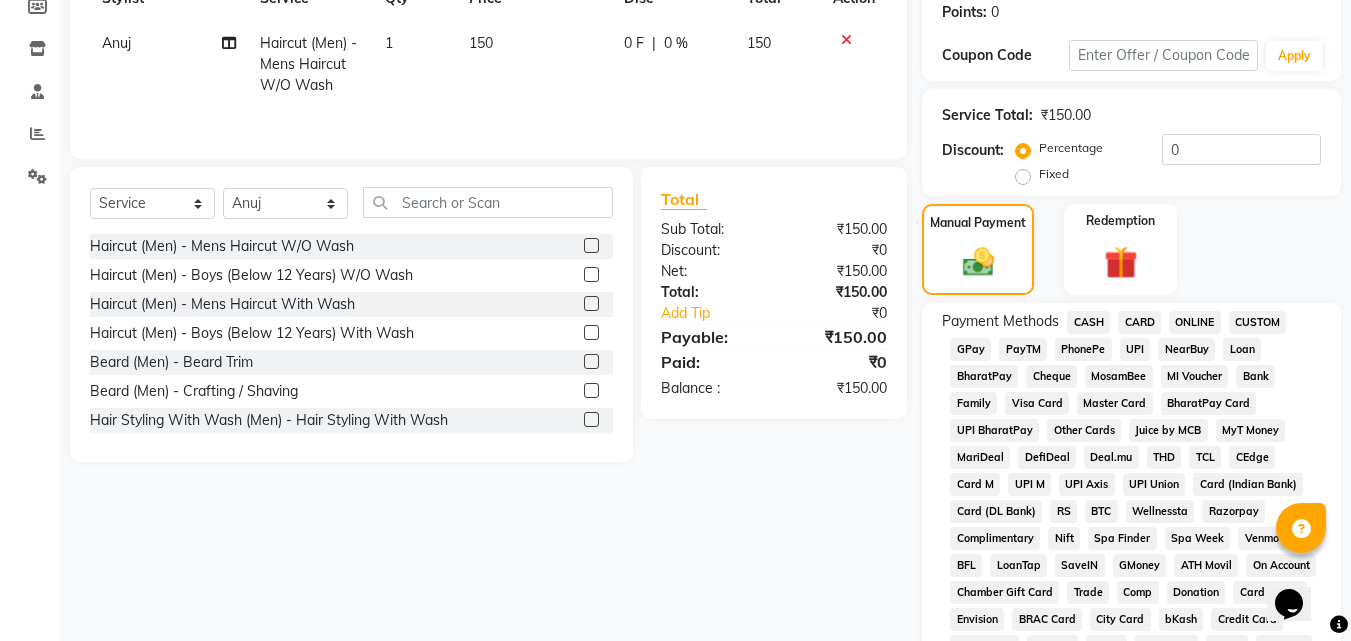 click on "CASH" 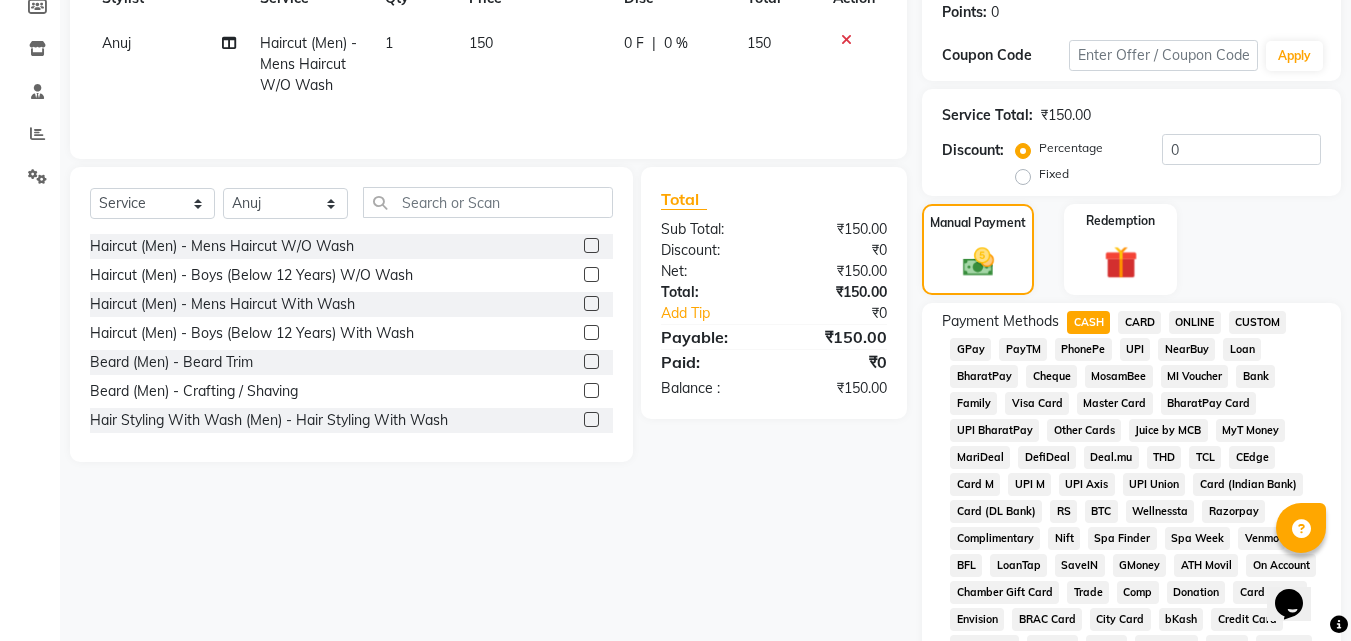 click on "ONLINE" 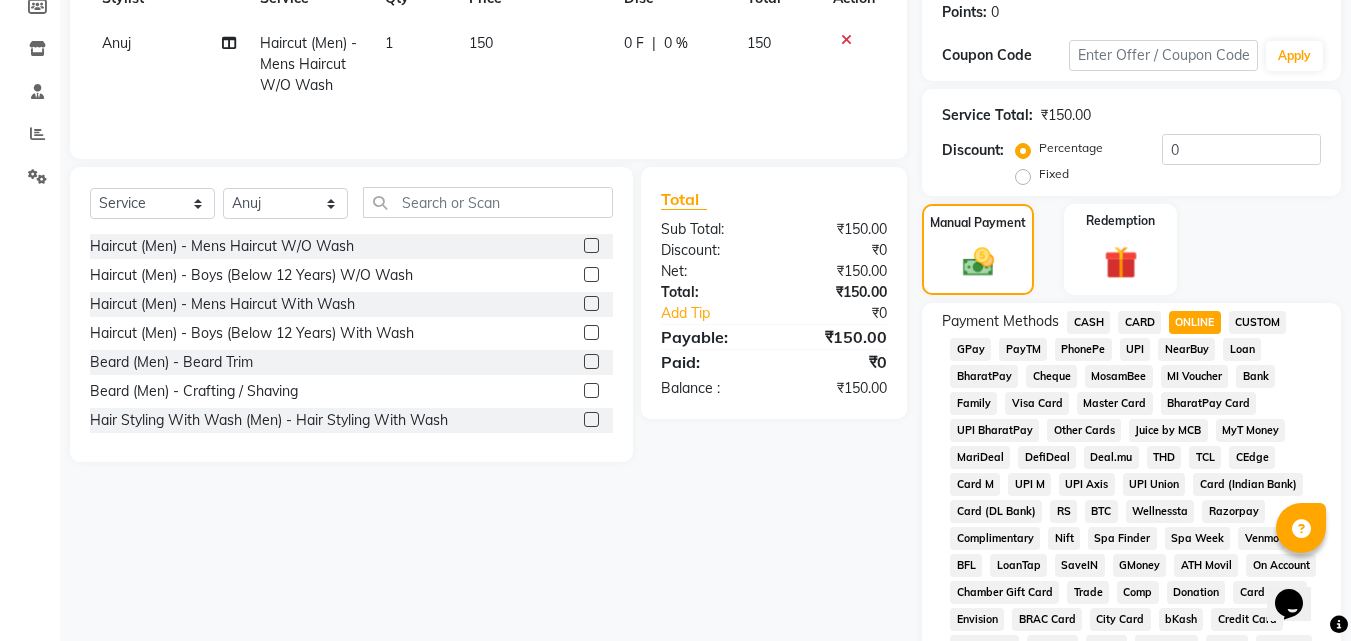 scroll, scrollTop: 861, scrollLeft: 0, axis: vertical 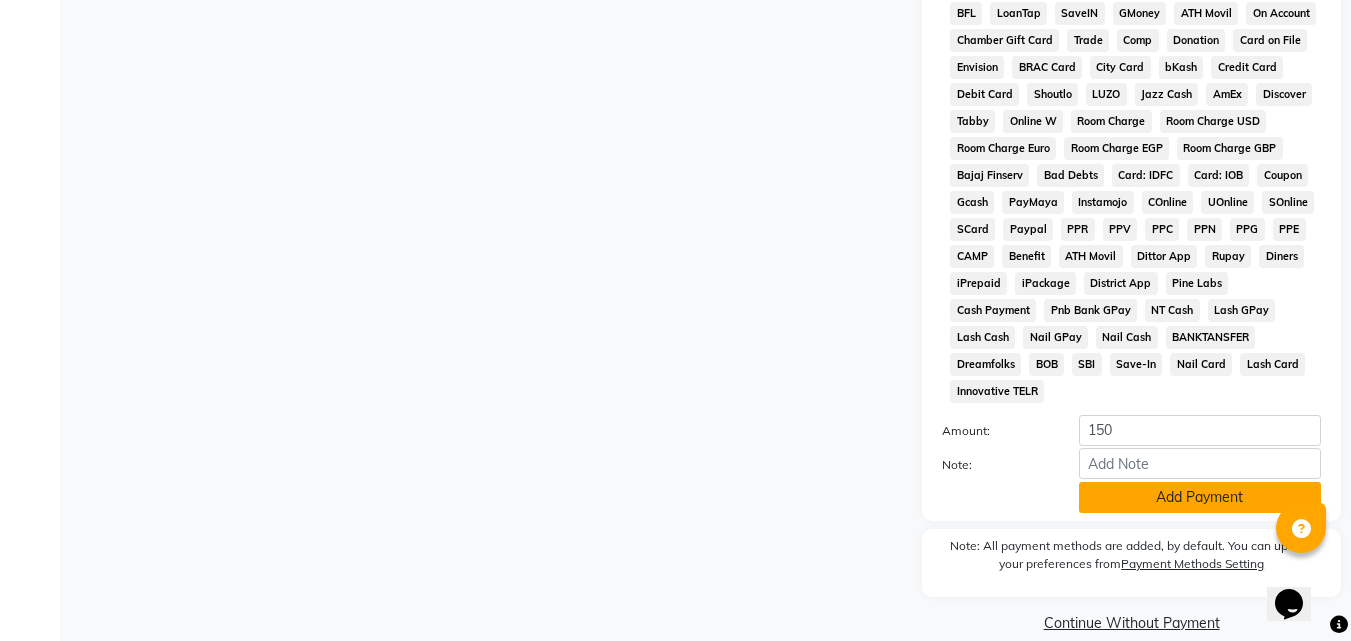 click on "Add Payment" 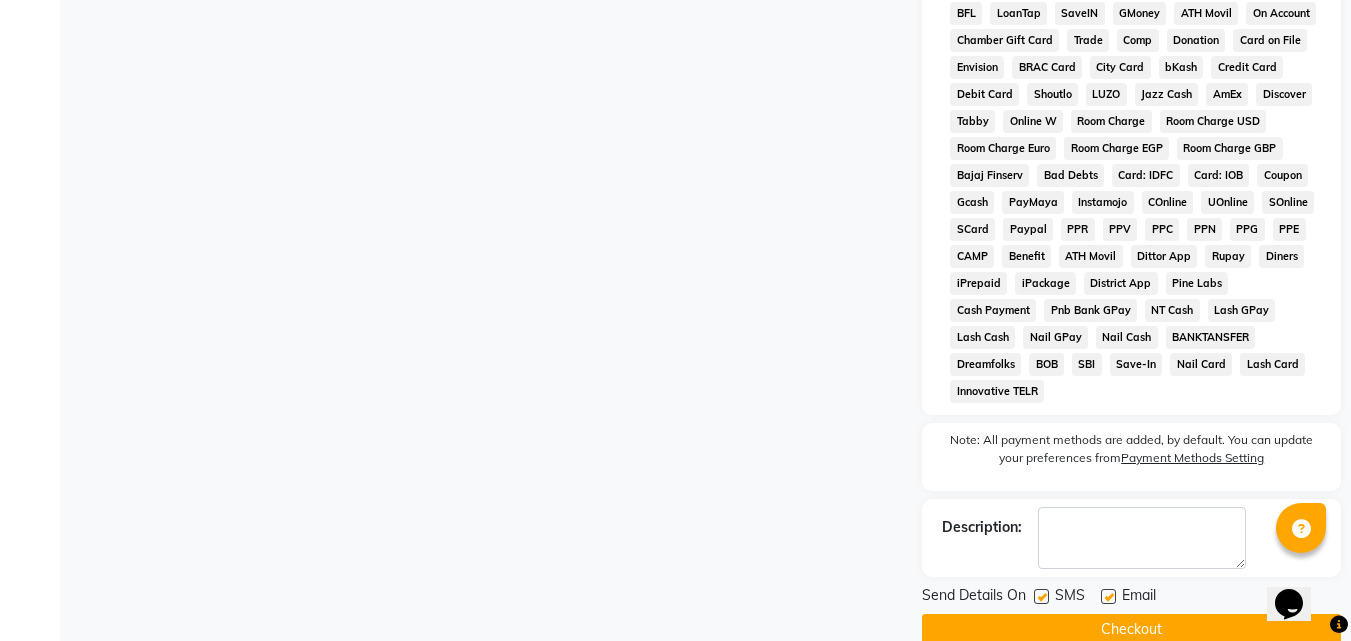 click on "Checkout" 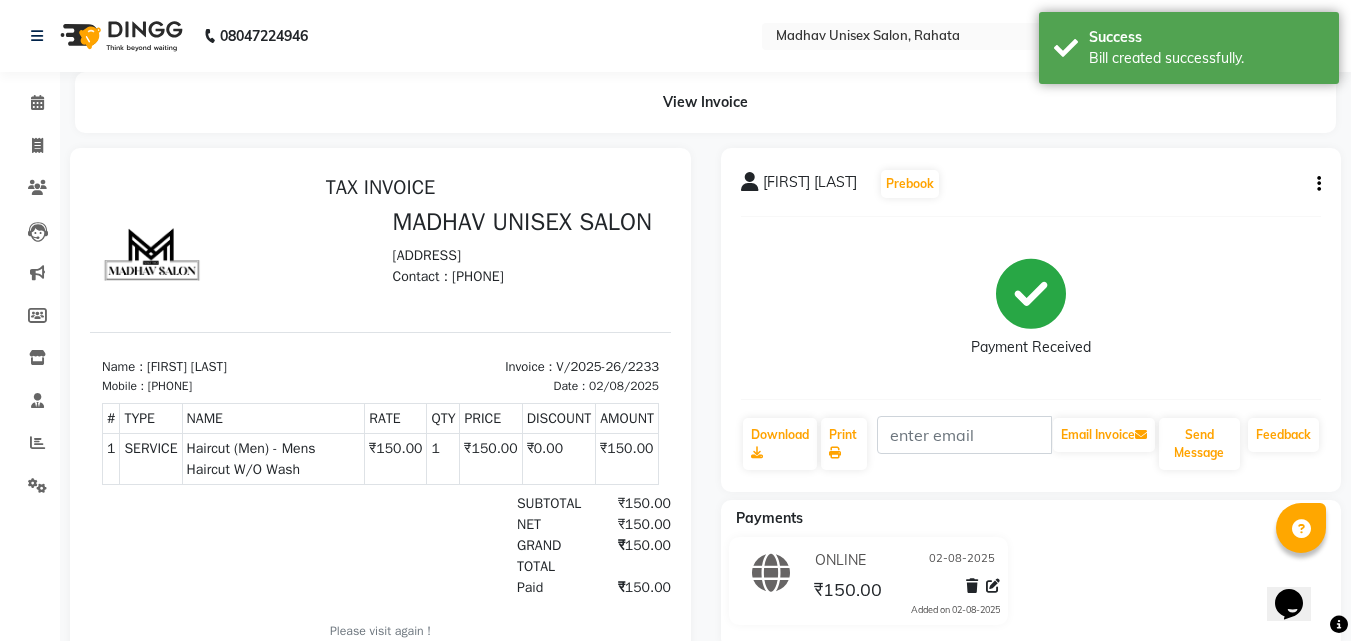 scroll, scrollTop: 0, scrollLeft: 0, axis: both 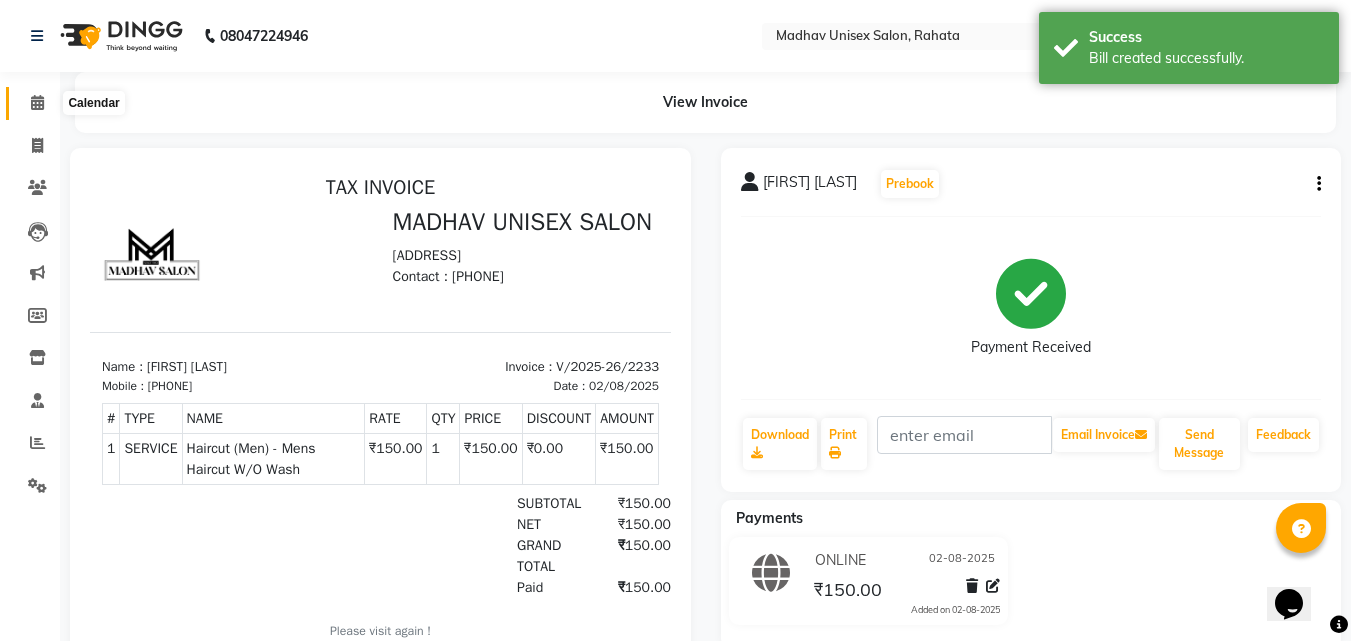 click 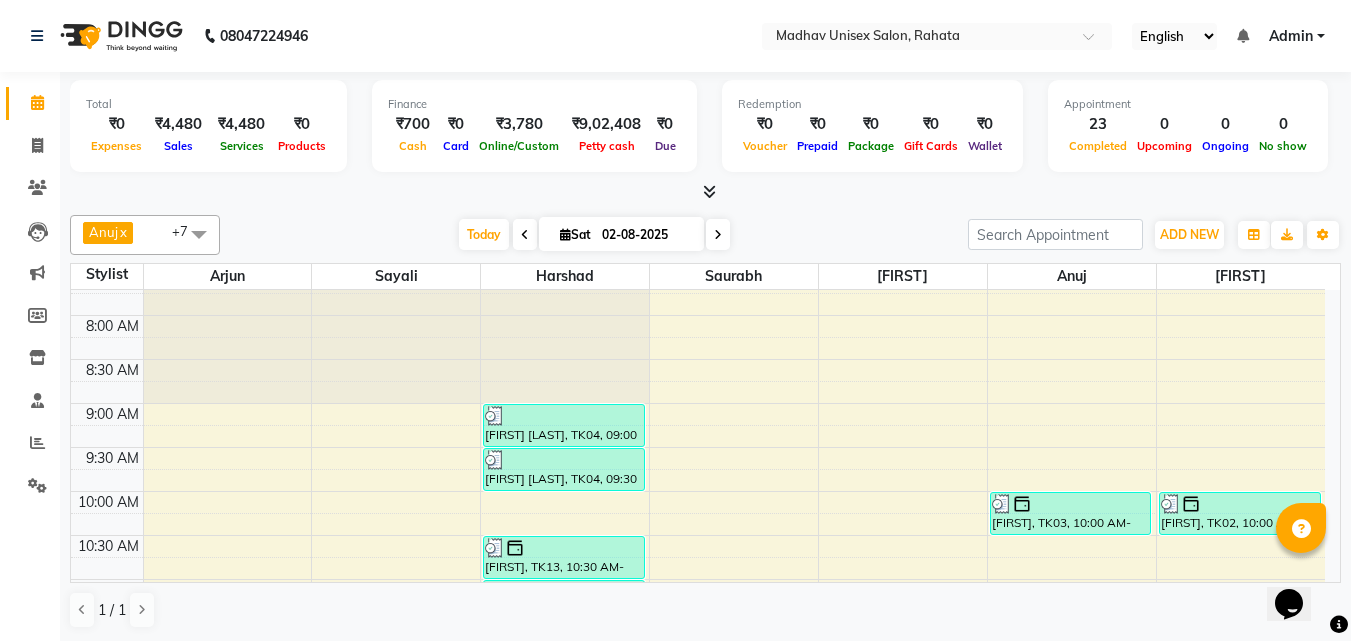 scroll, scrollTop: 0, scrollLeft: 0, axis: both 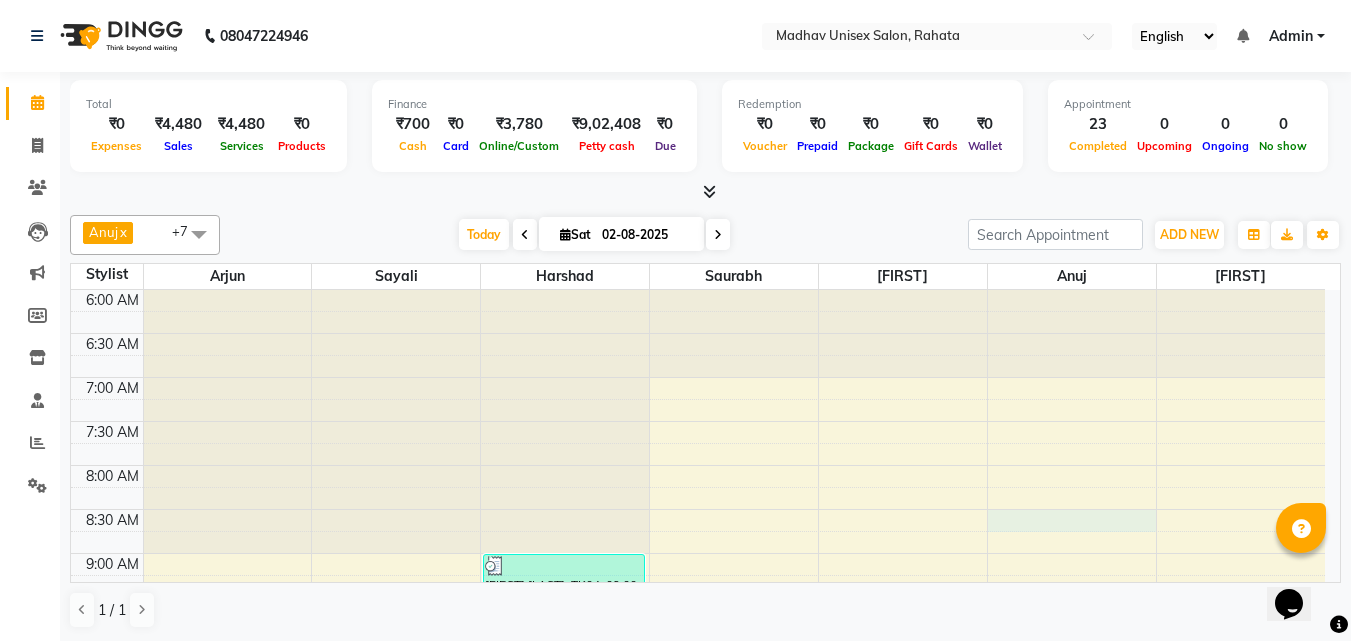 click on "[FIRST] [LAST], TK04, 09:00 AM-09:30 AM, Haircut (Men)  - Mens Haircut W/O Wash     [FIRST] [LAST], TK04, 09:30 AM-10:00 AM, Globle Colour (Men)  - Majirel     [FIRST], TK13, 10:30 AM-11:00 AM, Haircut (Men)  - Mens Haircut W/O Wash     [FIRST], TK13, 11:00 AM-11:30 AM, Beard (Men)  - Beard Trim     [FIRST] [LAST], TK14, 12:00 PM-12:30 PM, Haircut (Men)  - Mens Haircut W/O Wash     [FIRST] [LAST], TK15, 12:45 PM-01:15 PM, Beard (Men)  - Beard Trim     [FIRST], TK12, 02:00 PM-02:45 PM, Hair Spa (Women)  - Short     [FIRST] [LAST], TK11, 03:00 PM-03:30 PM, Haircut (Men)  - Mens Haircut W/O Wash     [FIRST] [LAST], TK11, 03:30 PM-04:00 PM, Beard (Men)  - Beard Trim     [FIRST] [LAST], TK07, 01:30 PM-02:00 PM, Beard (Men)  - Beard Trim" at bounding box center (698, 1037) 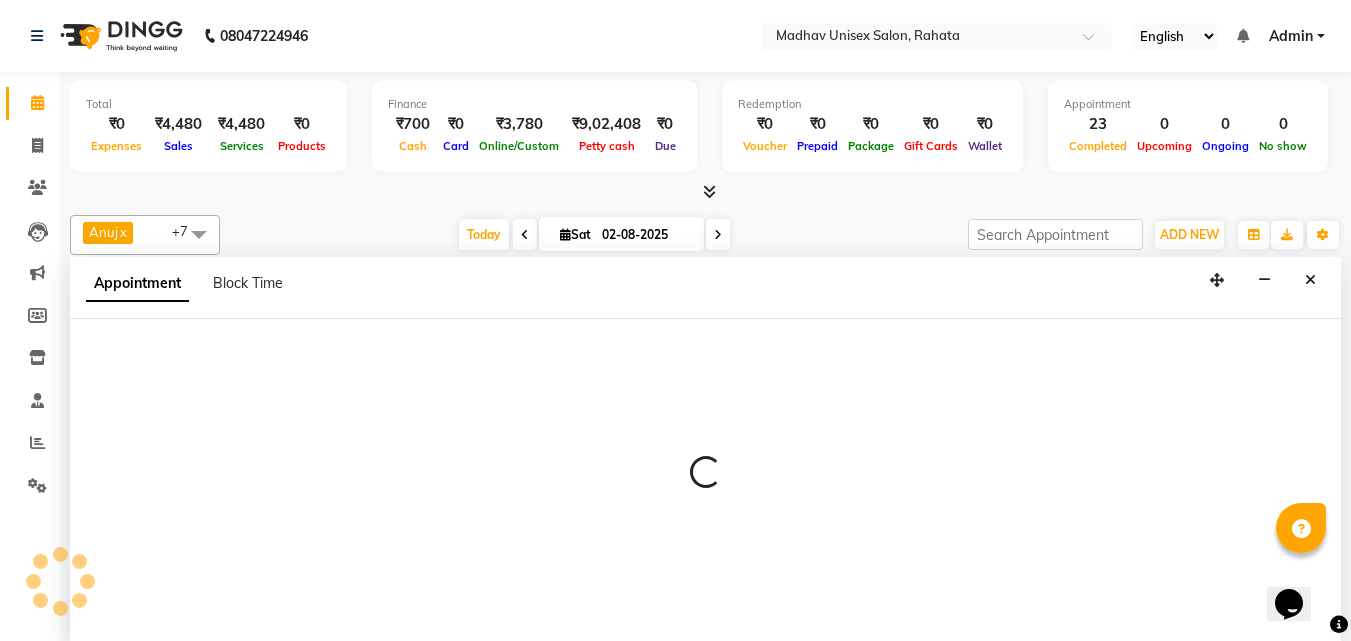 scroll, scrollTop: 1, scrollLeft: 0, axis: vertical 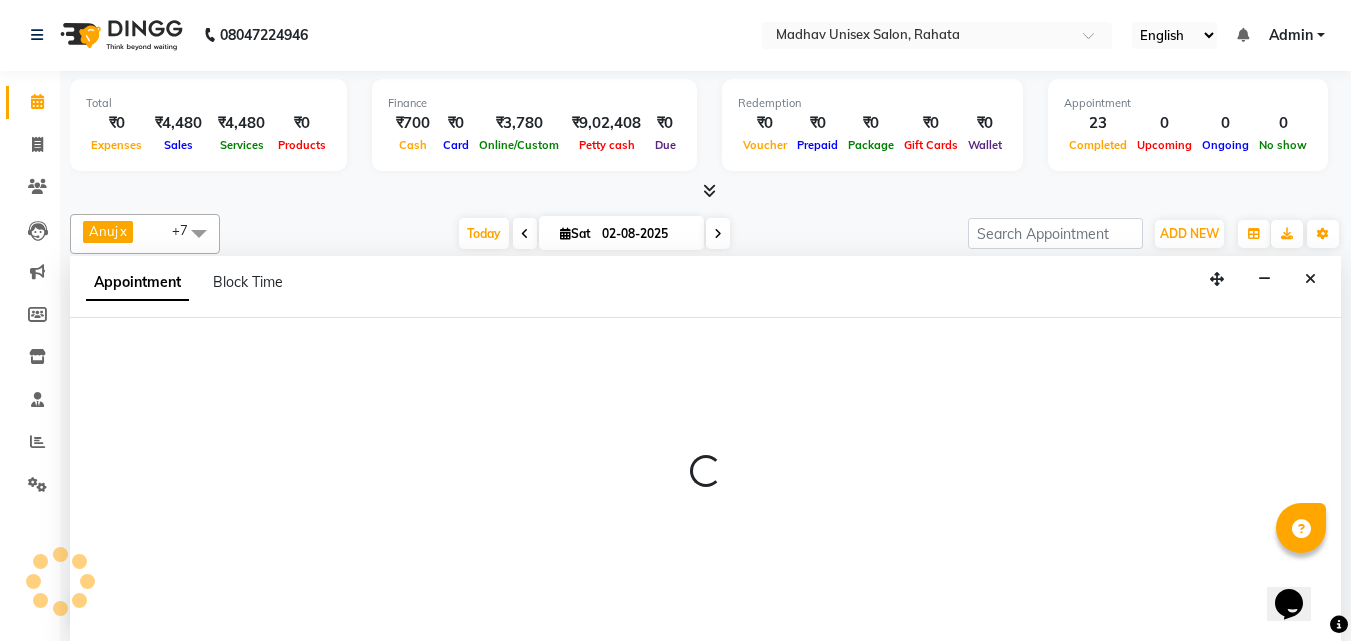 select on "60298" 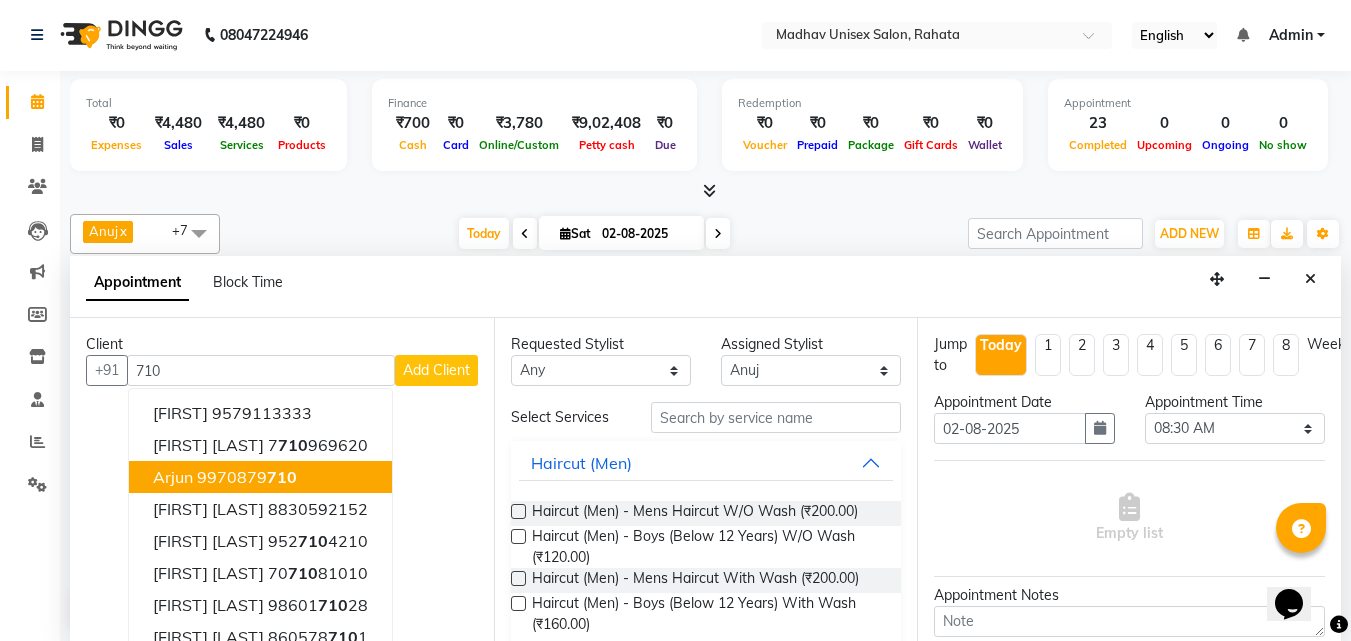 click on "Arjun  9970879 710" at bounding box center [260, 477] 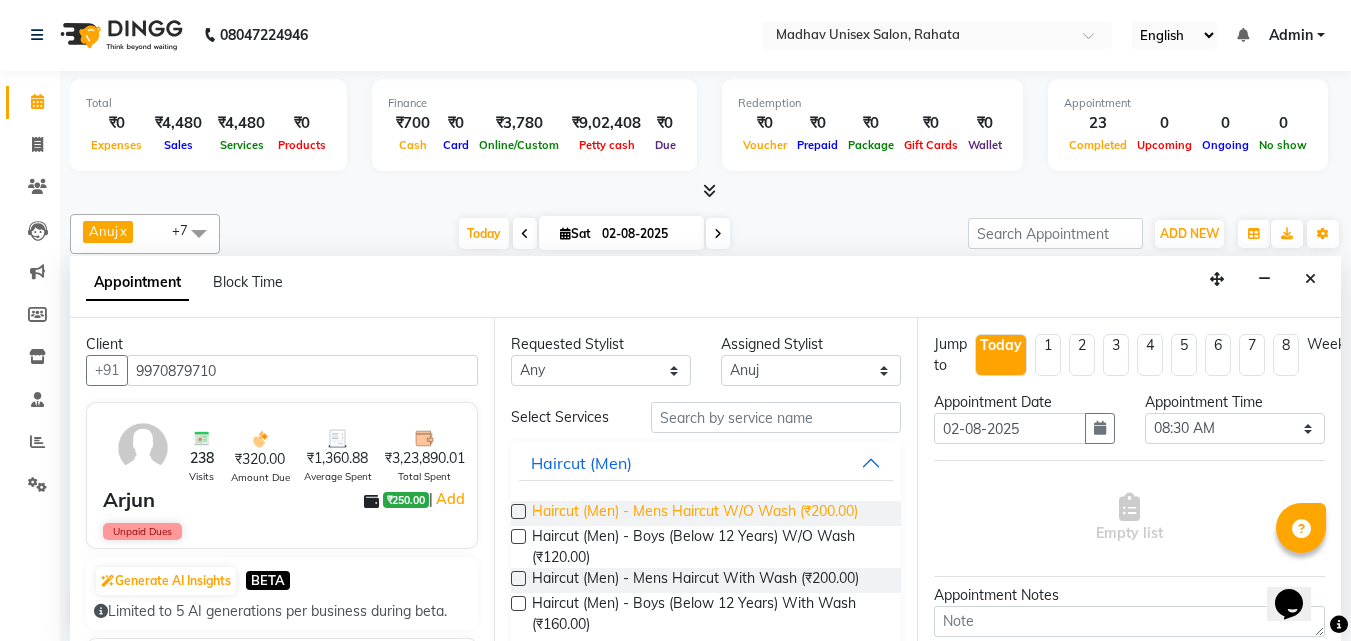type on "9970879710" 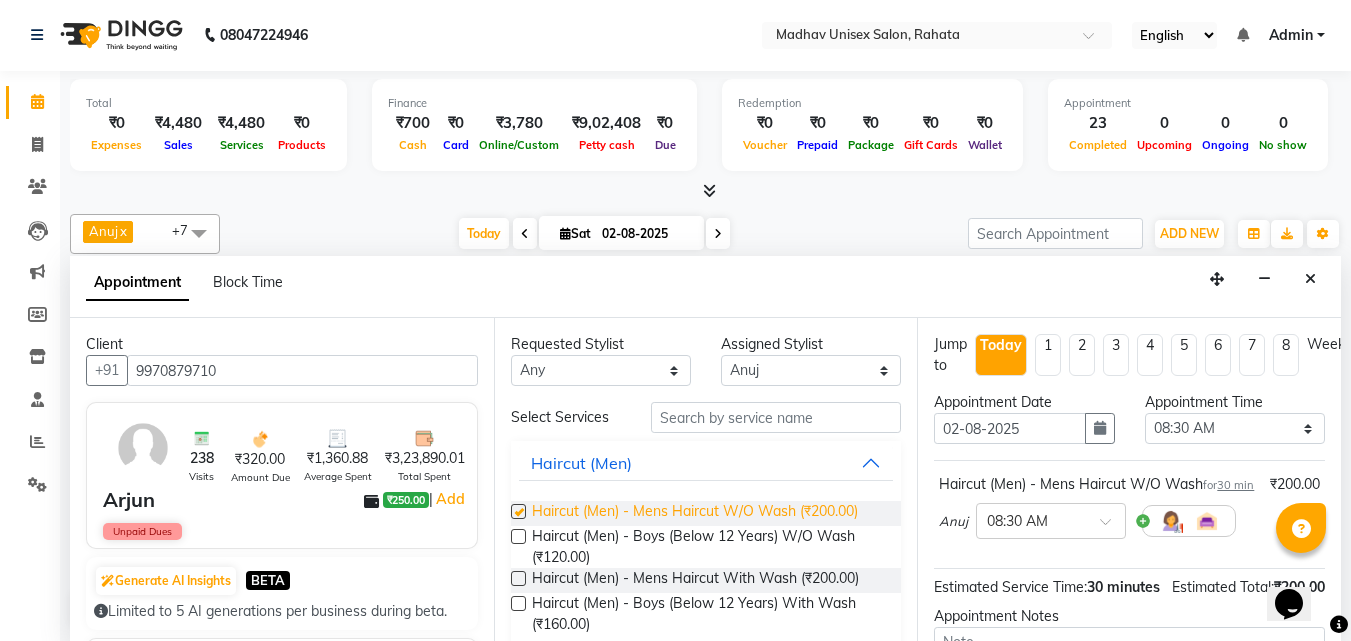 checkbox on "false" 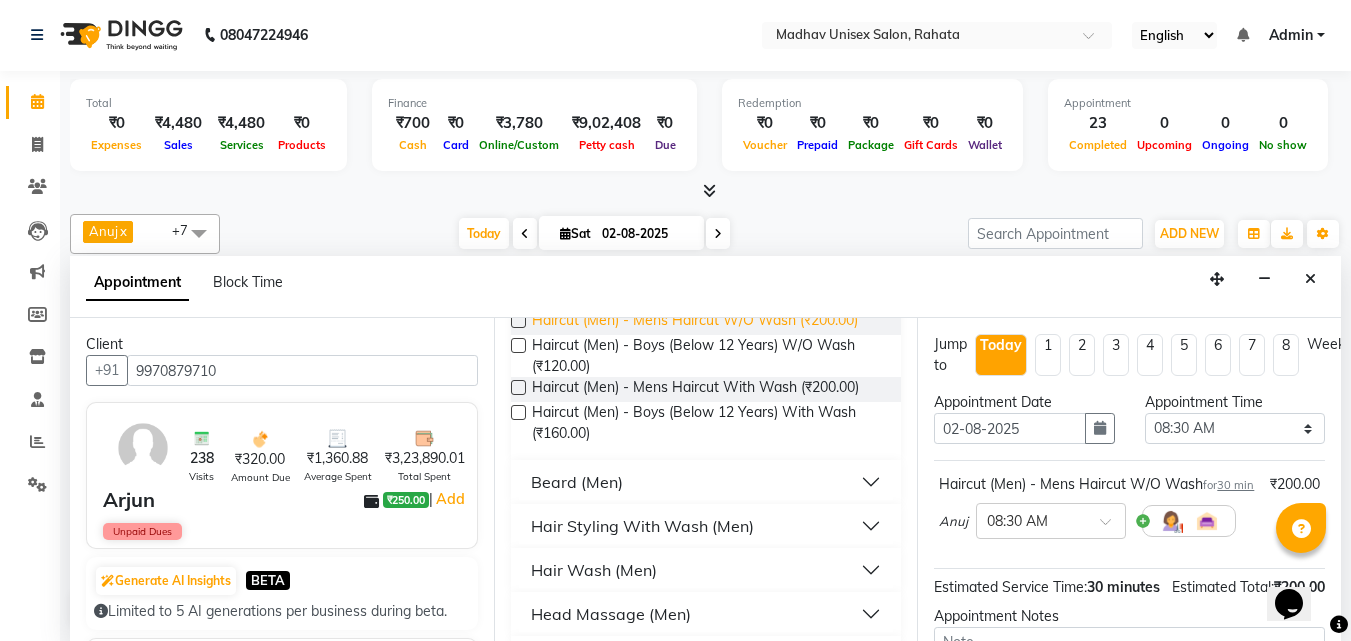 scroll, scrollTop: 192, scrollLeft: 0, axis: vertical 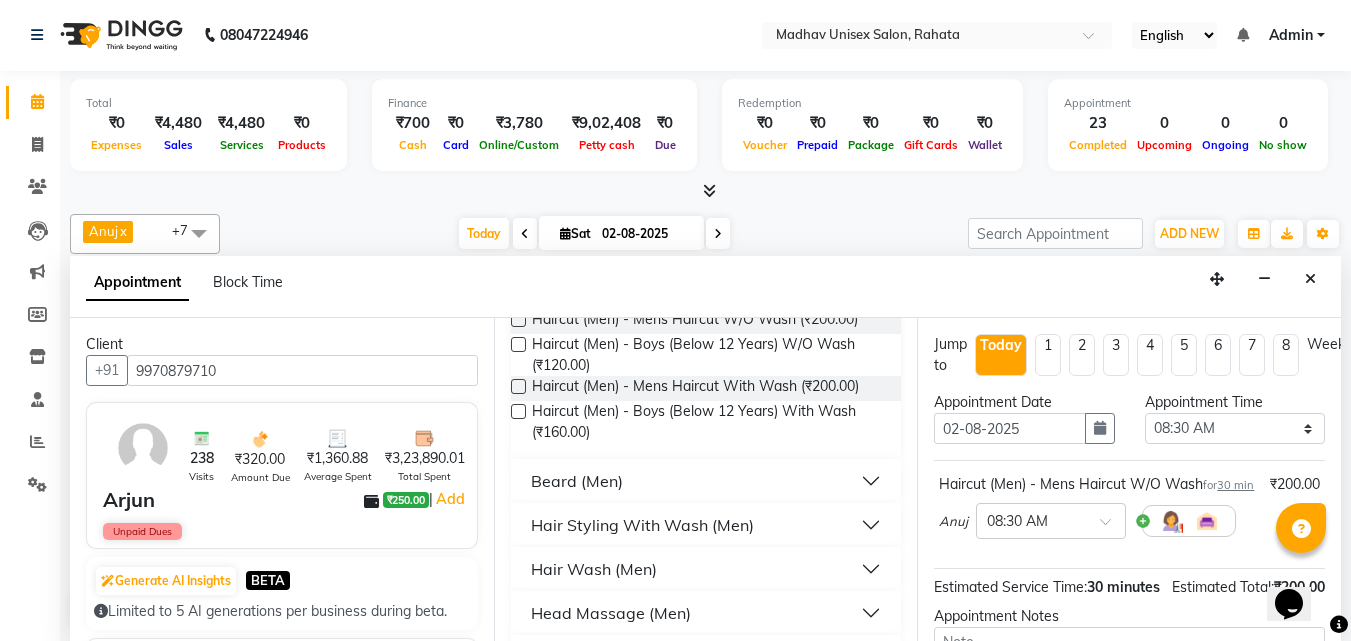 click on "Beard (Men)" at bounding box center (577, 481) 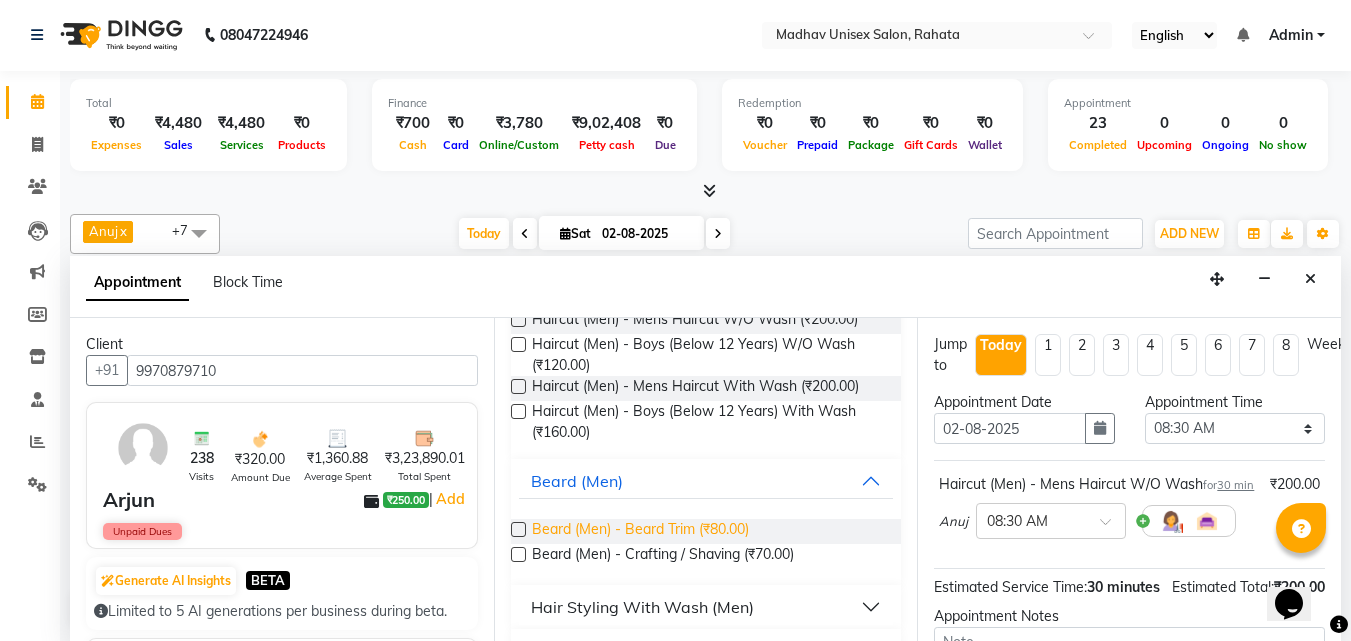 click on "Beard (Men)  - Beard Trim (₹80.00)" at bounding box center (640, 531) 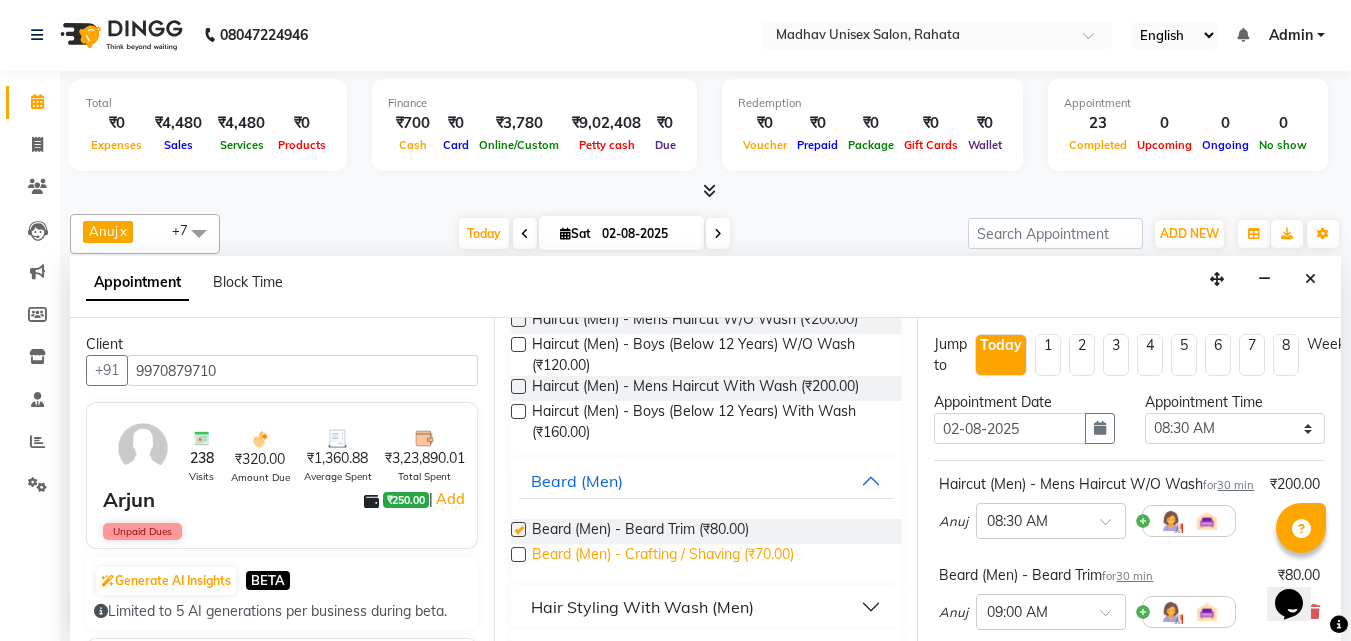 checkbox on "false" 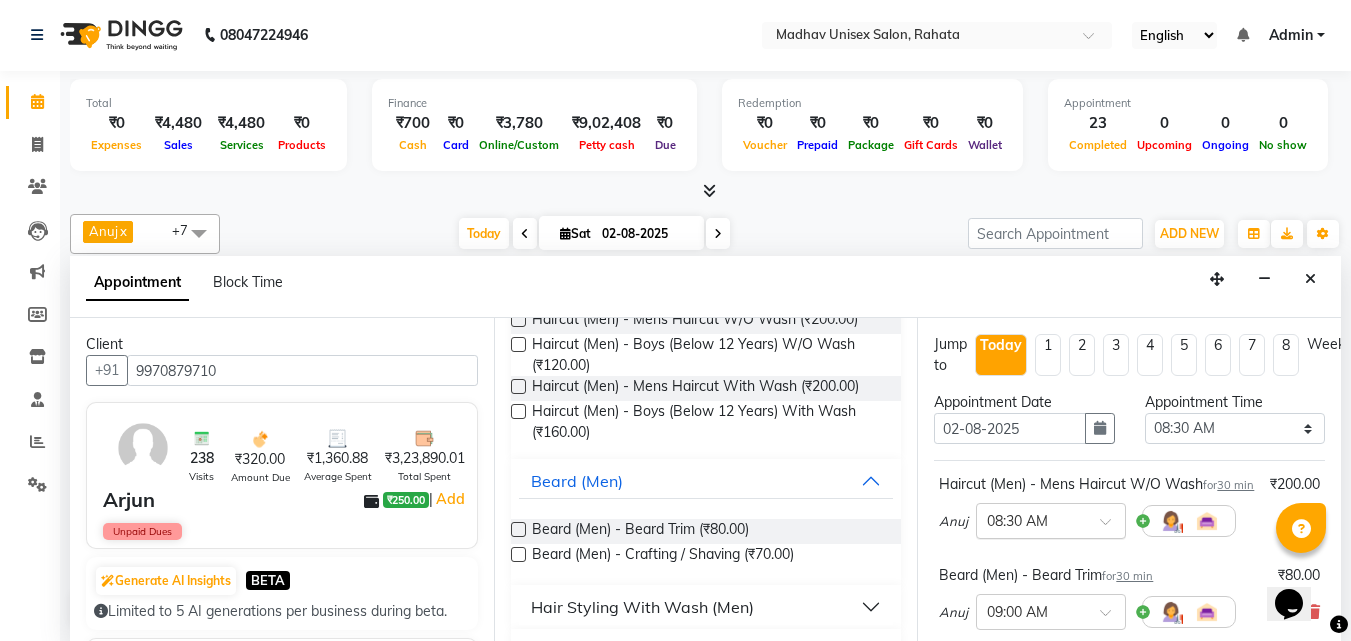 scroll, scrollTop: 330, scrollLeft: 0, axis: vertical 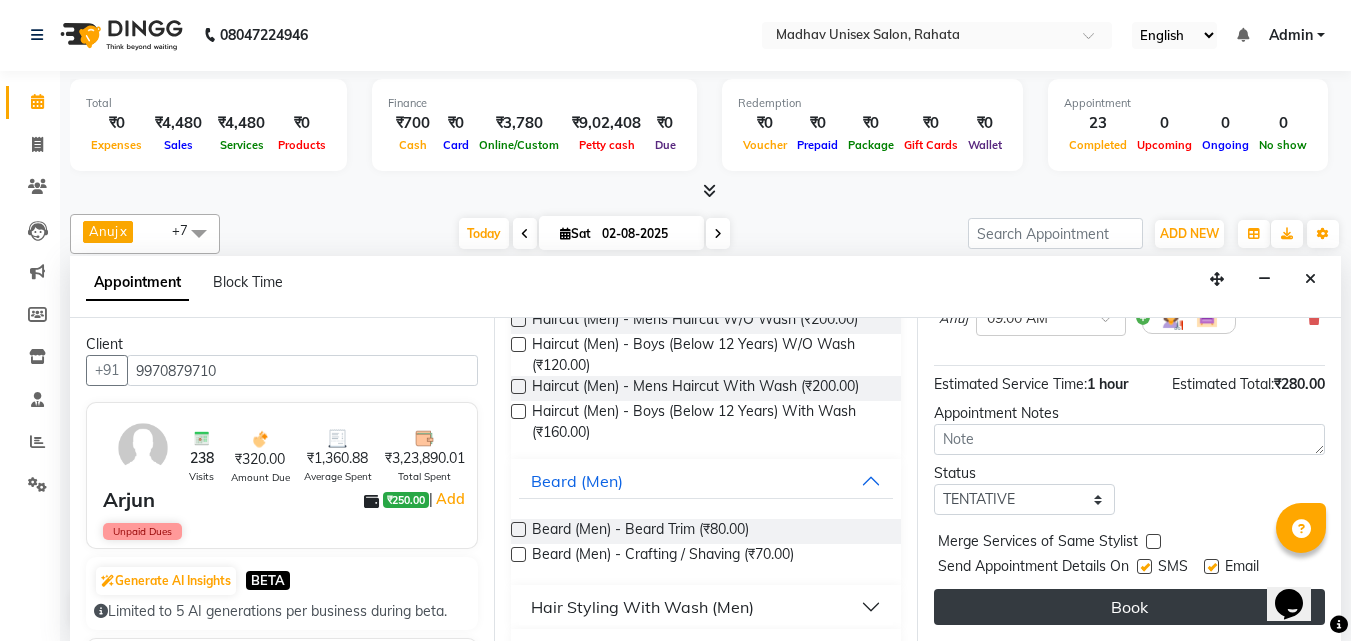click on "Book" at bounding box center (1129, 607) 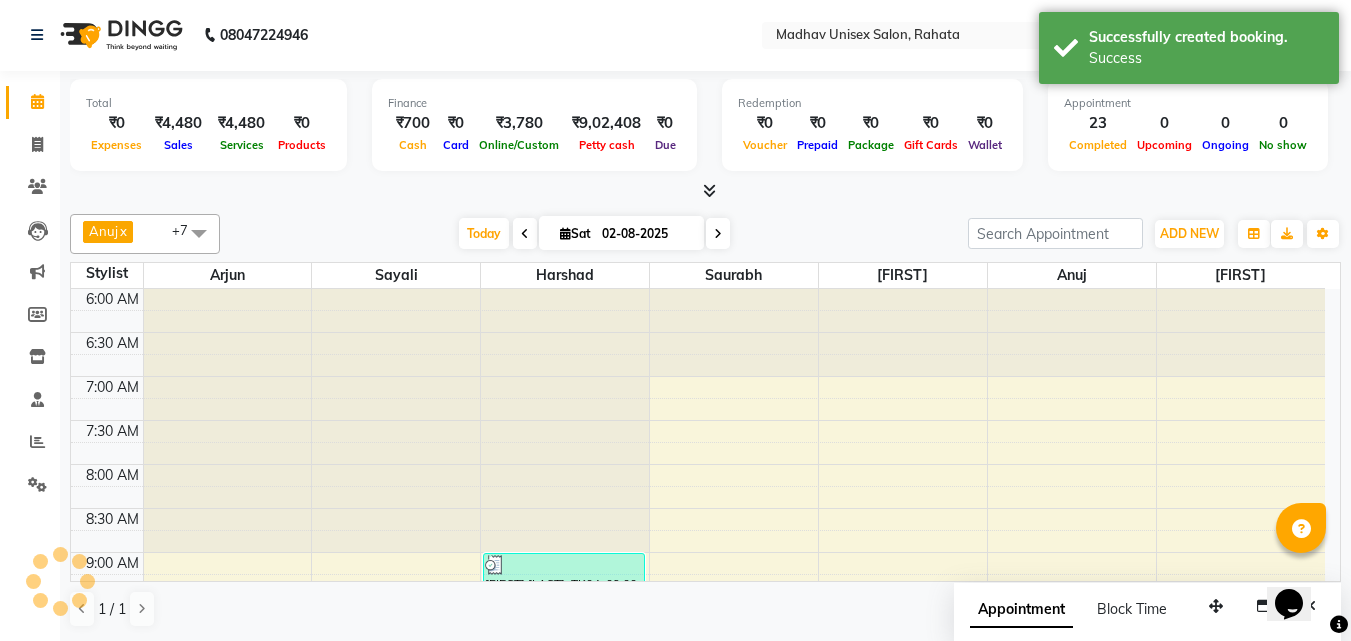 scroll, scrollTop: 0, scrollLeft: 0, axis: both 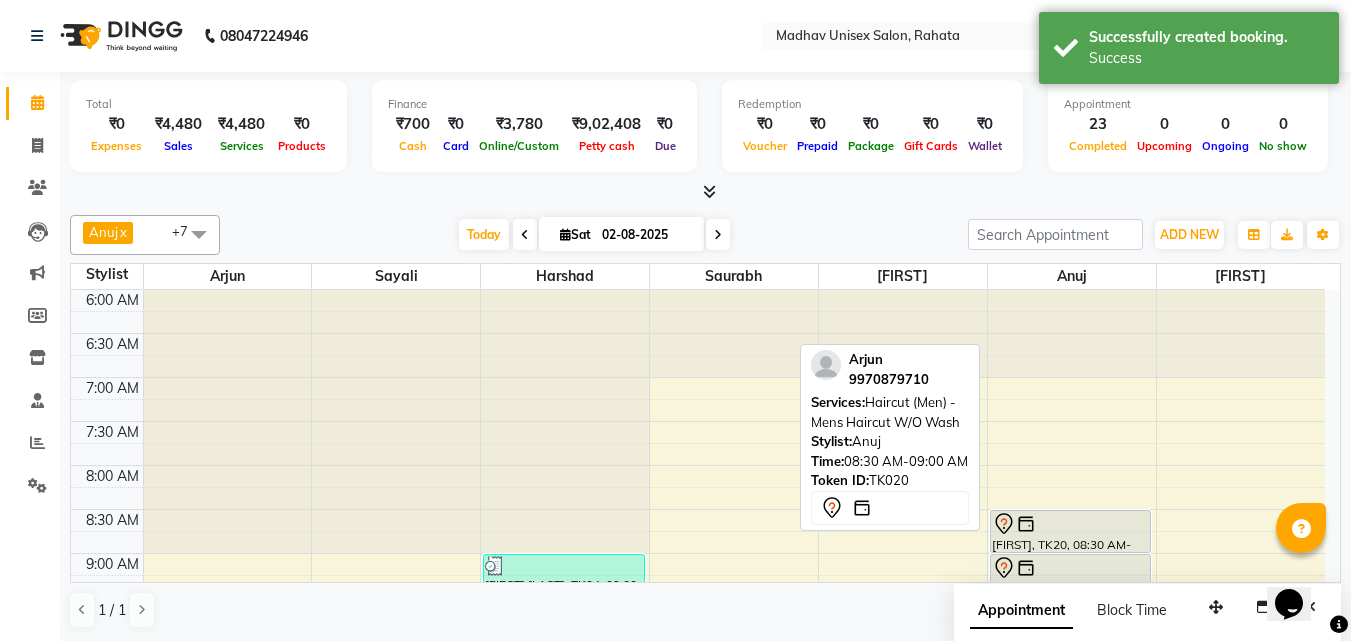 click on "[FIRST], TK20, 08:30 AM-09:00 AM, Haircut (Men)  - Mens Haircut W/O Wash" at bounding box center (1071, 531) 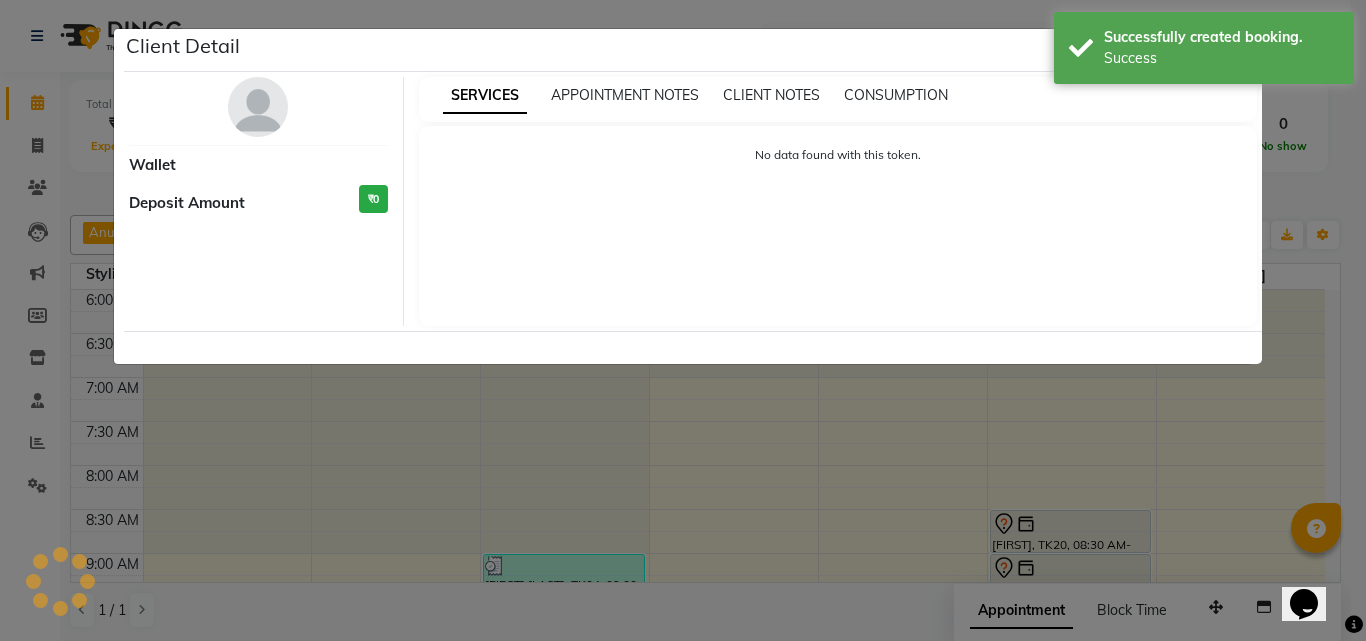 select on "7" 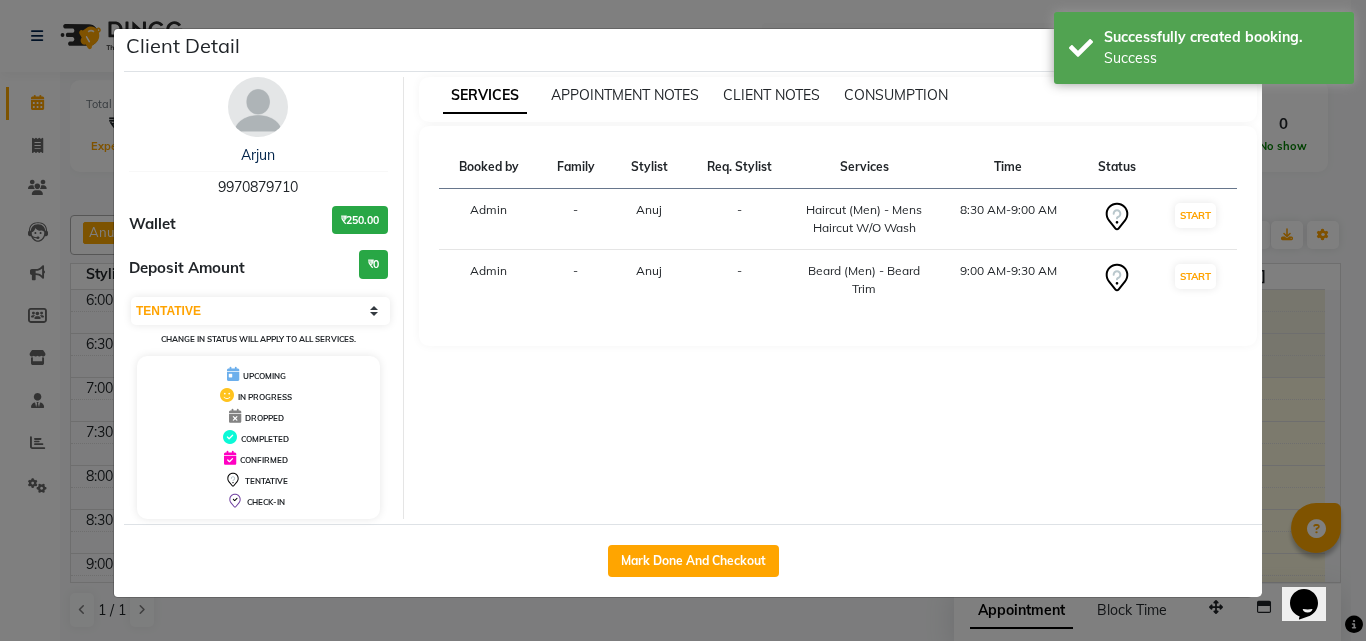 click on "Mark Done And Checkout" 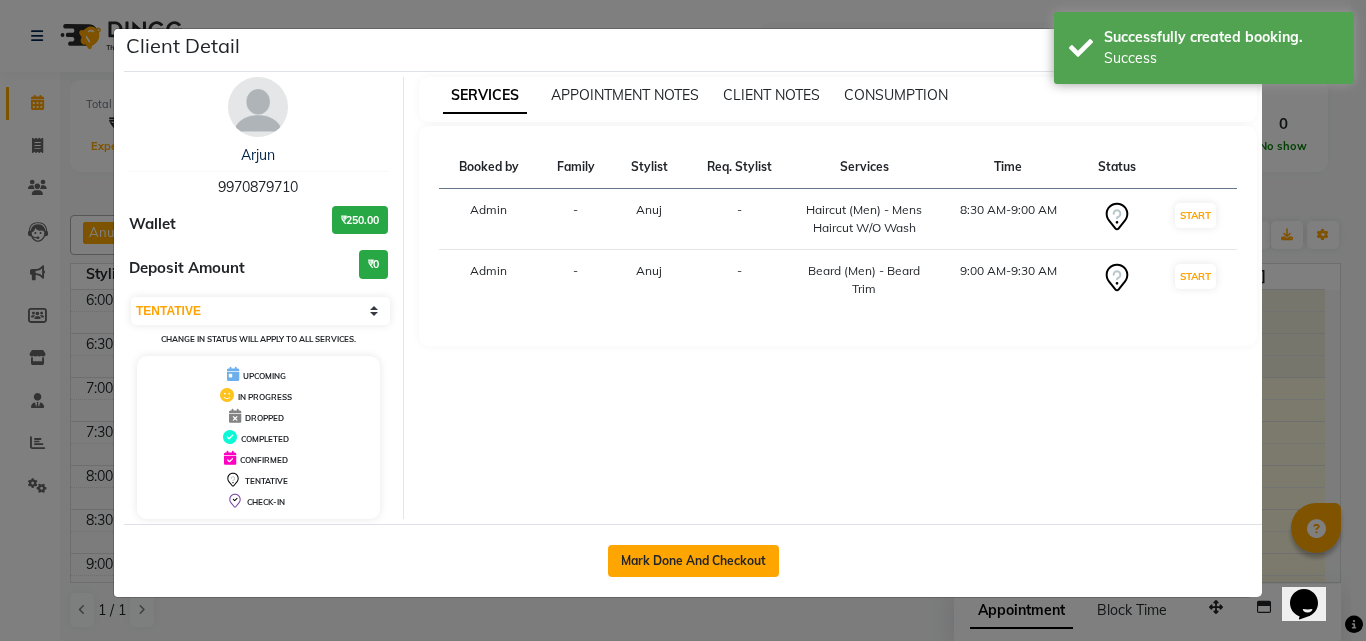 click on "Mark Done And Checkout" 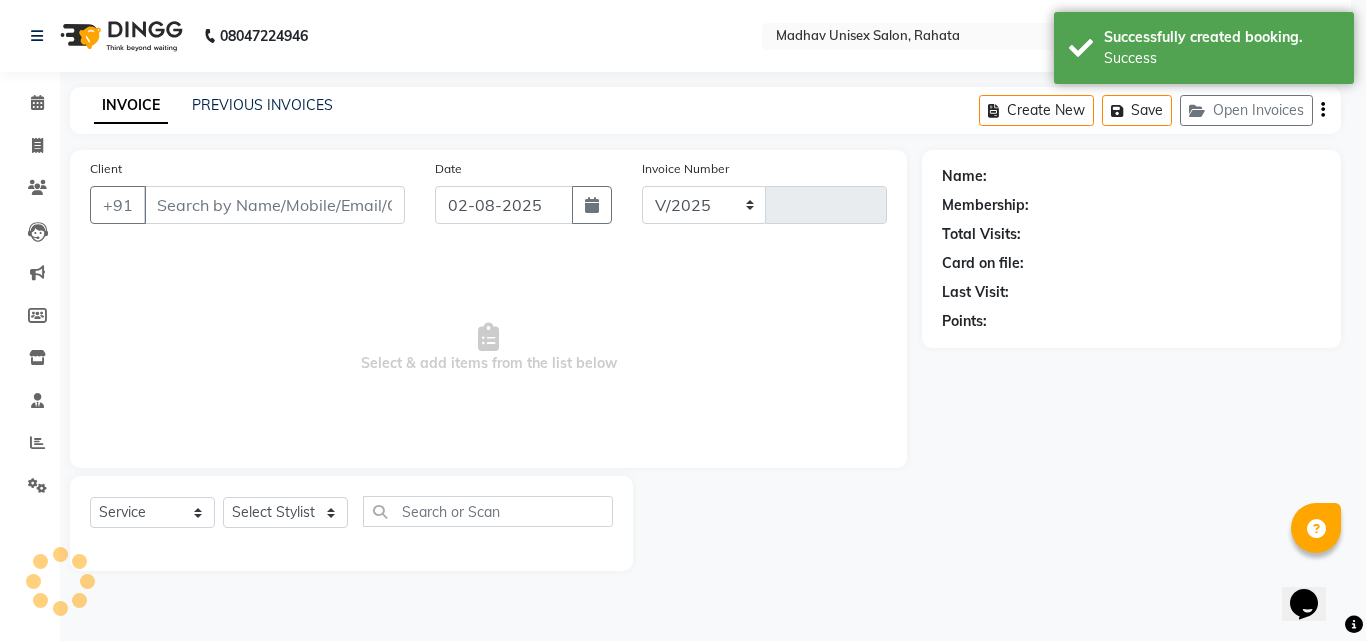 select on "870" 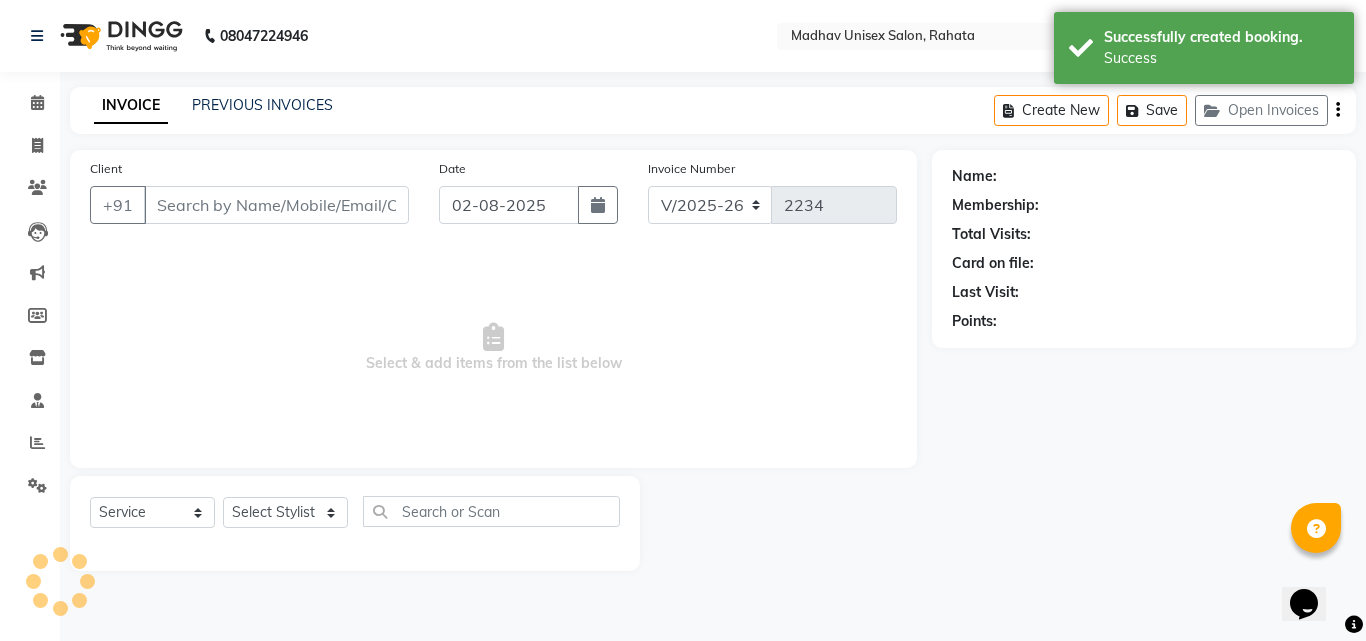 type on "9970879710" 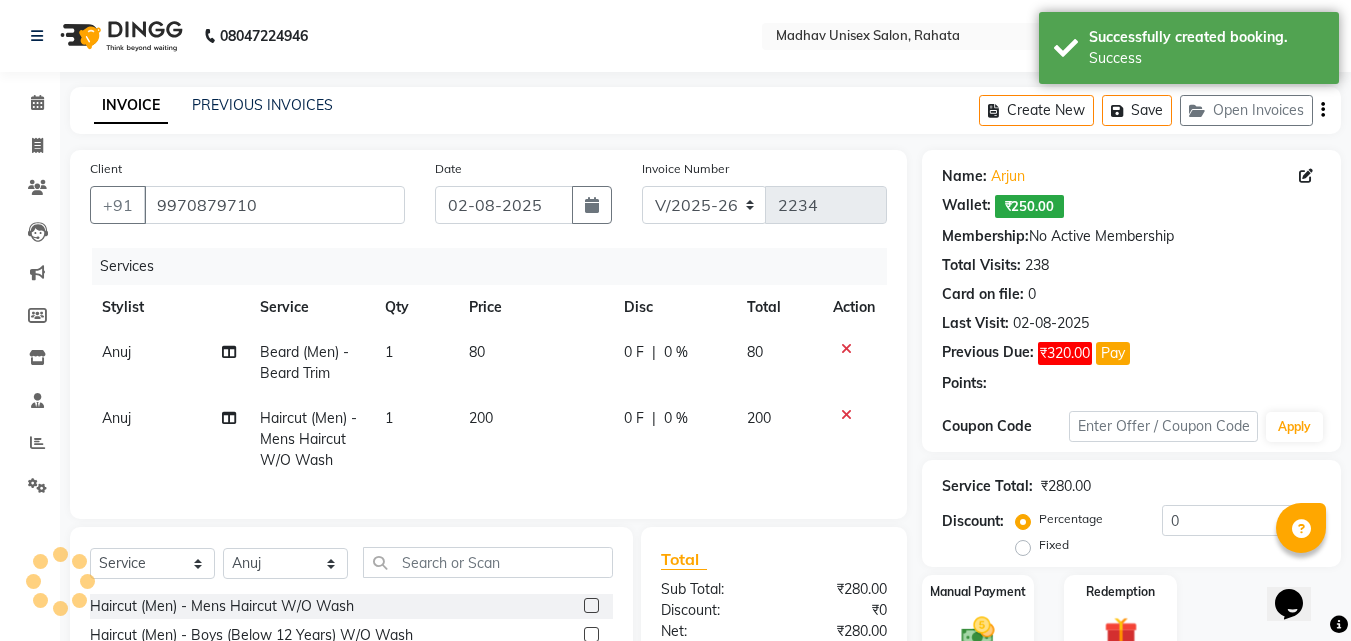 click on "80" 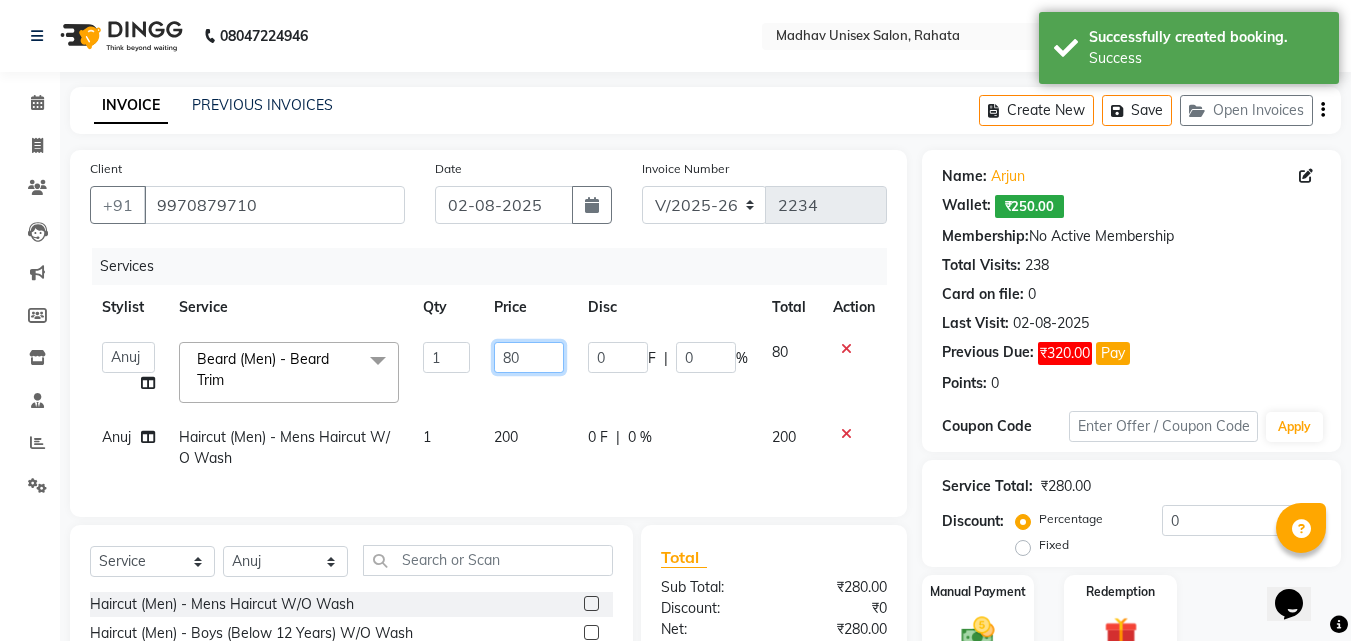 click on "80" 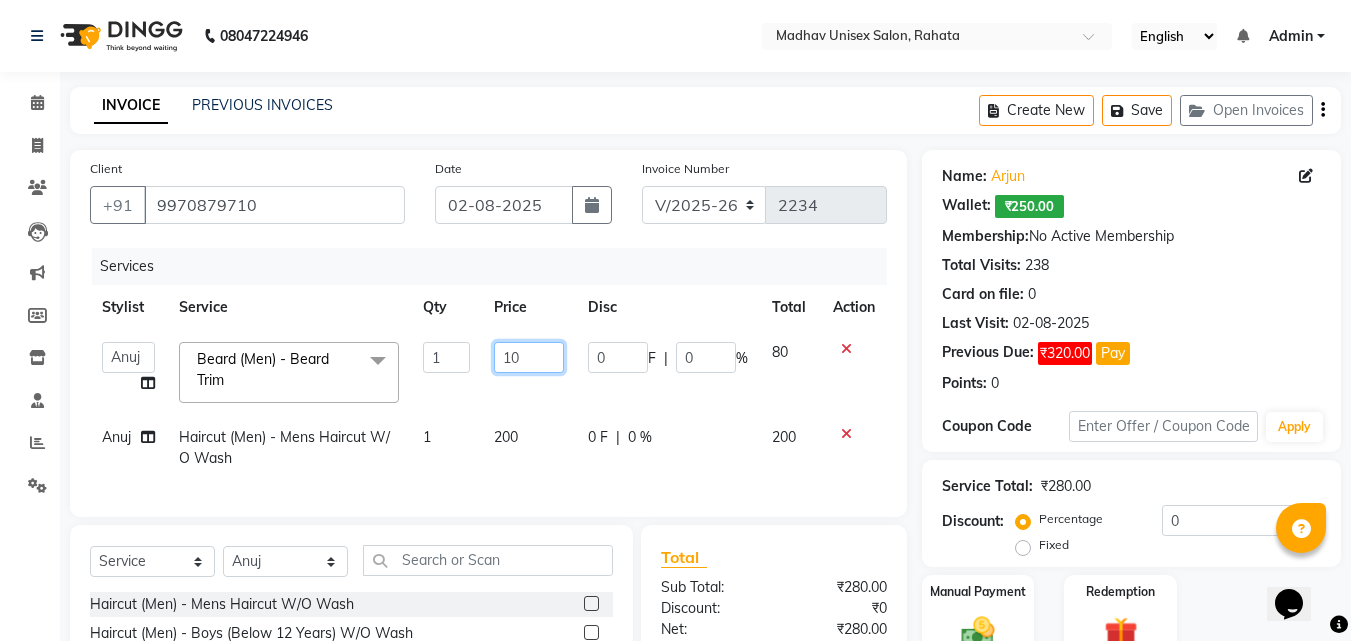 type on "100" 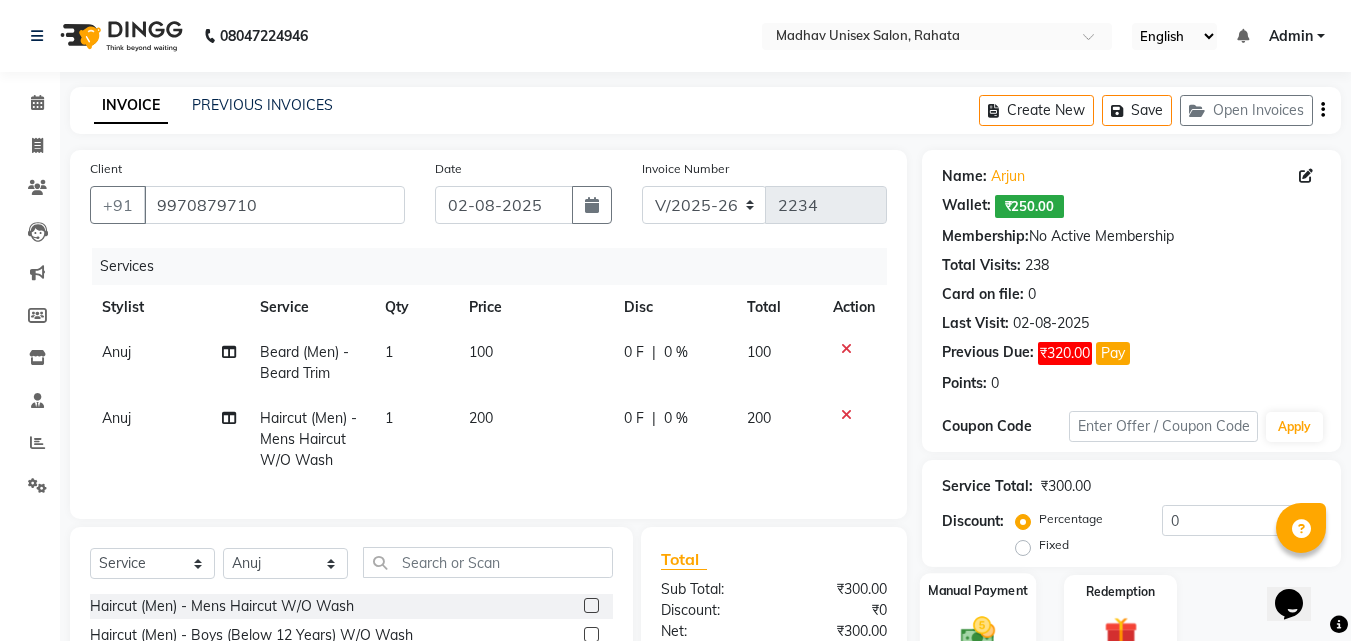 click on "Manual Payment" 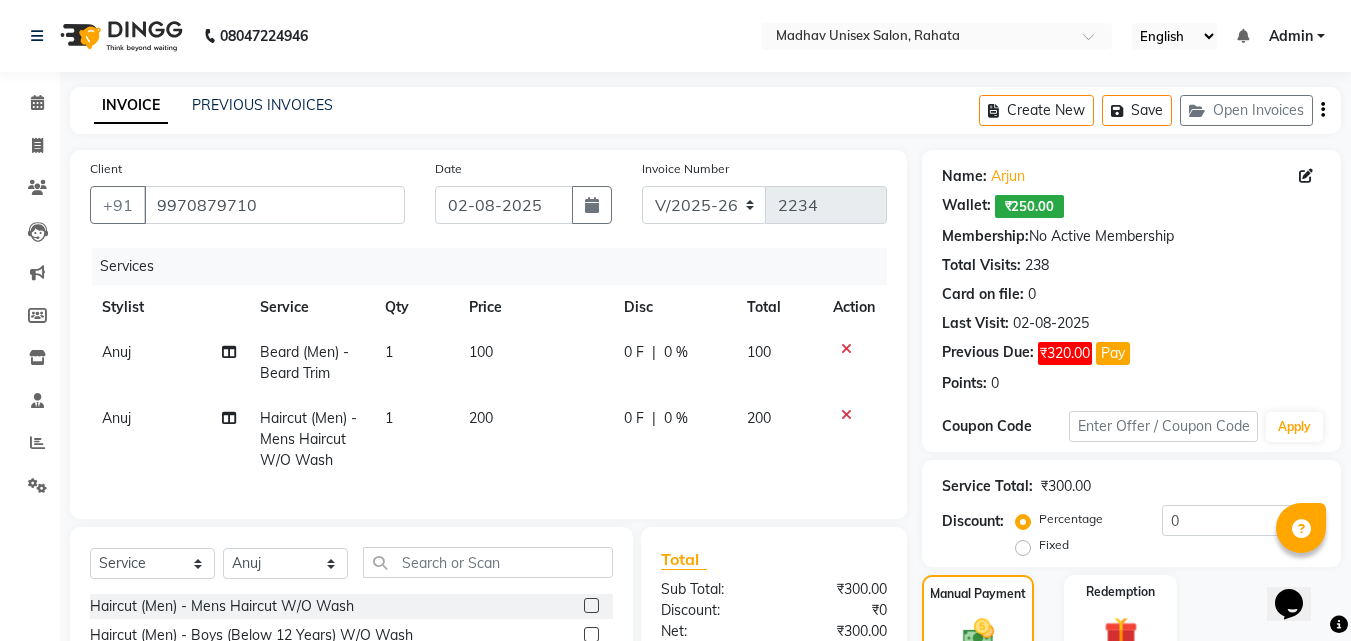 scroll, scrollTop: 462, scrollLeft: 0, axis: vertical 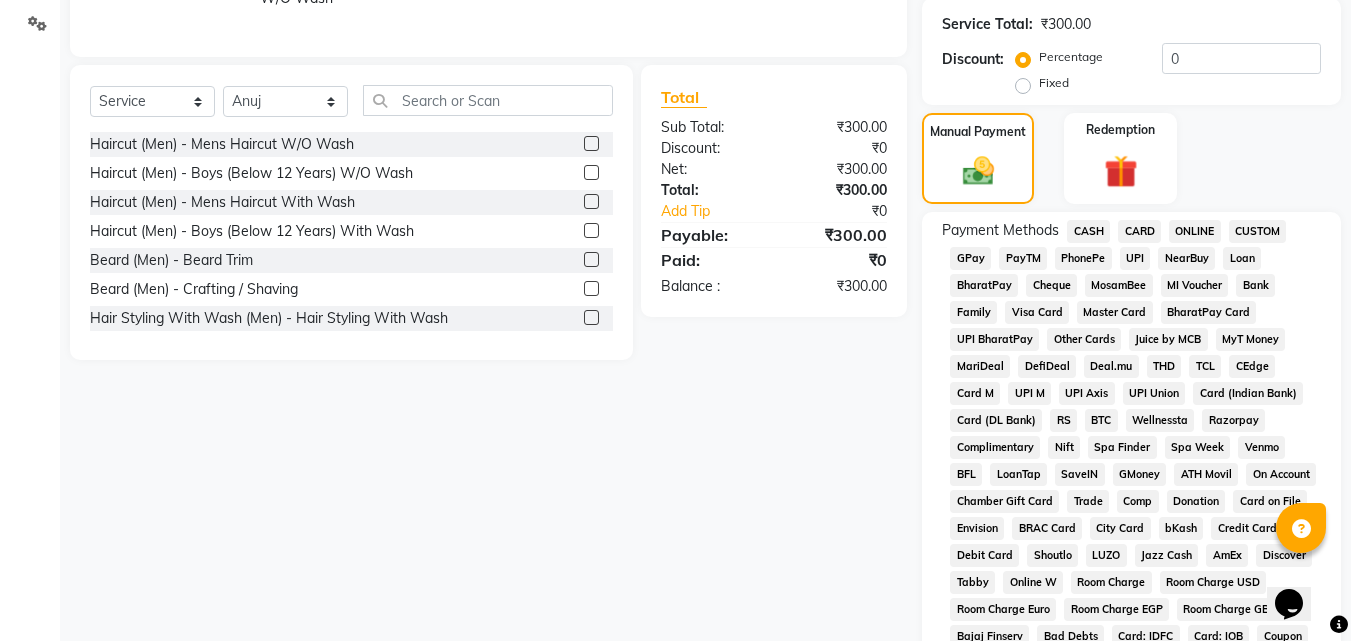 click on "ONLINE" 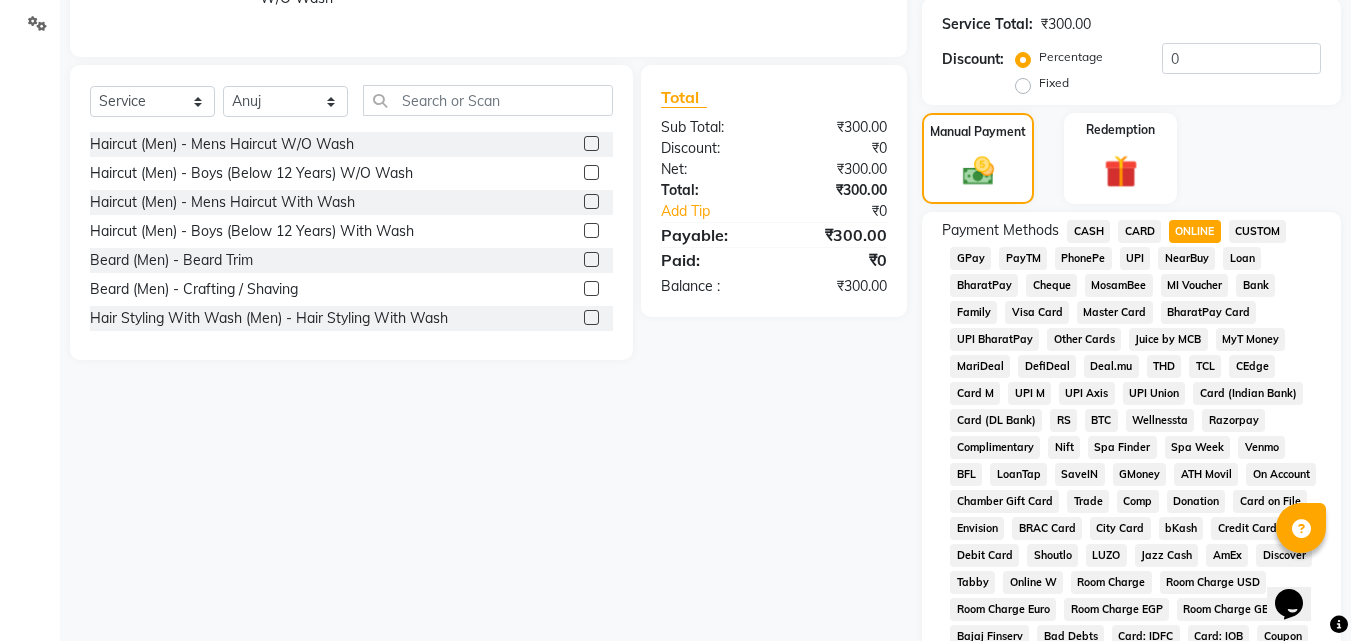 scroll, scrollTop: 923, scrollLeft: 0, axis: vertical 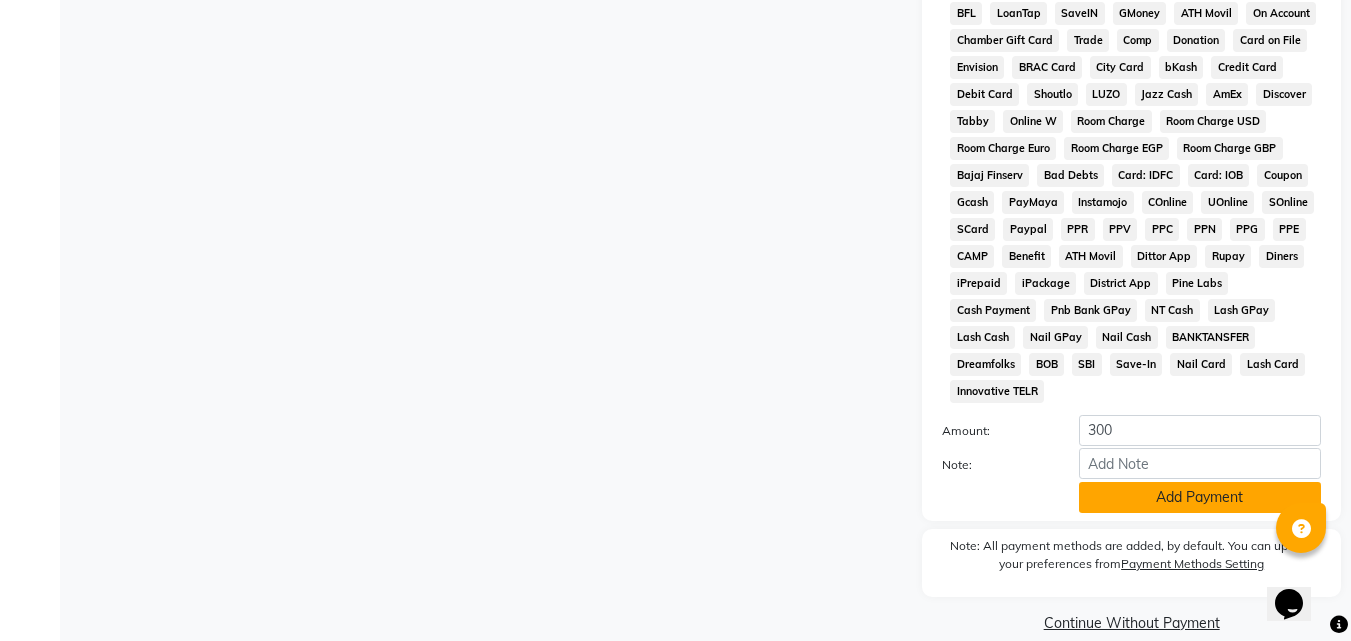 click on "Add Payment" 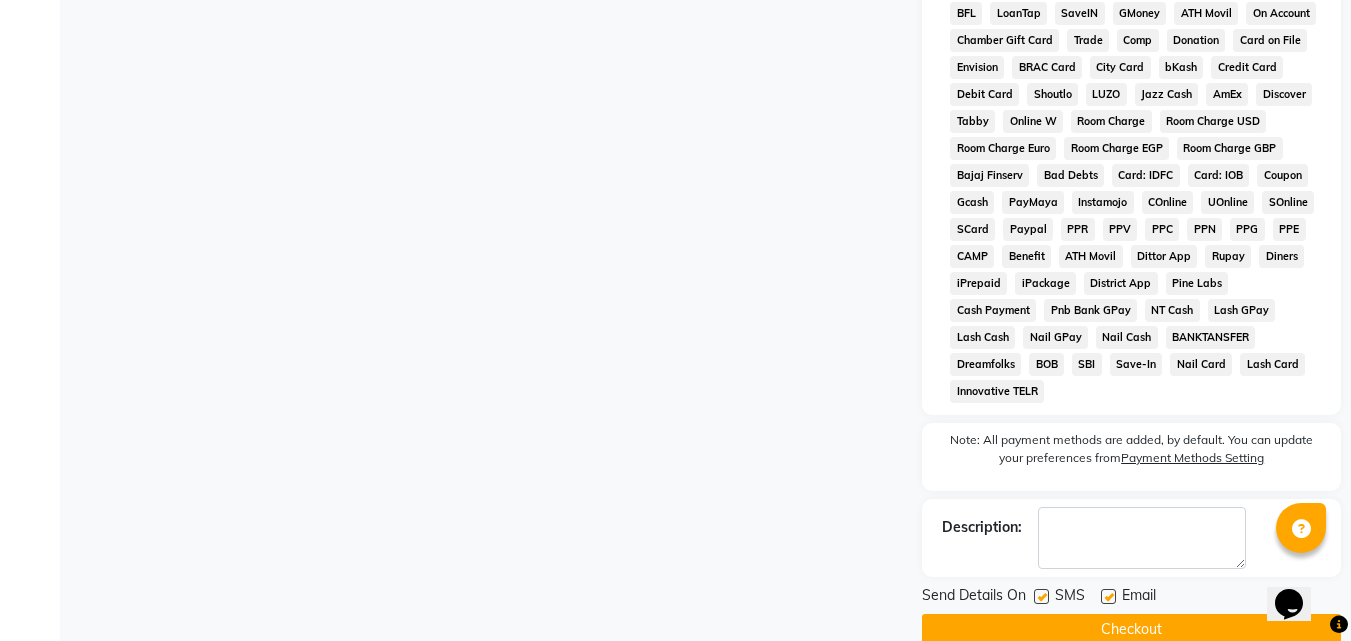 click on "Checkout" 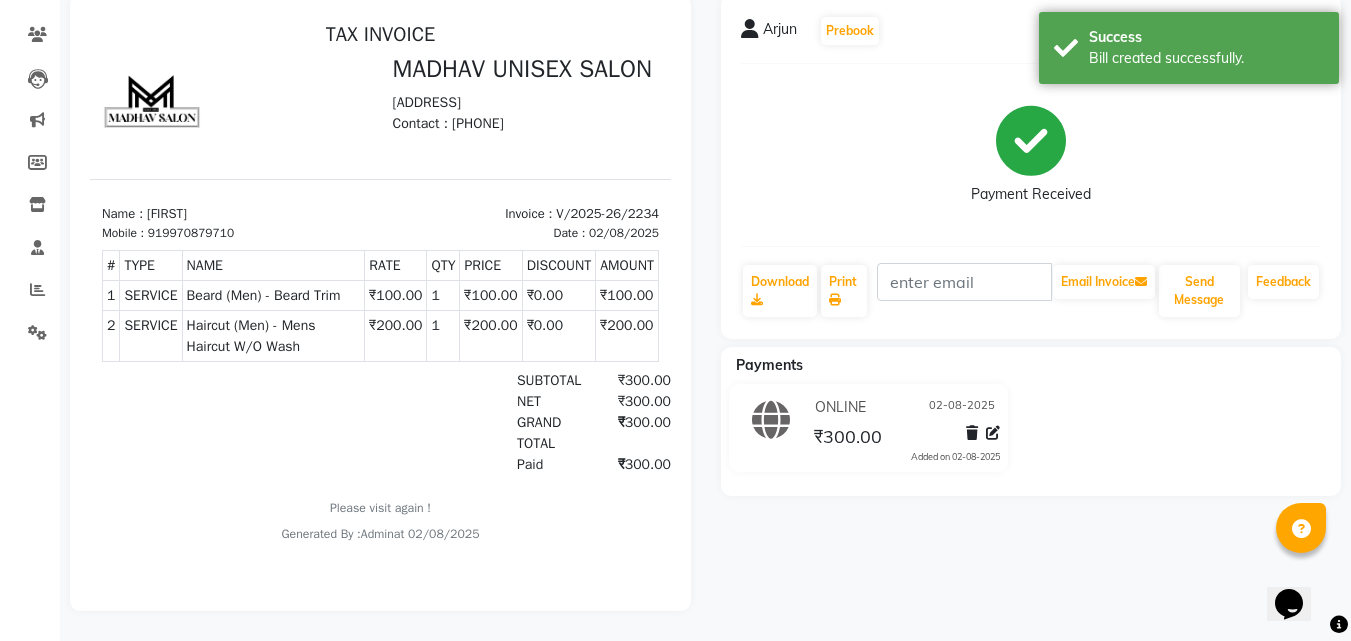 scroll, scrollTop: 0, scrollLeft: 0, axis: both 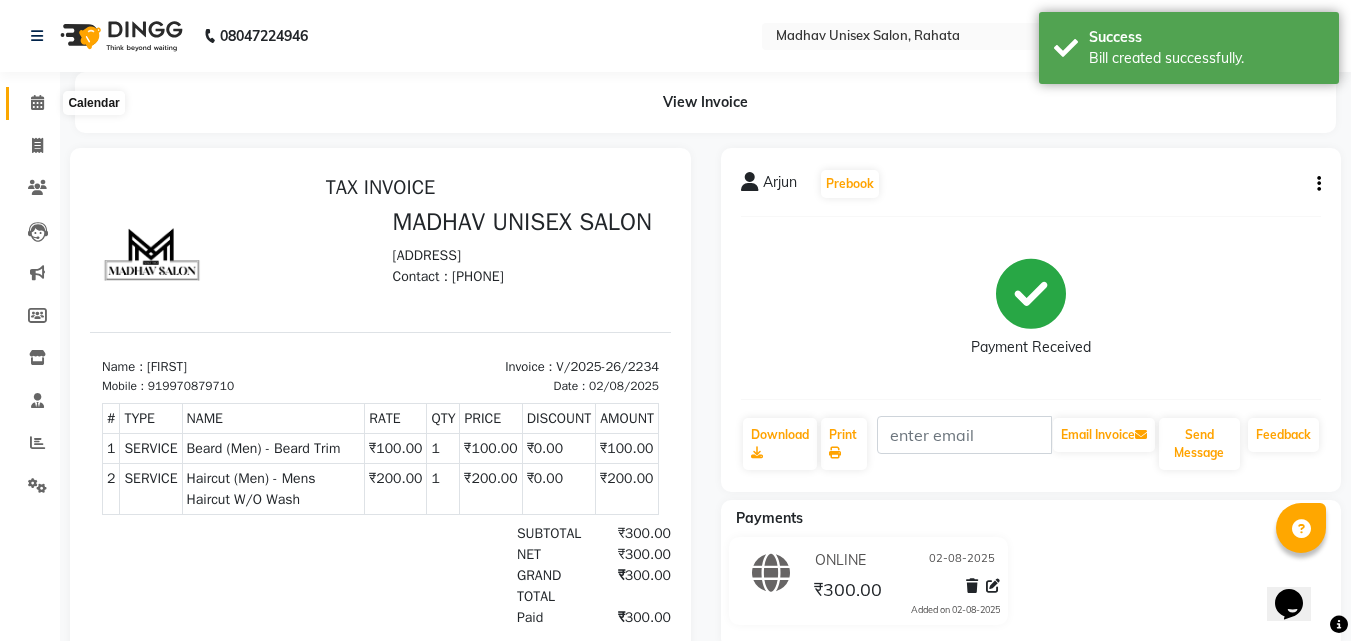 click 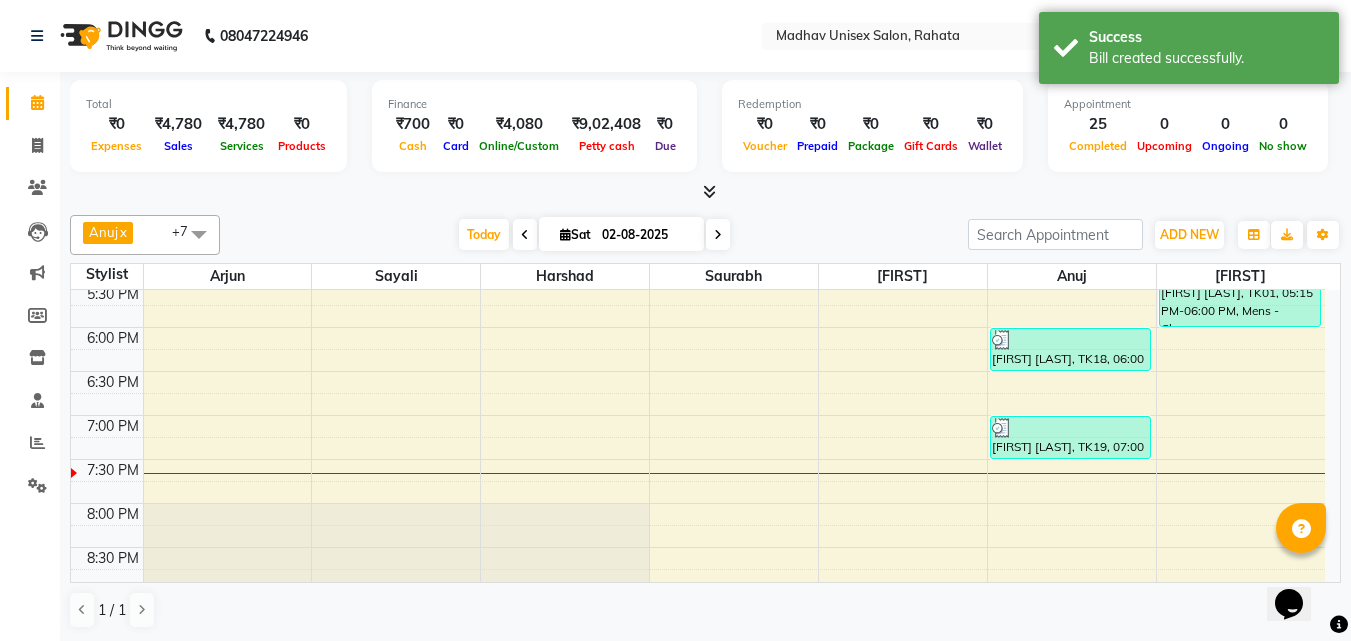 scroll, scrollTop: 1020, scrollLeft: 0, axis: vertical 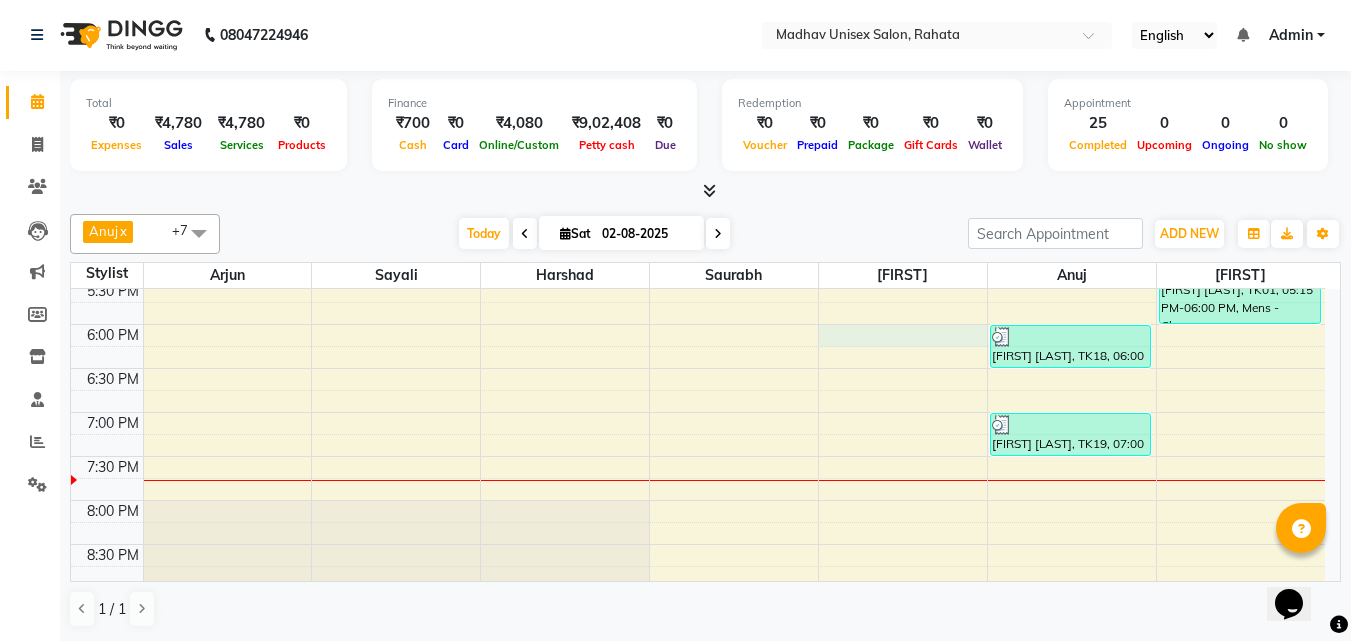 click on "[FIRST] [LAST], TK04, 09:00 AM-09:30 AM, Haircut (Men)  - Mens Haircut W/O Wash     [FIRST] [LAST], TK04, 09:30 AM-10:00 AM, Globle Colour (Men)  - Majirel     [FIRST], TK13, 10:30 AM-11:00 AM, Haircut (Men)  - Mens Haircut W/O Wash     [FIRST], TK13, 11:00 AM-11:30 AM, Beard (Men)  - Beard Trim     [FIRST] [LAST], TK14, 12:00 PM-12:30 PM, Haircut (Men)  - Mens Haircut W/O Wash     [FIRST] [LAST], TK15, 12:45 PM-01:15 PM, Beard (Men)  - Beard Trim     [FIRST], TK12, 02:00 PM-02:45 PM, Hair Spa (Women)  - Short     [FIRST] [LAST], TK11, 03:00 PM-03:30 PM, Haircut (Men)  - Mens Haircut W/O Wash     [FIRST] [LAST], TK11, 03:30 PM-04:00 PM, Beard (Men)  - Beard Trim     [FIRST] [LAST], TK07, 01:30 PM-02:00 PM, Beard (Men)  - Beard Trim" at bounding box center (698, 16) 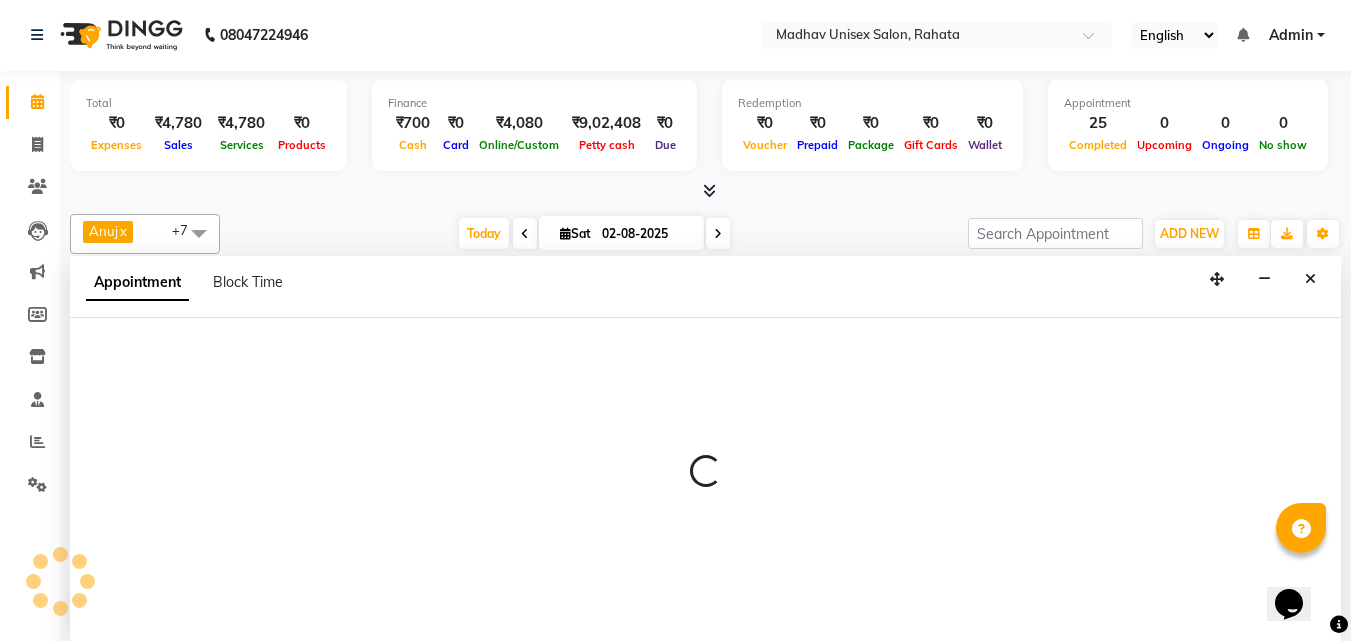 select on "36945" 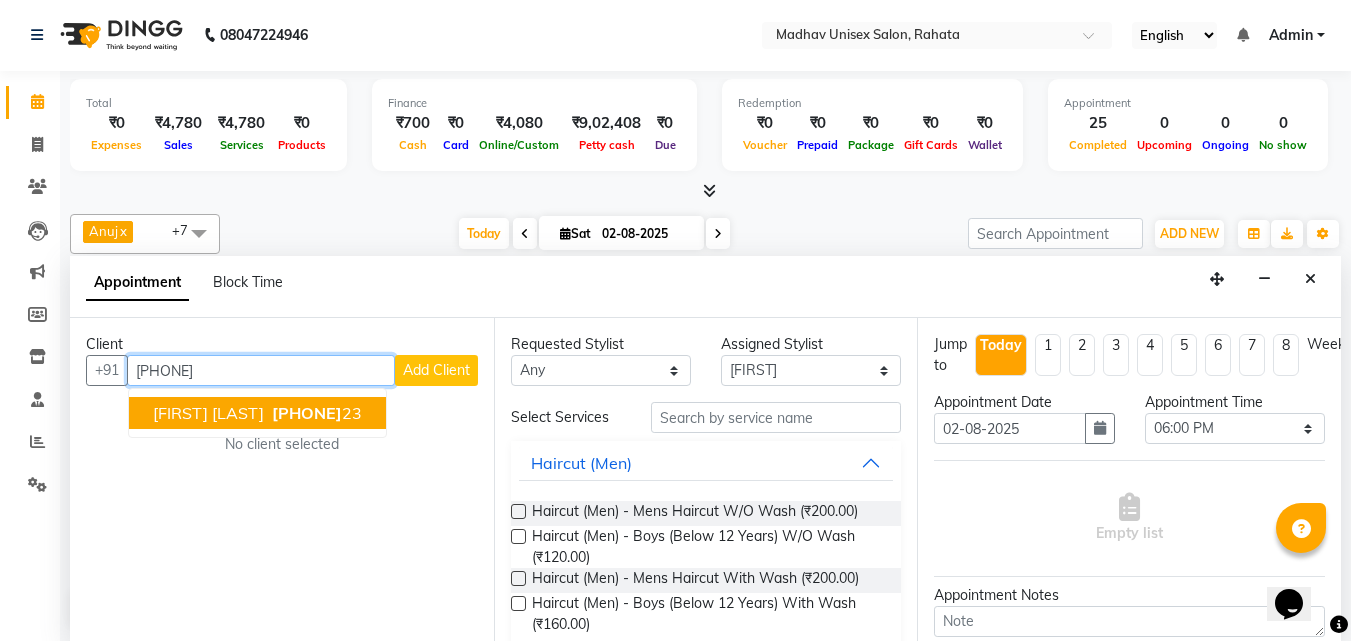 click on "[FIRST] [LAST] [PHONE]" at bounding box center [257, 413] 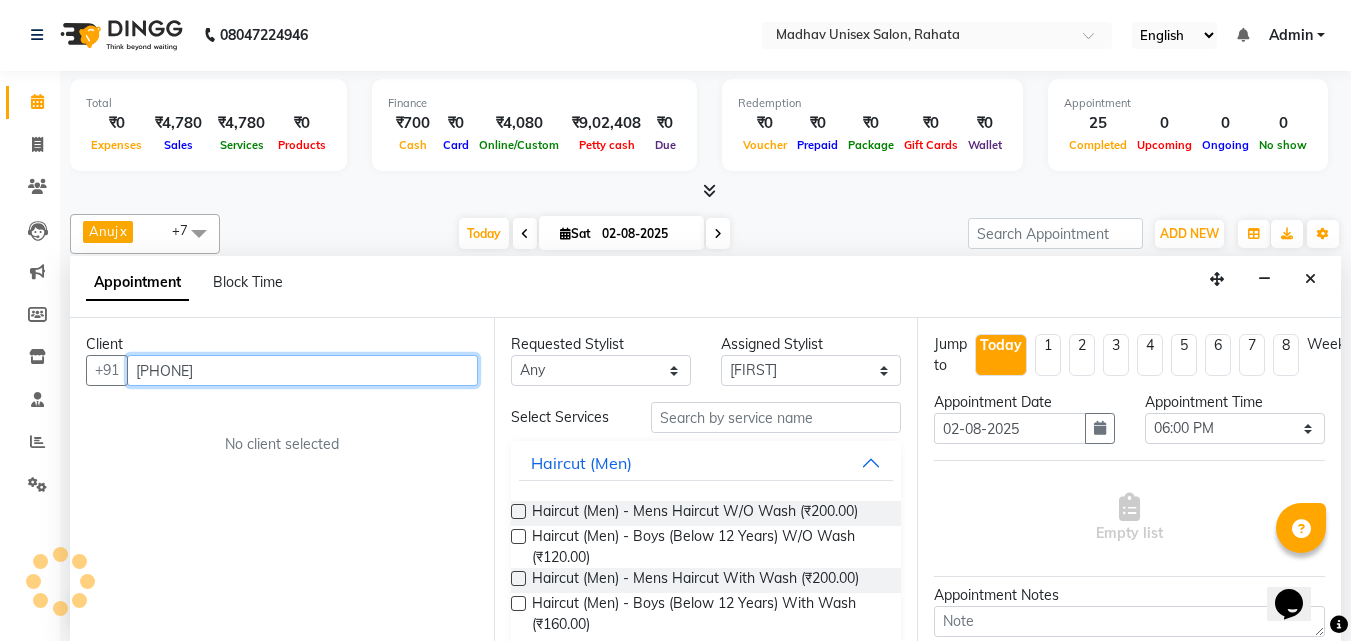 type on "[PHONE]" 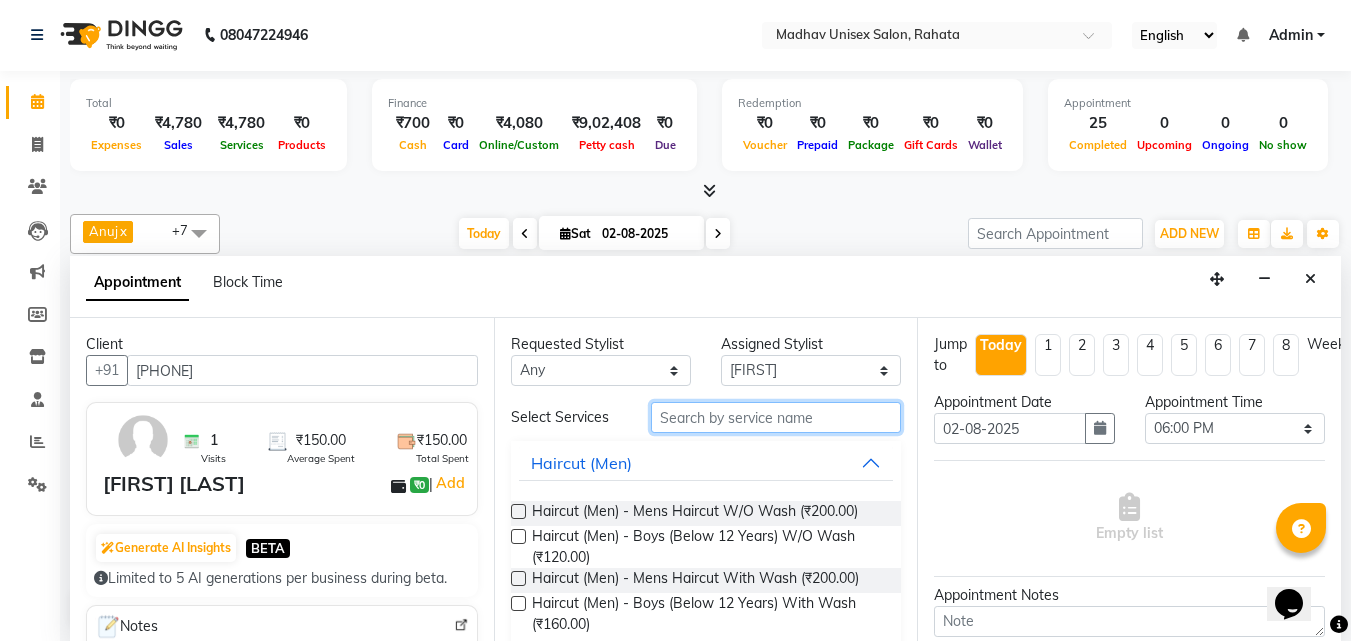 click at bounding box center (776, 417) 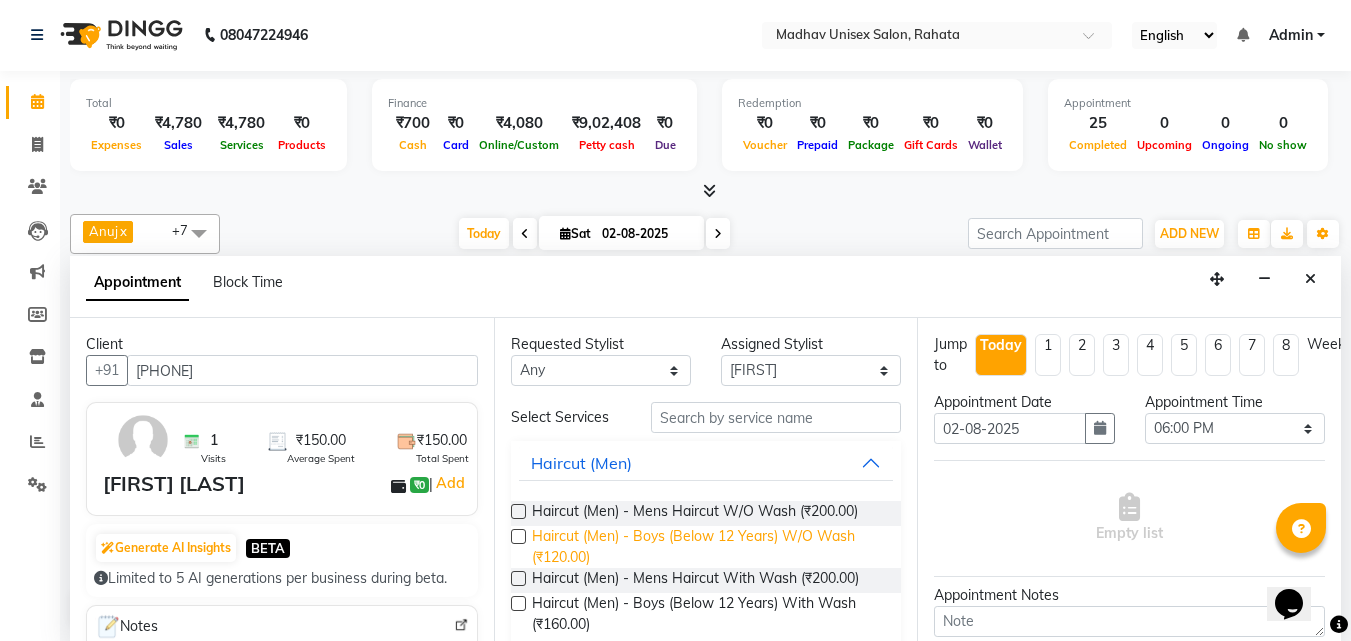 click on "Haircut (Men)  - Boys (Below 12 Years) W/O Wash (₹120.00)" at bounding box center [709, 547] 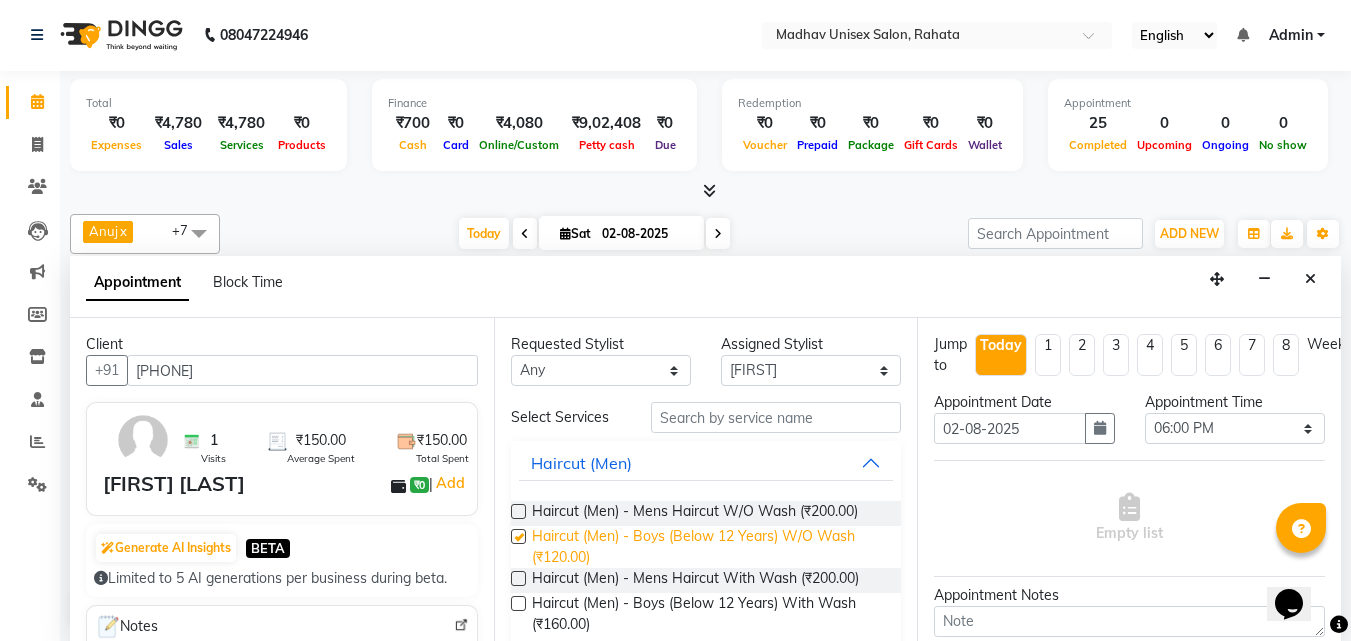 checkbox on "false" 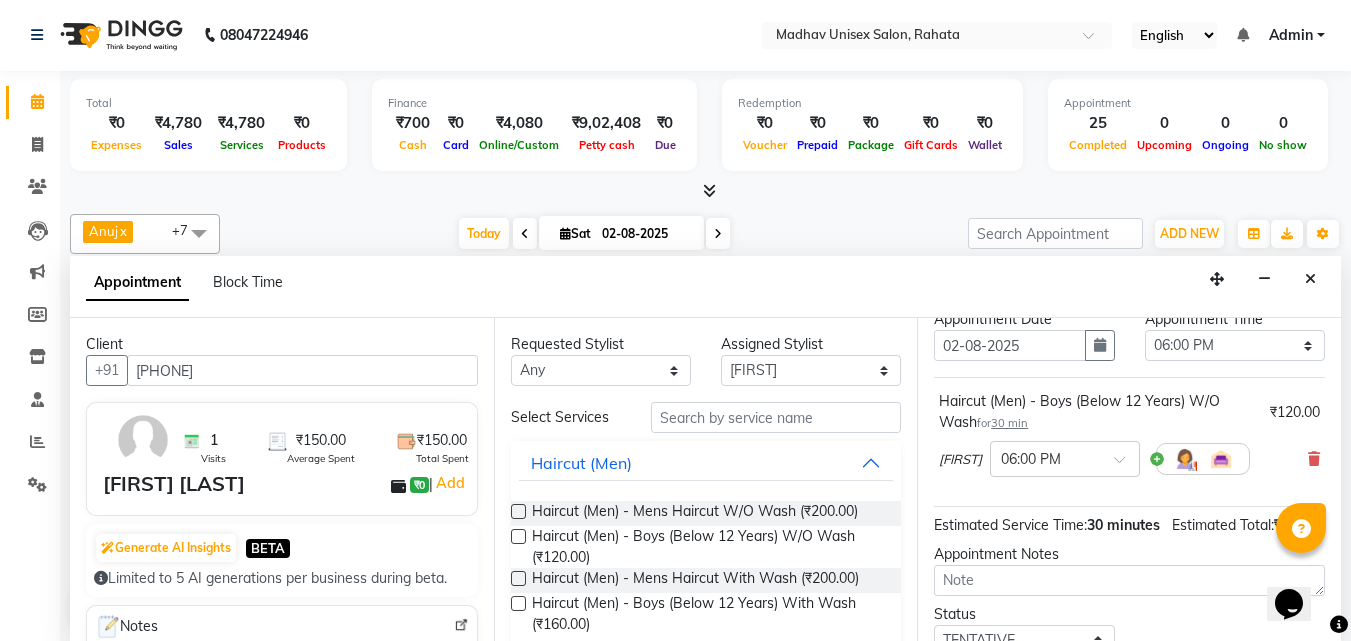 scroll, scrollTop: 84, scrollLeft: 0, axis: vertical 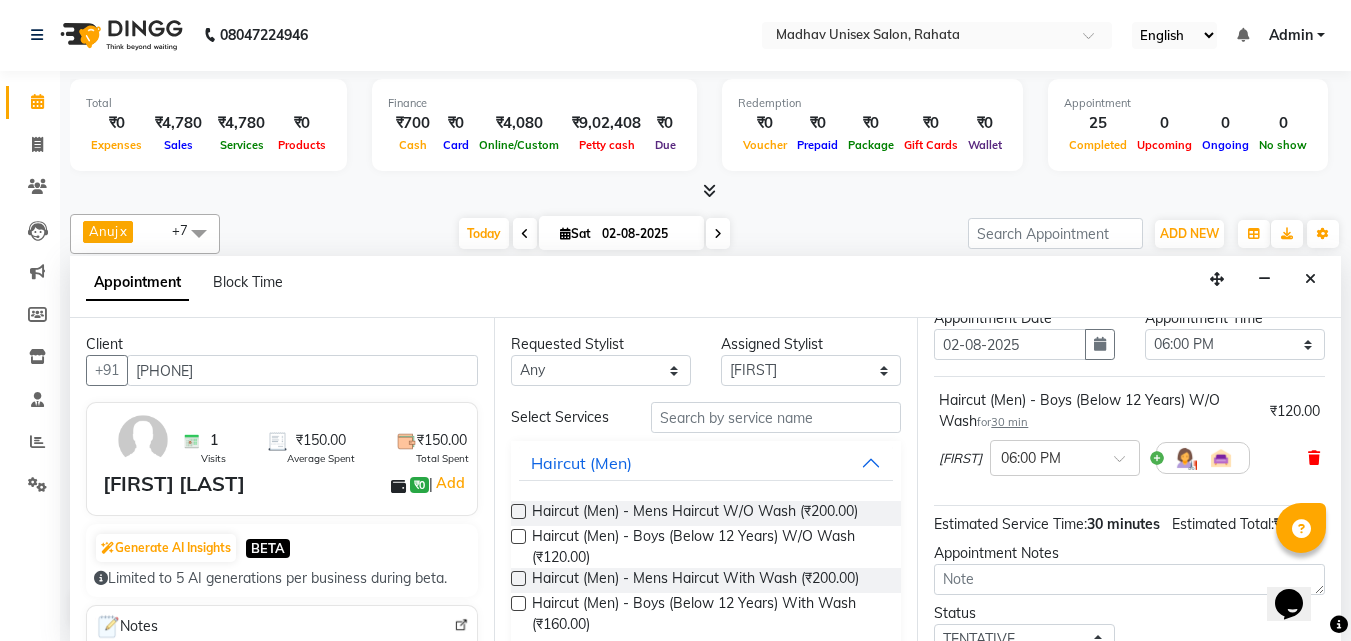 click at bounding box center (1314, 458) 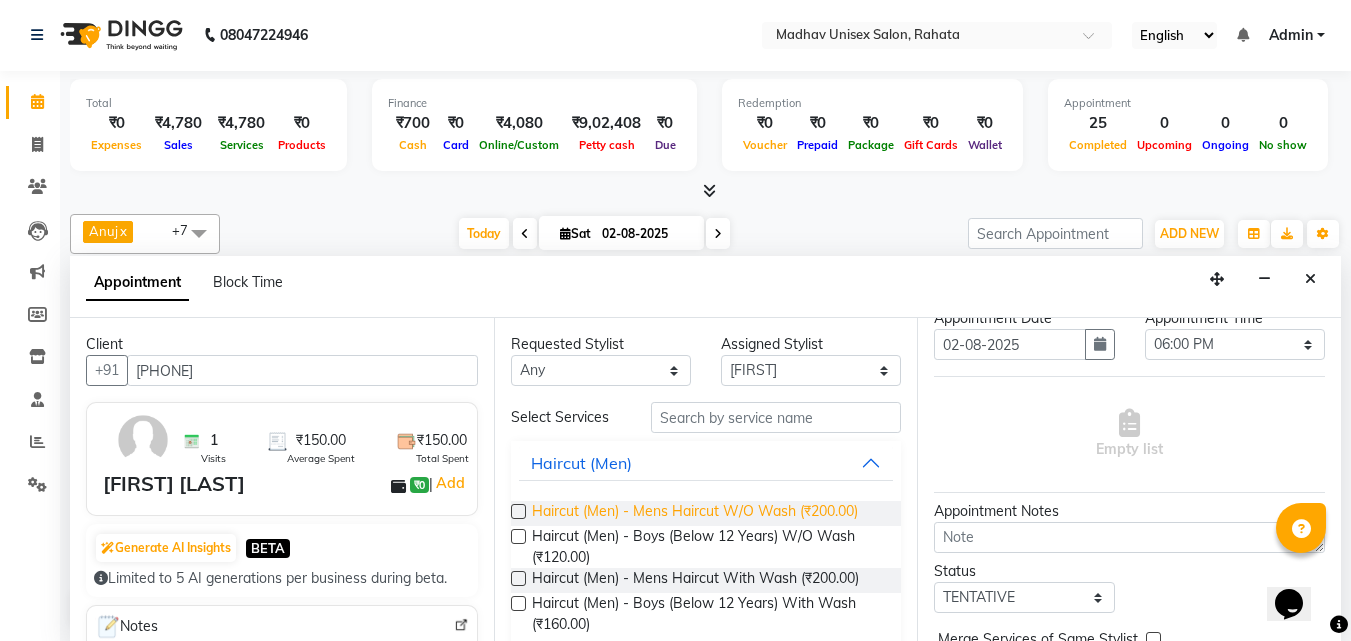 click on "Haircut (Men)  - Mens Haircut W/O Wash (₹200.00)" at bounding box center [695, 513] 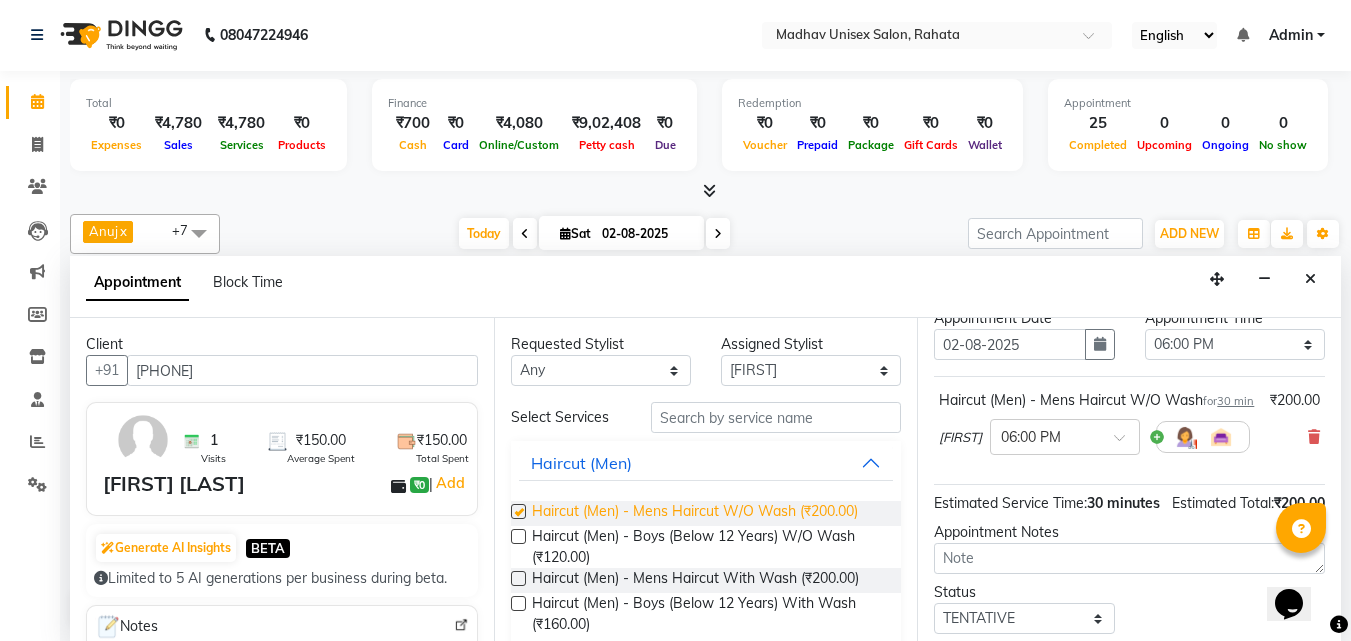 checkbox on "false" 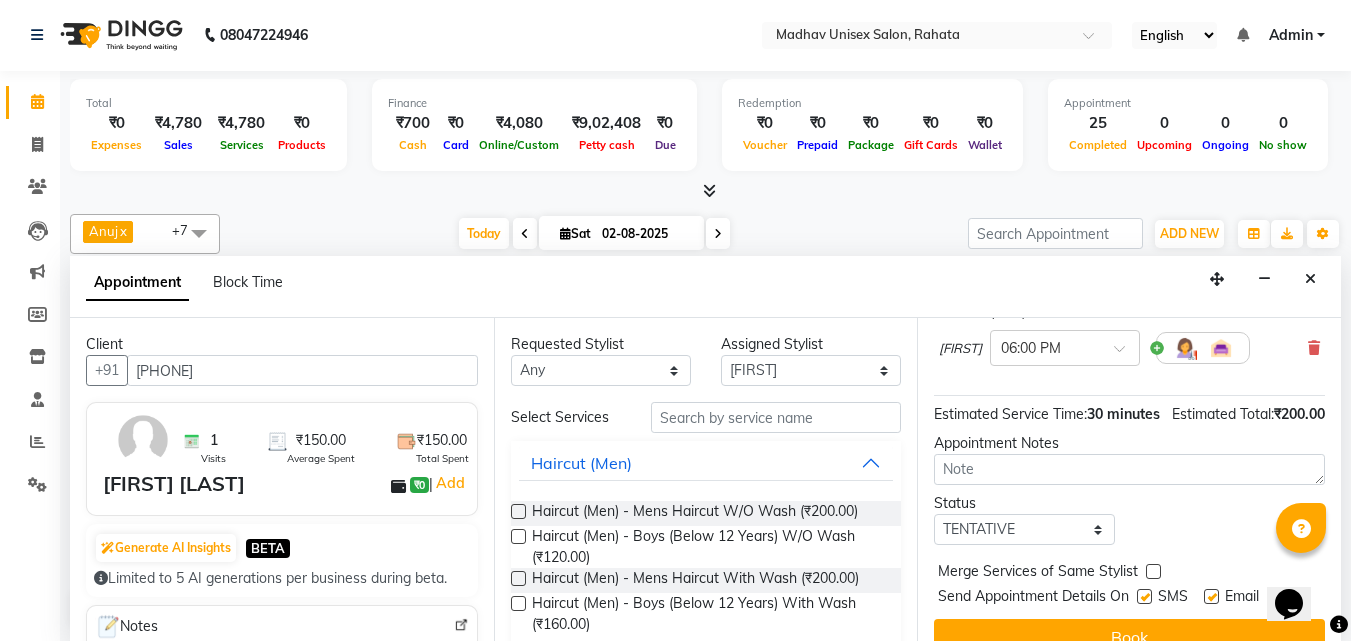 scroll, scrollTop: 260, scrollLeft: 0, axis: vertical 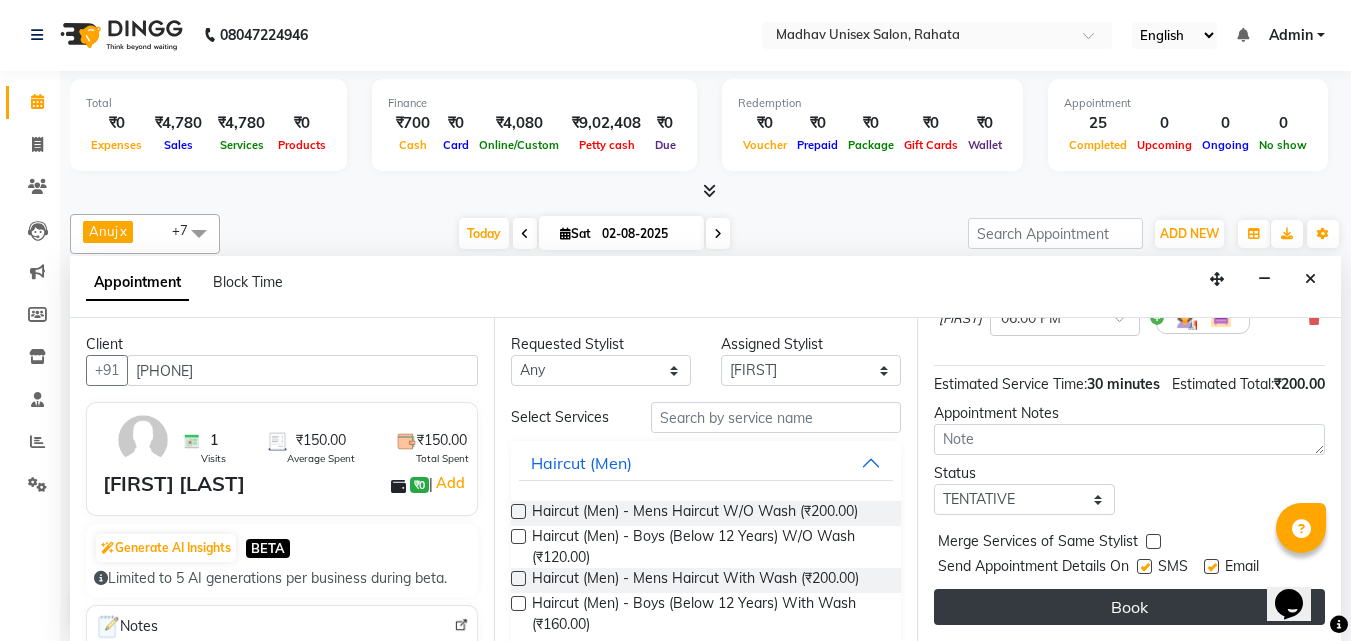 click on "Book" at bounding box center [1129, 607] 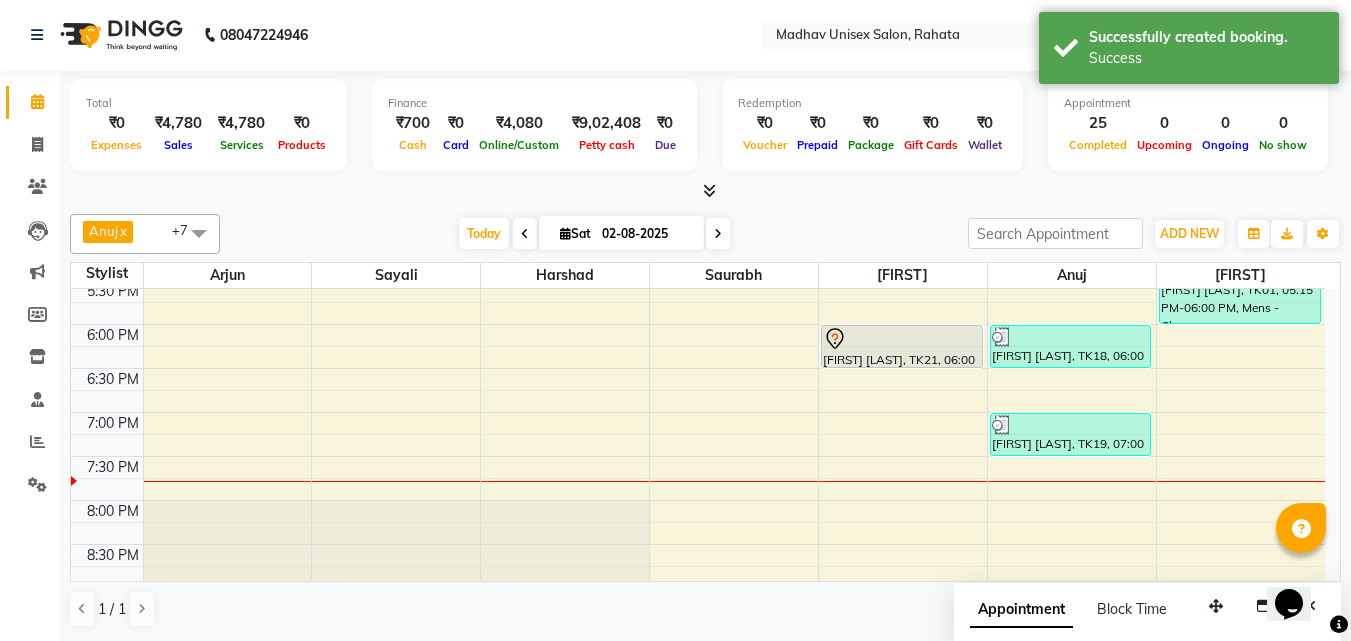 scroll, scrollTop: 0, scrollLeft: 0, axis: both 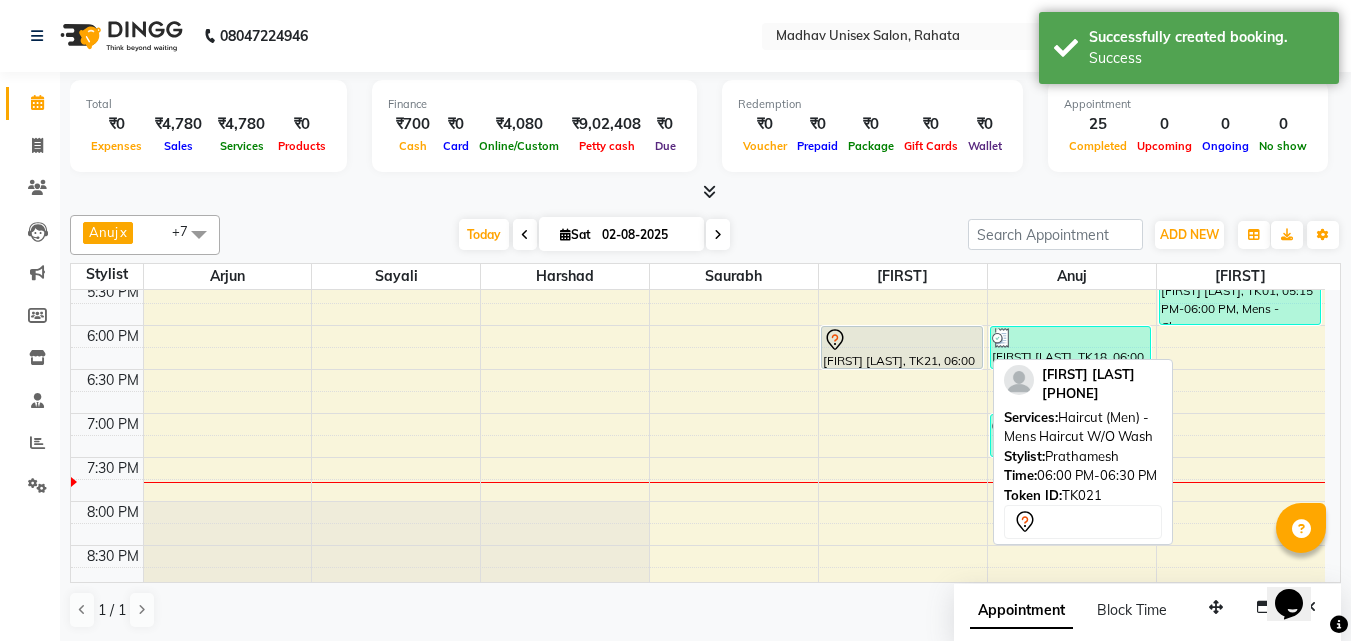 click at bounding box center (902, 340) 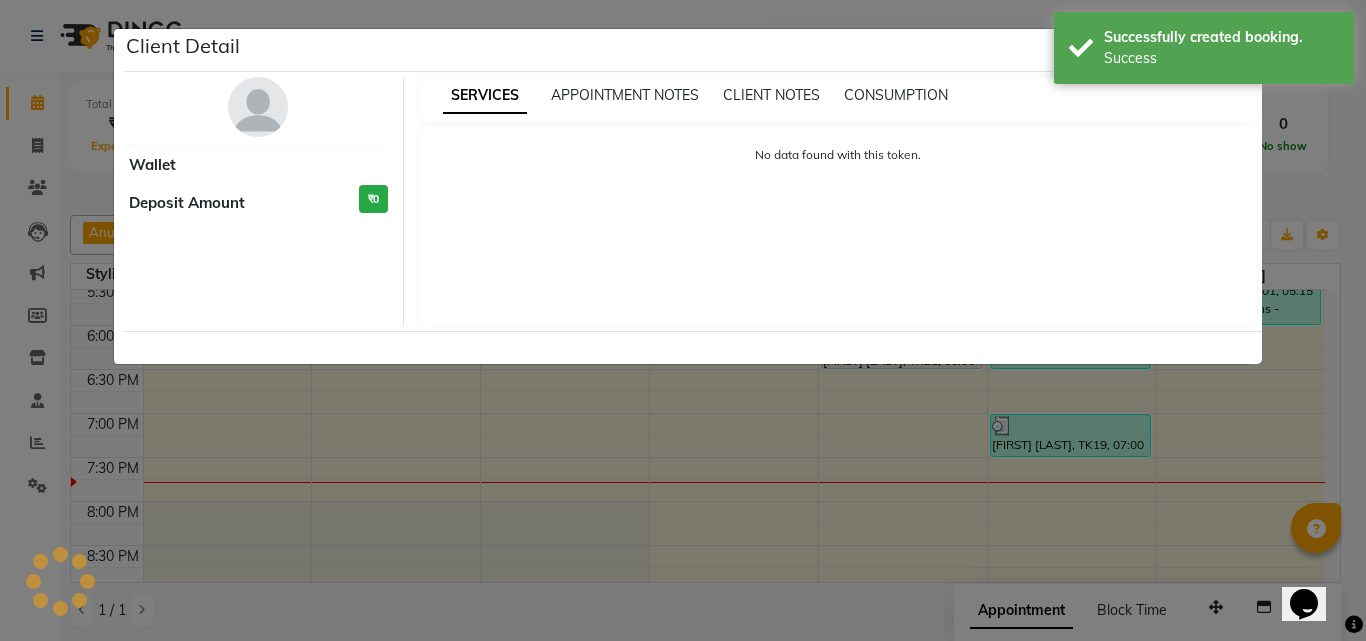 select on "7" 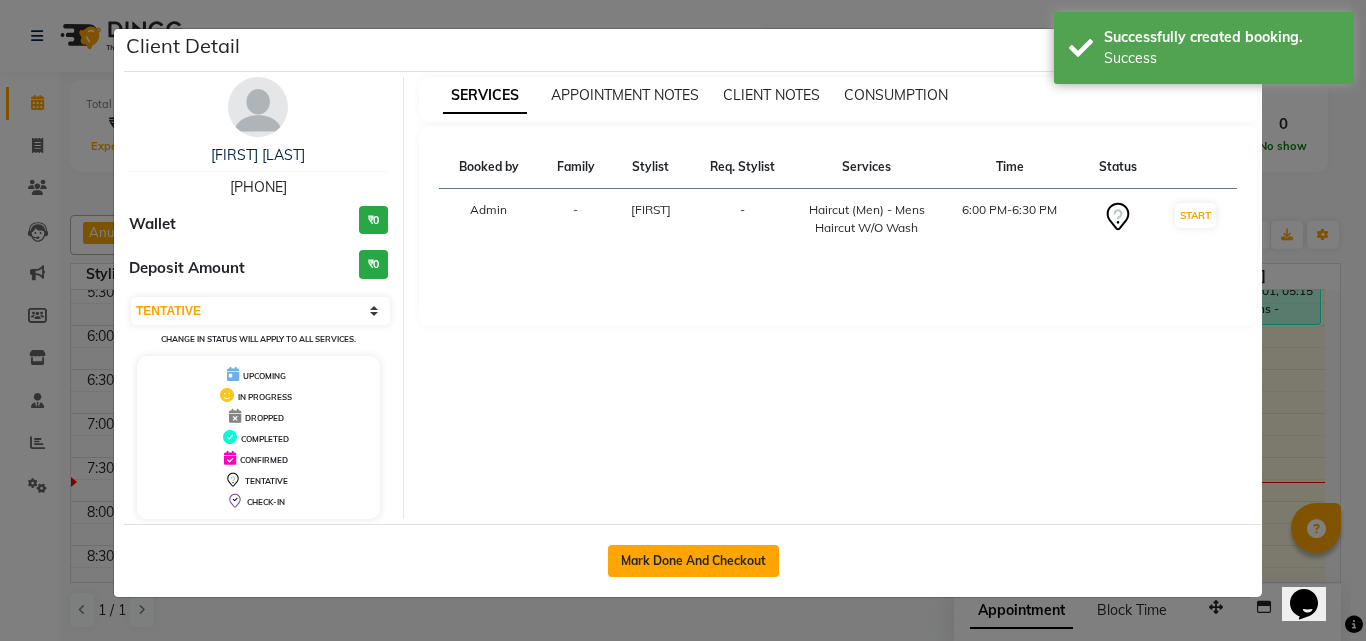 click on "Mark Done And Checkout" 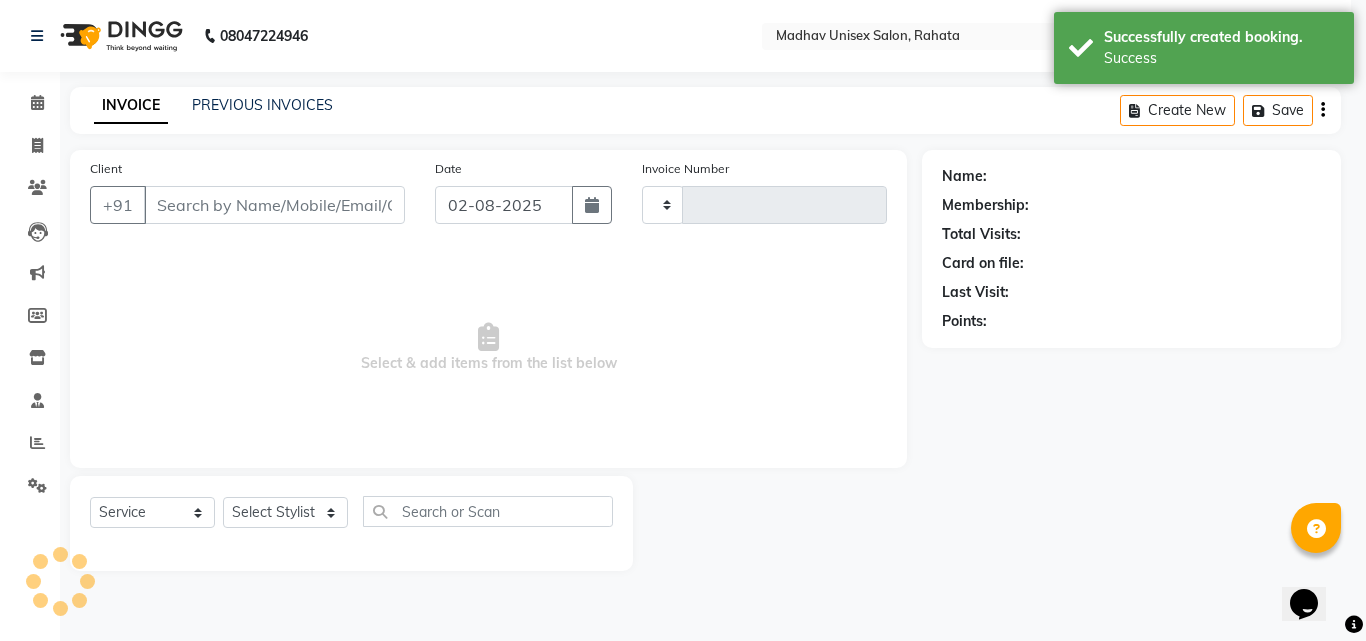 type on "2235" 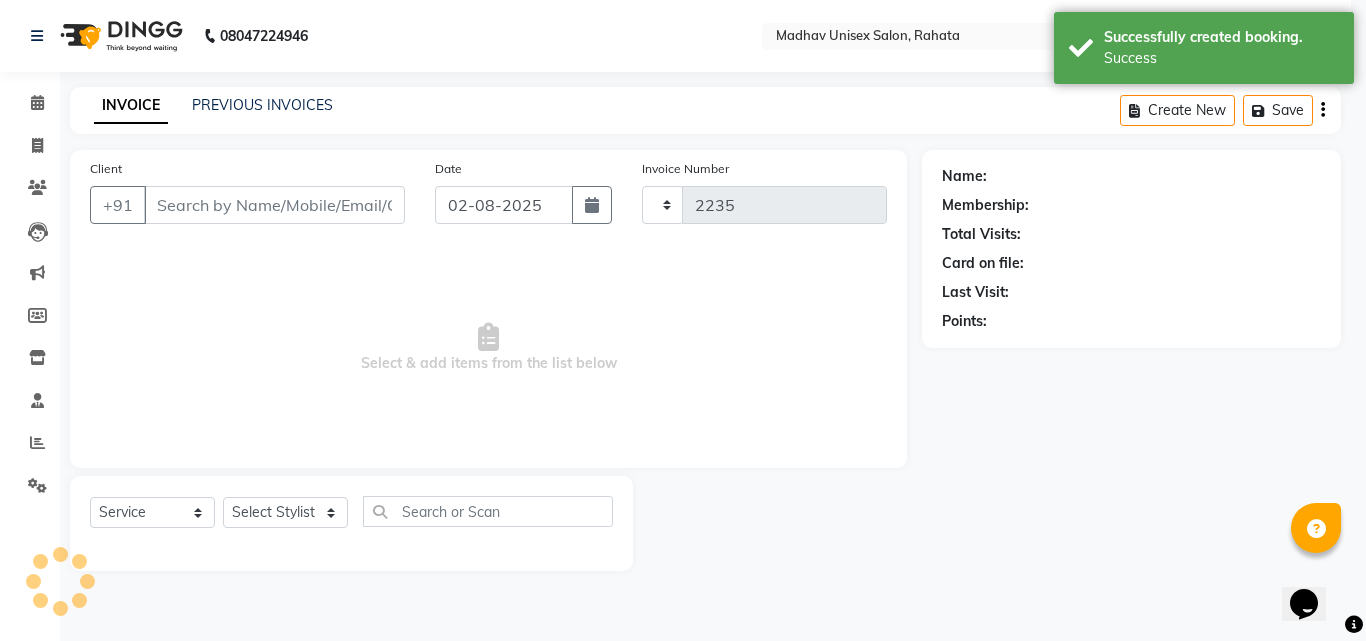 select on "870" 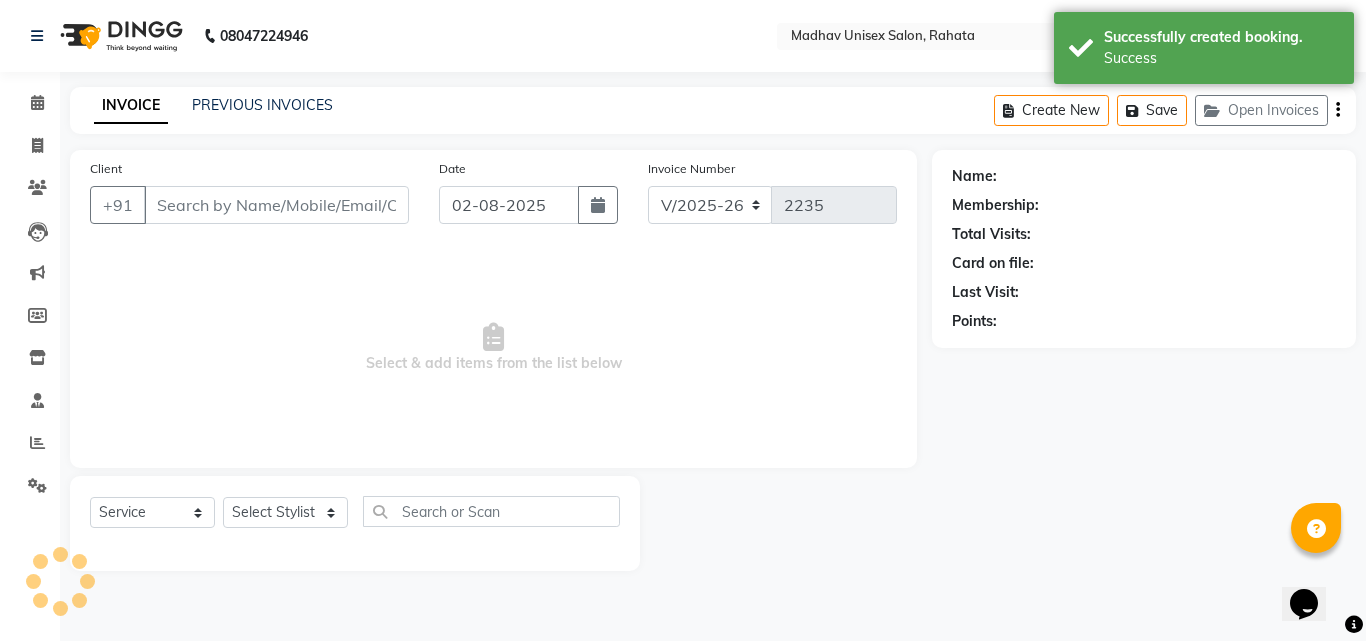 type on "[PHONE]" 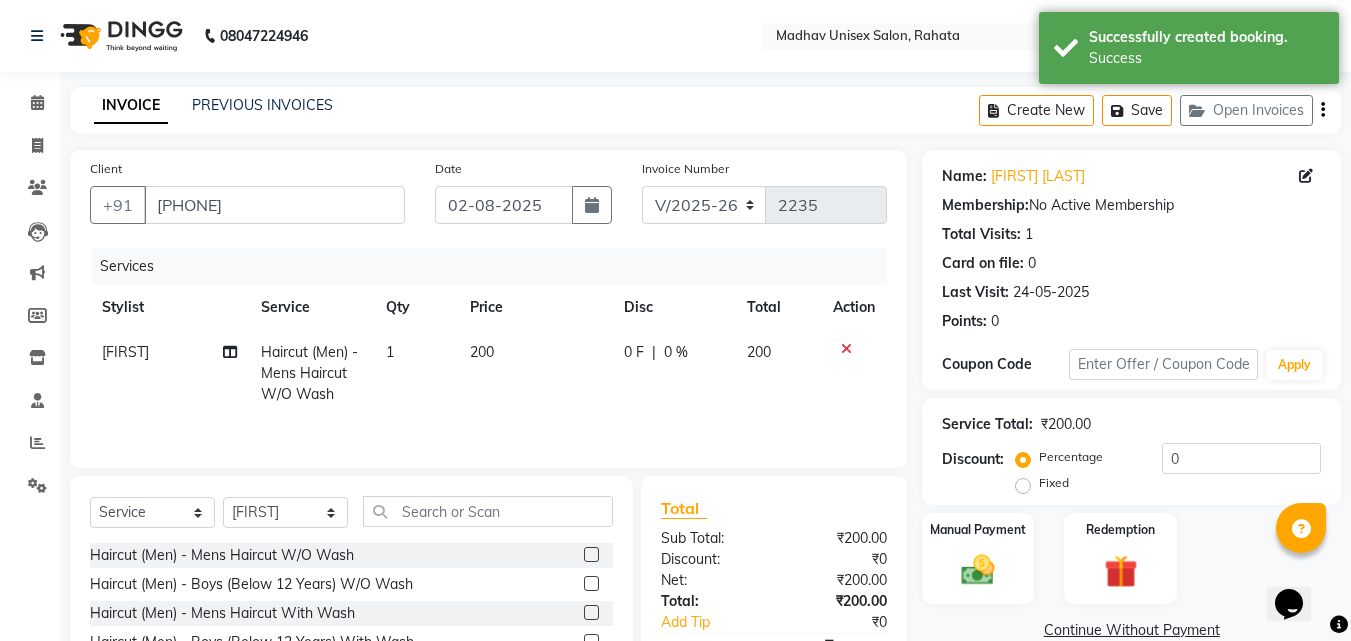 click on "200" 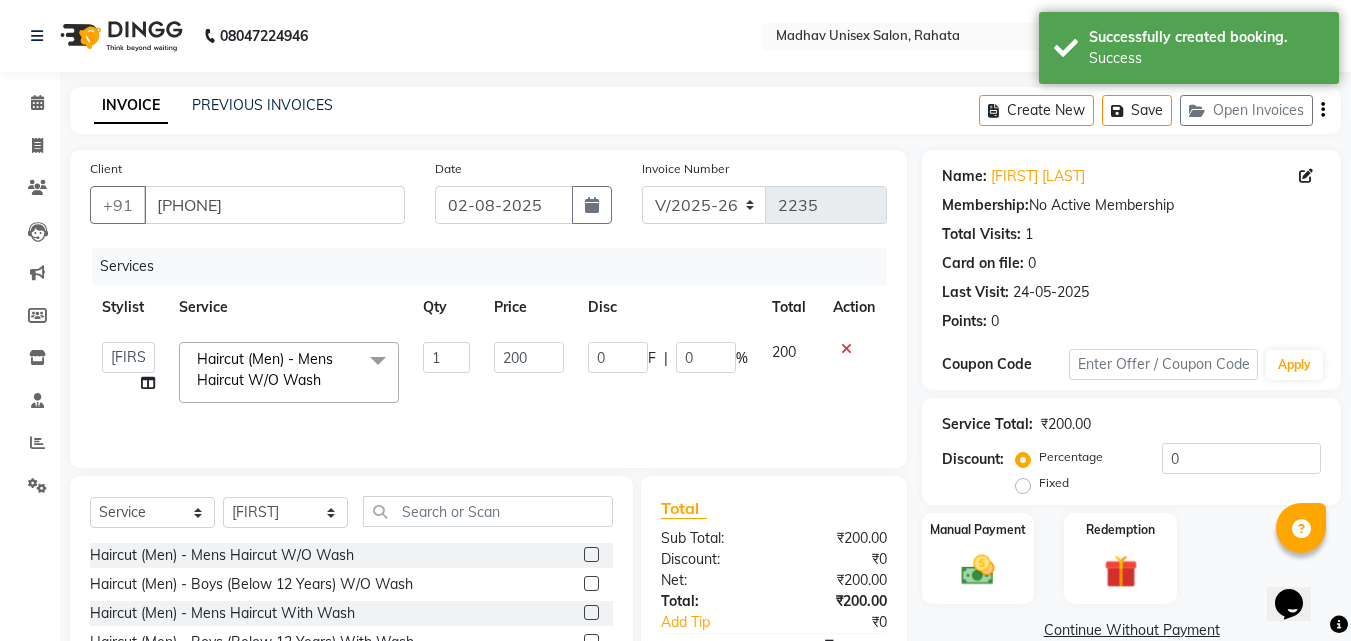 click on "200" 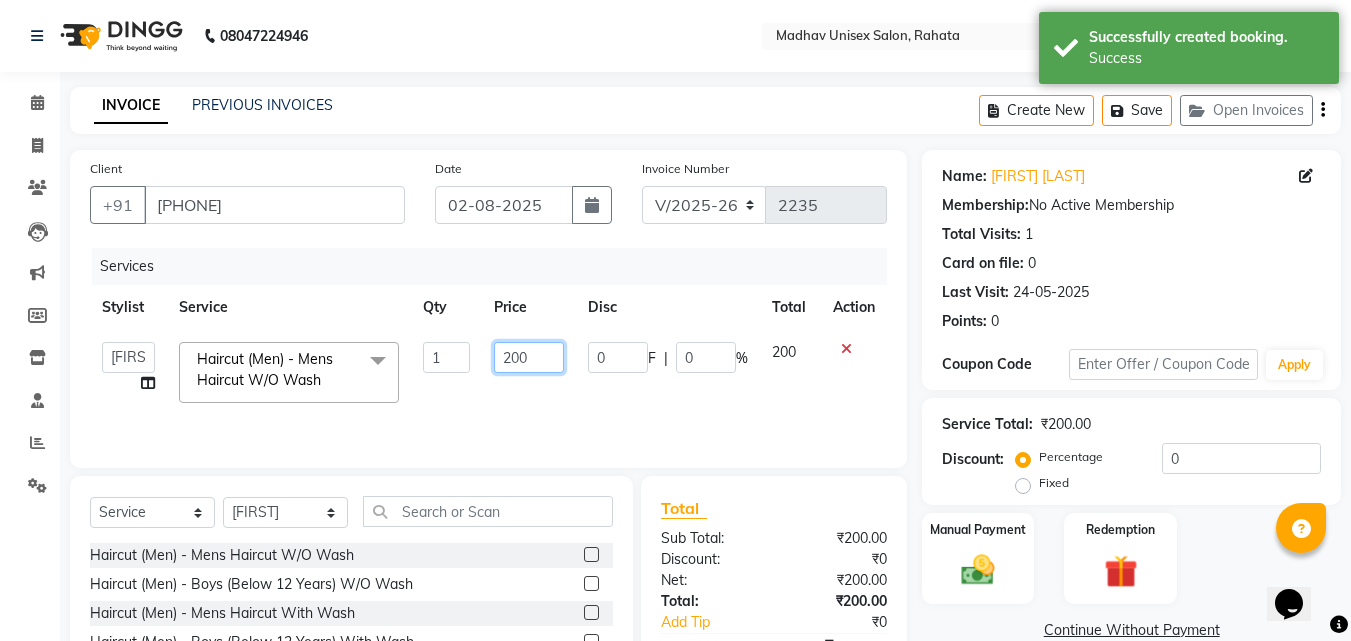 click on "200" 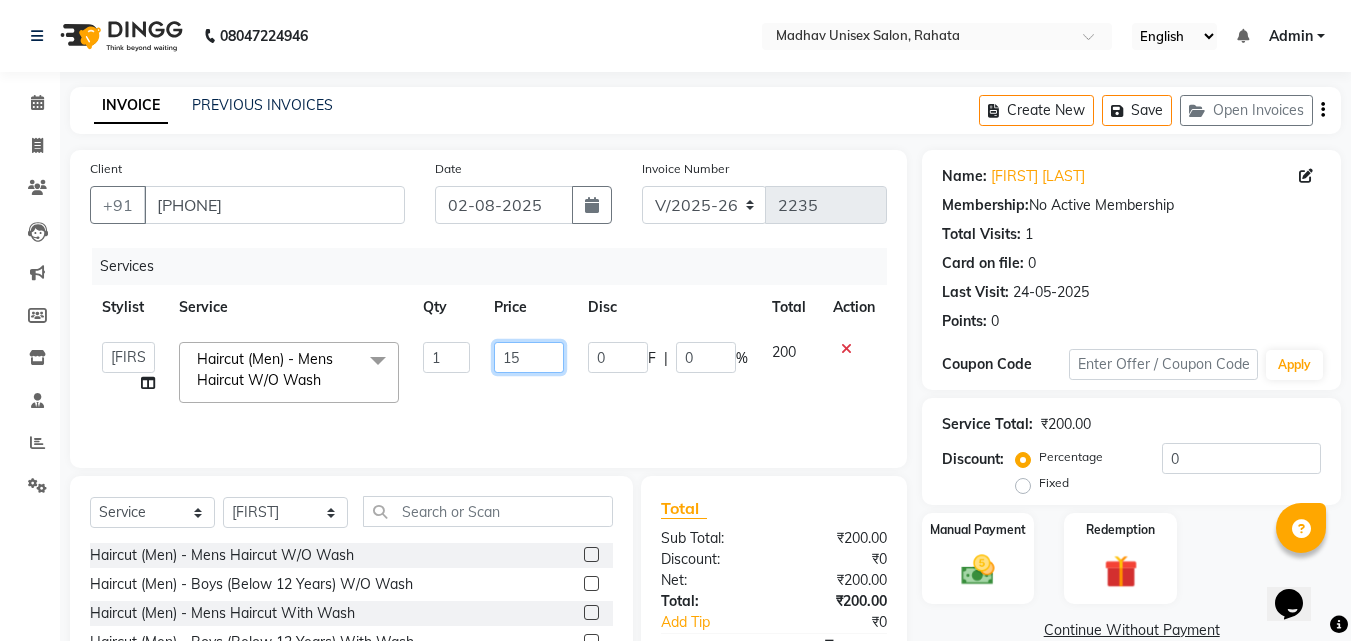 type on "150" 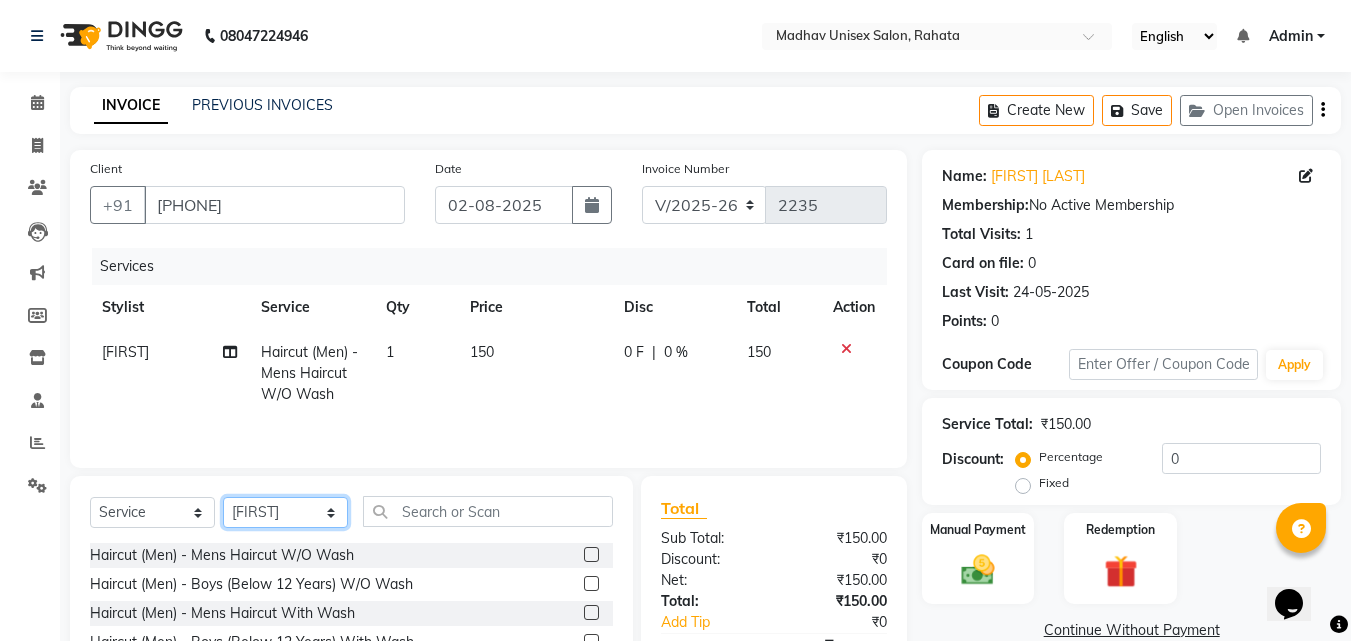 click on "Select Stylist [FIRST] [FIRST] [FIRST] [FIRST] [FIRST] [FIRST] [FIRST] [FIRST]  +7 No data available Today  Sat ADD NEW" 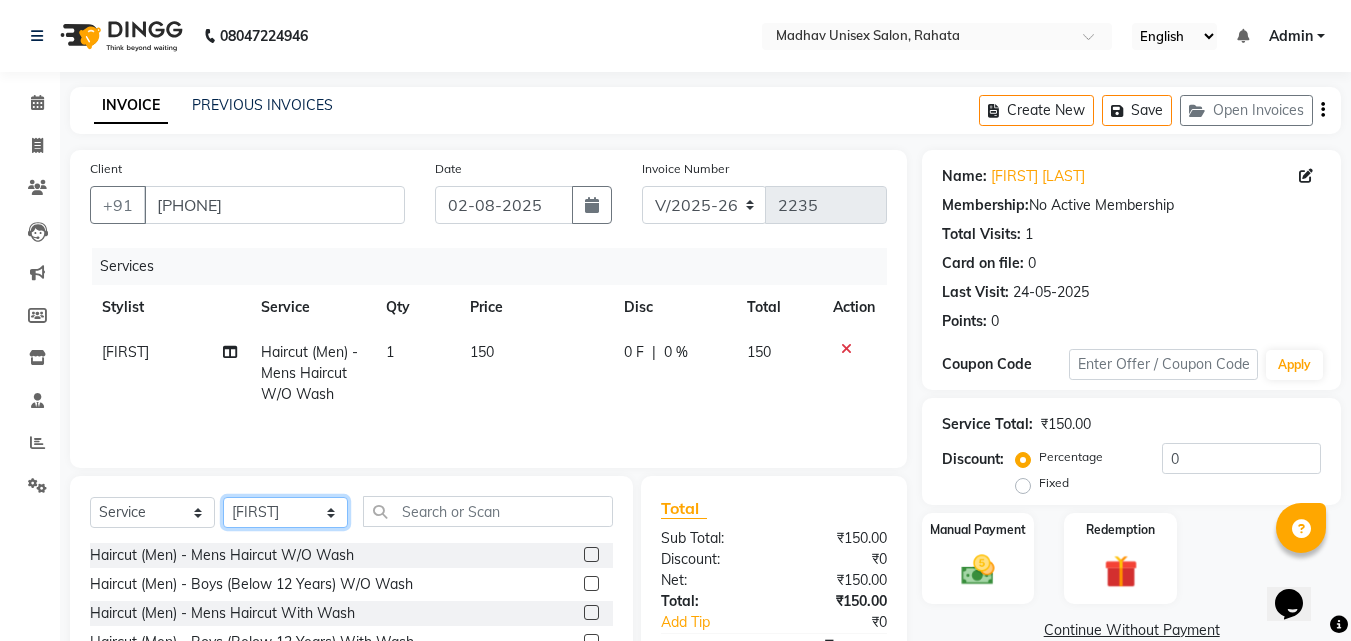 select on "82393" 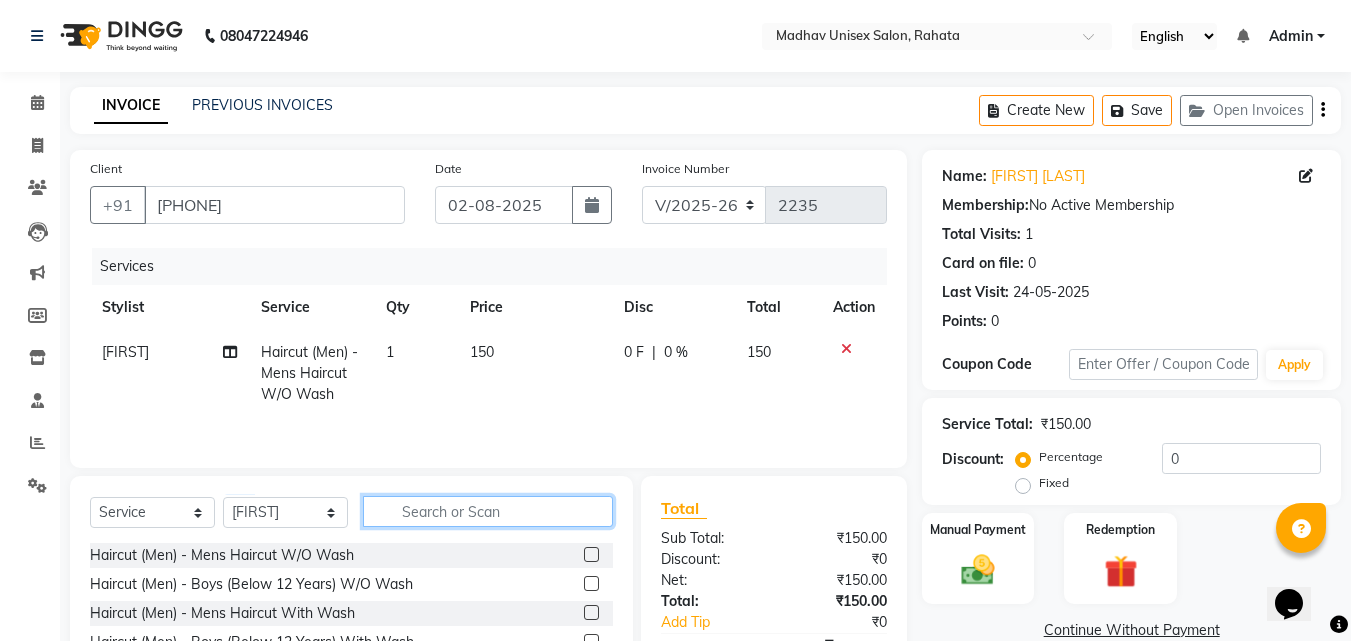click 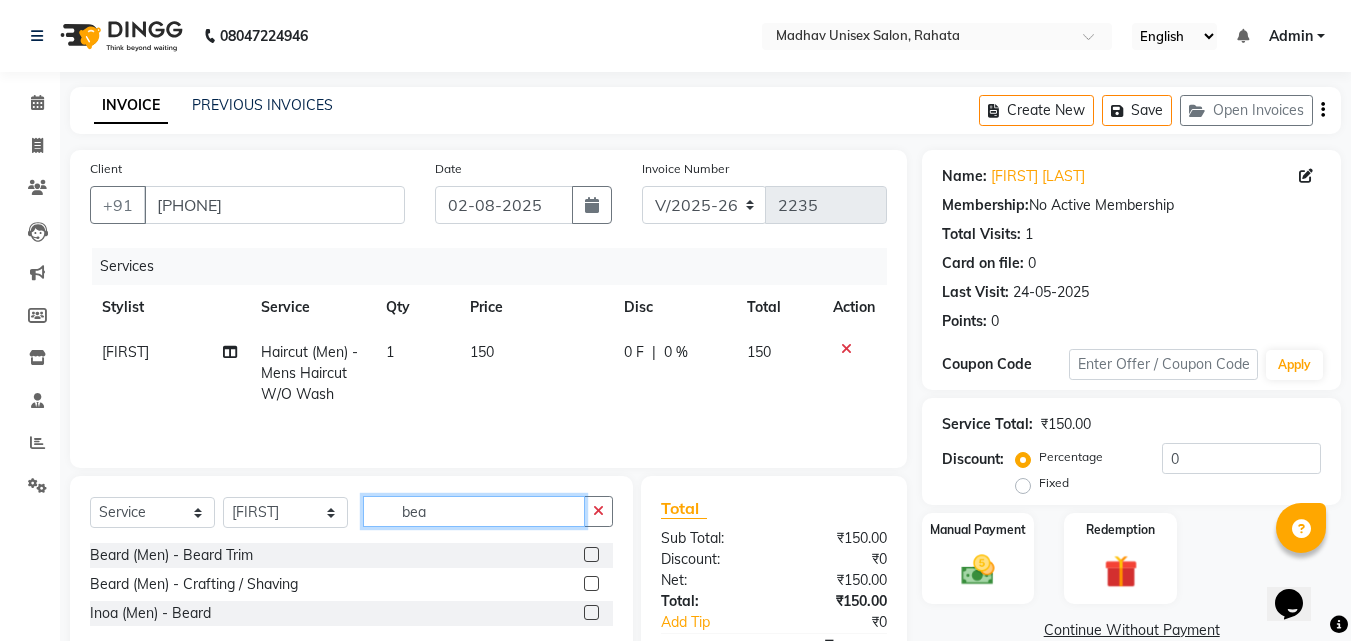 type on "bea" 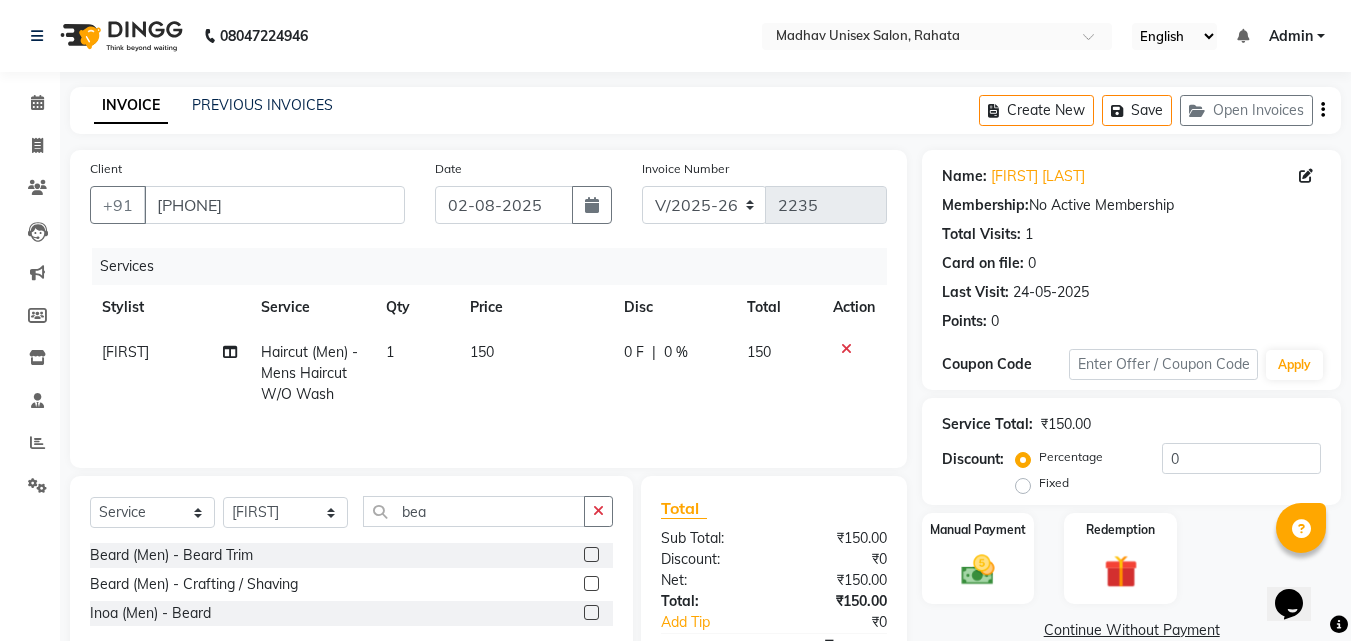 click on "Beard (Men)  - Crafting / Shaving" 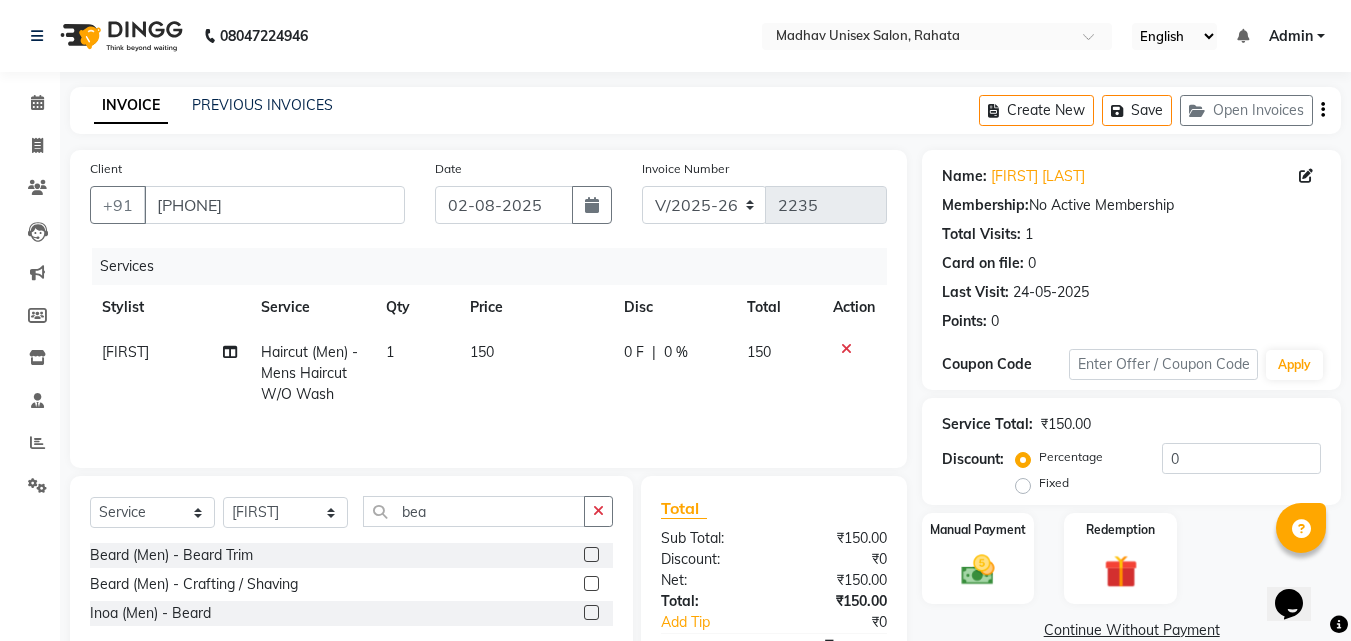 click 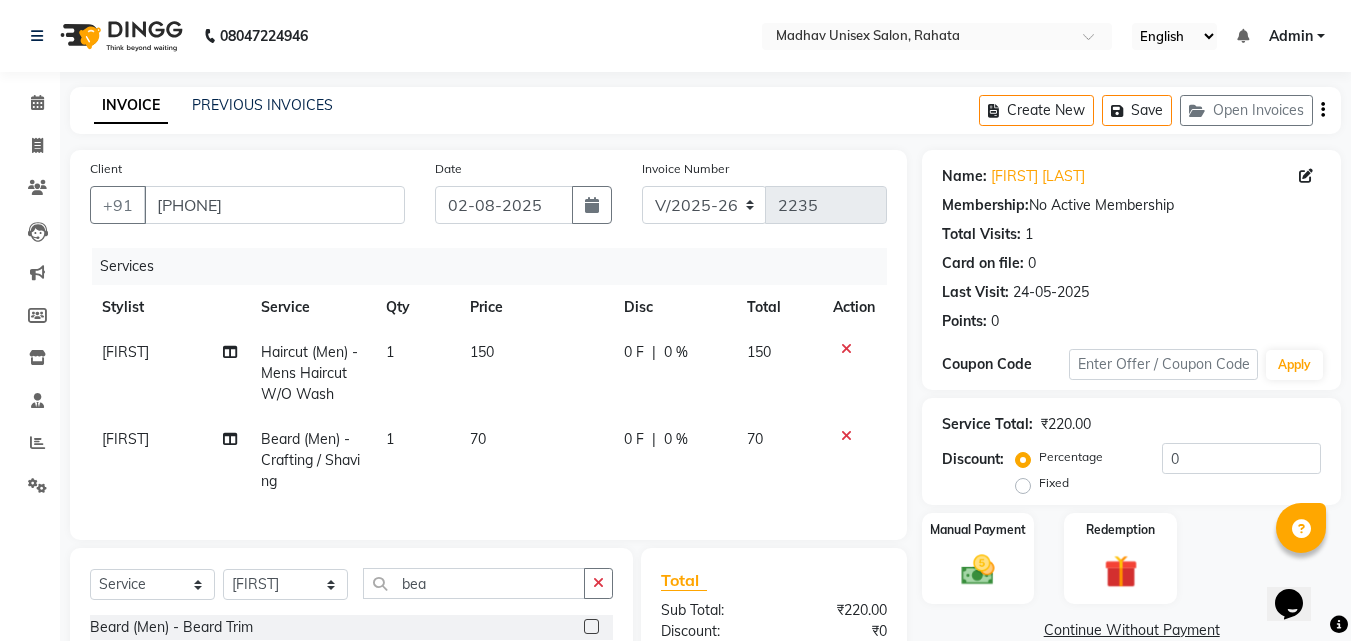 checkbox on "false" 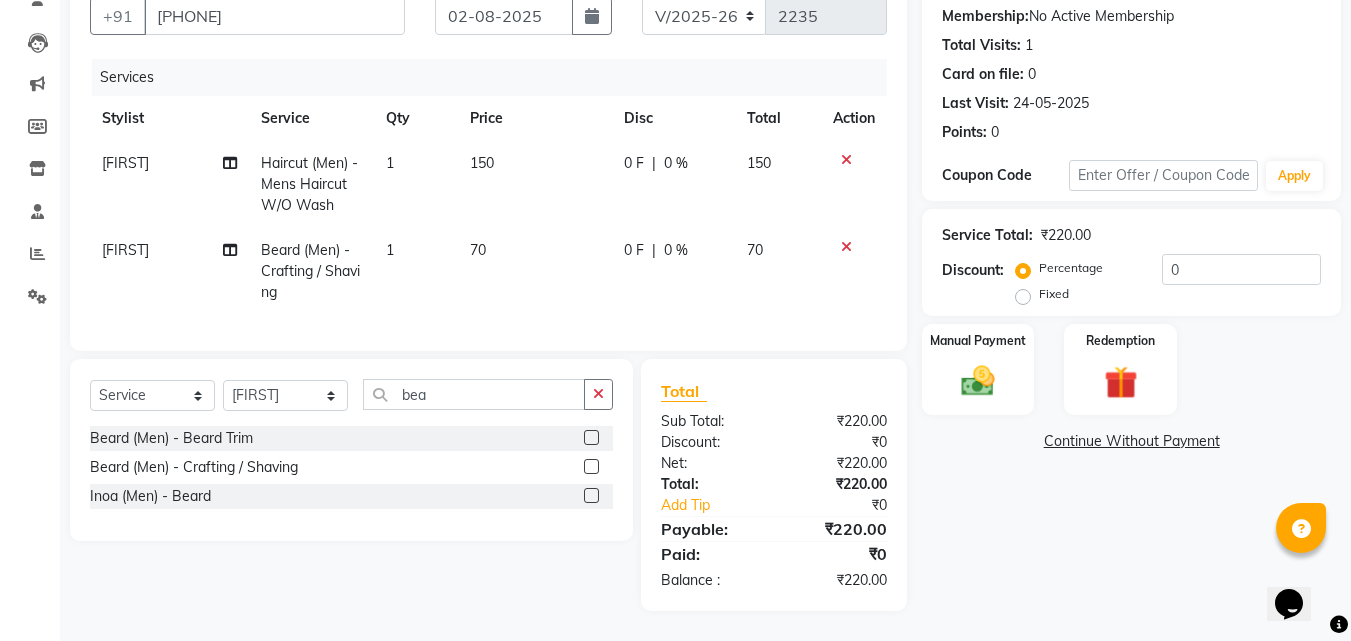 click on "70" 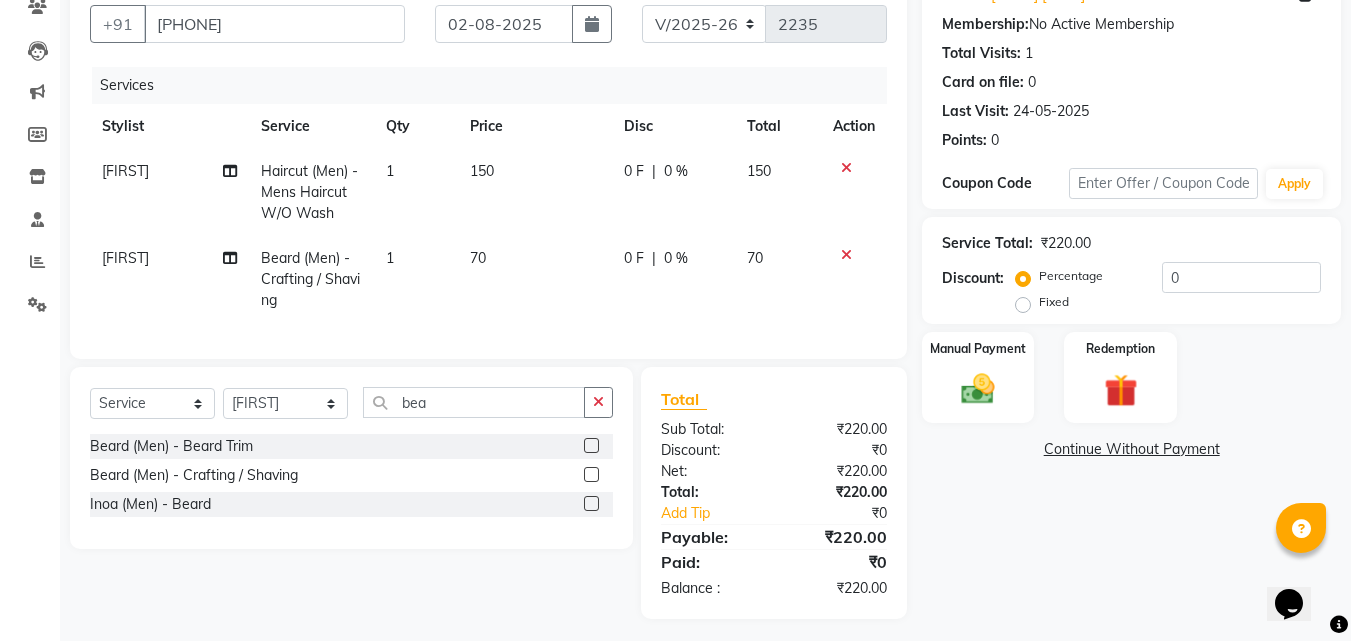 select on "82393" 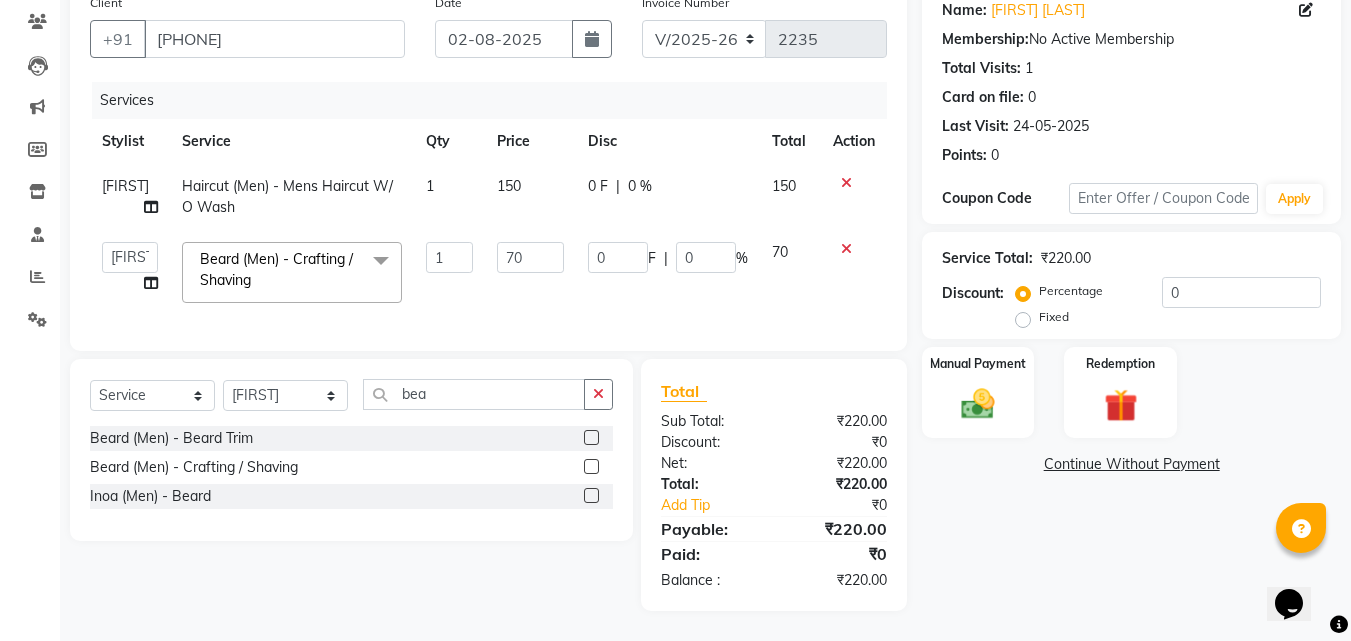 click on "1" 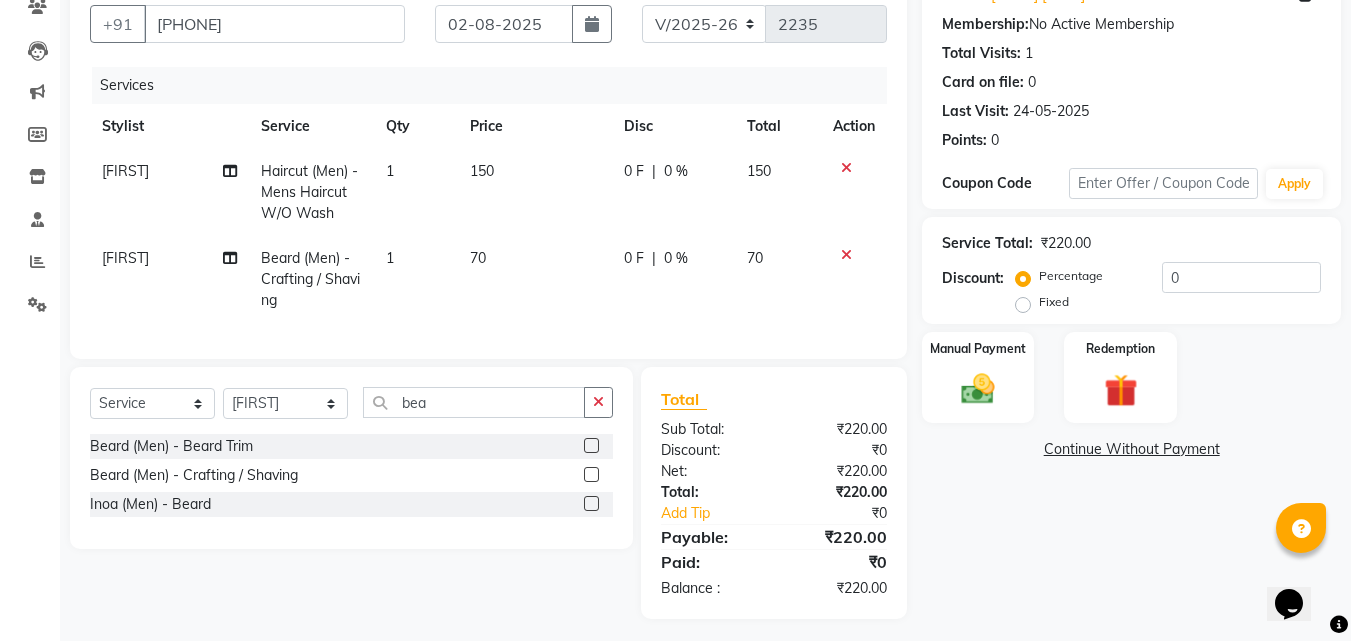 click on "70" 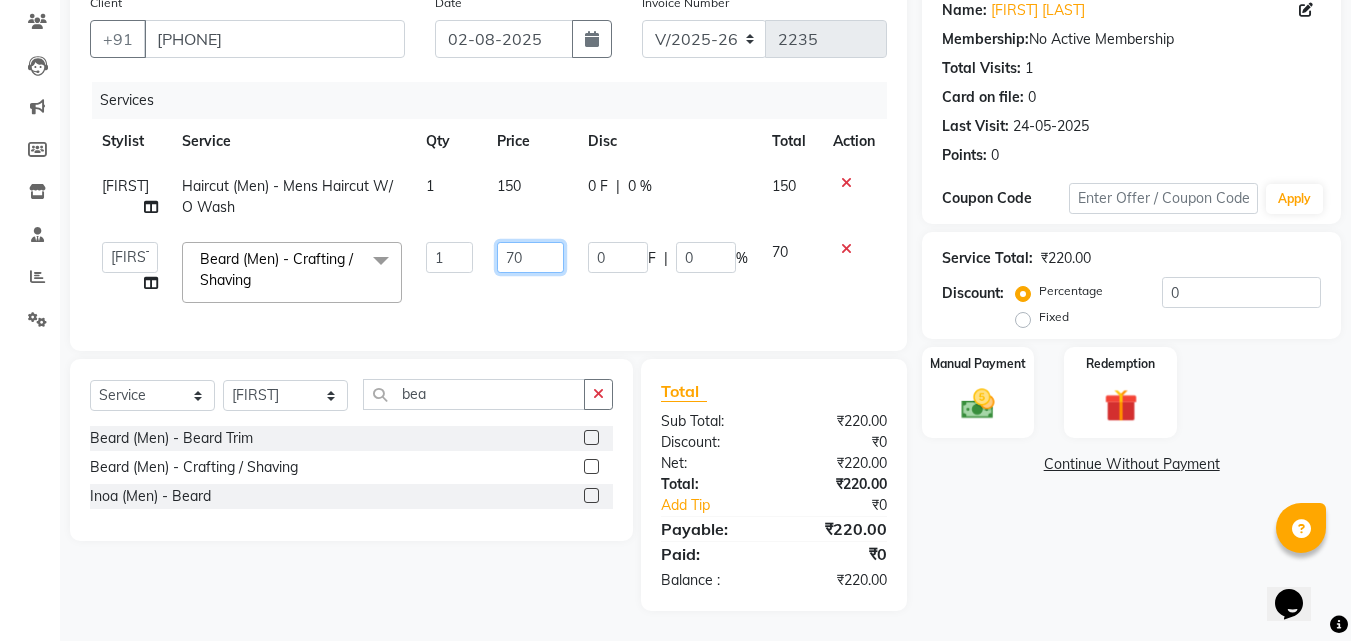 click on "70" 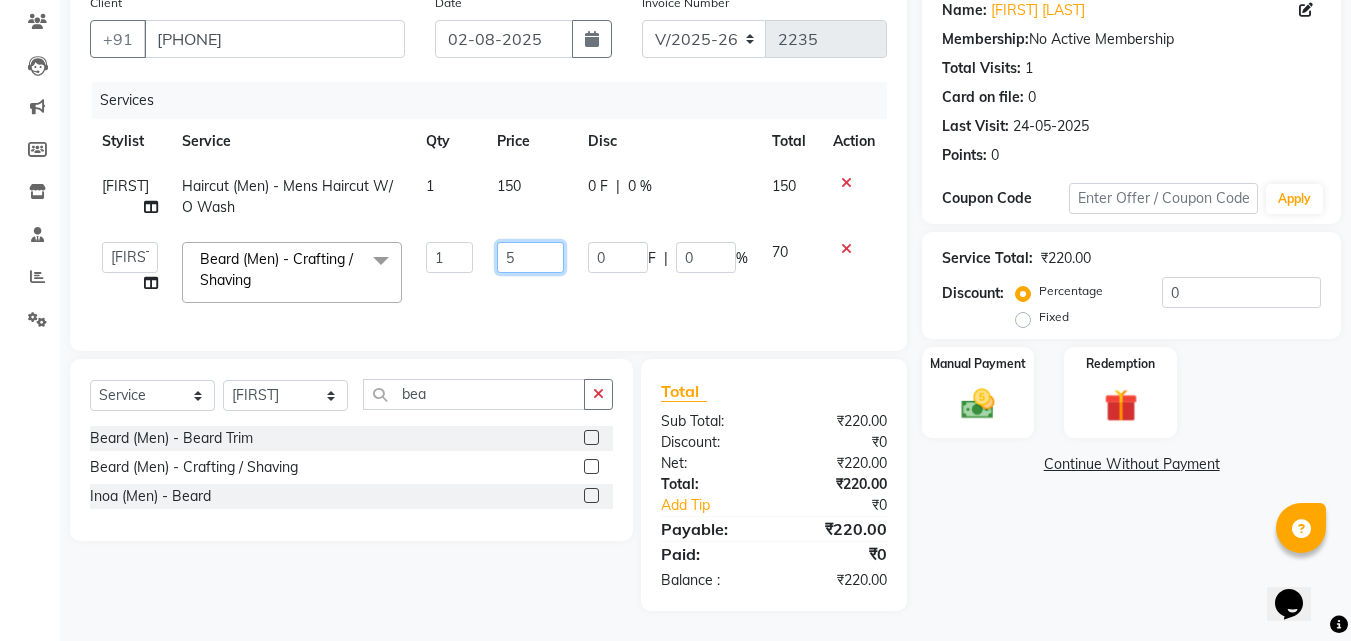 type on "50" 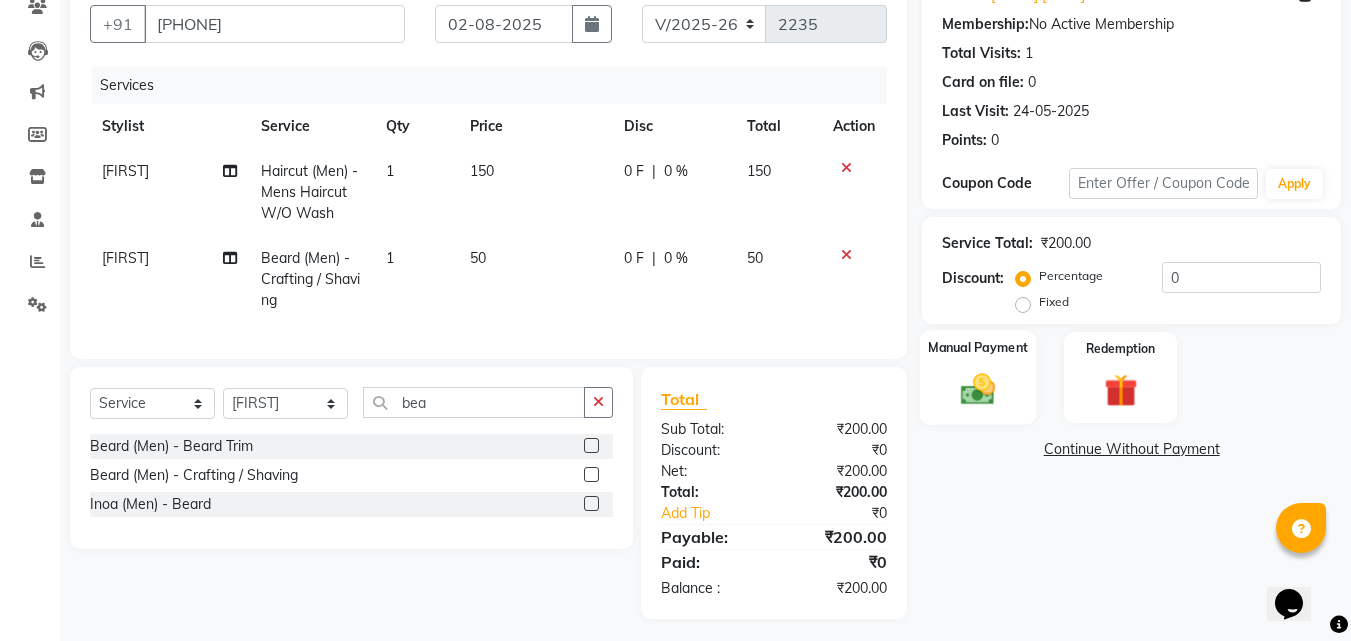 click 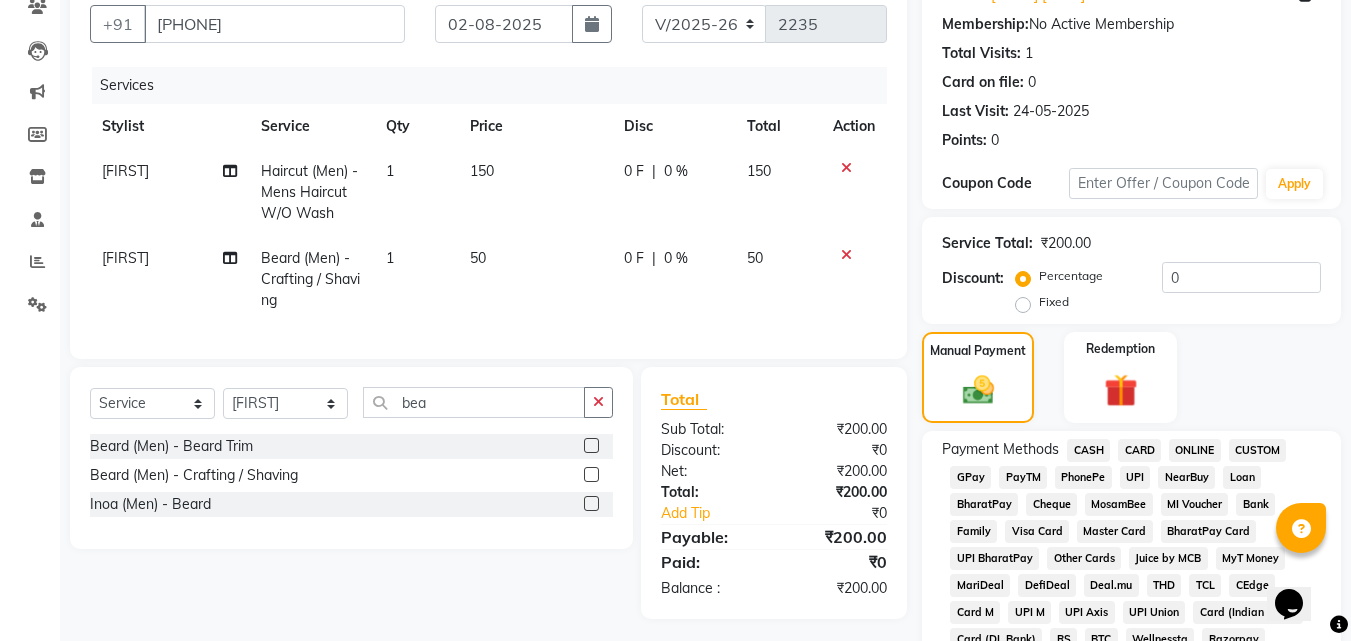 click on "ONLINE" 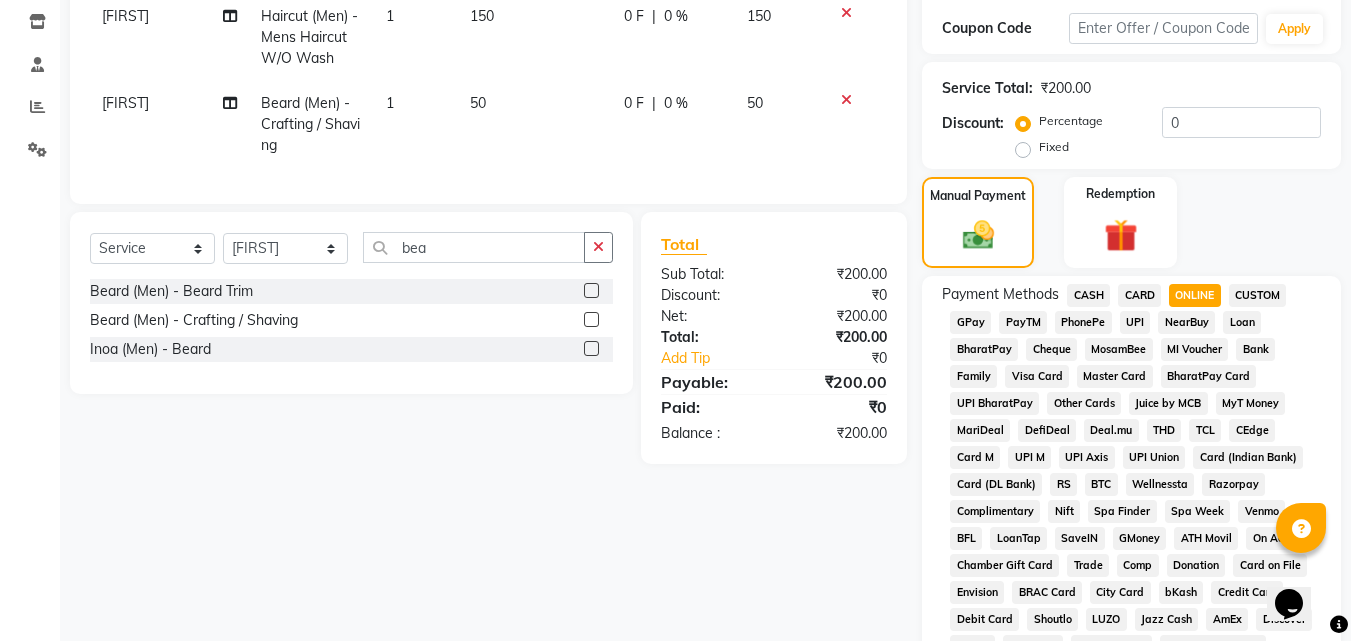 scroll, scrollTop: 861, scrollLeft: 0, axis: vertical 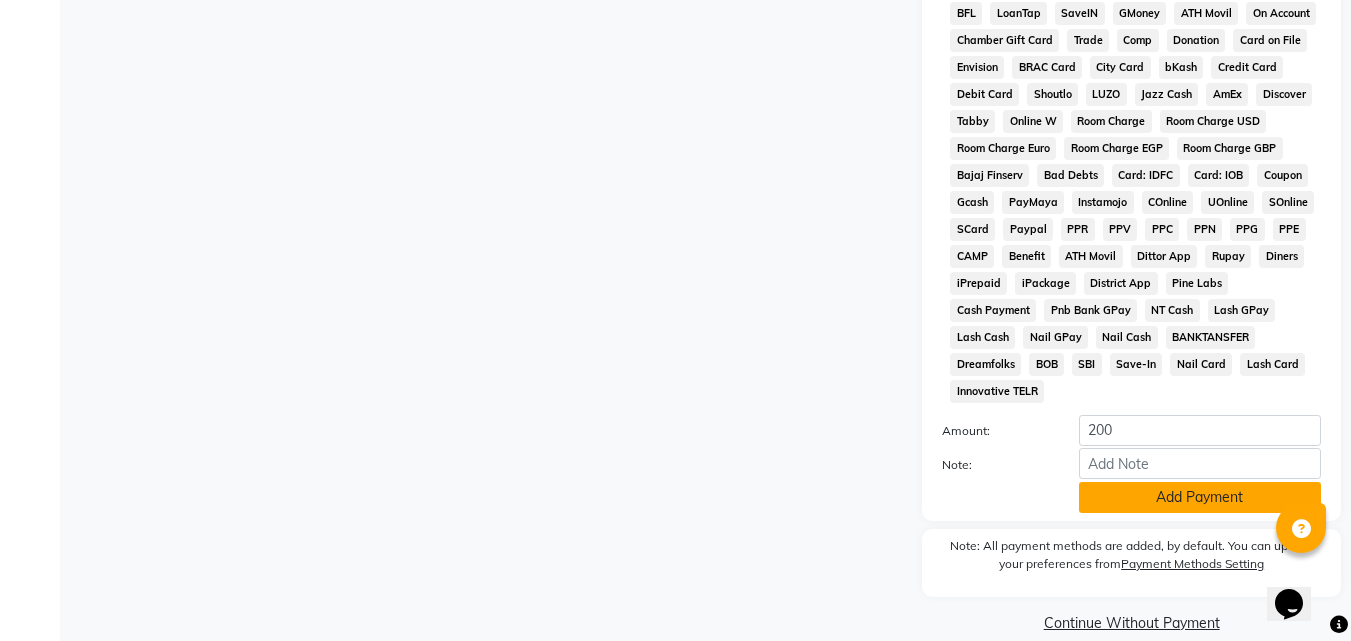 click on "Add Payment" 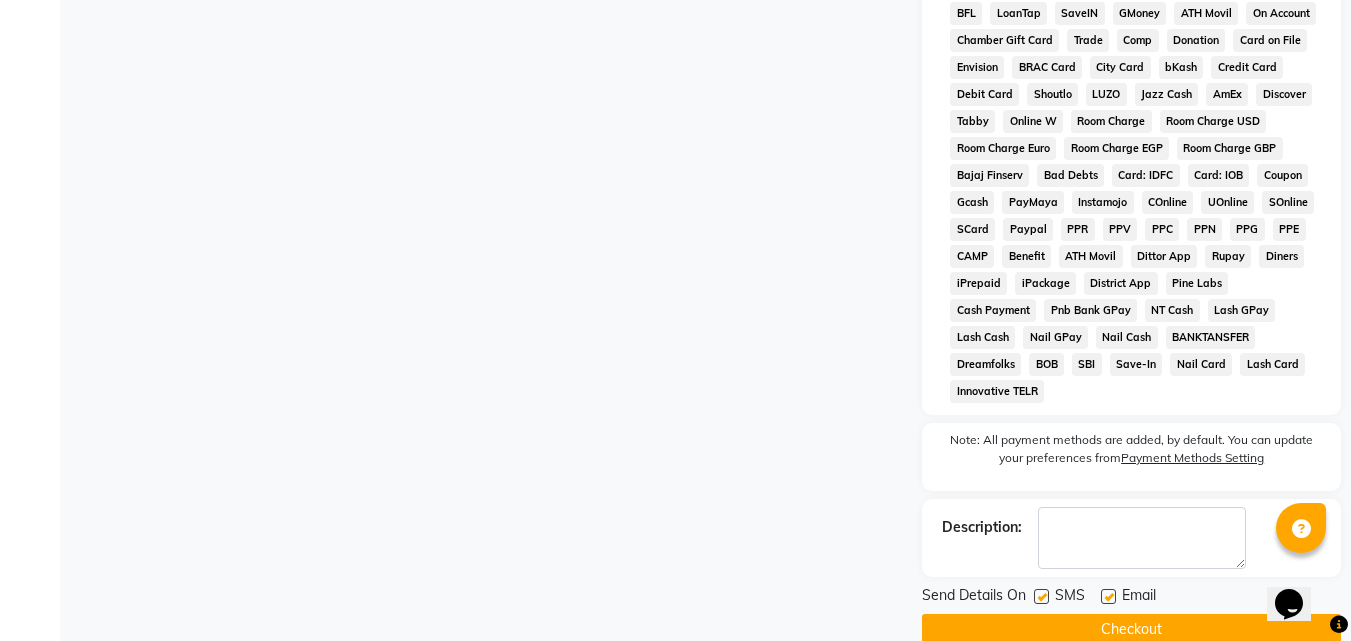 click on "Checkout" 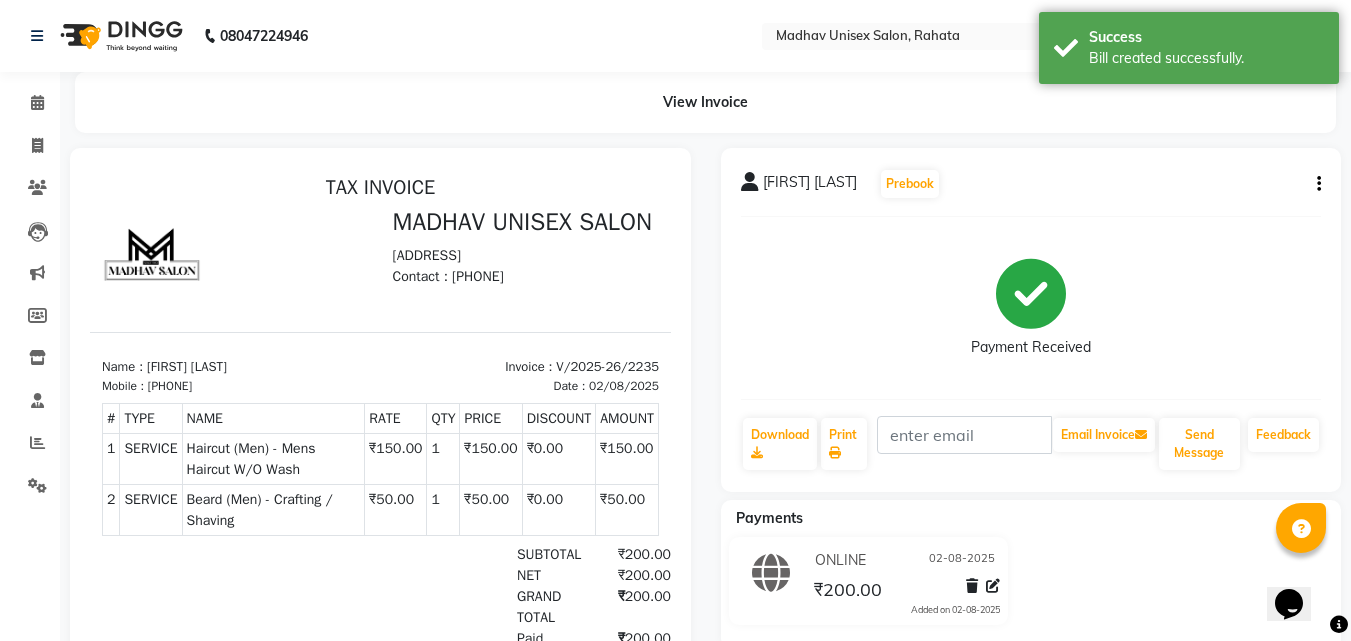scroll, scrollTop: 0, scrollLeft: 0, axis: both 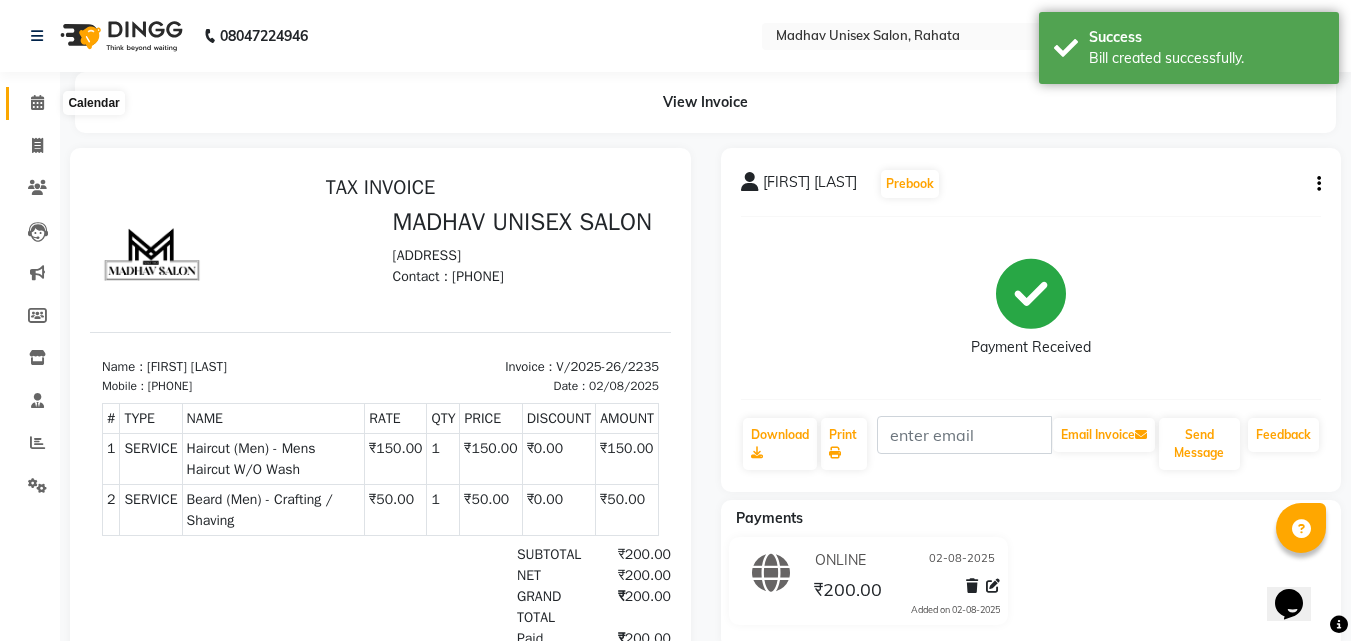click 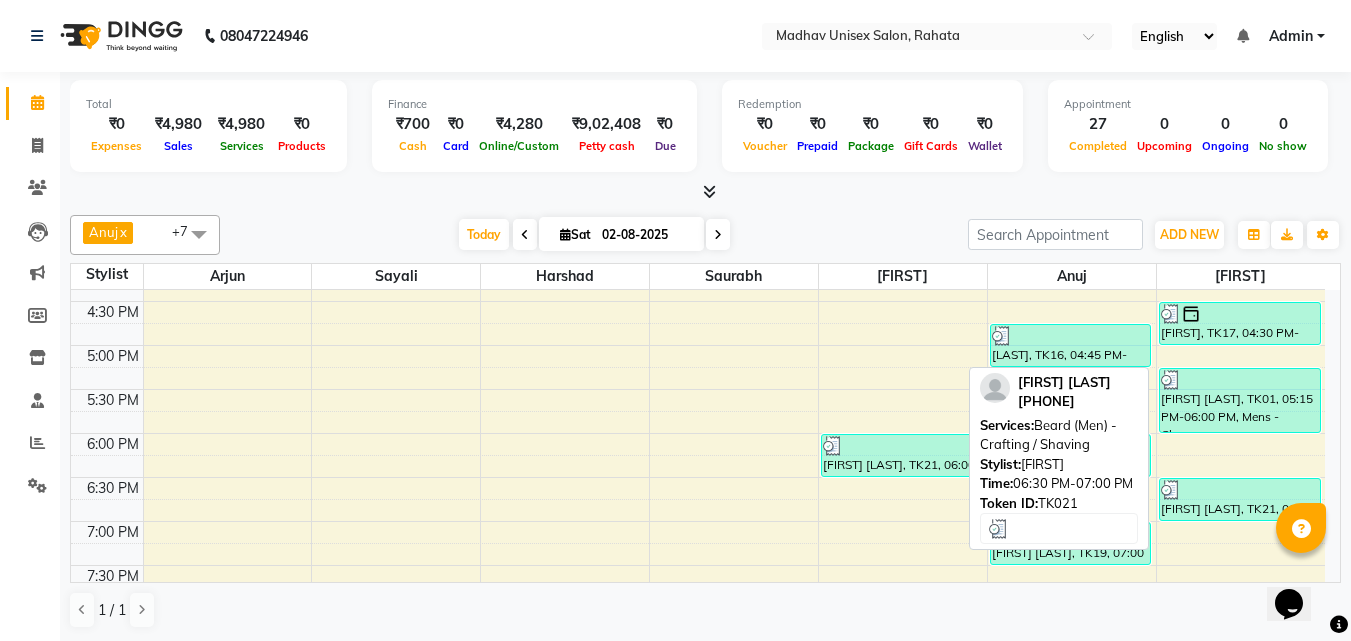 scroll, scrollTop: 909, scrollLeft: 0, axis: vertical 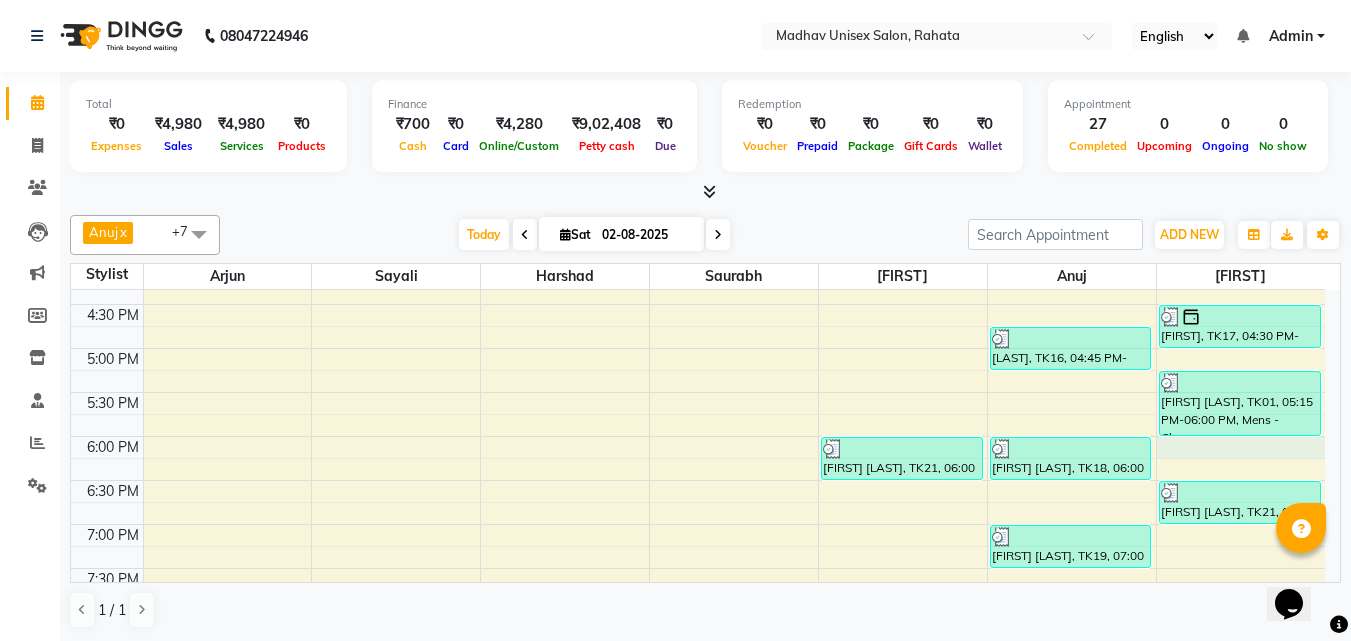 click on "[FIRST] [LAST], TK04, 09:00 AM-09:30 AM, Haircut (Men)  - Mens Haircut W/O Wash     [FIRST] [LAST], TK04, 09:30 AM-10:00 AM, Globle Colour (Men)  - Majirel     [FIRST], TK13, 10:30 AM-11:00 AM, Haircut (Men)  - Mens Haircut W/O Wash     [FIRST], TK13, 11:00 AM-11:30 AM, Beard (Men)  - Beard Trim     [FIRST] [LAST], TK14, 12:00 PM-12:30 PM, Haircut (Men)  - Mens Haircut W/O Wash     [FIRST] [LAST], TK15, 12:45 PM-01:15 PM, Beard (Men)  - Beard Trim     [FIRST], TK12, 02:00 PM-02:45 PM, Hair Spa (Women)  - Short     [FIRST] [LAST], TK11, 03:00 PM-03:30 PM, Haircut (Men)  - Mens Haircut W/O Wash     [FIRST] [LAST], TK11, 03:30 PM-04:00 PM, Beard (Men)  - Beard Trim     [FIRST] [LAST], TK07, 01:30 PM-02:00 PM, Beard (Men)  - Beard Trim" at bounding box center [698, 128] 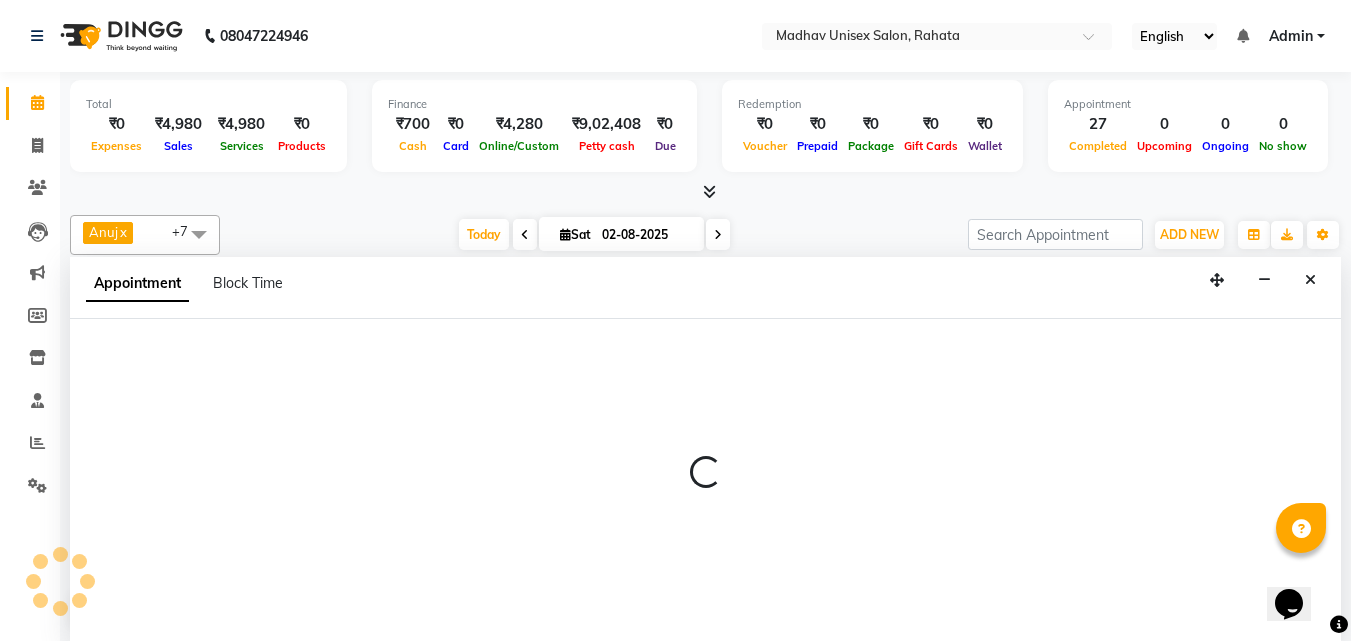 scroll, scrollTop: 1, scrollLeft: 0, axis: vertical 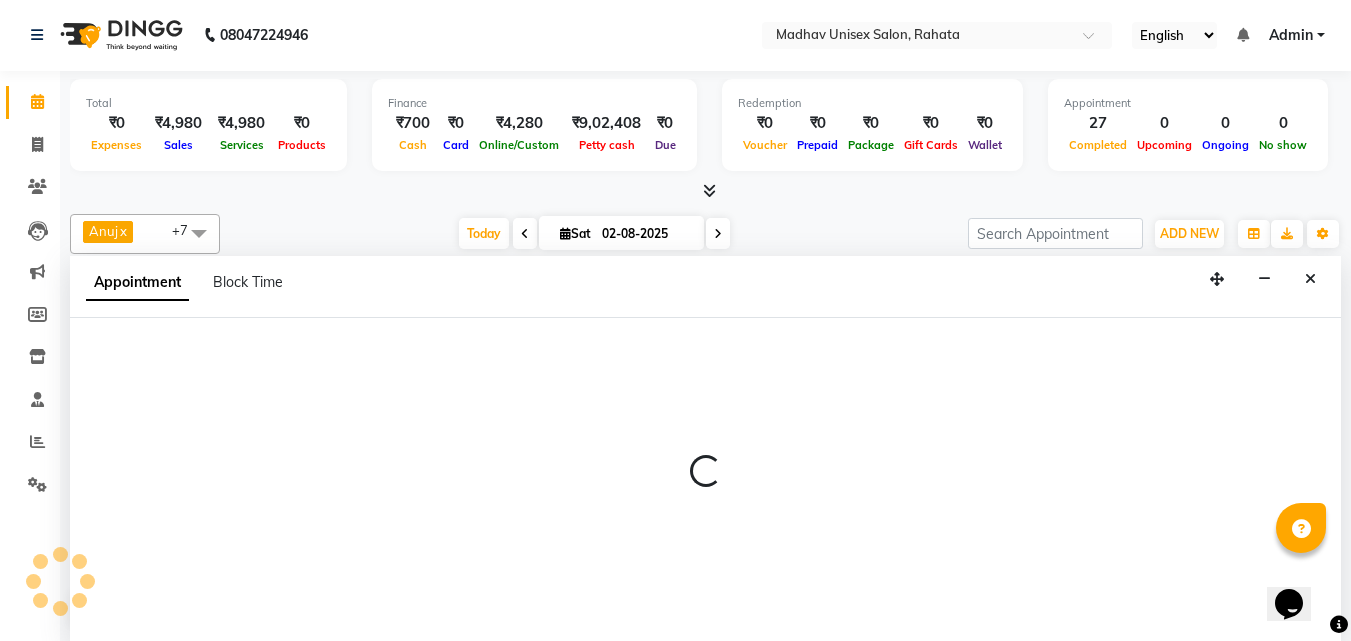 select on "82393" 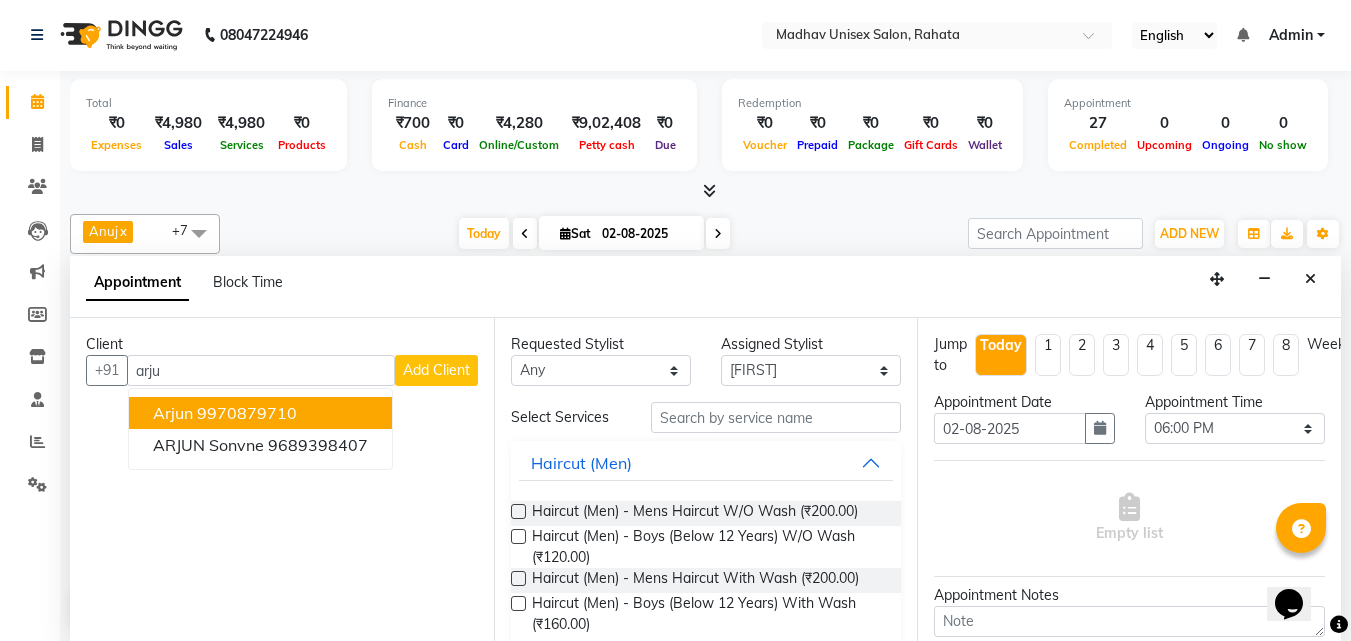 click on "Arjun  9970879710" at bounding box center [260, 413] 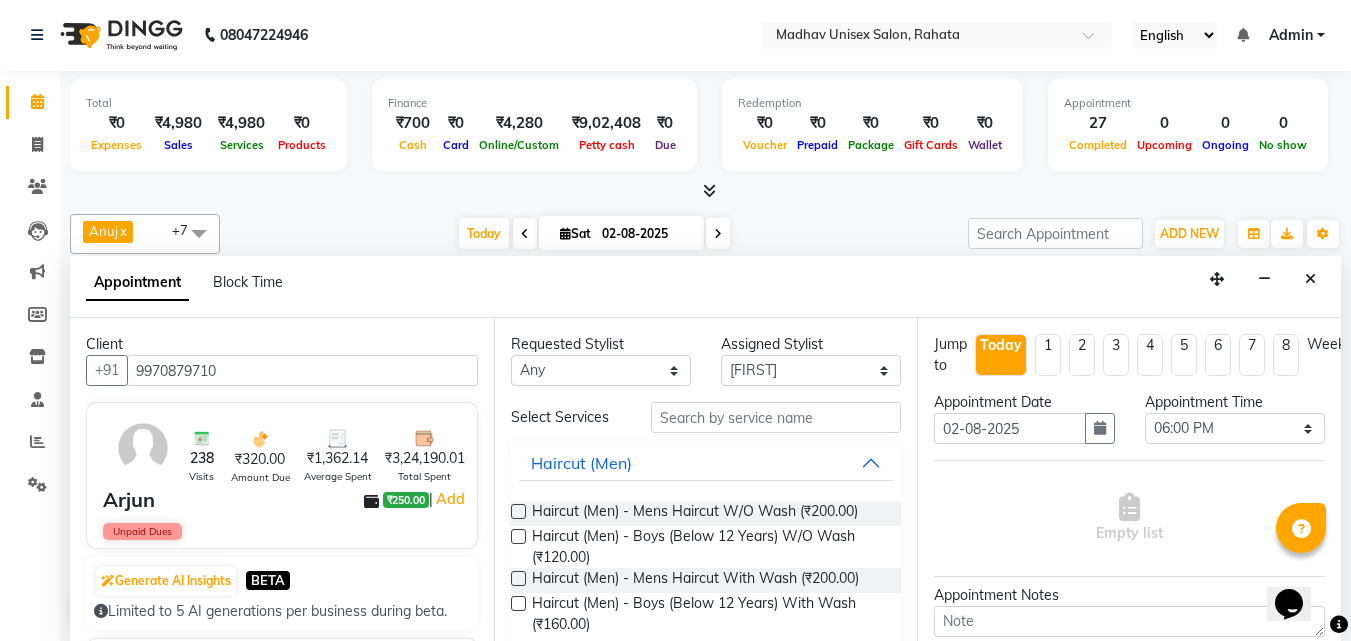 type on "9970879710" 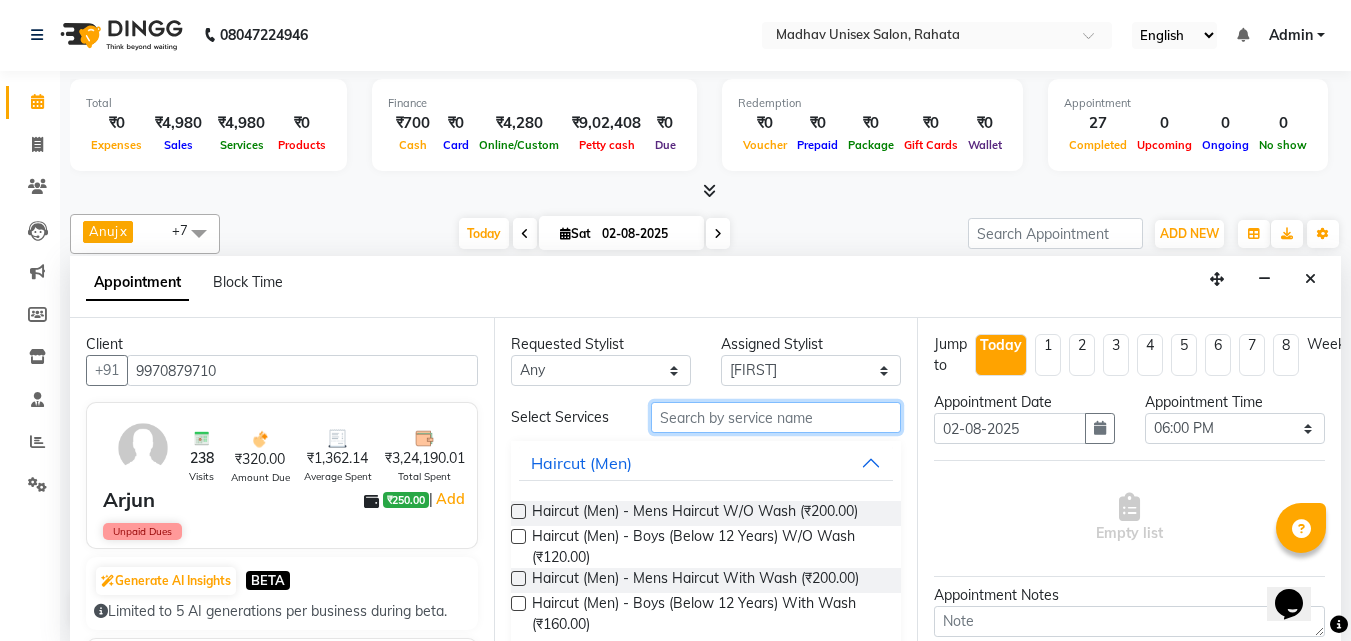 click at bounding box center [776, 417] 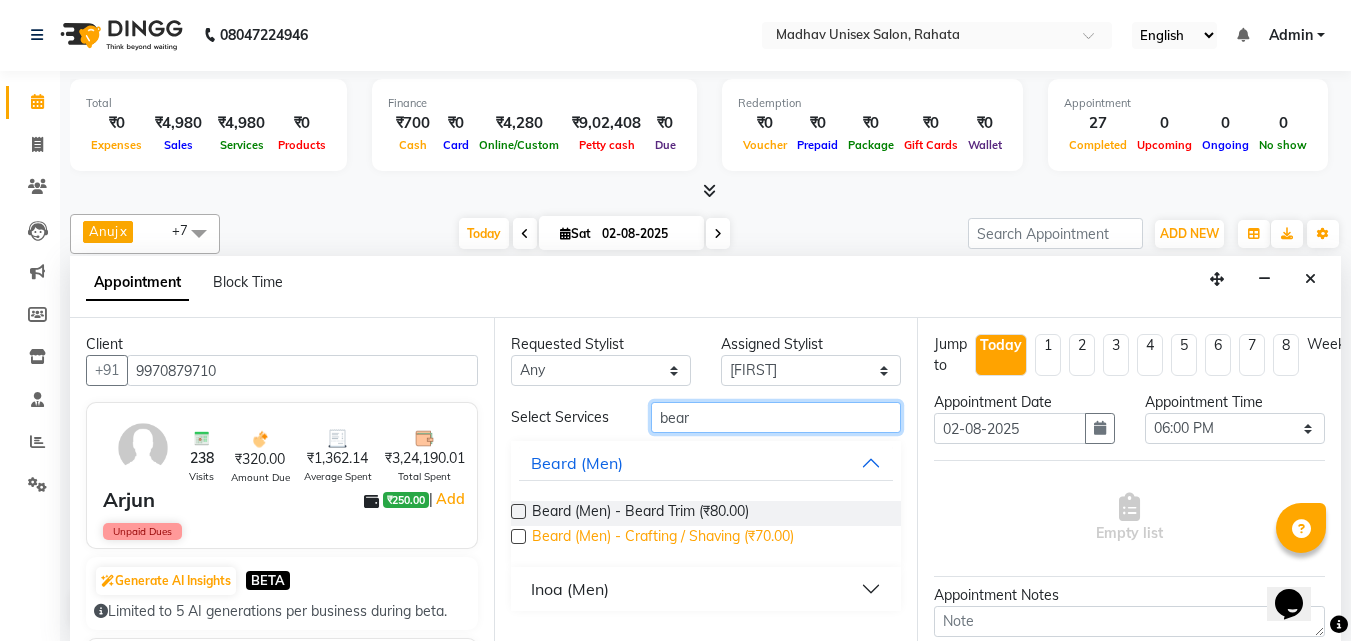 type on "bear" 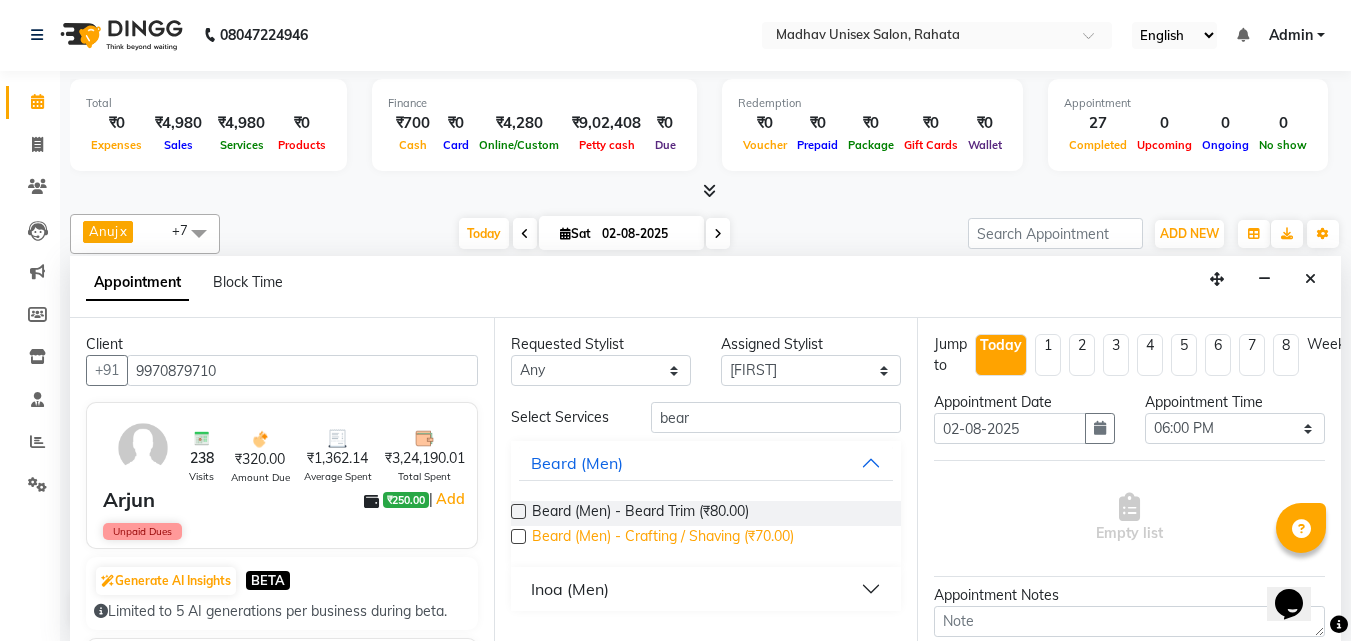 click on "Beard (Men)  - Crafting / Shaving (₹70.00)" at bounding box center [663, 538] 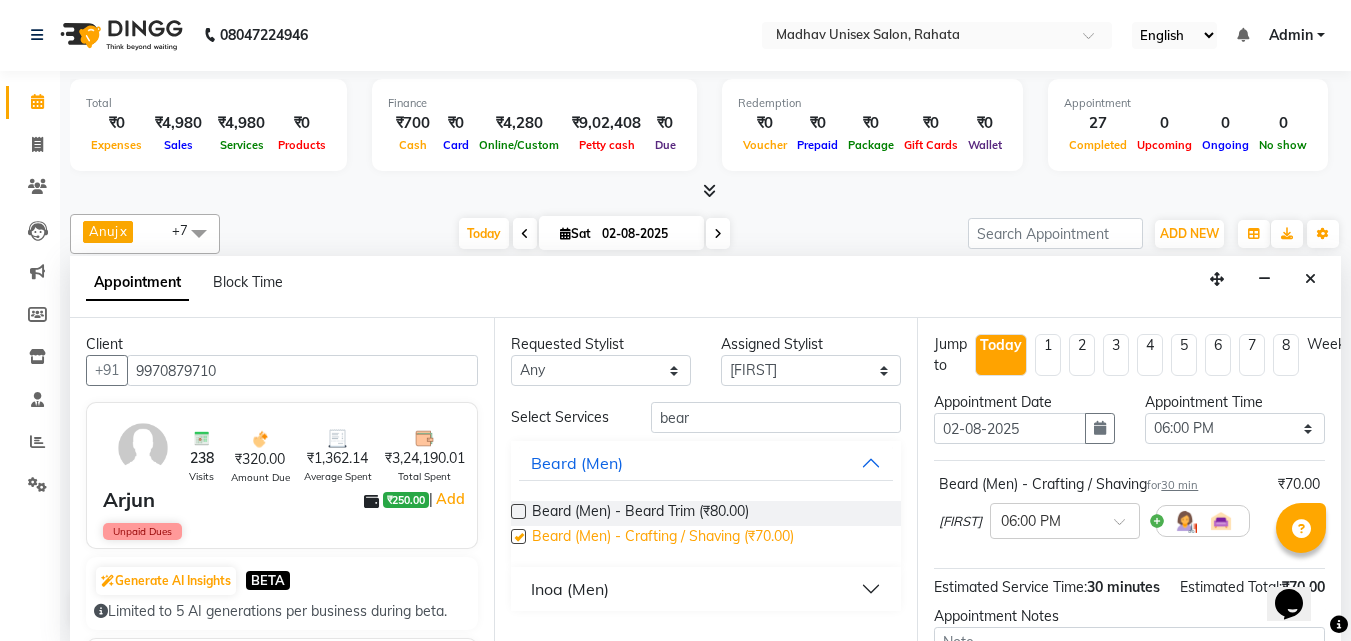 checkbox on "false" 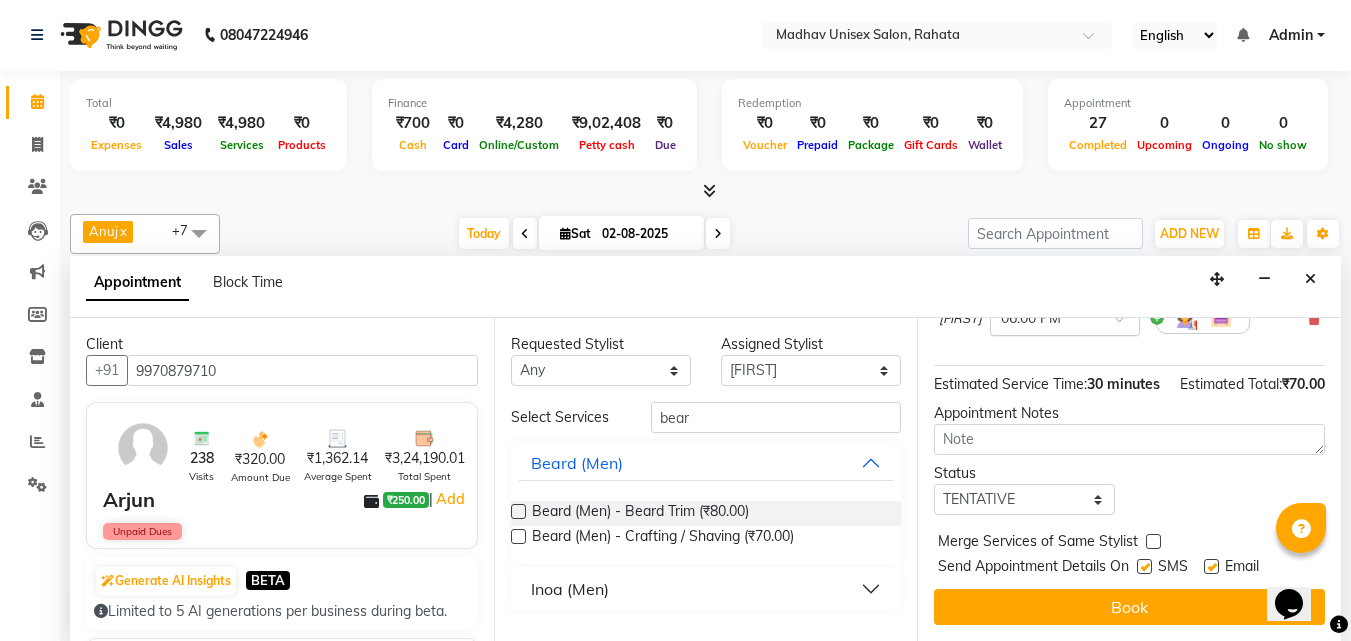 scroll, scrollTop: 239, scrollLeft: 0, axis: vertical 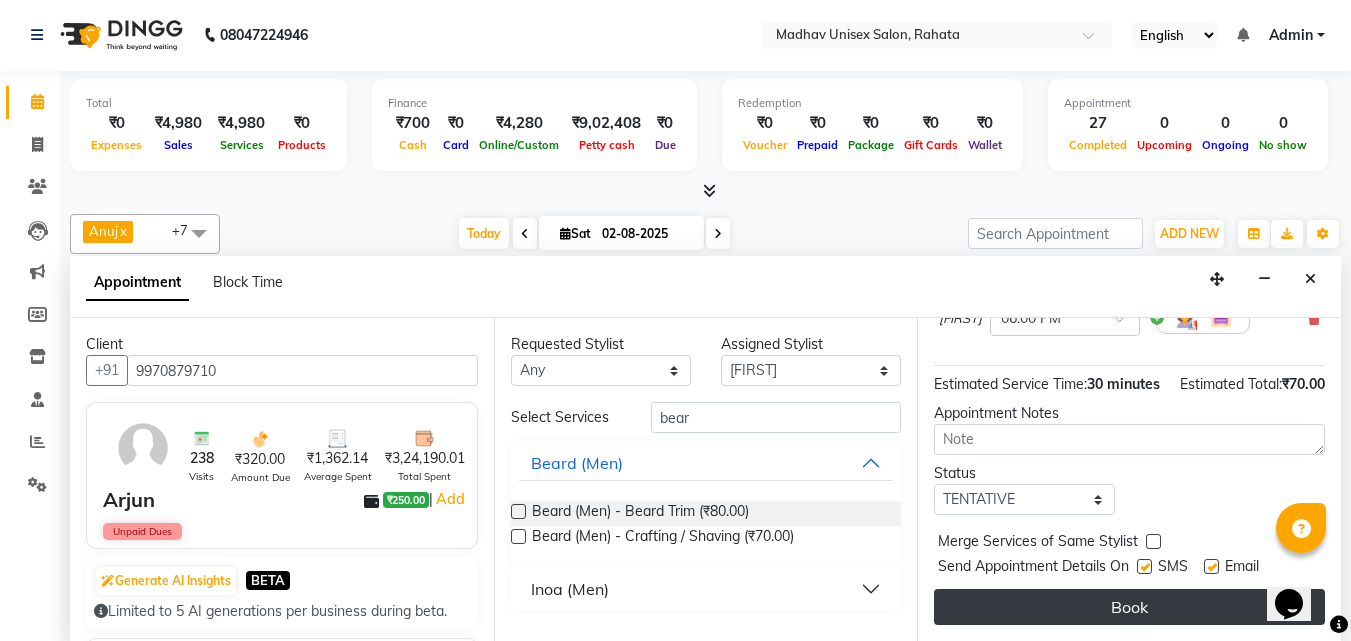 click on "Book" at bounding box center [1129, 607] 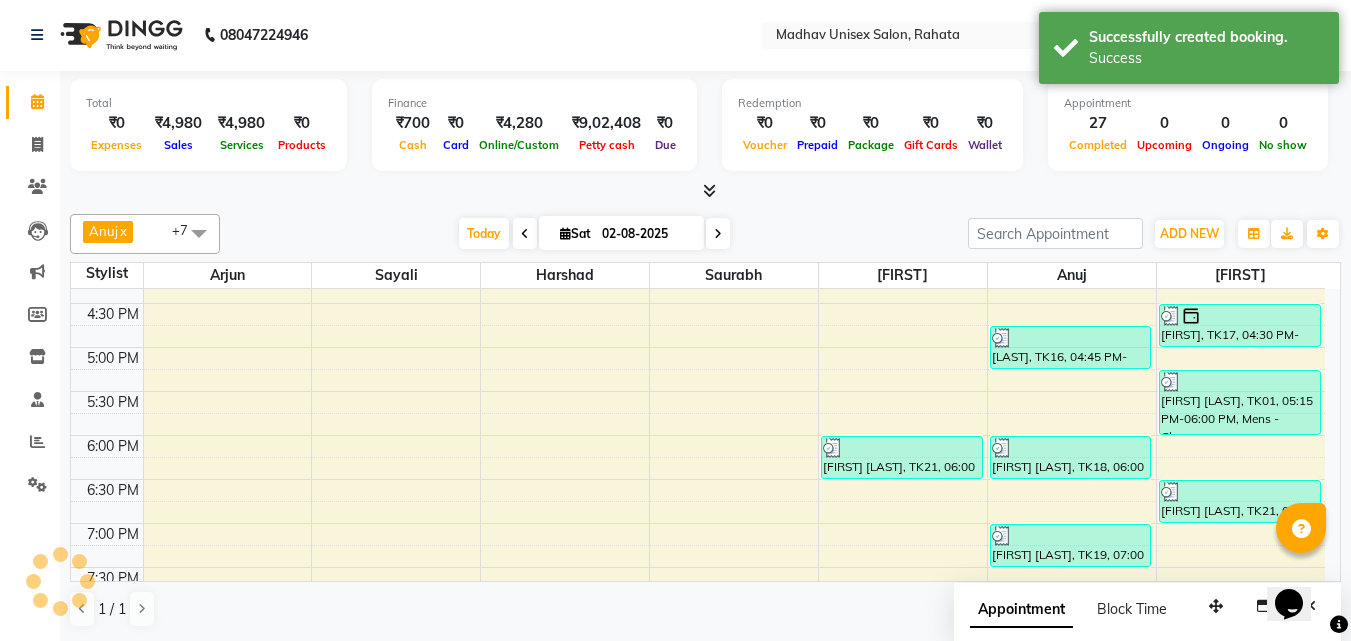 scroll, scrollTop: 0, scrollLeft: 0, axis: both 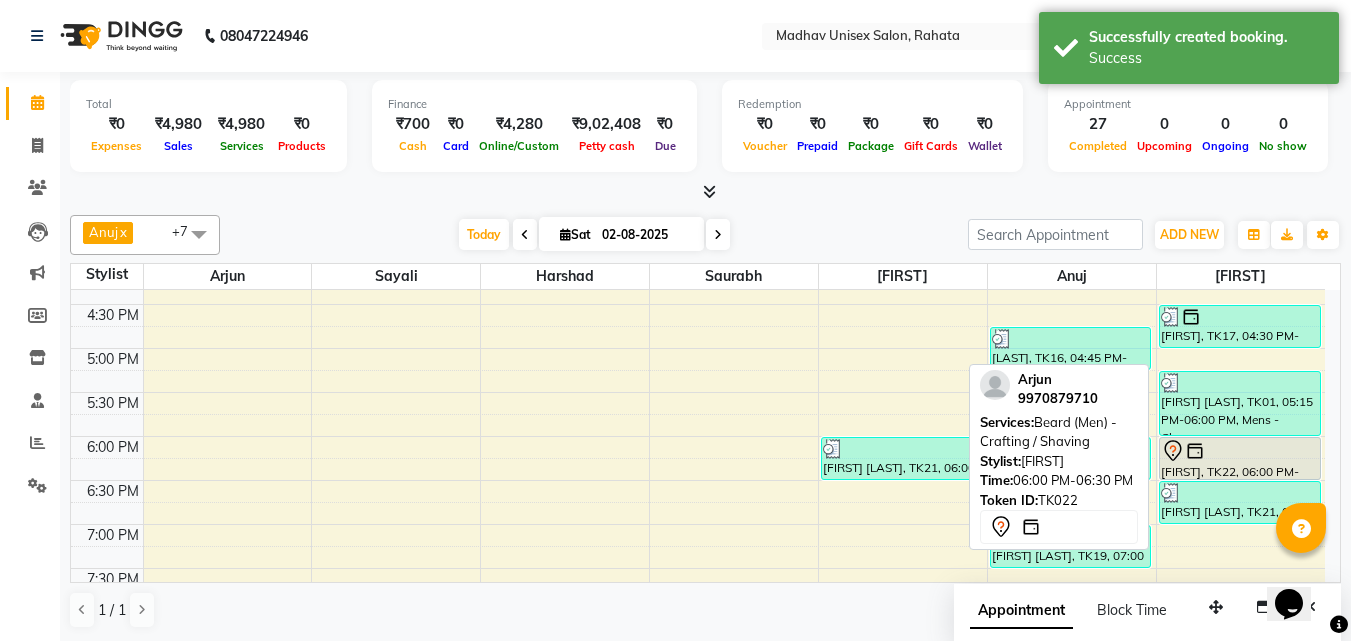 click at bounding box center [1195, 451] 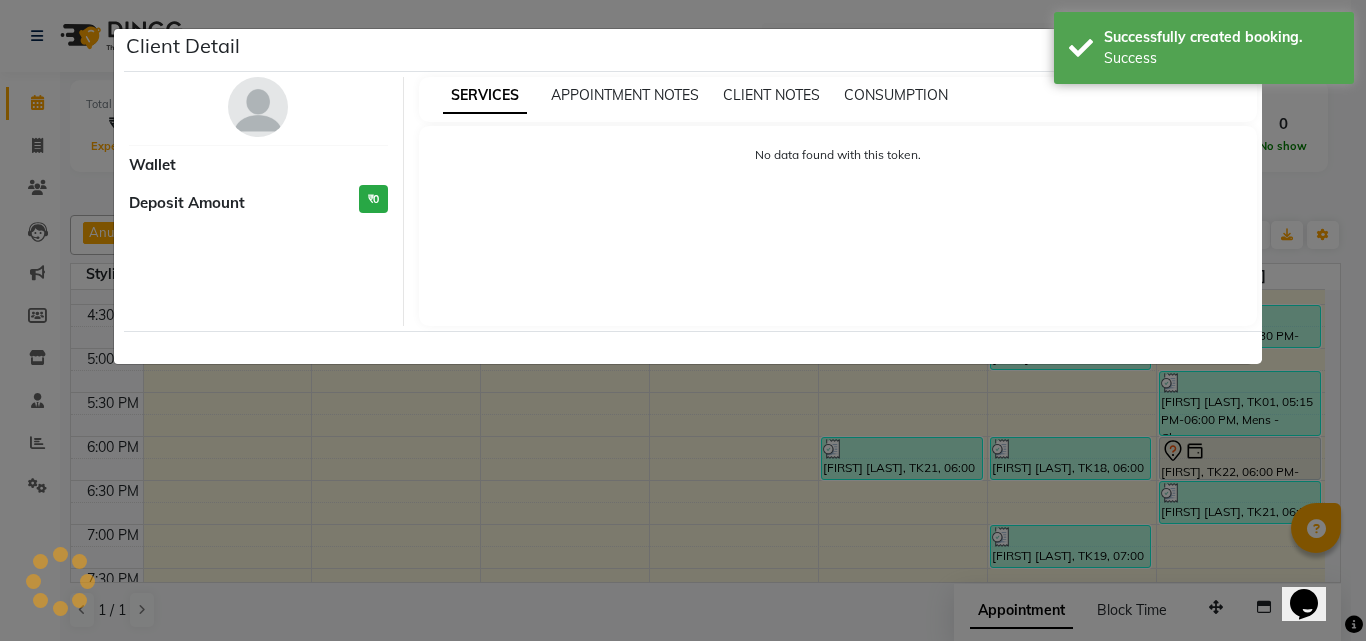 select on "7" 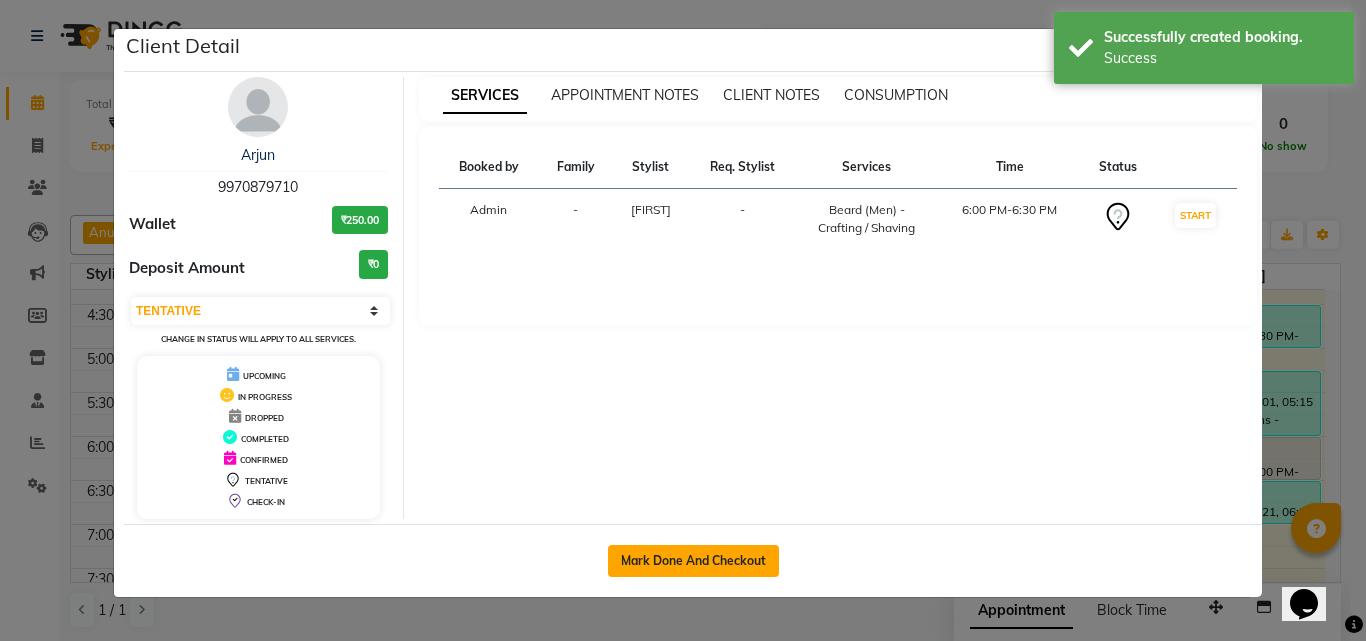 click on "Mark Done And Checkout" 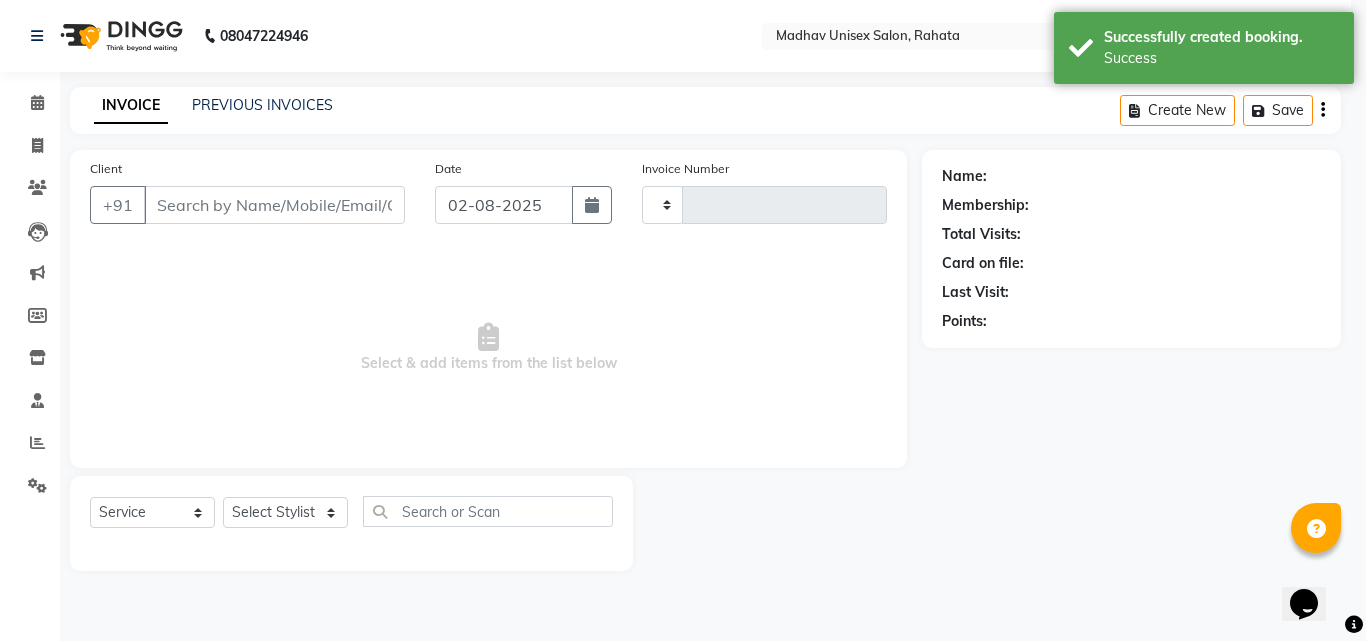 type on "2236" 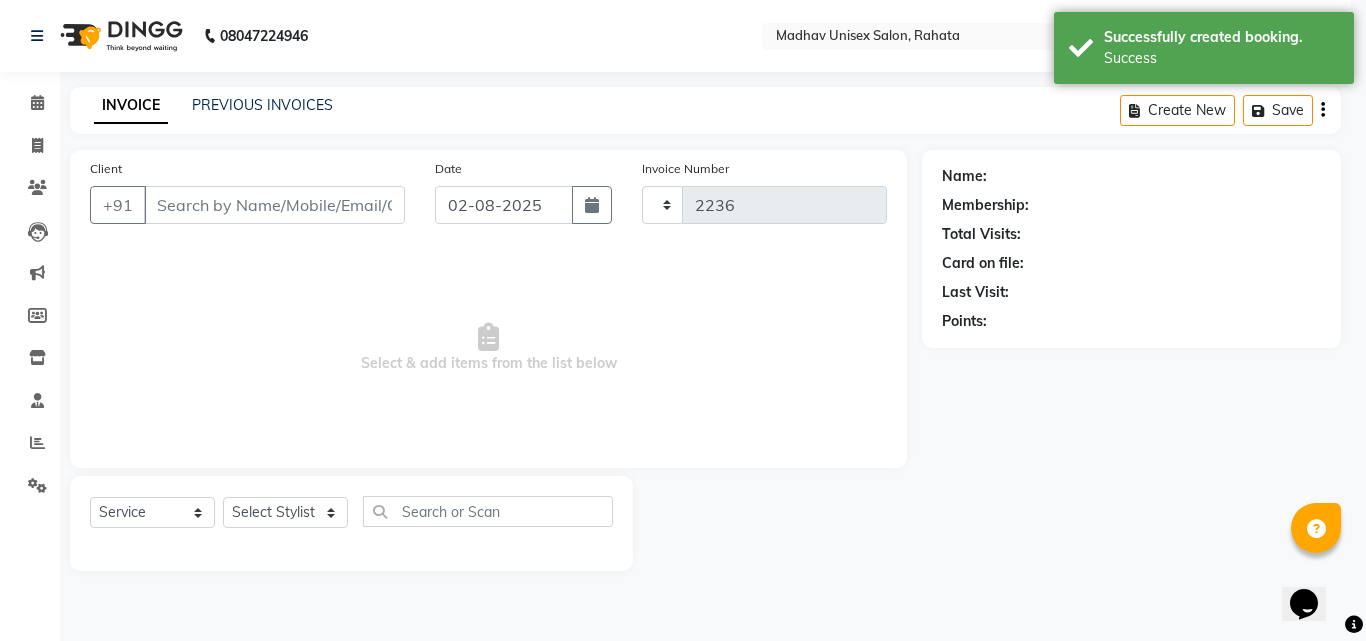 select on "870" 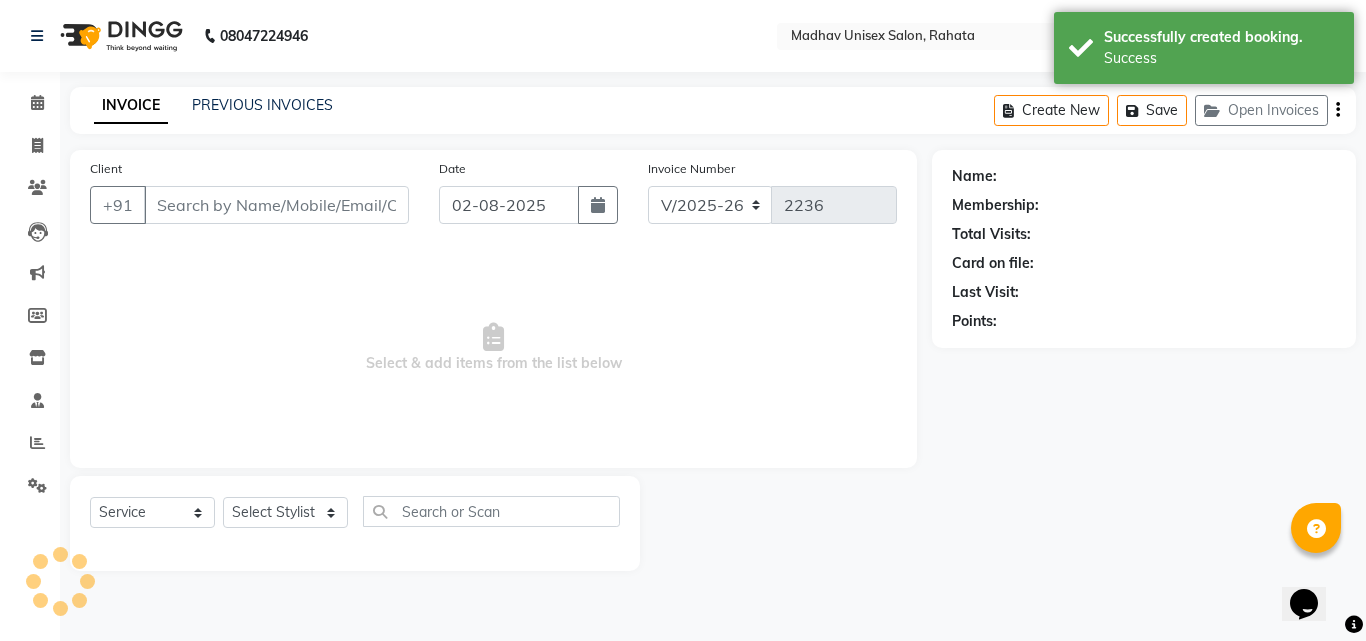 type on "9970879710" 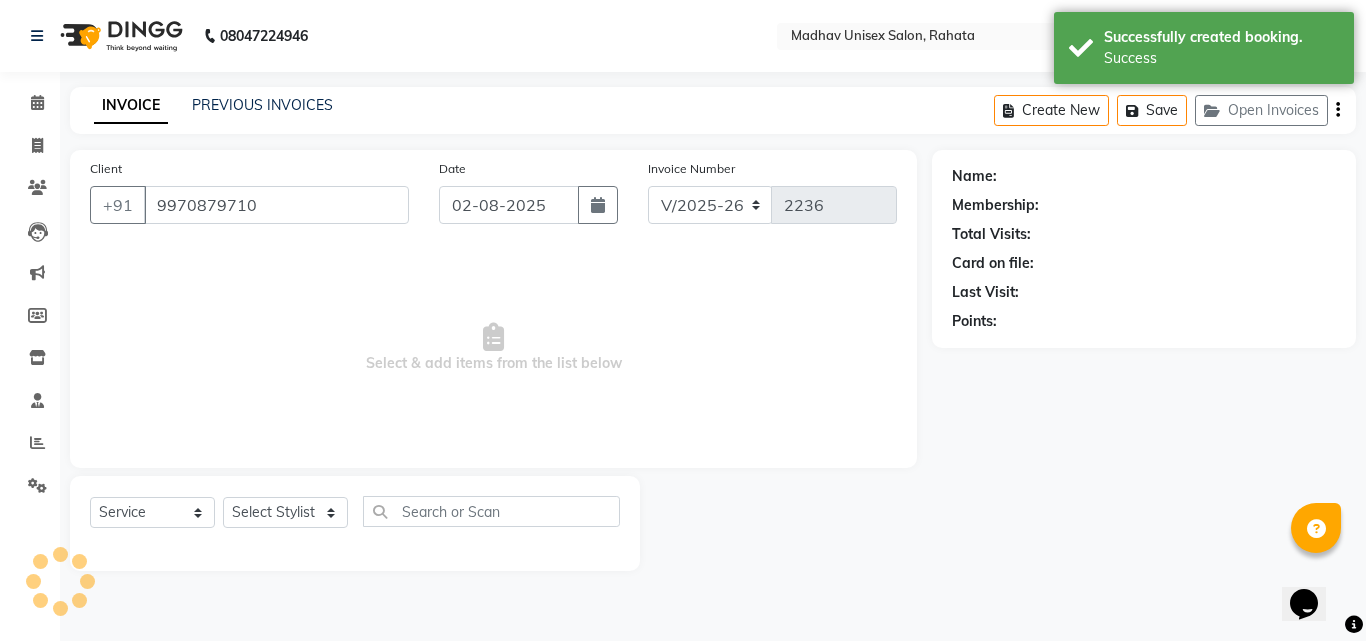 select on "82393" 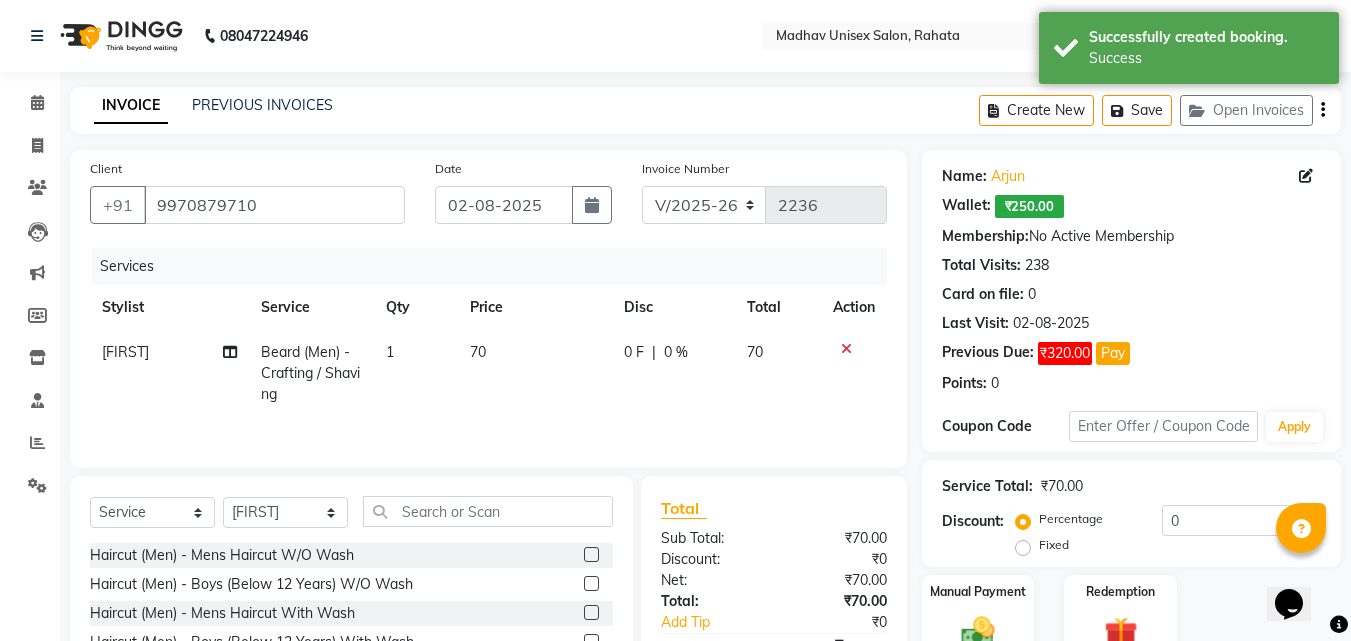 click on "70" 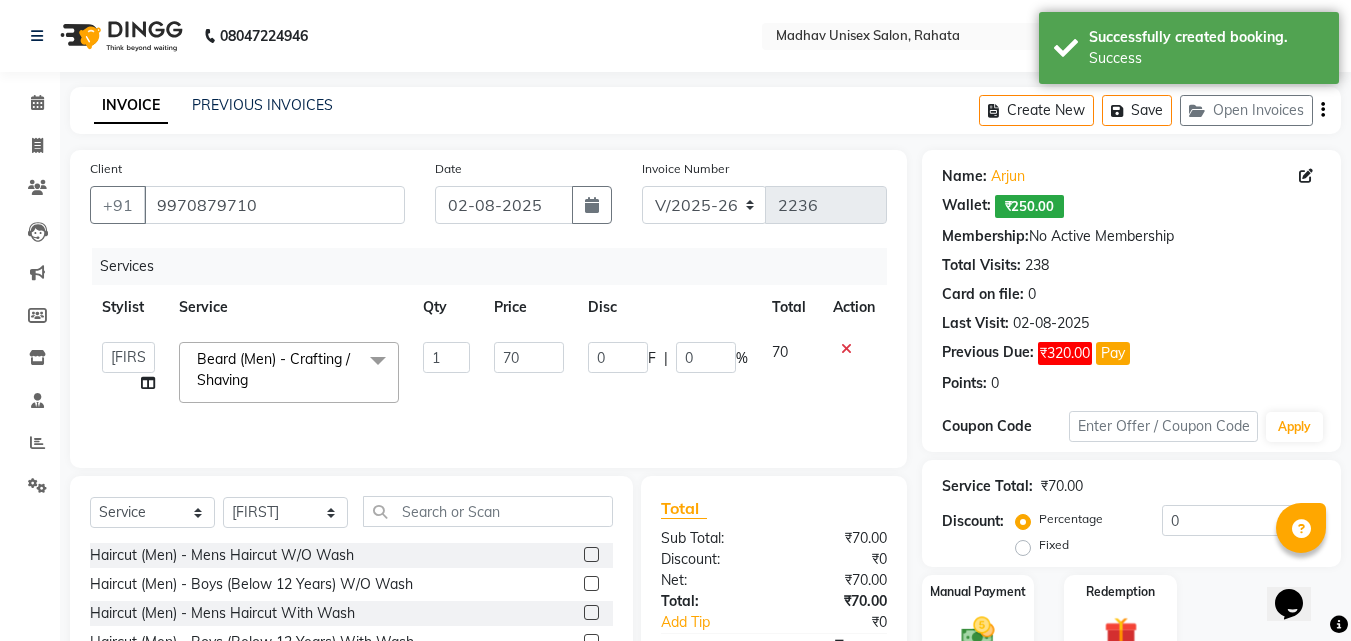 click on "1" 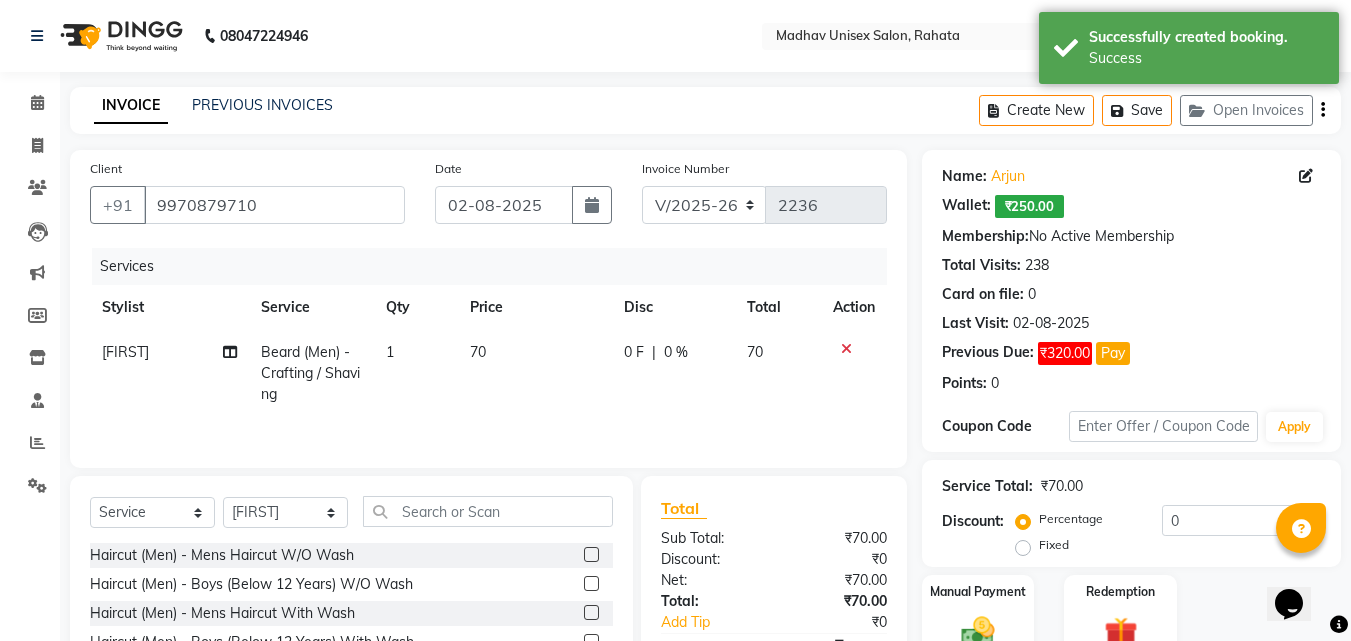 click on "70" 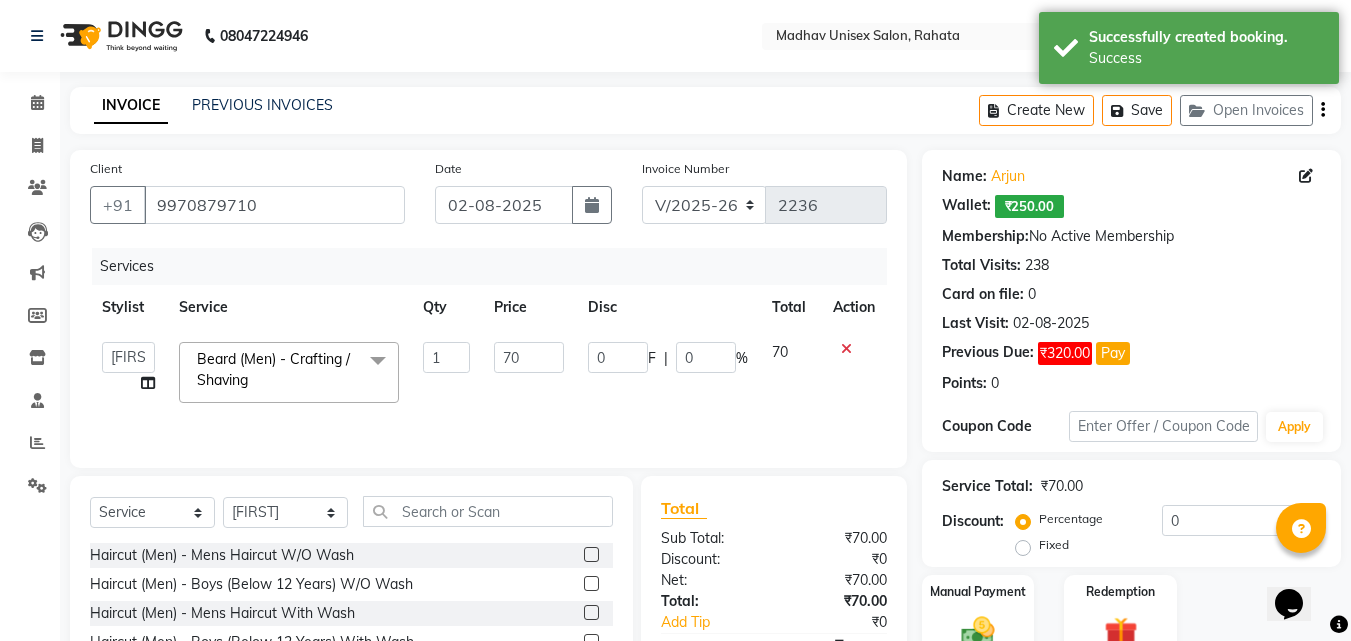 click on "70" 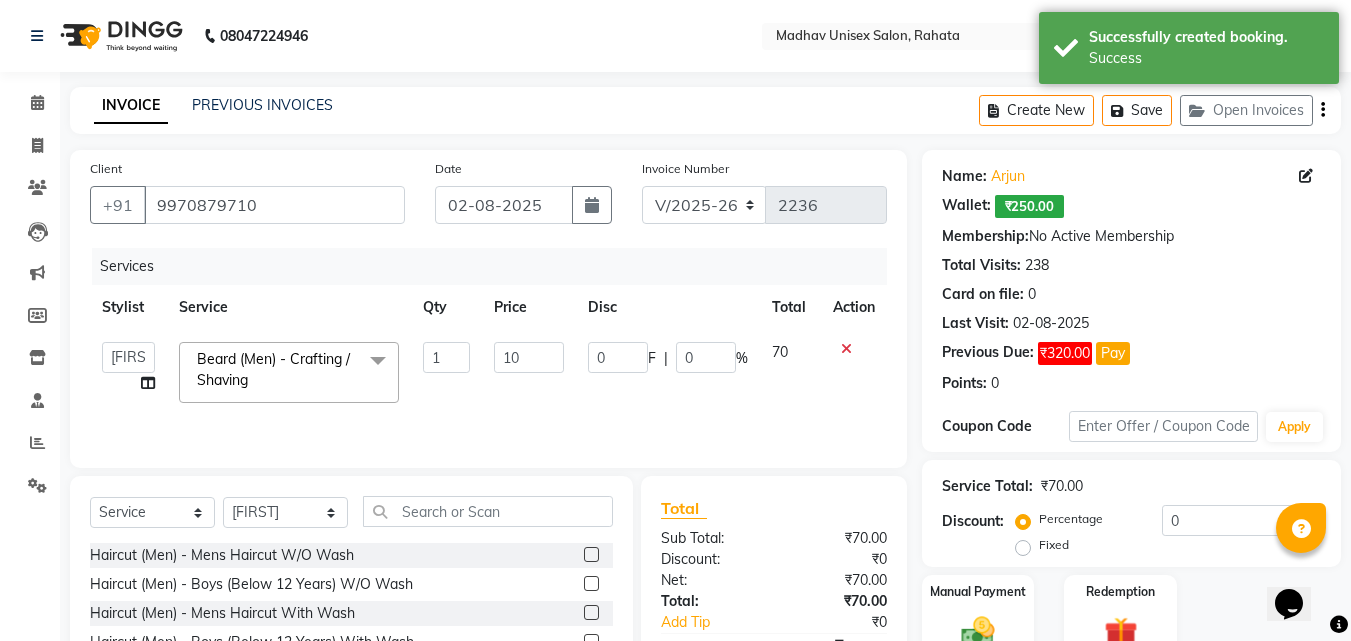 type on "100" 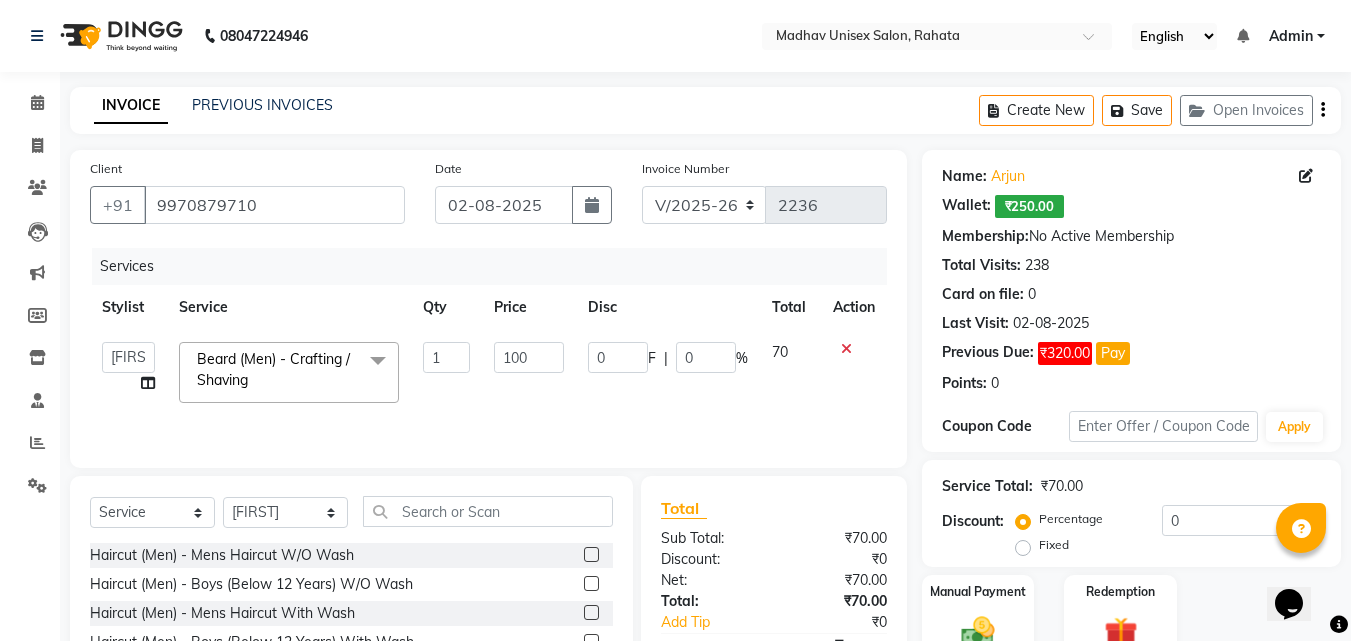 click on "70" 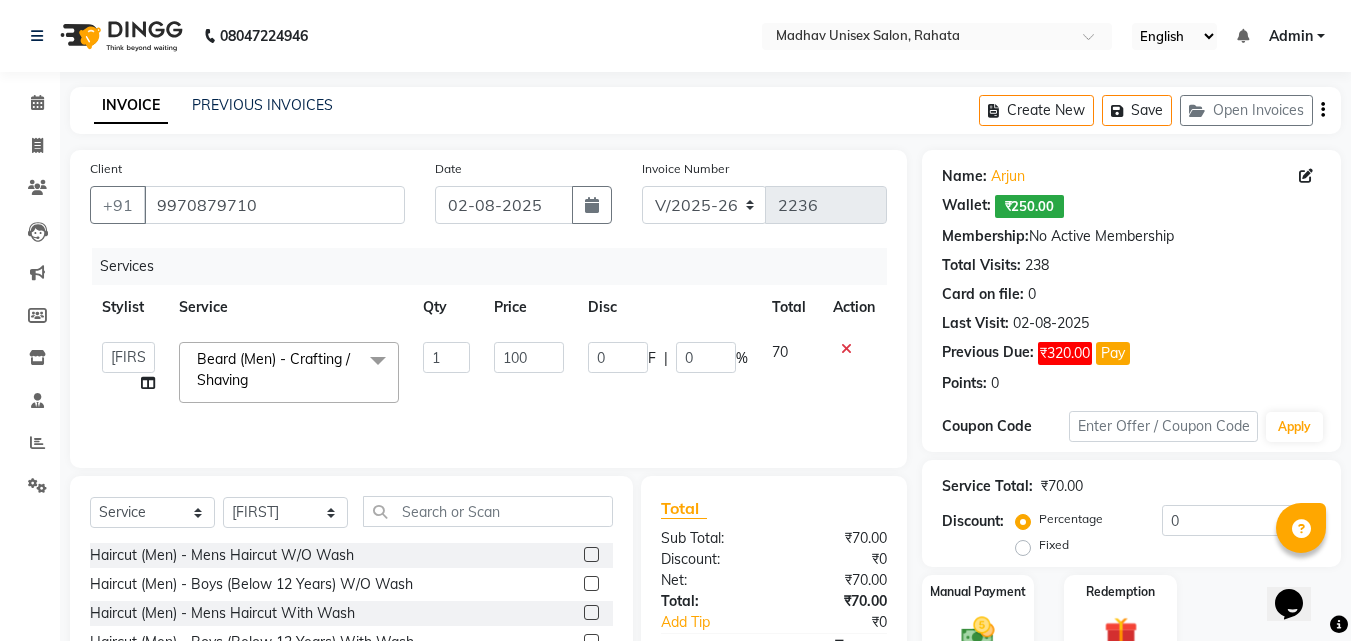 select on "82393" 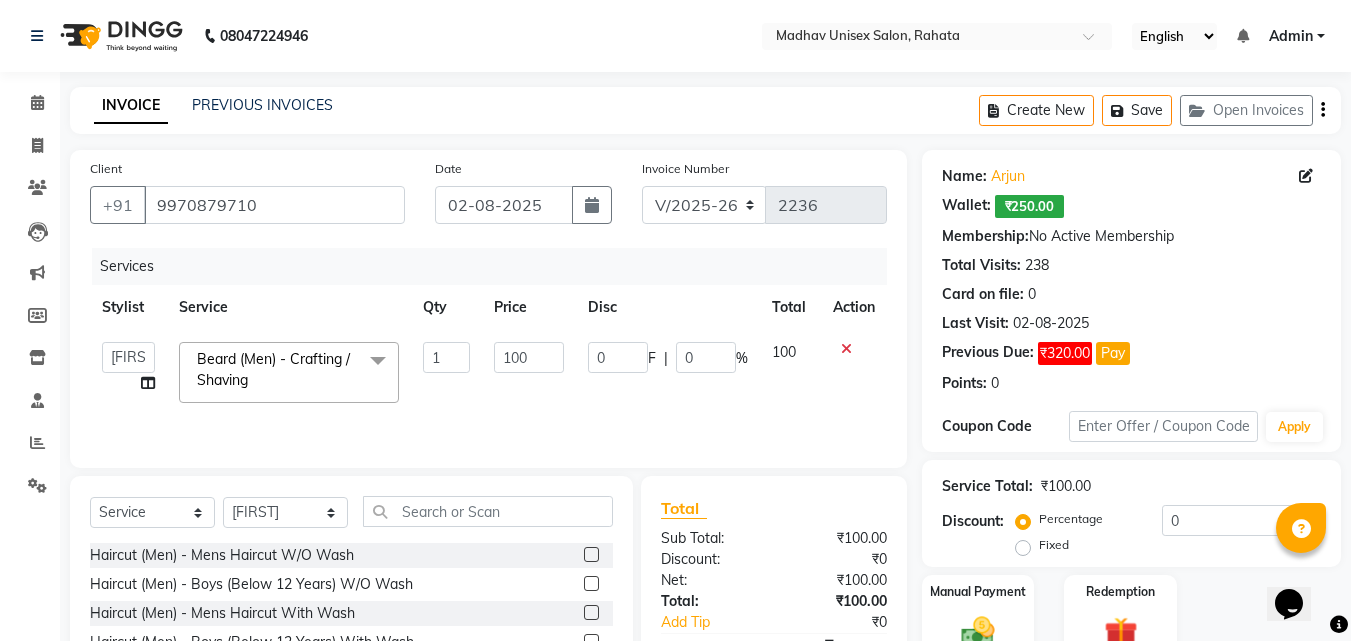 scroll, scrollTop: 58, scrollLeft: 0, axis: vertical 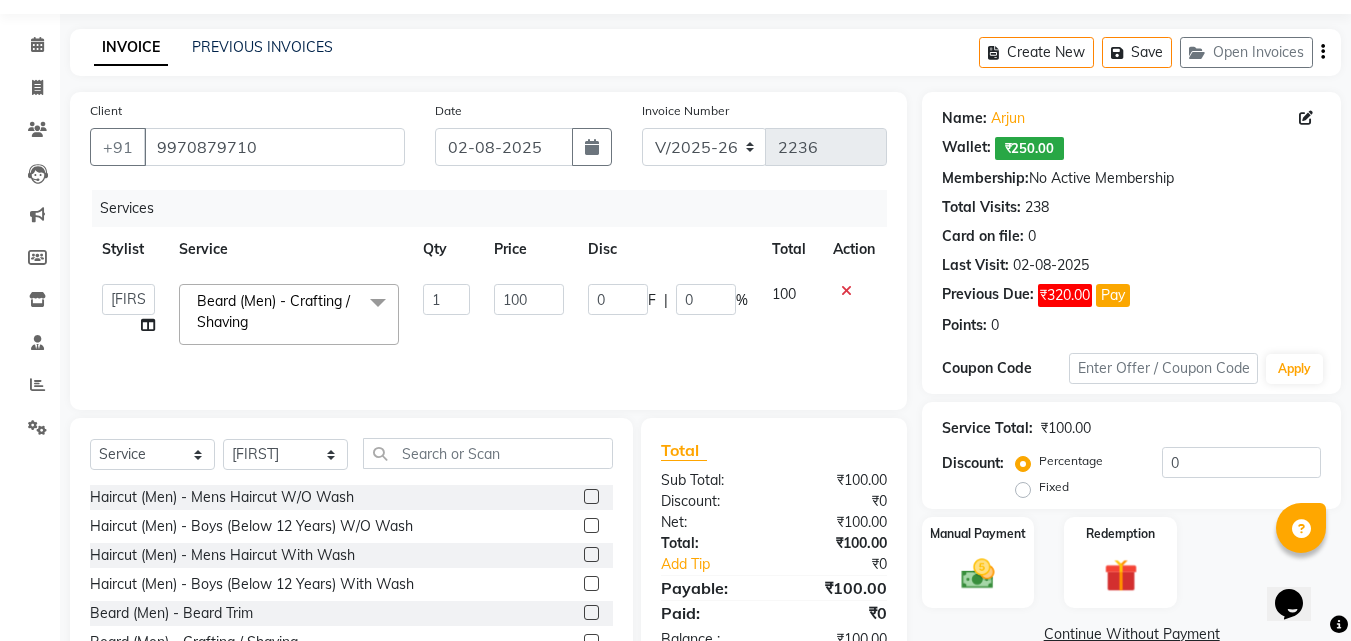 click on "Coupon Code Apply" 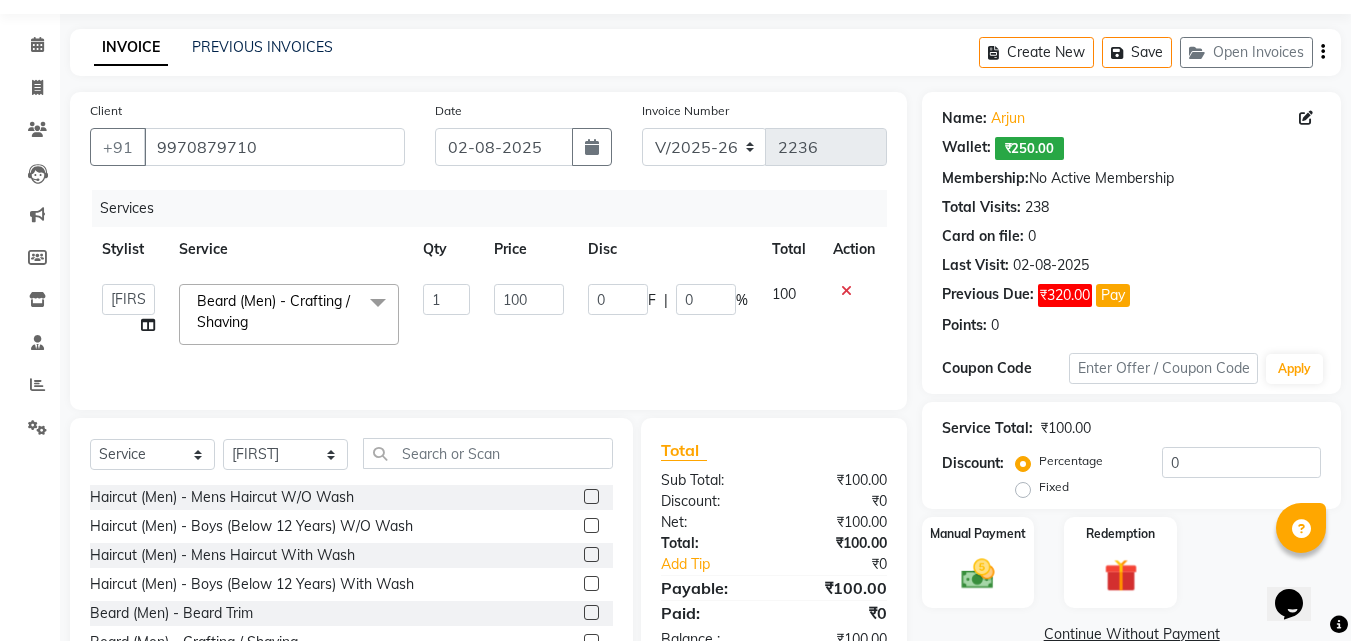 scroll, scrollTop: 160, scrollLeft: 0, axis: vertical 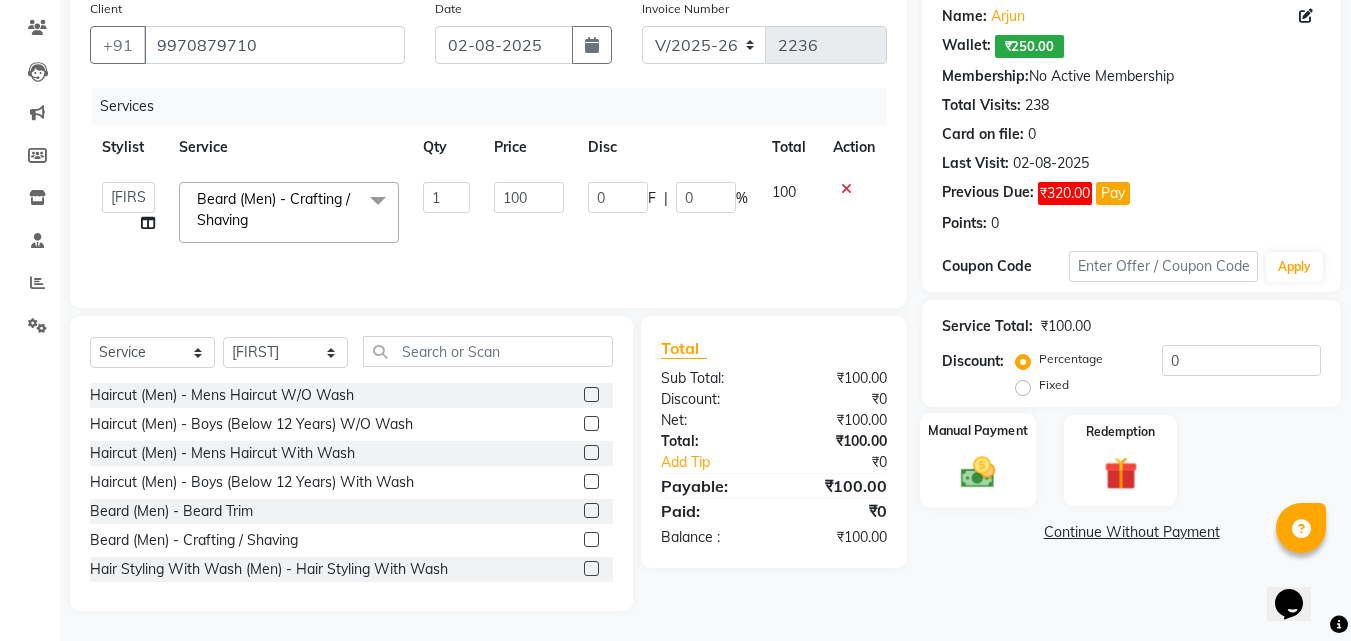 click 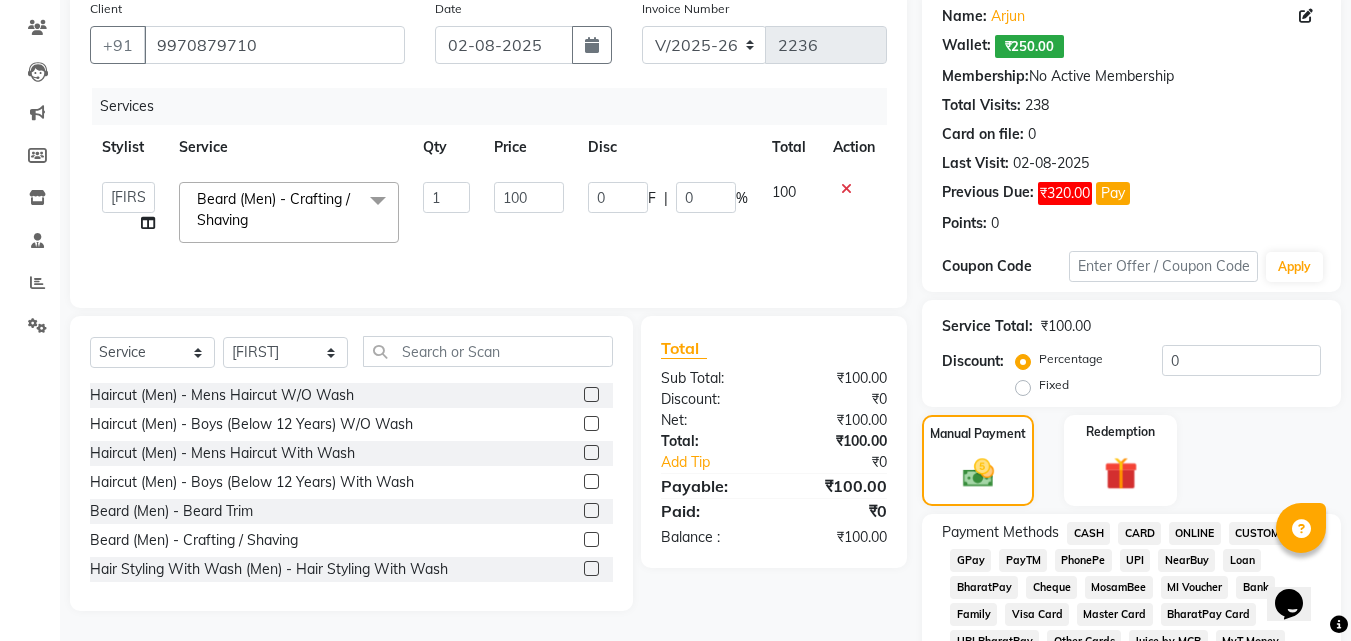 click on "ONLINE" 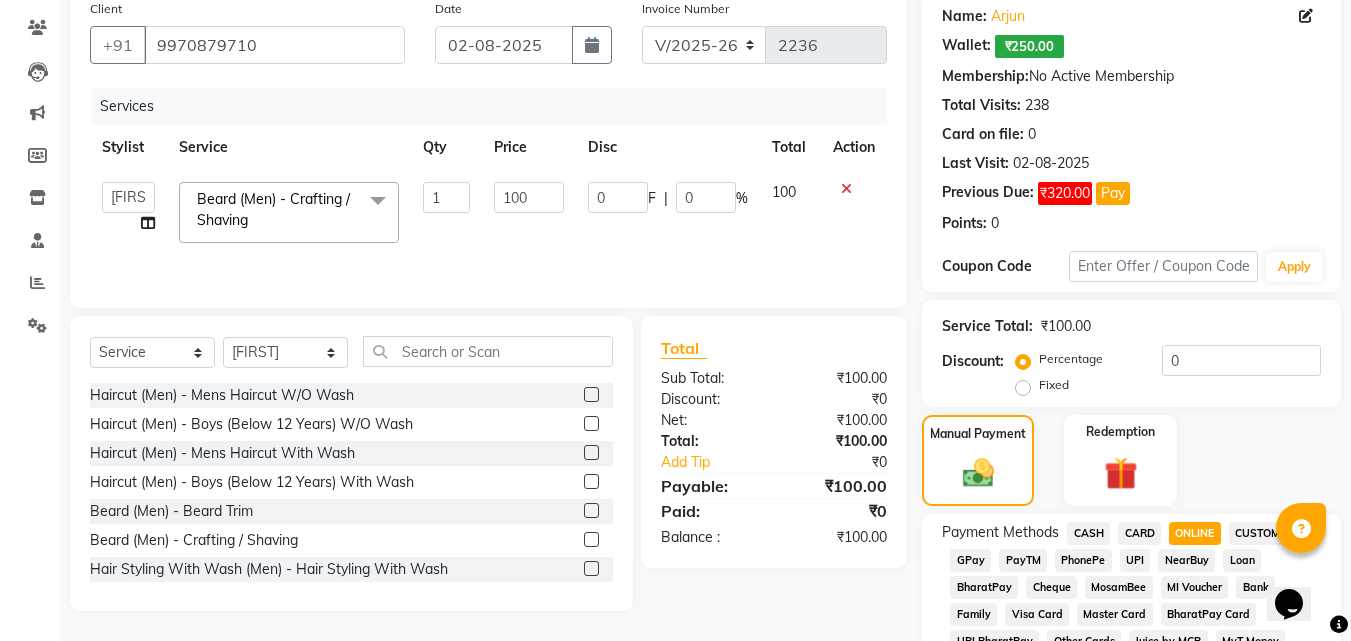 scroll, scrollTop: 923, scrollLeft: 0, axis: vertical 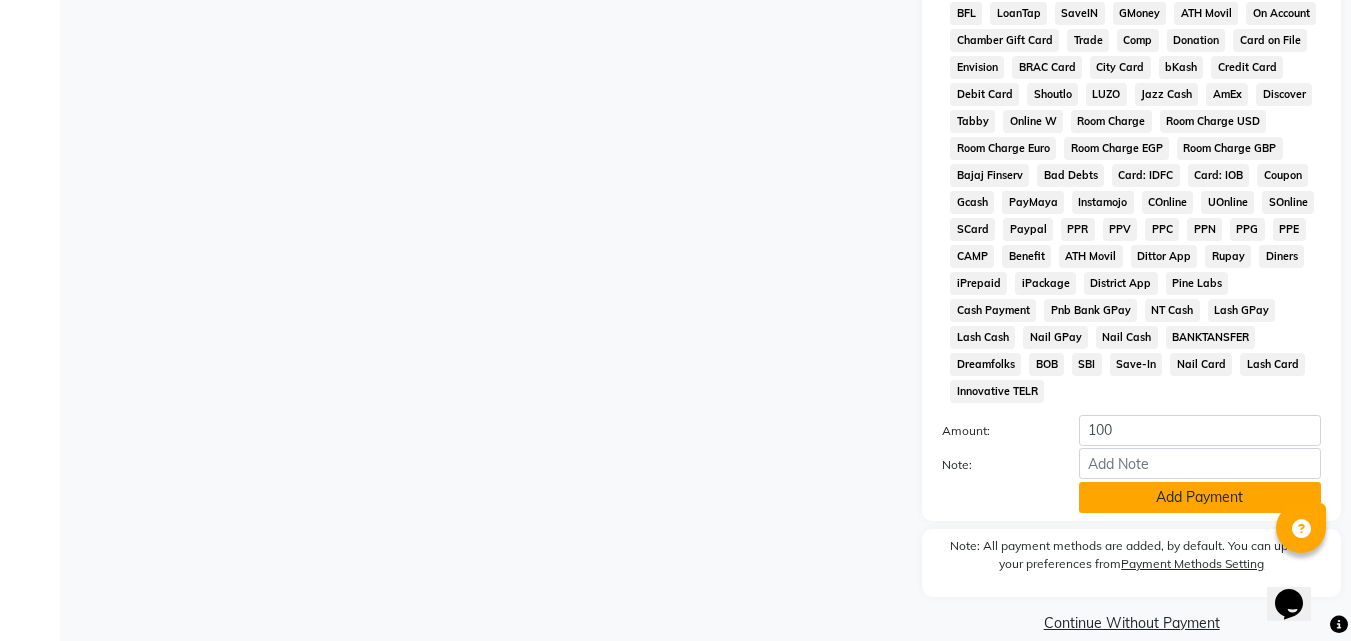 click on "Add Payment" 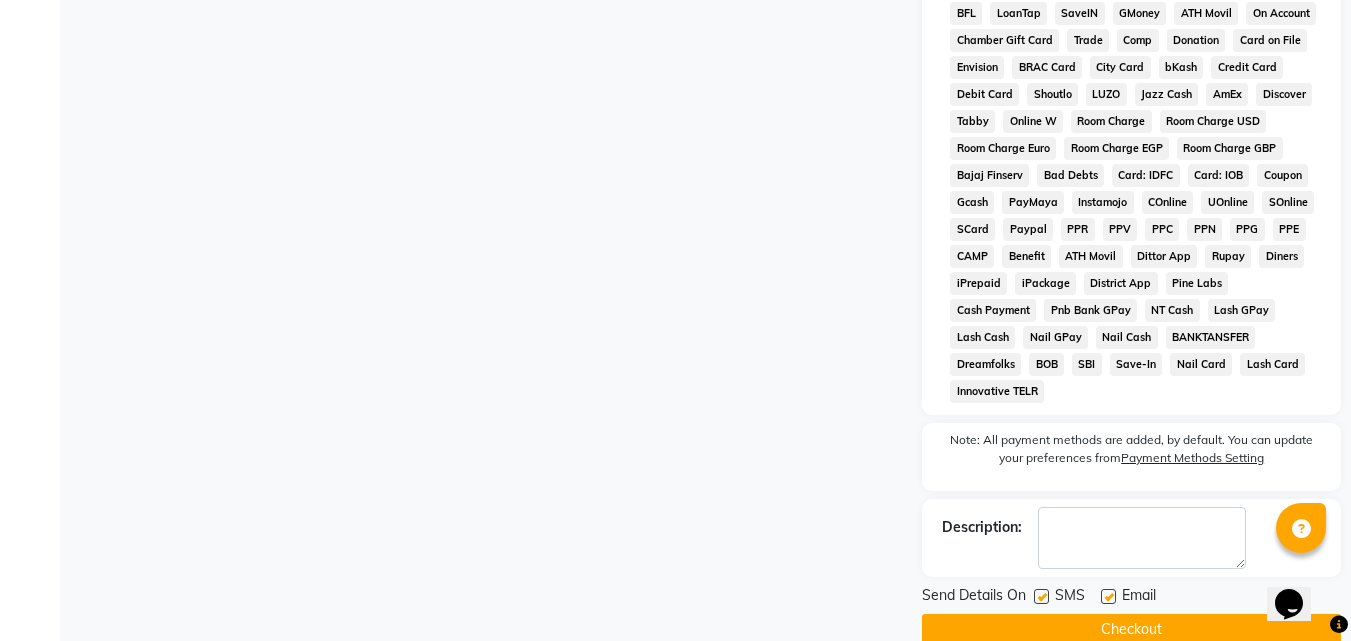 click on "Checkout" 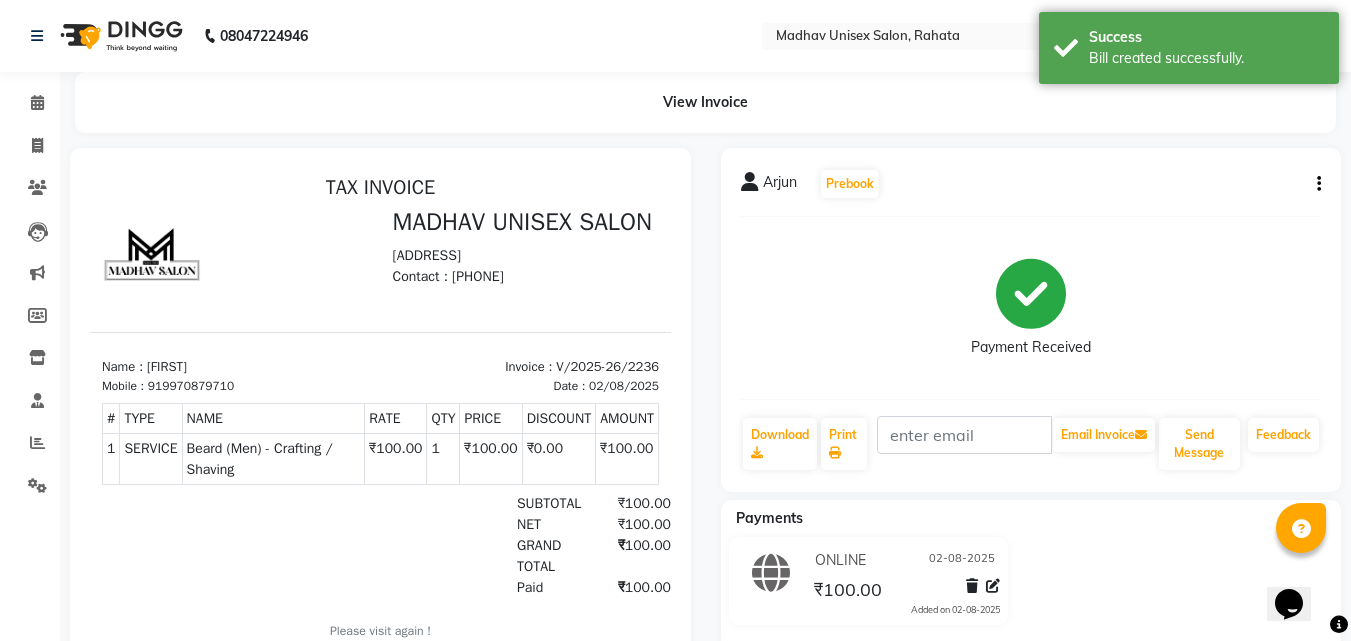 scroll, scrollTop: 0, scrollLeft: 0, axis: both 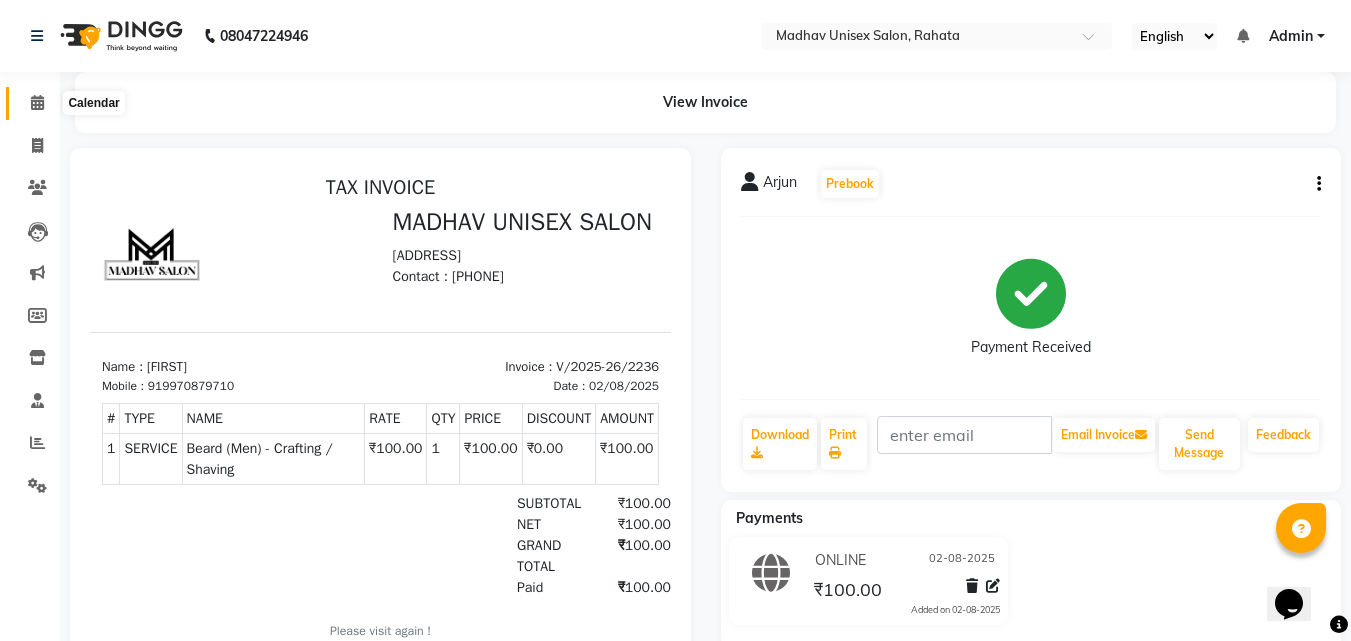 click 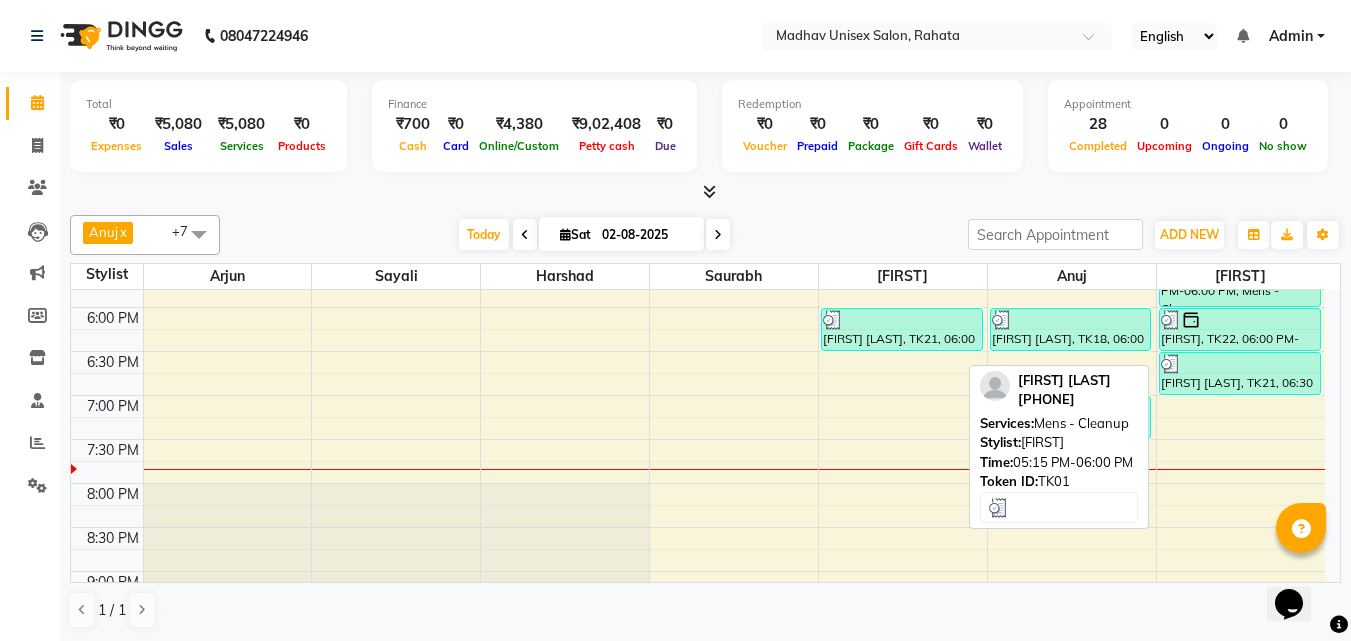 scroll, scrollTop: 1036, scrollLeft: 0, axis: vertical 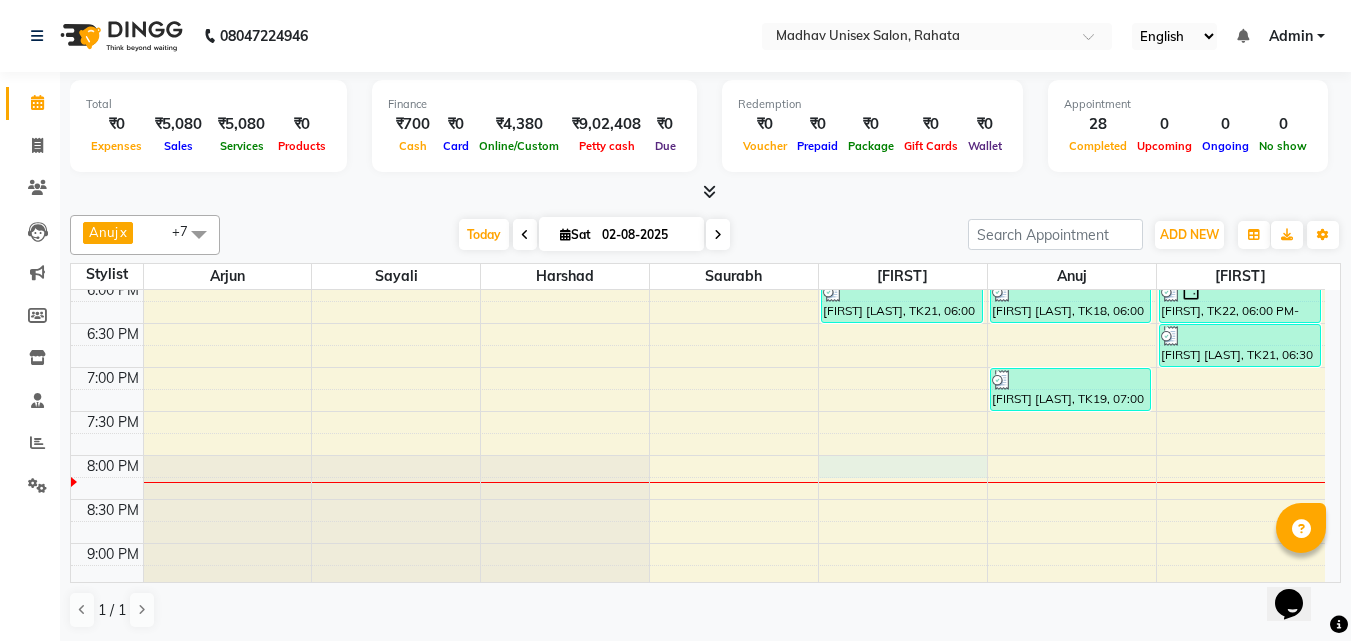 click on "[FIRST] [LAST], TK04, 09:00 AM-09:30 AM, Haircut (Men)  - Mens Haircut W/O Wash     [FIRST] [LAST], TK04, 09:30 AM-10:00 AM, Globle Colour (Men)  - Majirel     [FIRST], TK13, 10:30 AM-11:00 AM, Haircut (Men)  - Mens Haircut W/O Wash     [FIRST], TK13, 11:00 AM-11:30 AM, Beard (Men)  - Beard Trim     [FIRST] [LAST], TK14, 12:00 PM-12:30 PM, Haircut (Men)  - Mens Haircut W/O Wash     [FIRST] [LAST], TK15, 12:45 PM-01:15 PM, Beard (Men)  - Beard Trim     [FIRST], TK12, 02:00 PM-02:45 PM, Hair Spa (Women)  - Short     [FIRST] [LAST], TK11, 03:00 PM-03:30 PM, Haircut (Men)  - Mens Haircut W/O Wash     [FIRST] [LAST], TK11, 03:30 PM-04:00 PM, Beard (Men)  - Beard Trim     [FIRST] [LAST], TK07, 01:30 PM-02:00 PM, Beard (Men)  - Beard Trim" at bounding box center (698, -29) 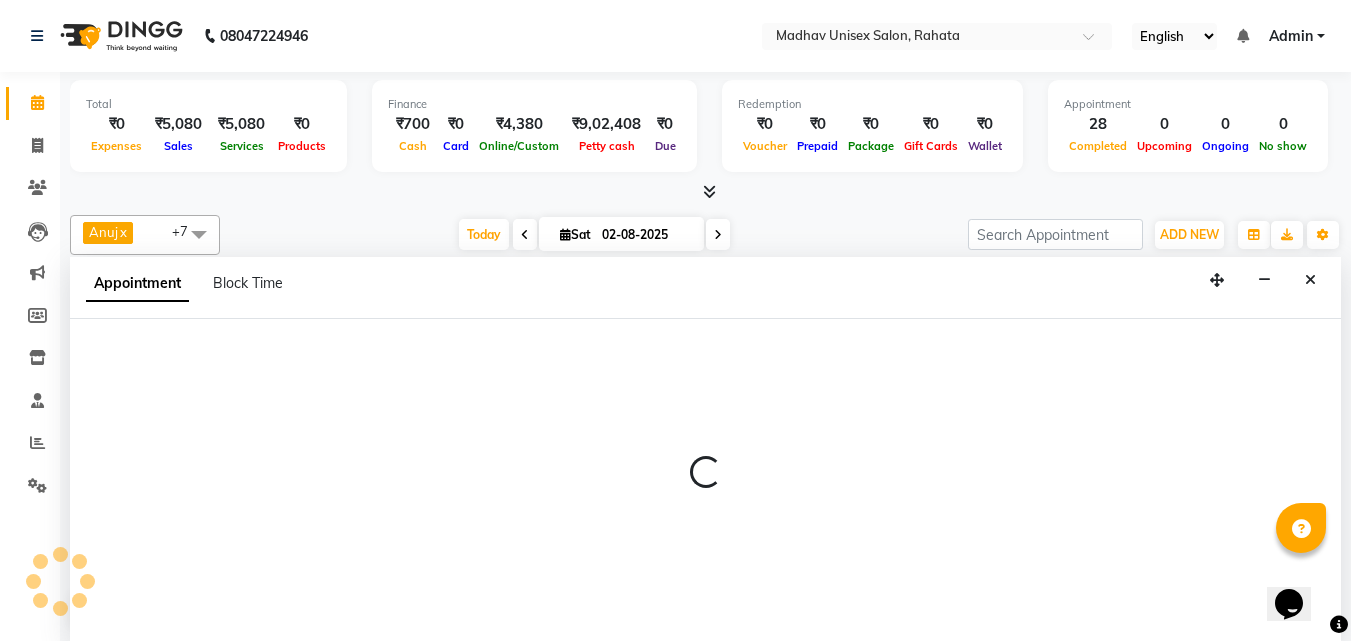 scroll, scrollTop: 1, scrollLeft: 0, axis: vertical 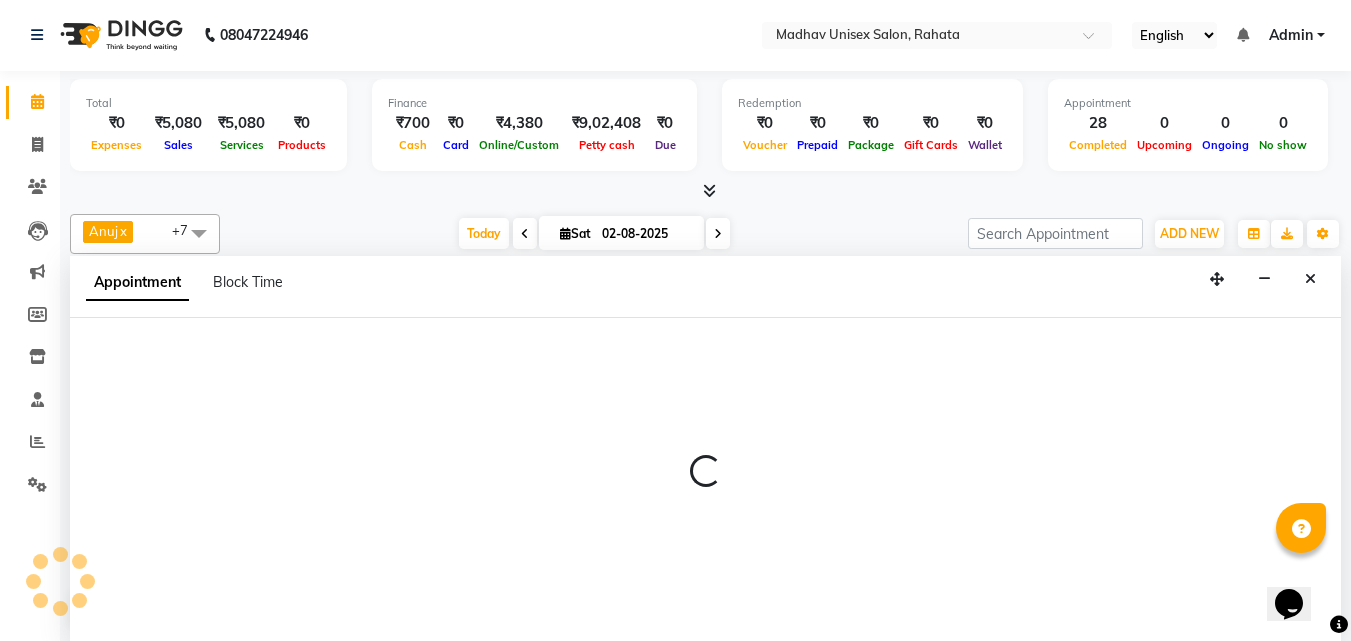 select on "36945" 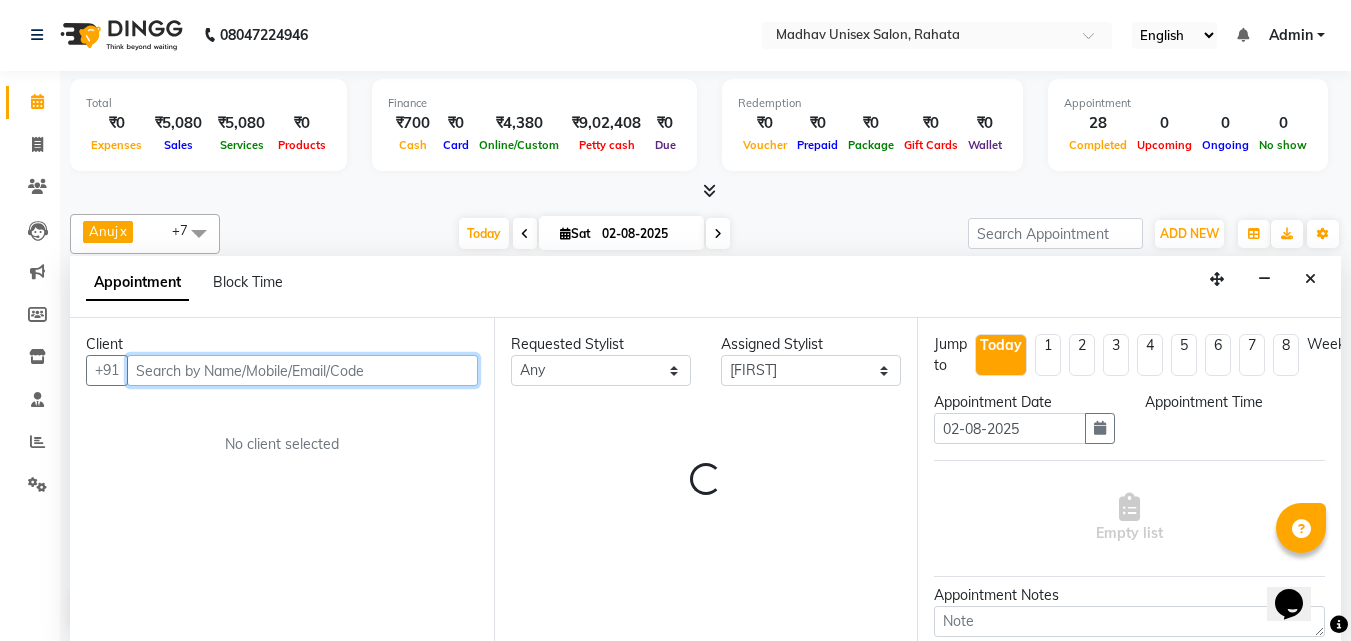 select on "1200" 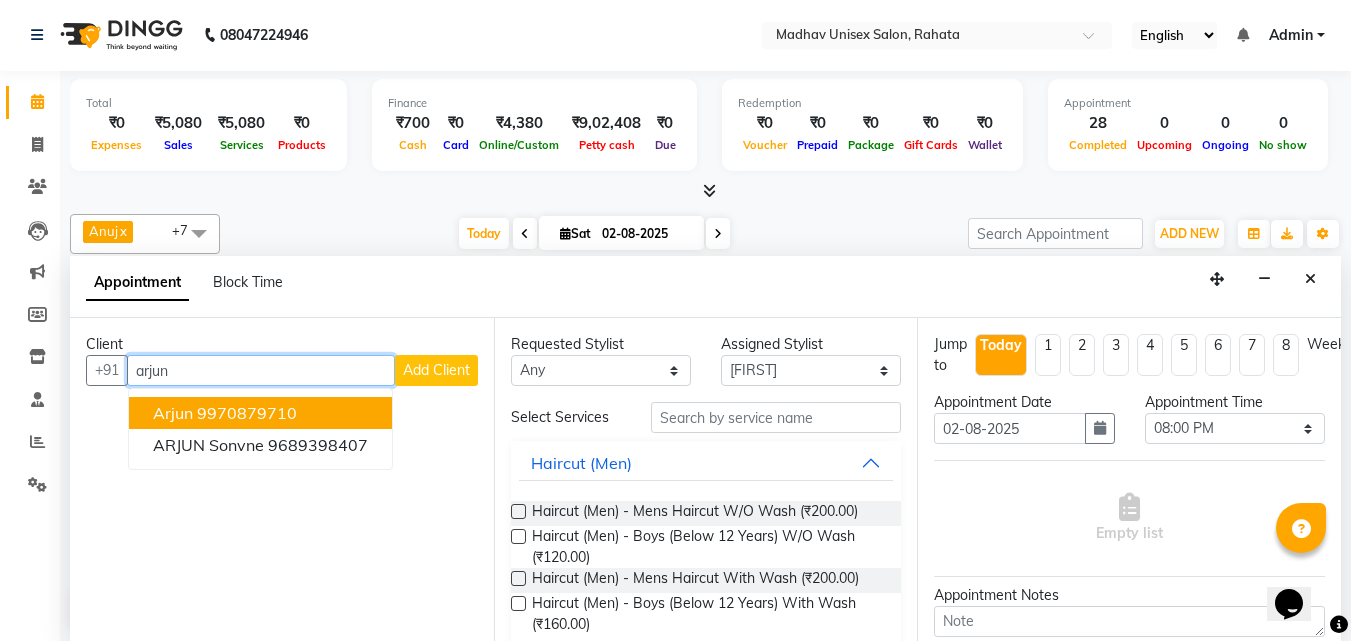 click on "Arjun  9970879710" at bounding box center [260, 413] 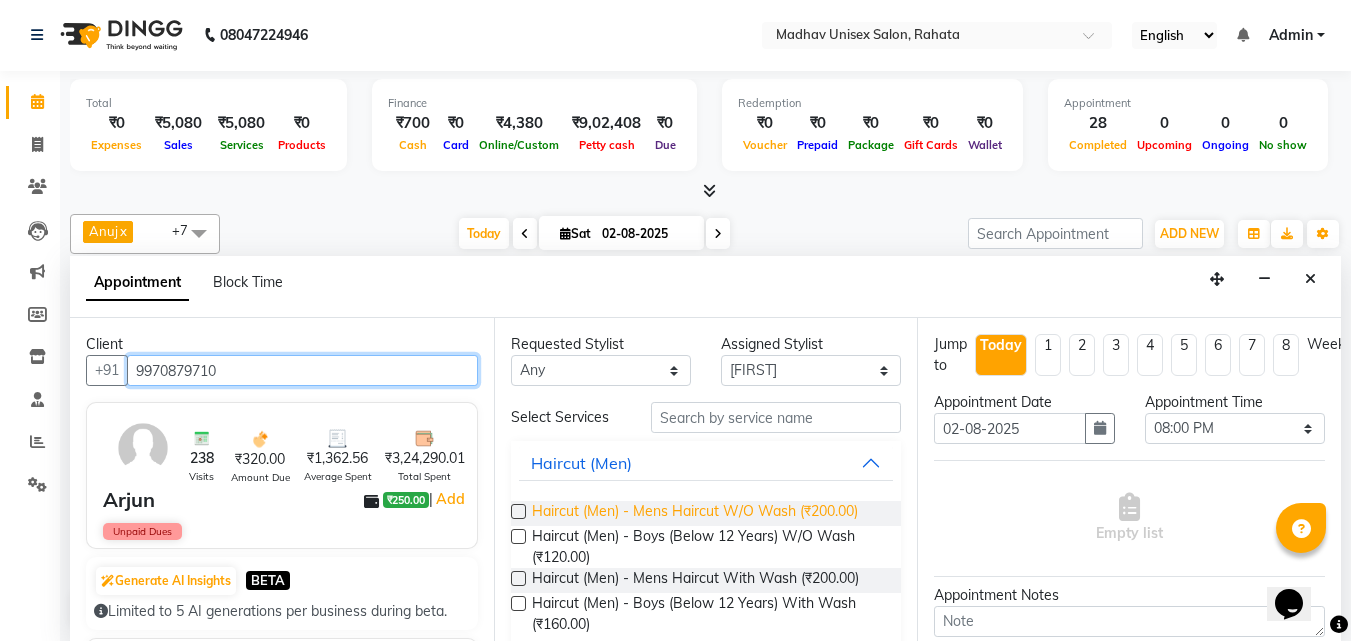 type on "9970879710" 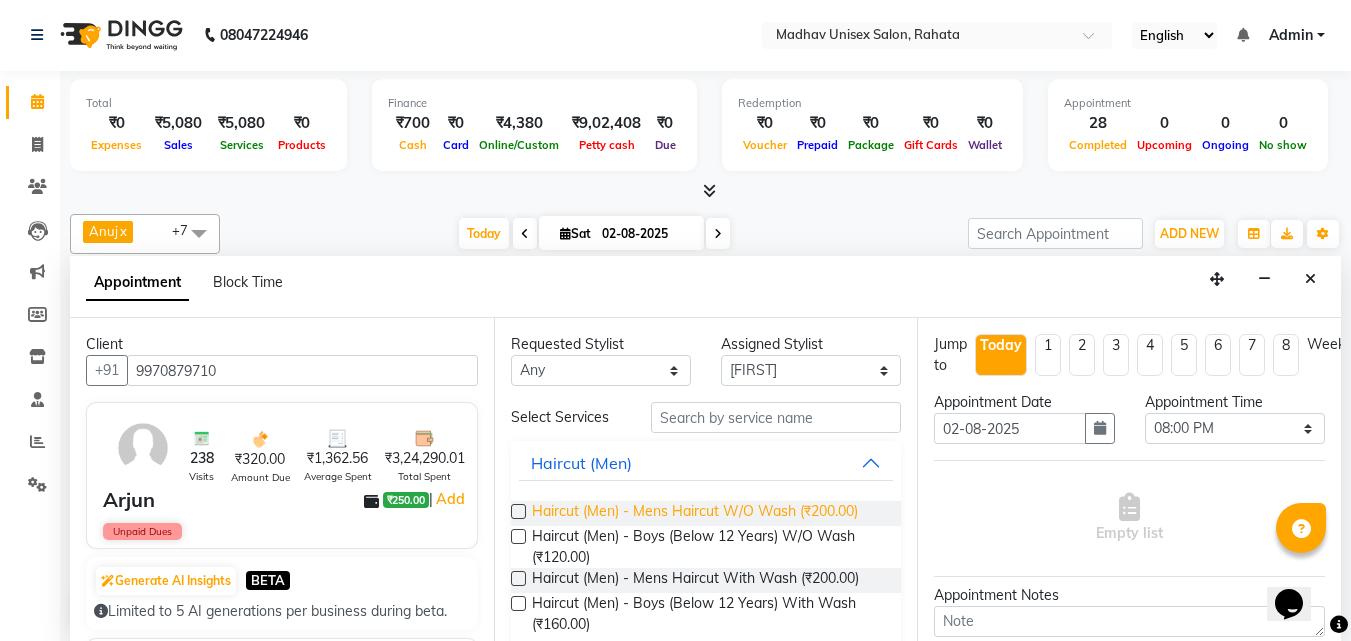 click on "Haircut (Men)  - Mens Haircut W/O Wash (₹200.00)" at bounding box center (695, 513) 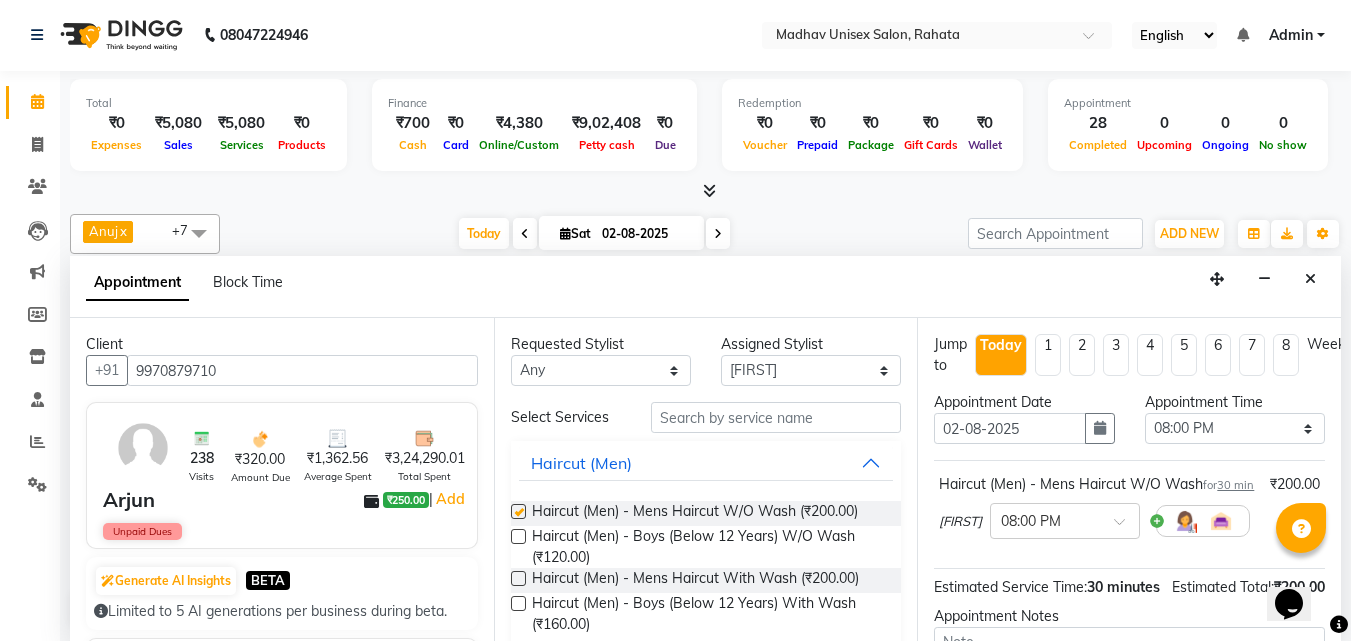 checkbox on "false" 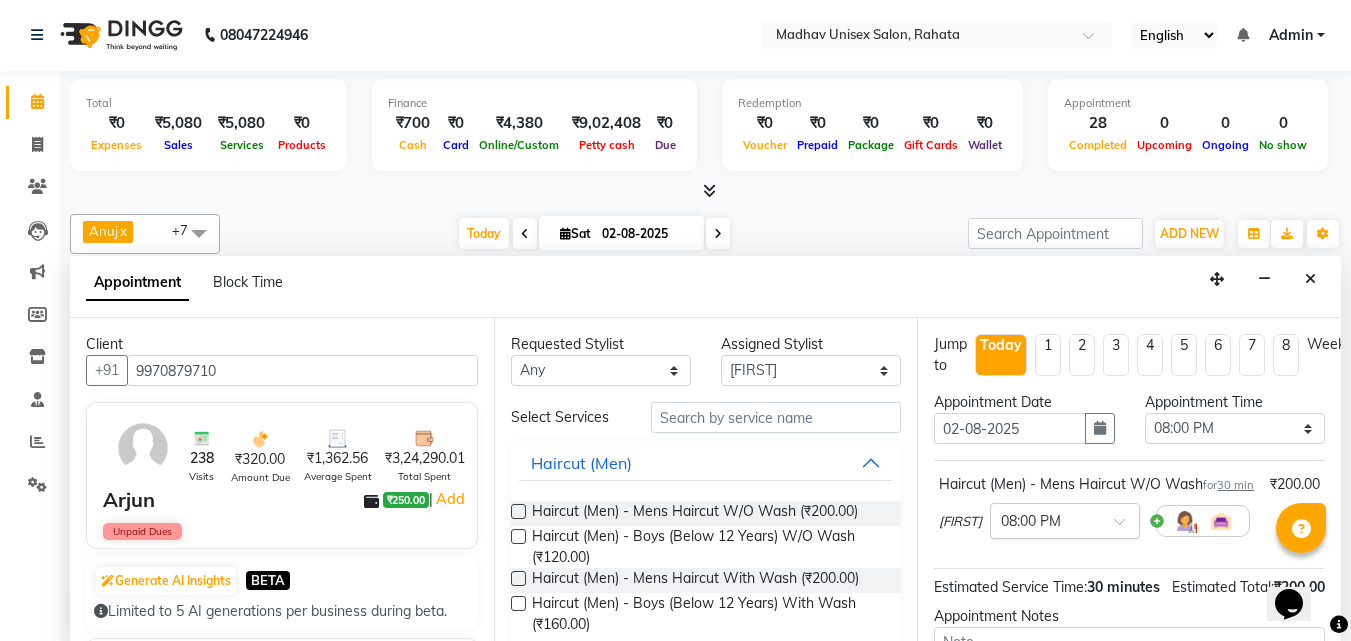 scroll, scrollTop: 260, scrollLeft: 0, axis: vertical 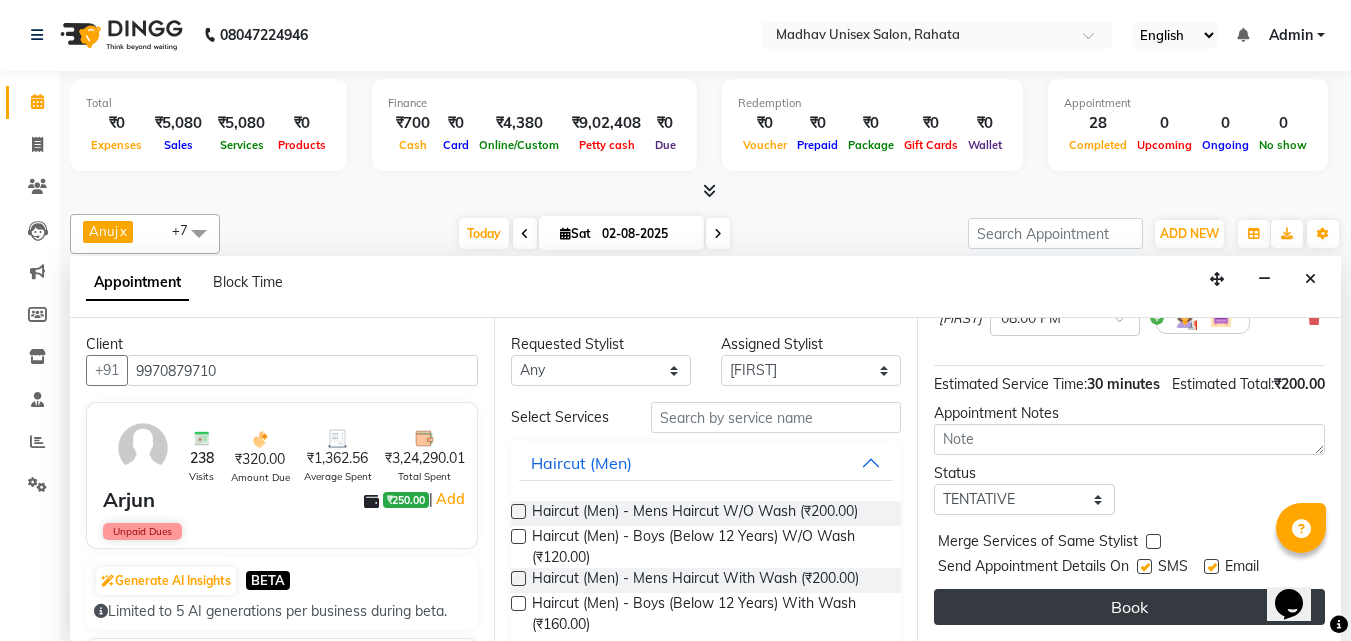 click on "Book" at bounding box center (1129, 607) 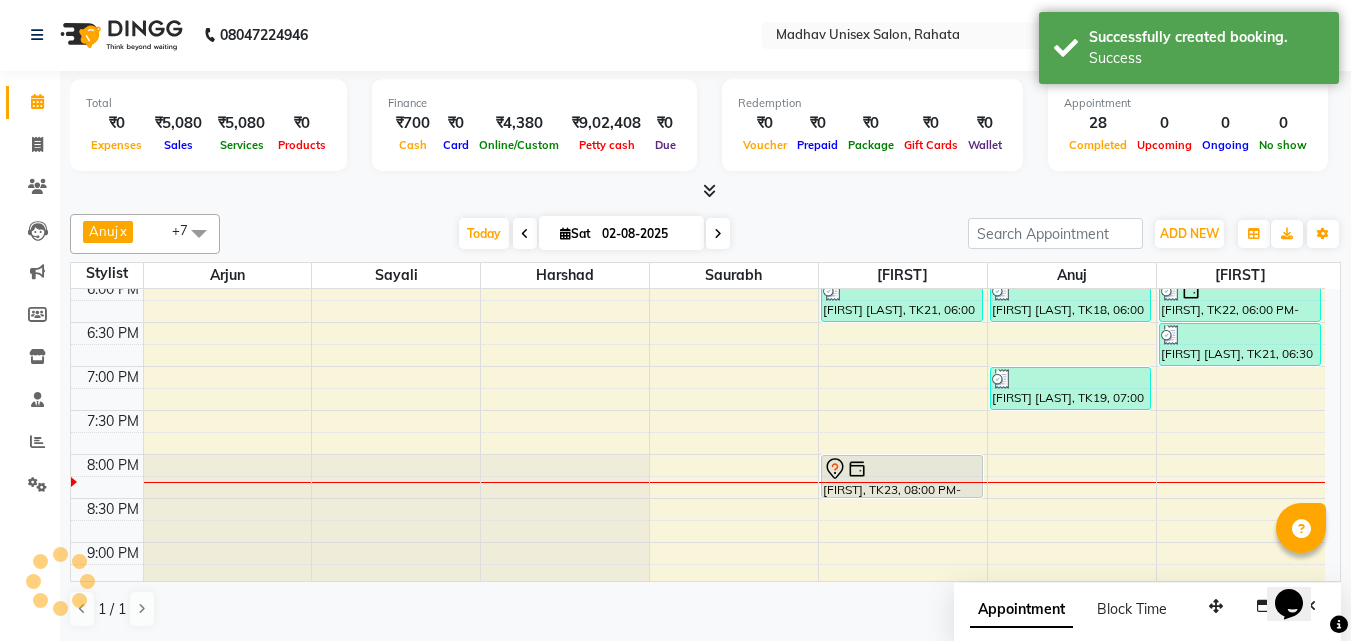scroll, scrollTop: 0, scrollLeft: 0, axis: both 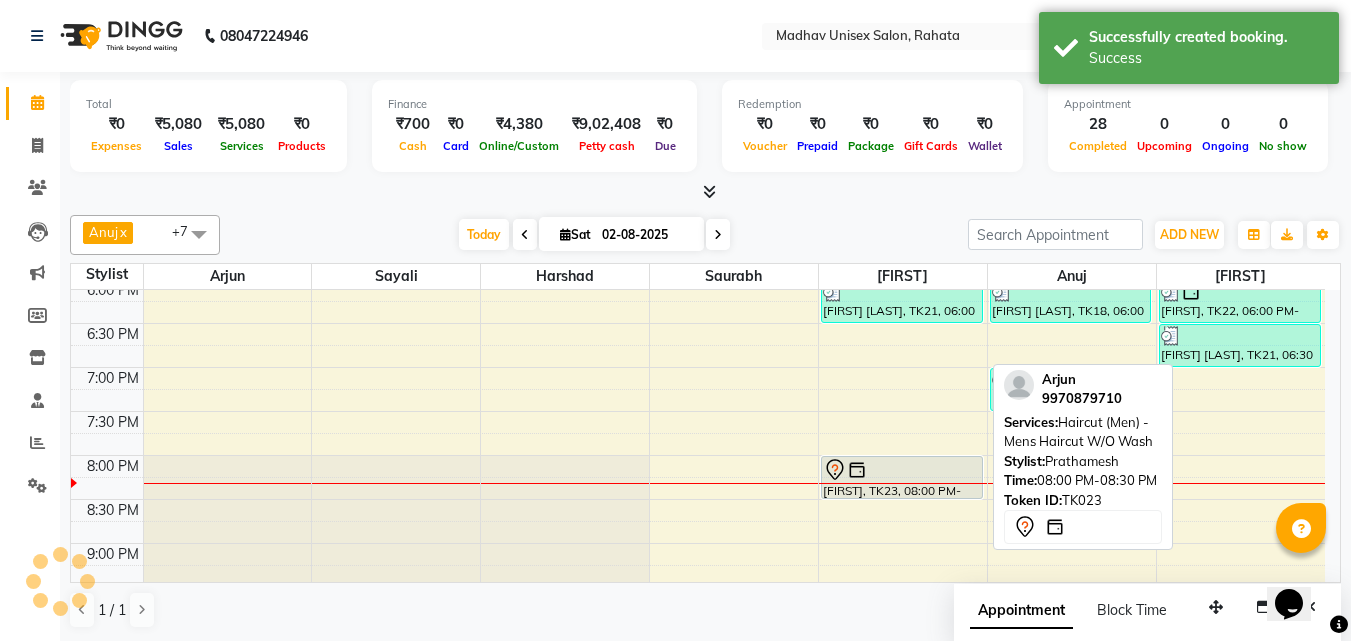 click on "[FIRST], TK23, 08:00 PM-08:30 PM, Haircut (Men)  - Mens Haircut W/O Wash" at bounding box center (902, 477) 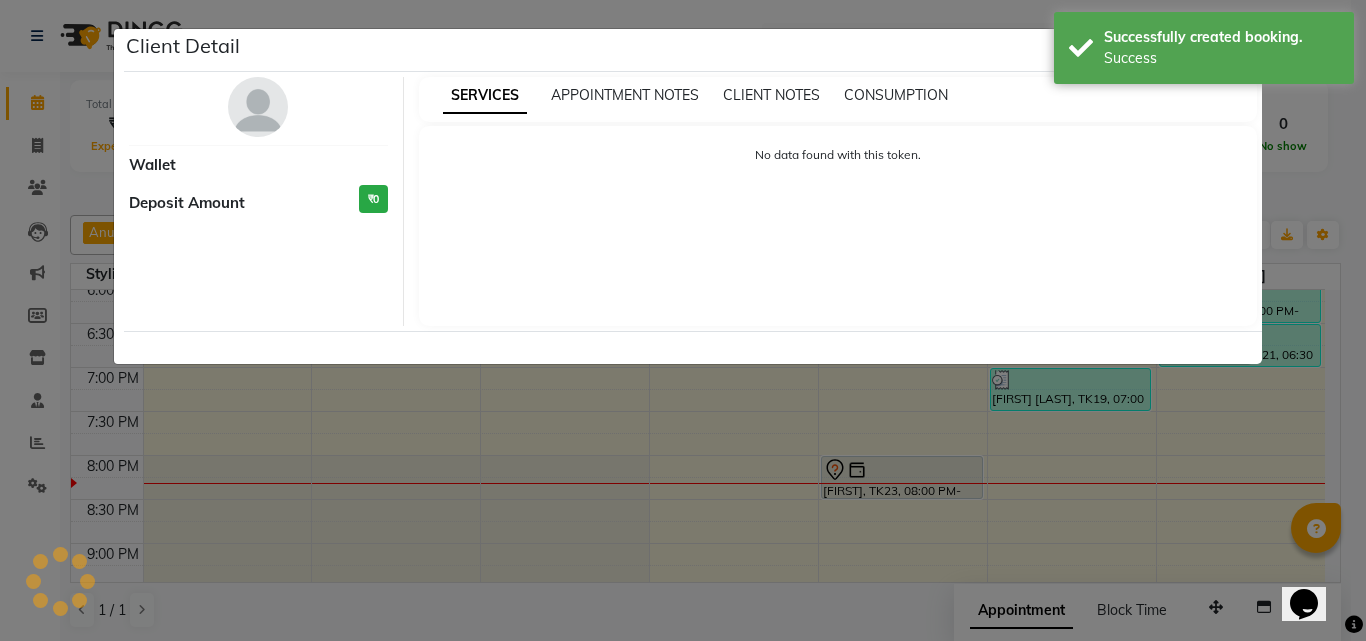 select on "7" 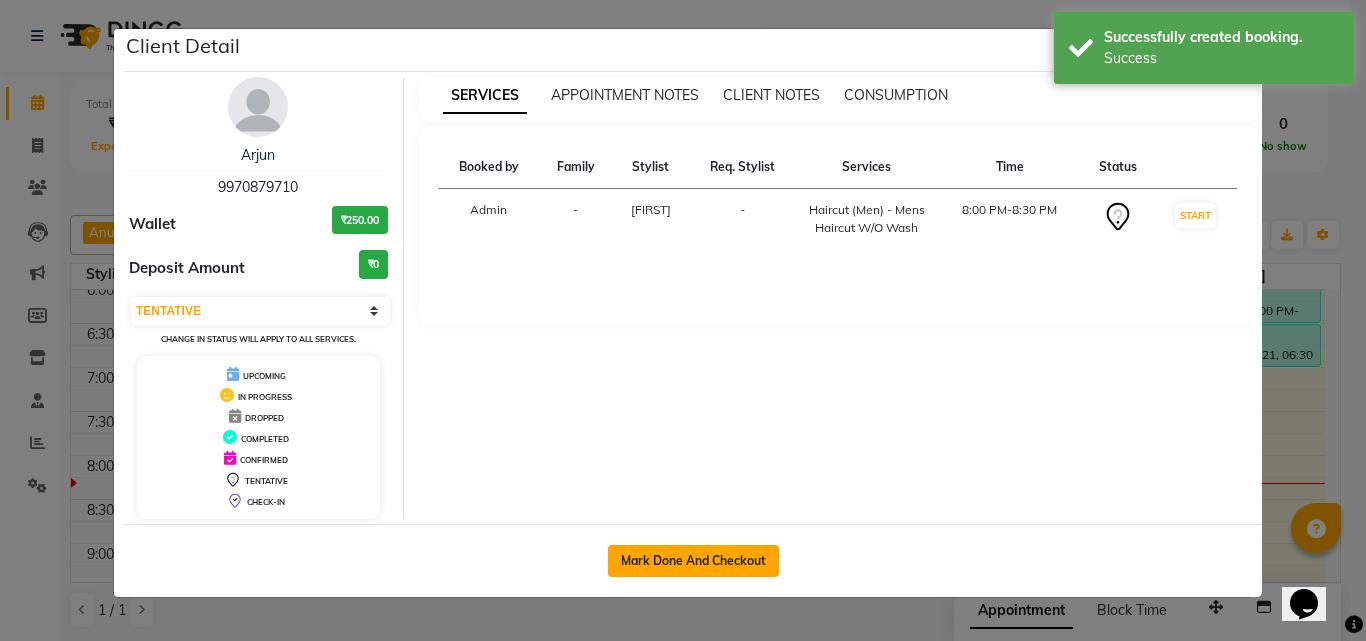 click on "Mark Done And Checkout" 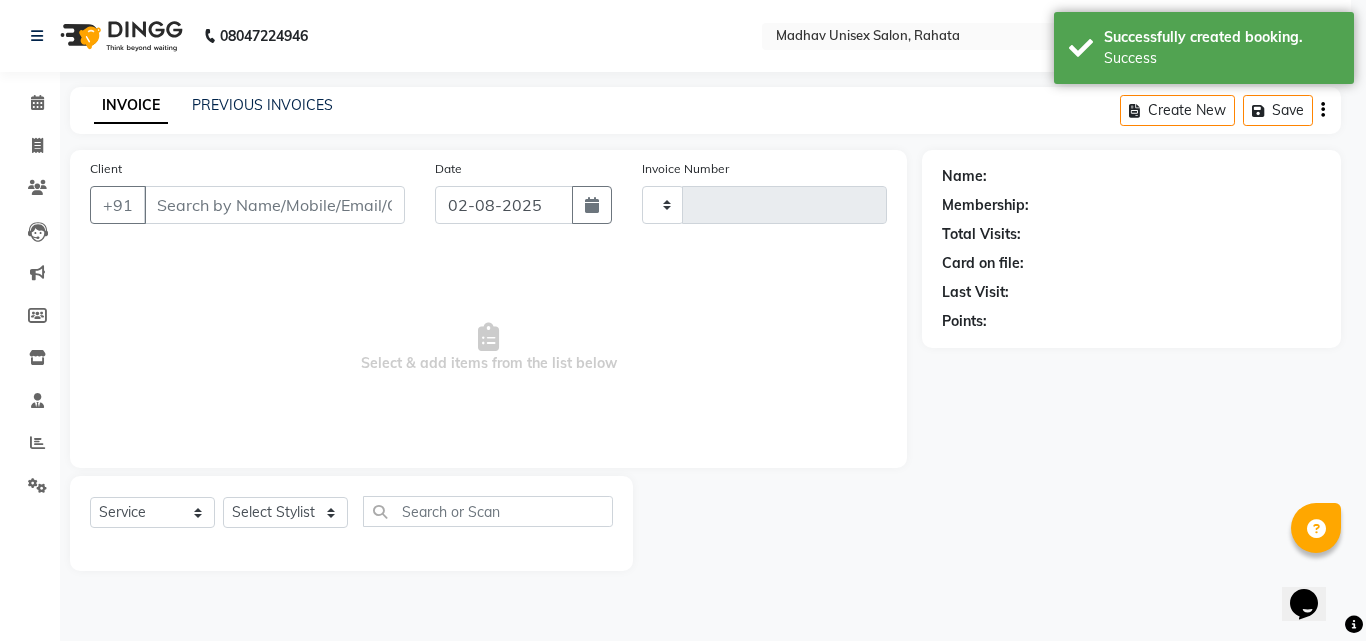type on "2237" 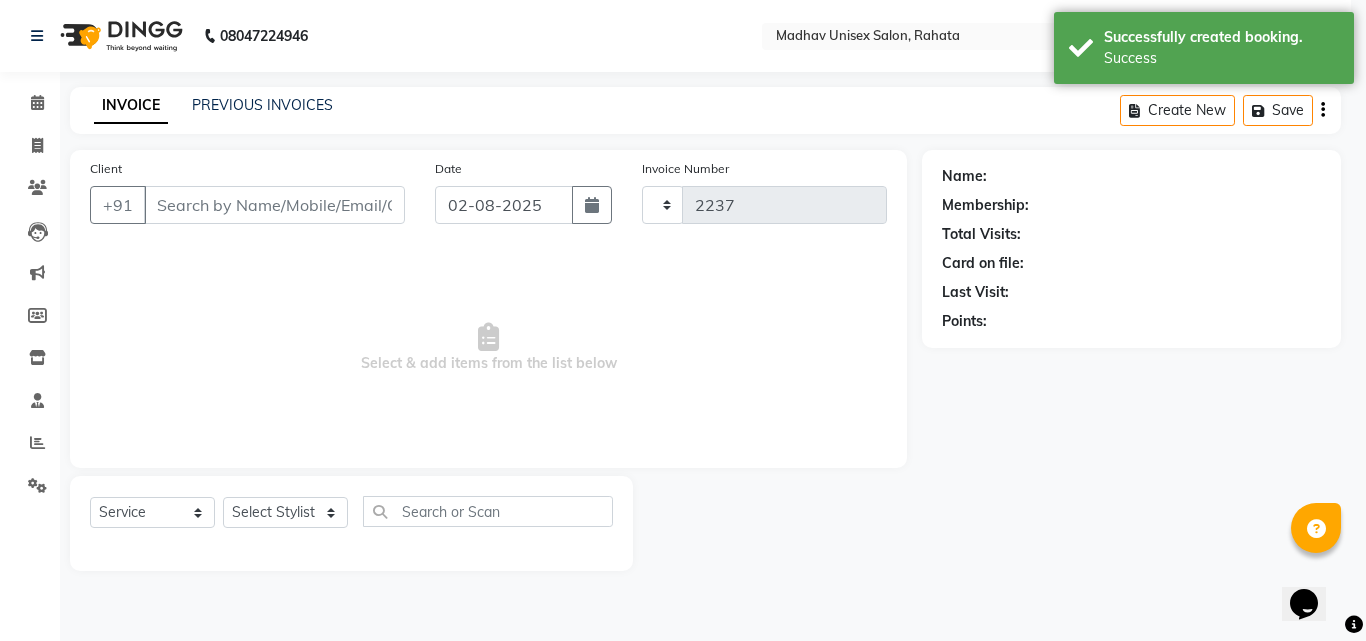 select on "870" 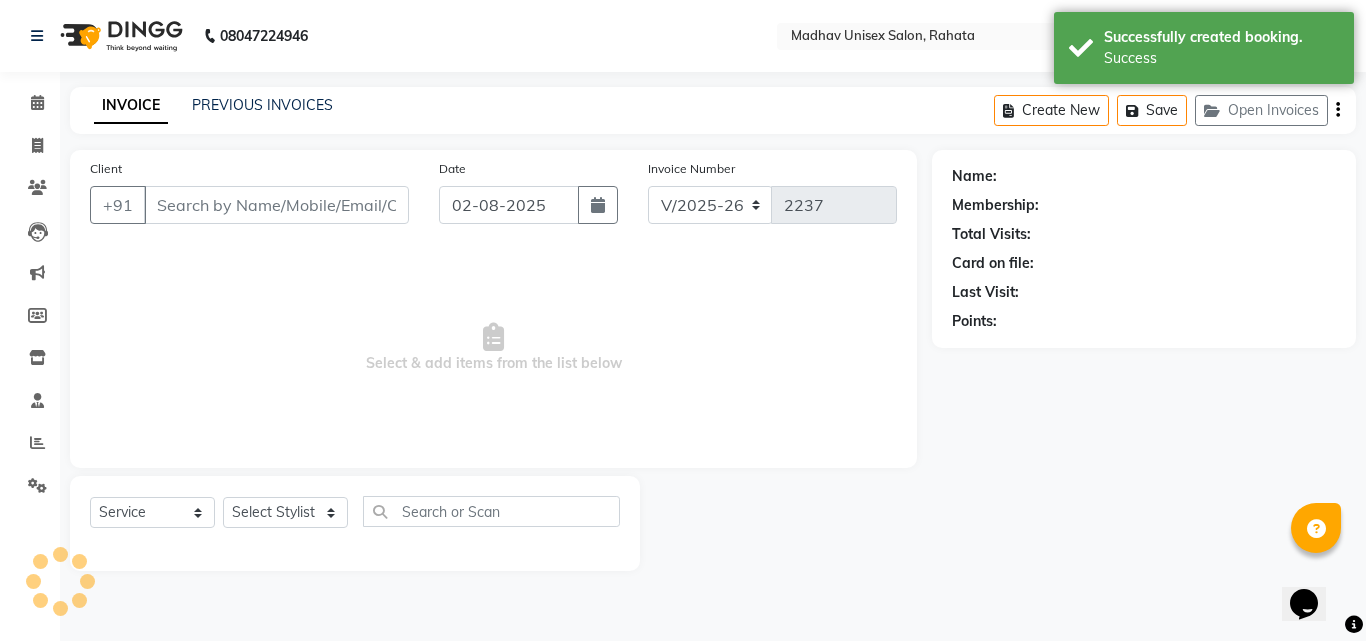 type on "9970879710" 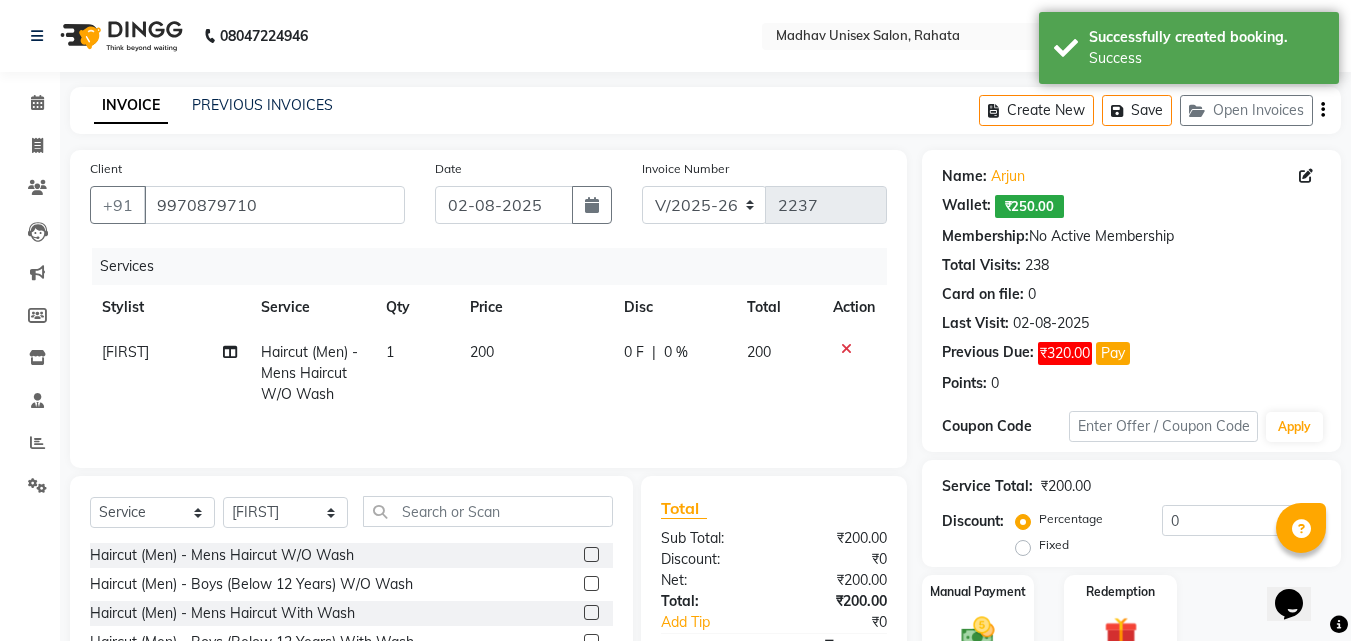 scroll, scrollTop: 160, scrollLeft: 0, axis: vertical 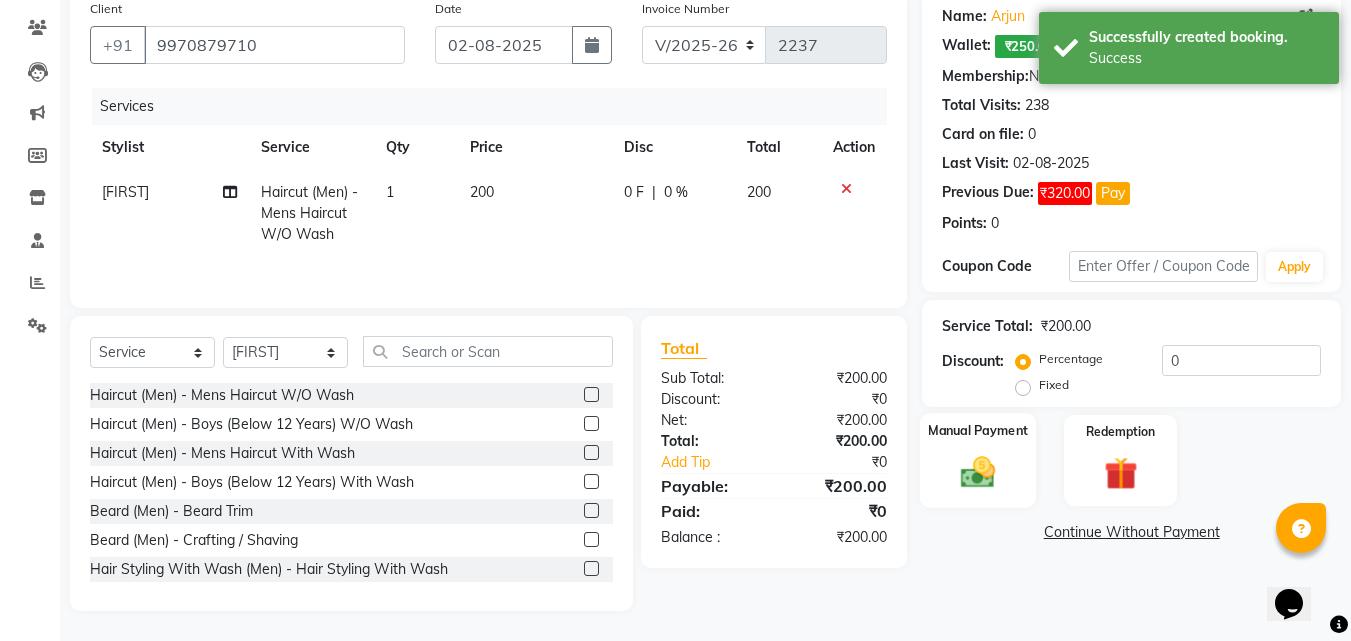 click on "Manual Payment" 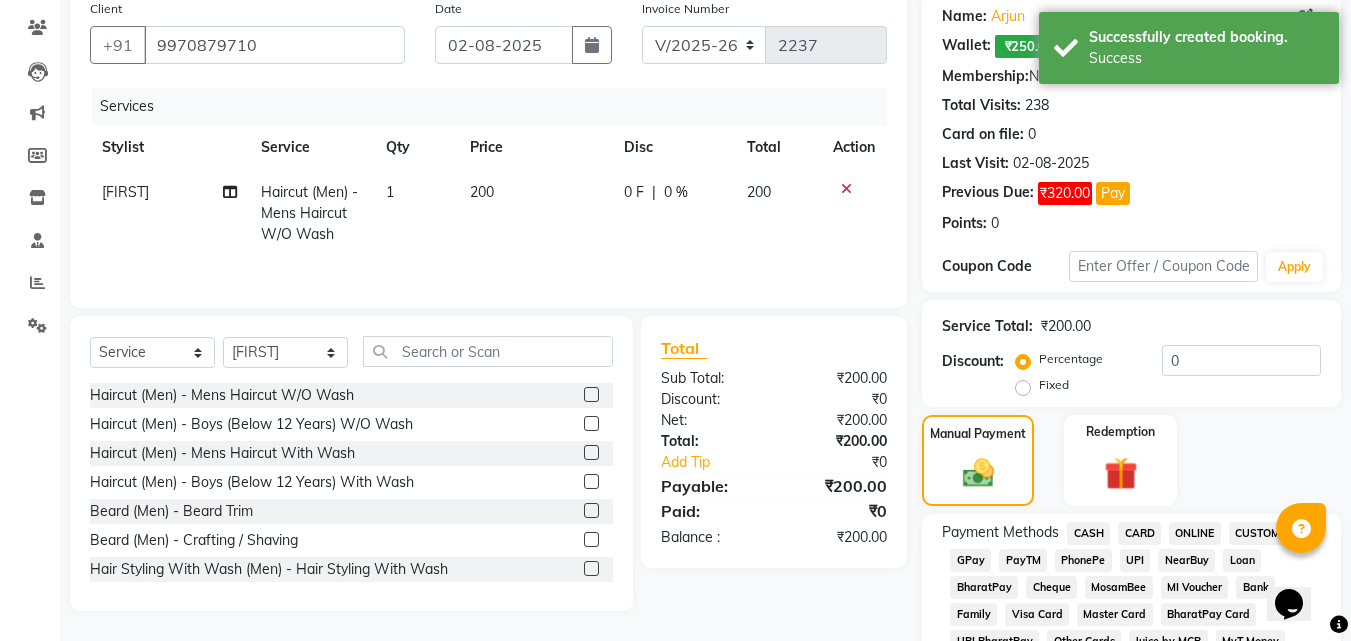 click on "ONLINE" 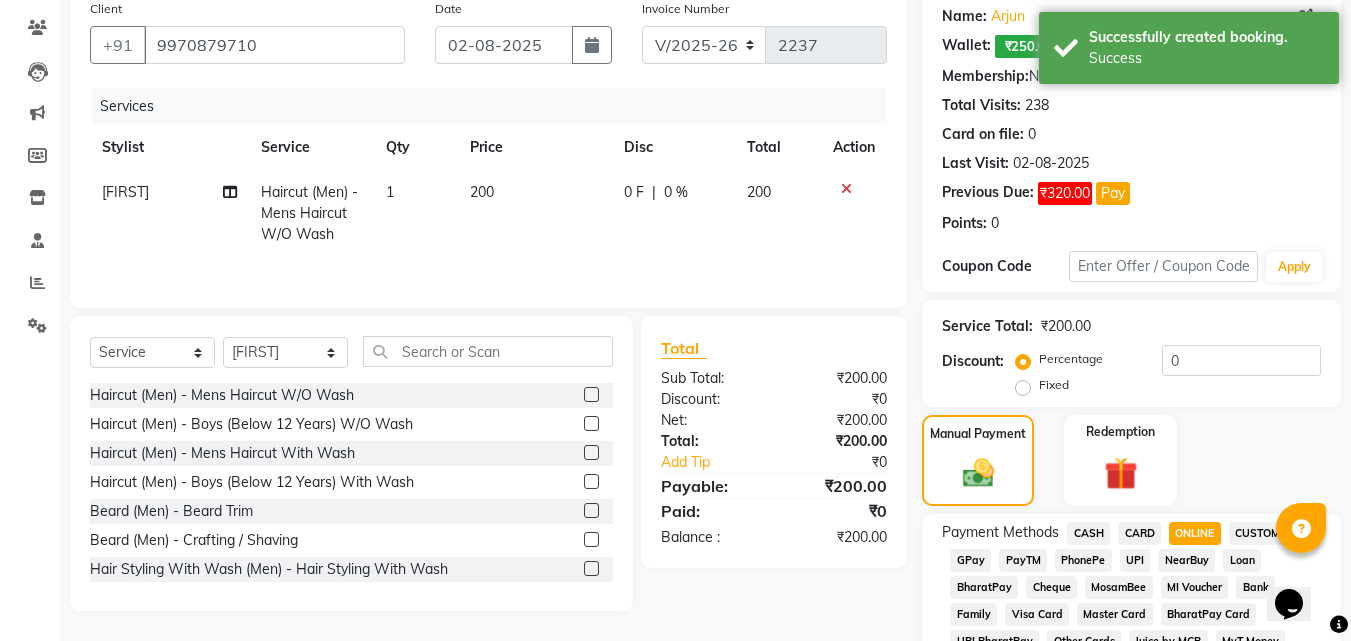 scroll, scrollTop: 923, scrollLeft: 0, axis: vertical 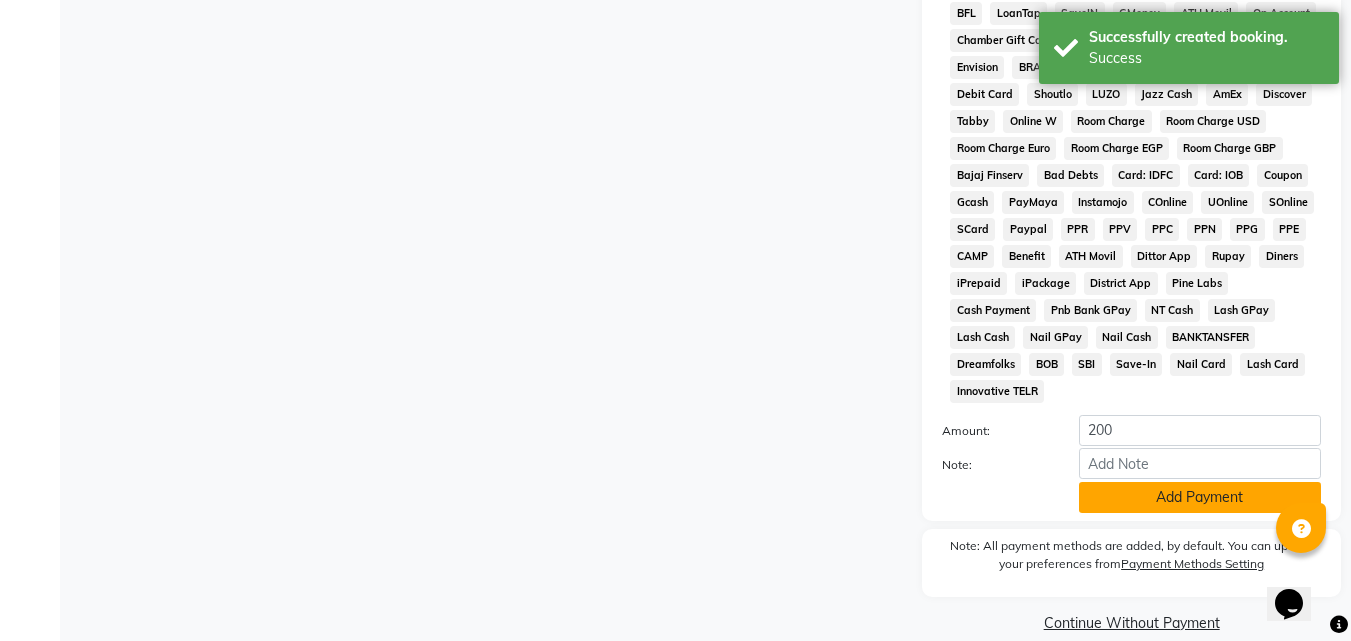 click on "Add Payment" 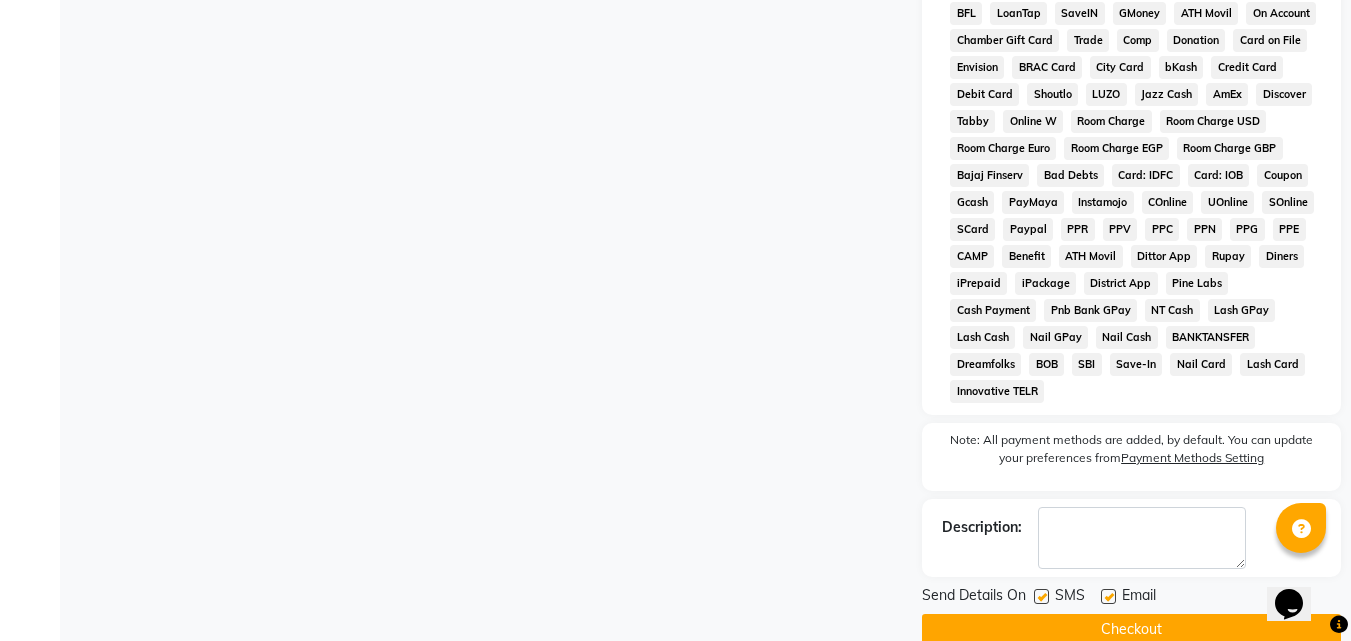 click on "Checkout" 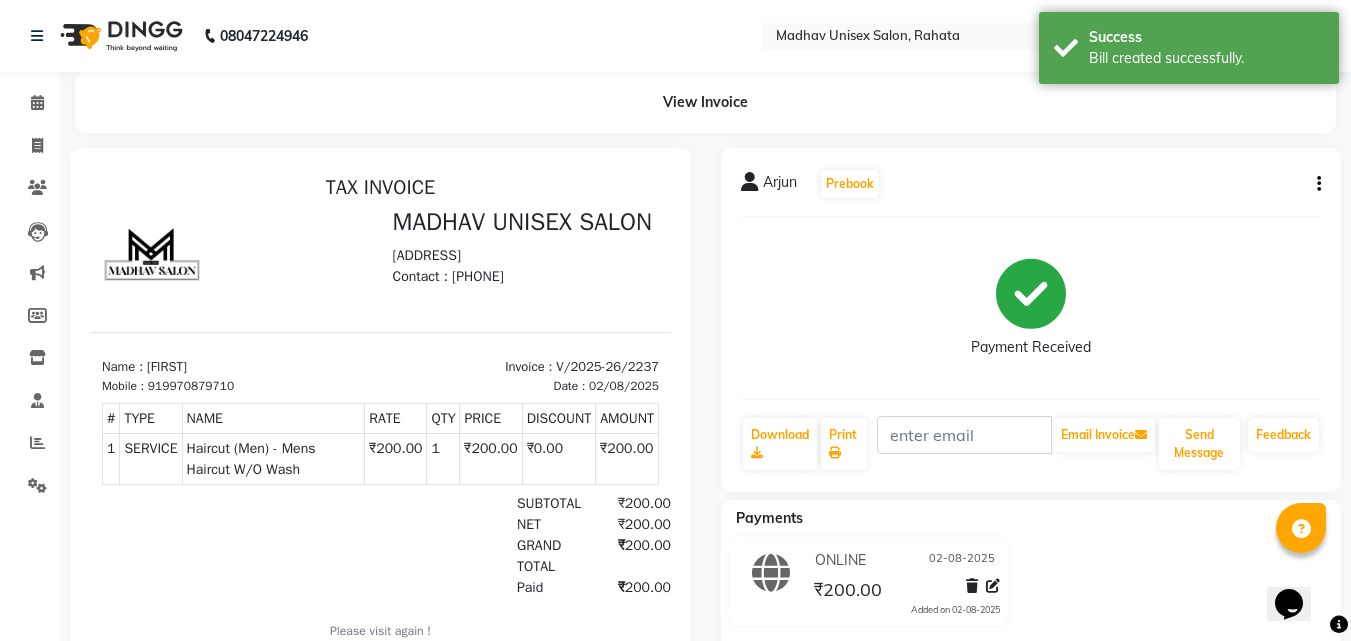scroll, scrollTop: 0, scrollLeft: 0, axis: both 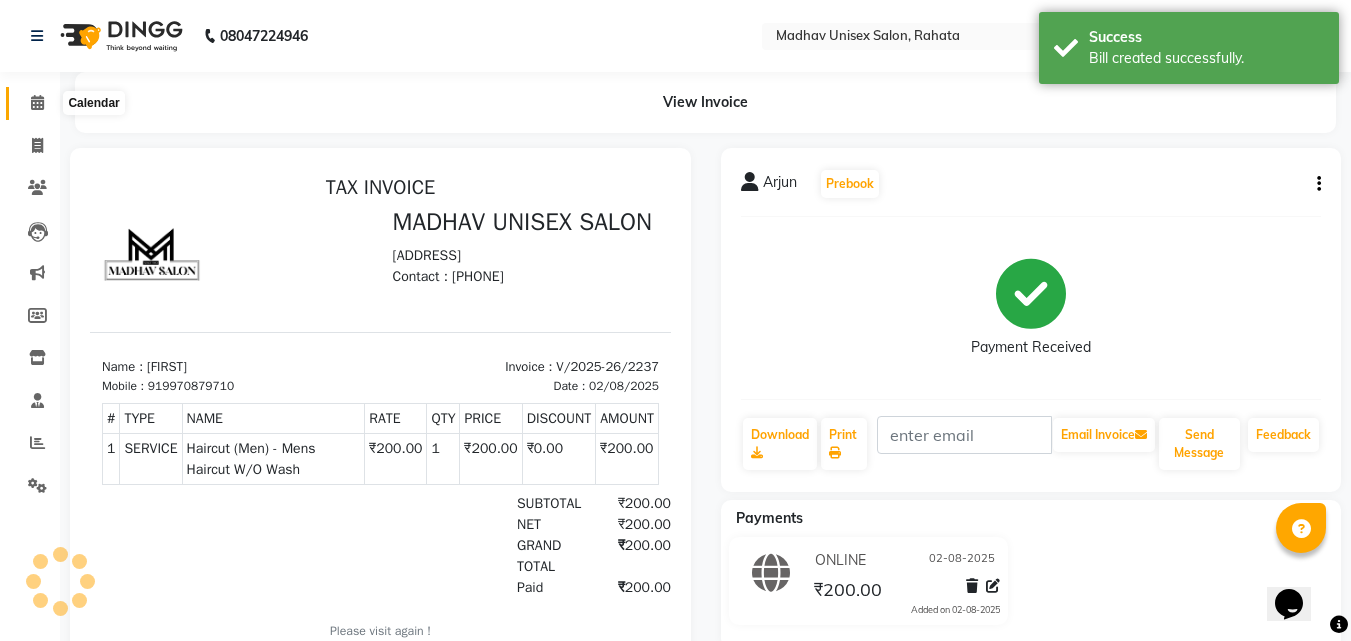 click 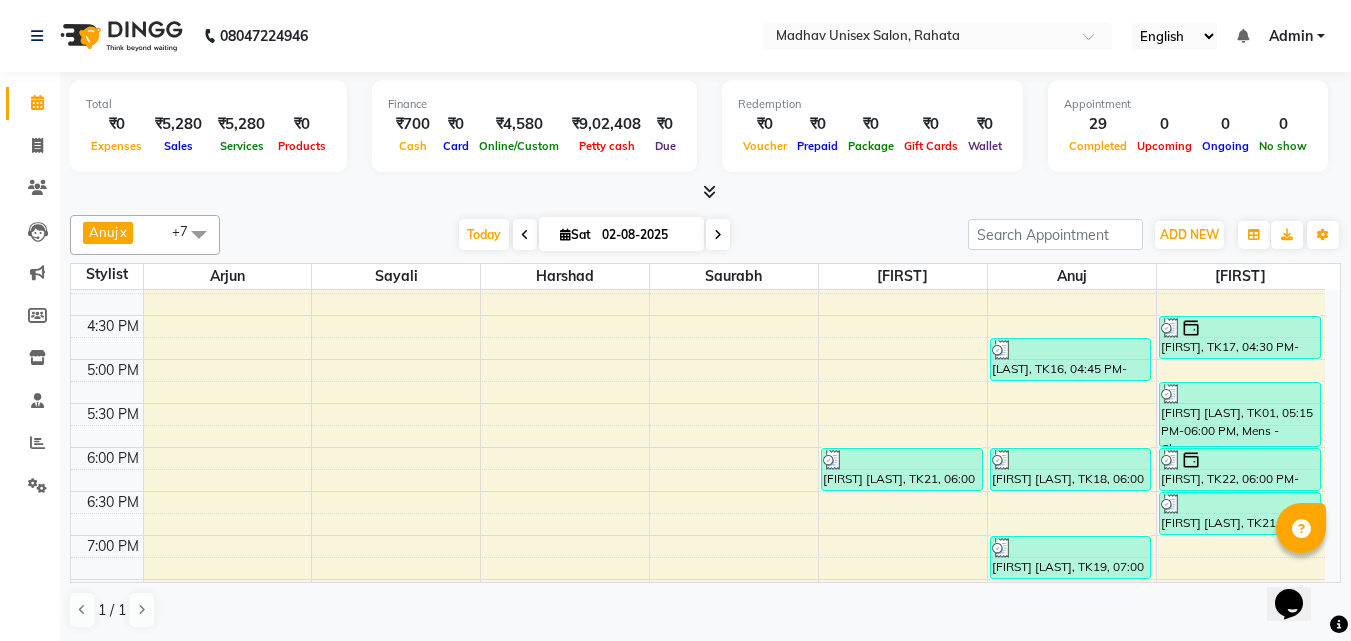 scroll, scrollTop: 898, scrollLeft: 0, axis: vertical 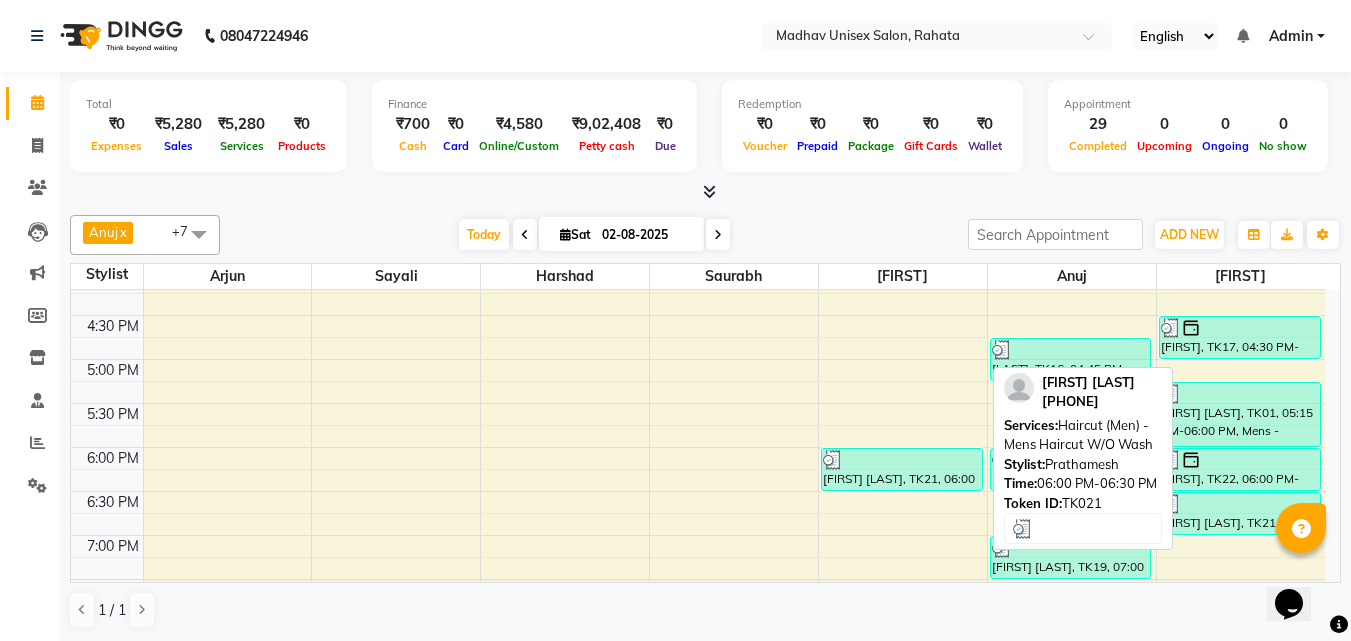click on "[FIRST] [LAST], TK21, 06:00 PM-06:30 PM, Haircut (Men)  - Mens Haircut W/O Wash" at bounding box center [902, 469] 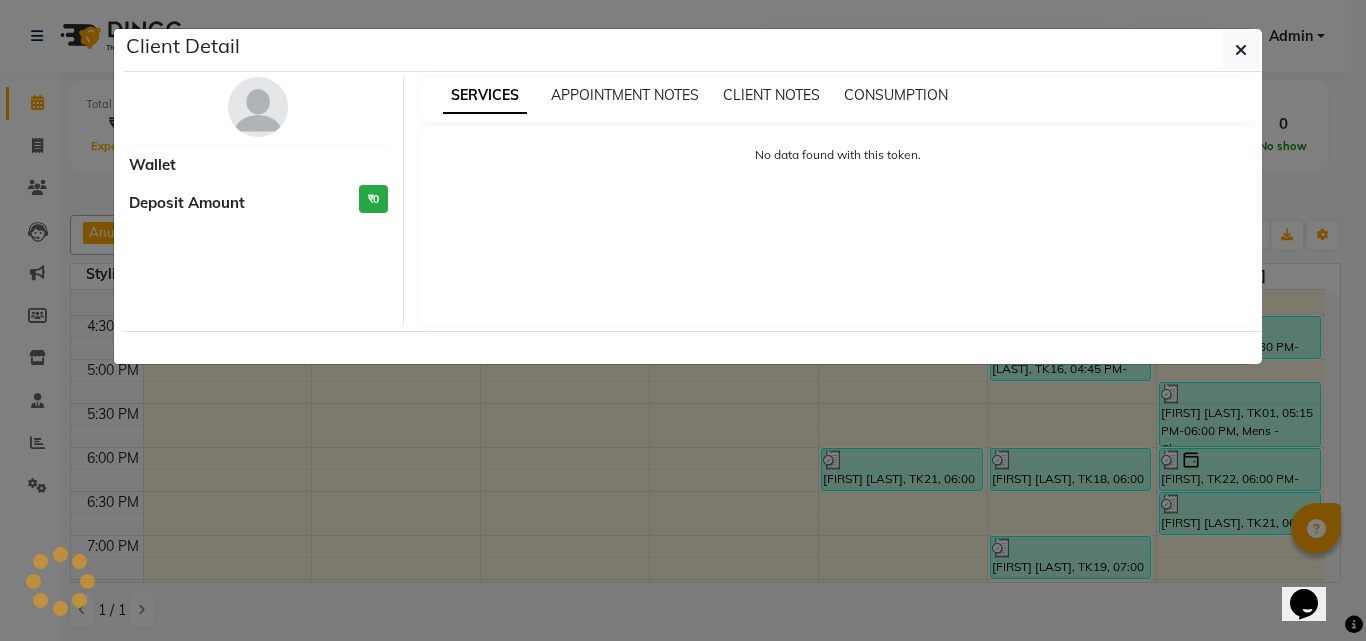select on "3" 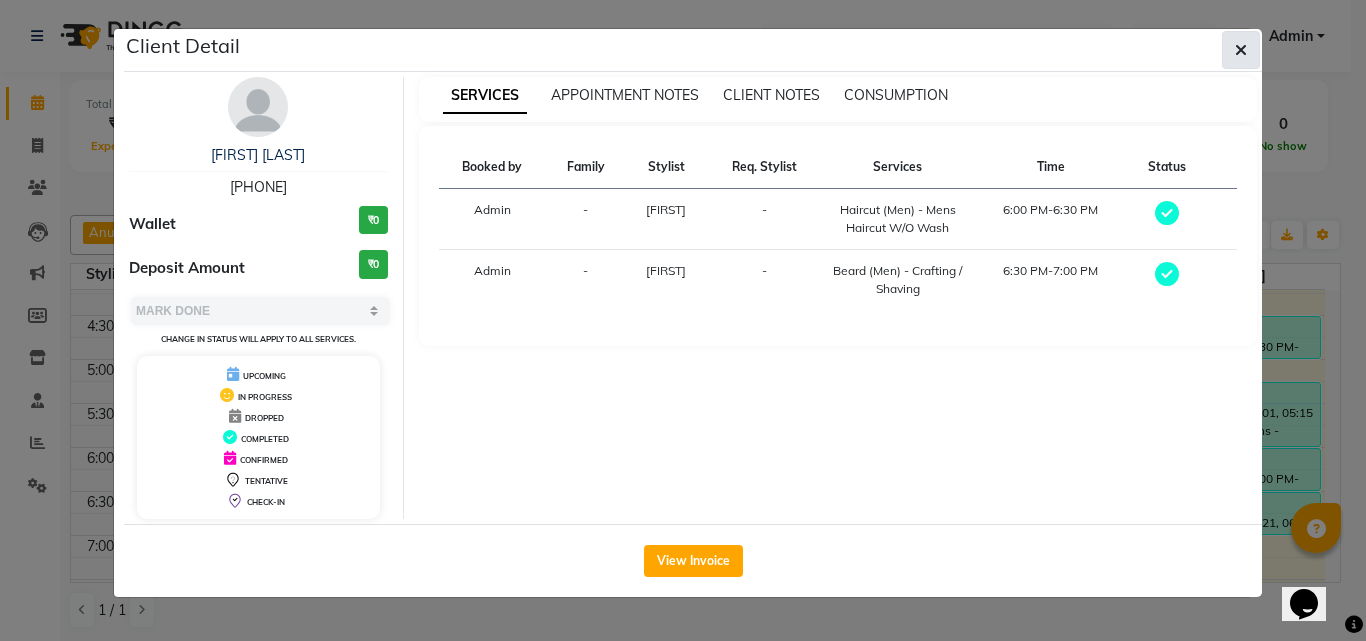 click 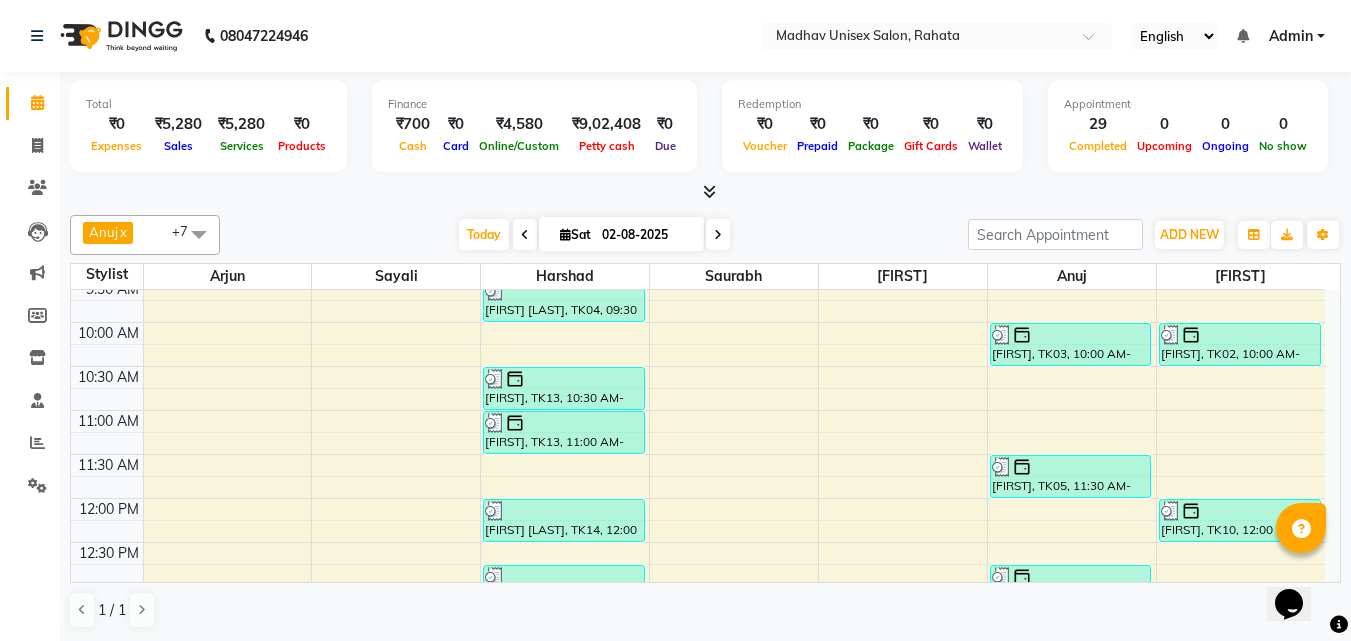 scroll, scrollTop: 318, scrollLeft: 0, axis: vertical 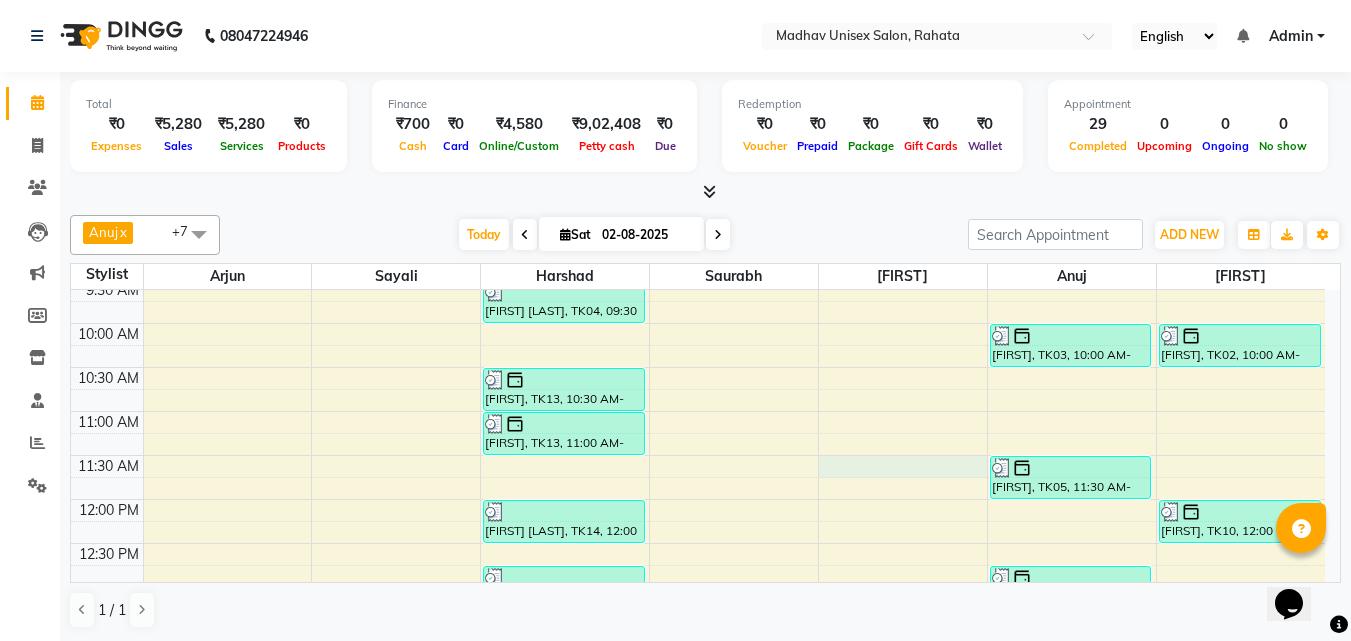 click on "[FIRST] [LAST], TK04, 09:00 AM-09:30 AM, Haircut (Men)  - Mens Haircut W/O Wash     [FIRST] [LAST], TK04, 09:30 AM-10:00 AM, Globle Colour (Men)  - Majirel     [FIRST], TK13, 10:30 AM-11:00 AM, Haircut (Men)  - Mens Haircut W/O Wash     [FIRST], TK13, 11:00 AM-11:30 AM, Beard (Men)  - Beard Trim     [FIRST] [LAST], TK14, 12:00 PM-12:30 PM, Haircut (Men)  - Mens Haircut W/O Wash     [FIRST] [LAST], TK15, 12:45 PM-01:15 PM, Beard (Men)  - Beard Trim     [FIRST], TK12, 02:00 PM-02:45 PM, Hair Spa (Women)  - Short     [FIRST] [LAST], TK11, 03:00 PM-03:30 PM, Haircut (Men)  - Mens Haircut W/O Wash     [FIRST] [LAST], TK11, 03:30 PM-04:00 PM, Beard (Men)  - Beard Trim     [FIRST] [LAST], TK07, 01:30 PM-02:00 PM, Beard (Men)  - Beard Trim" at bounding box center [698, 719] 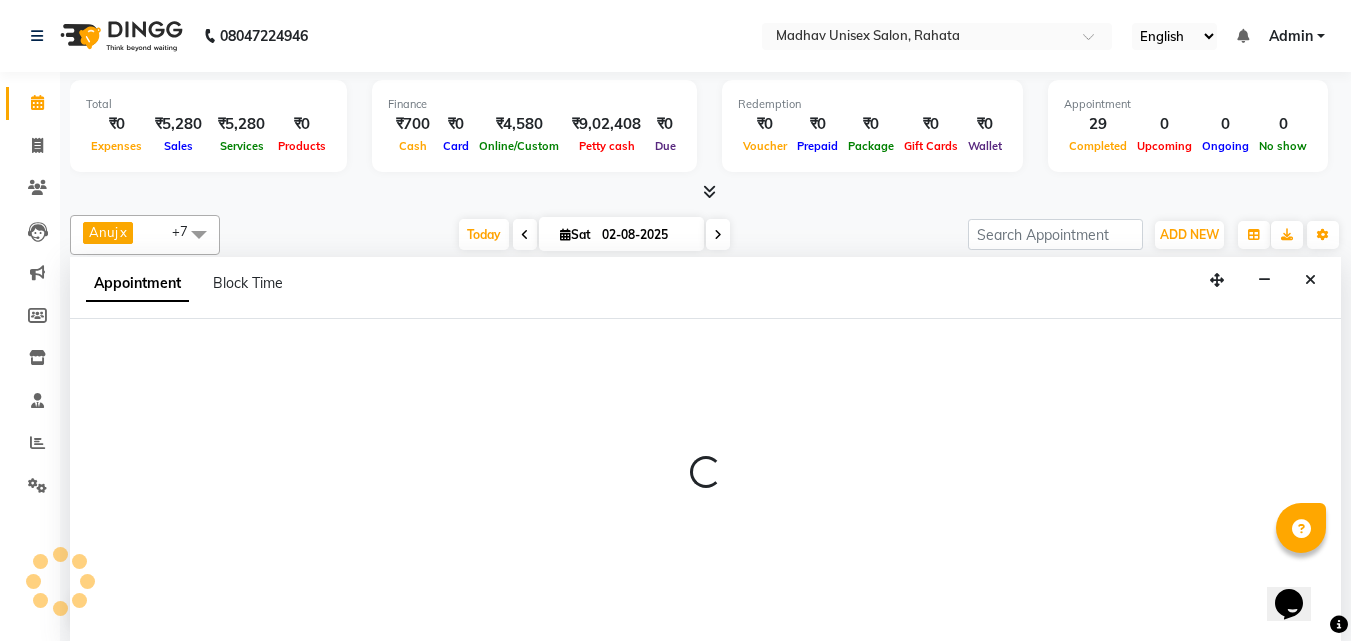 scroll, scrollTop: 1, scrollLeft: 0, axis: vertical 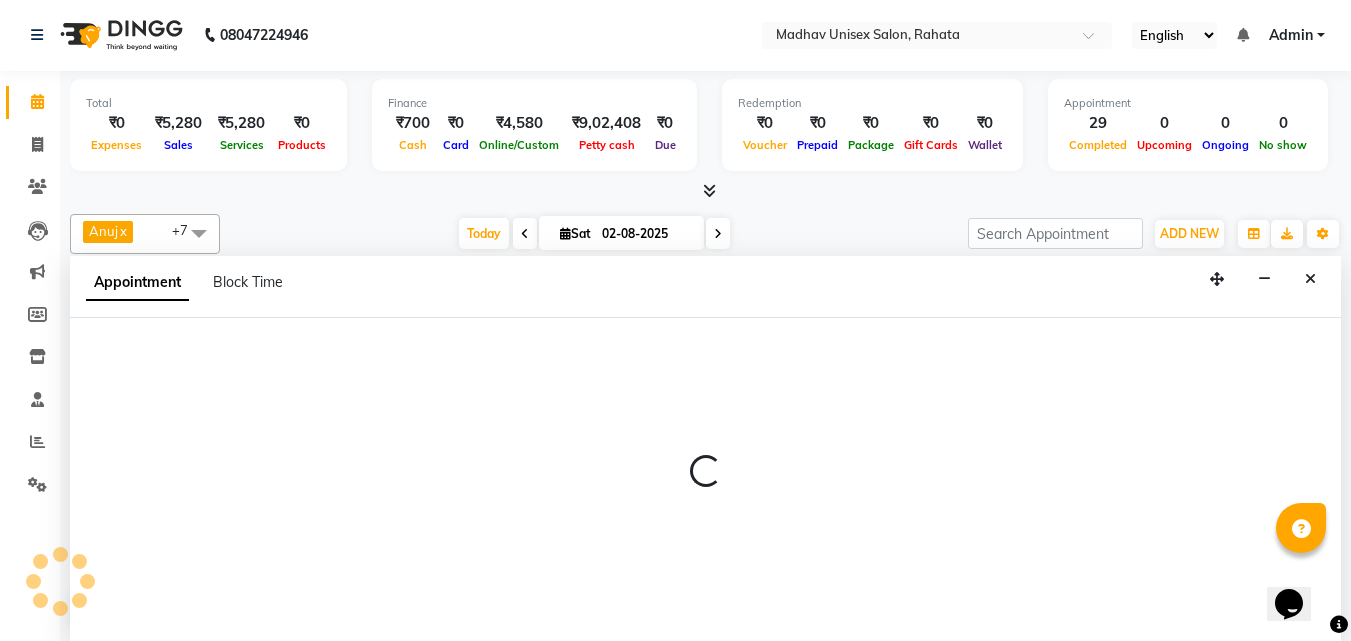 select on "36945" 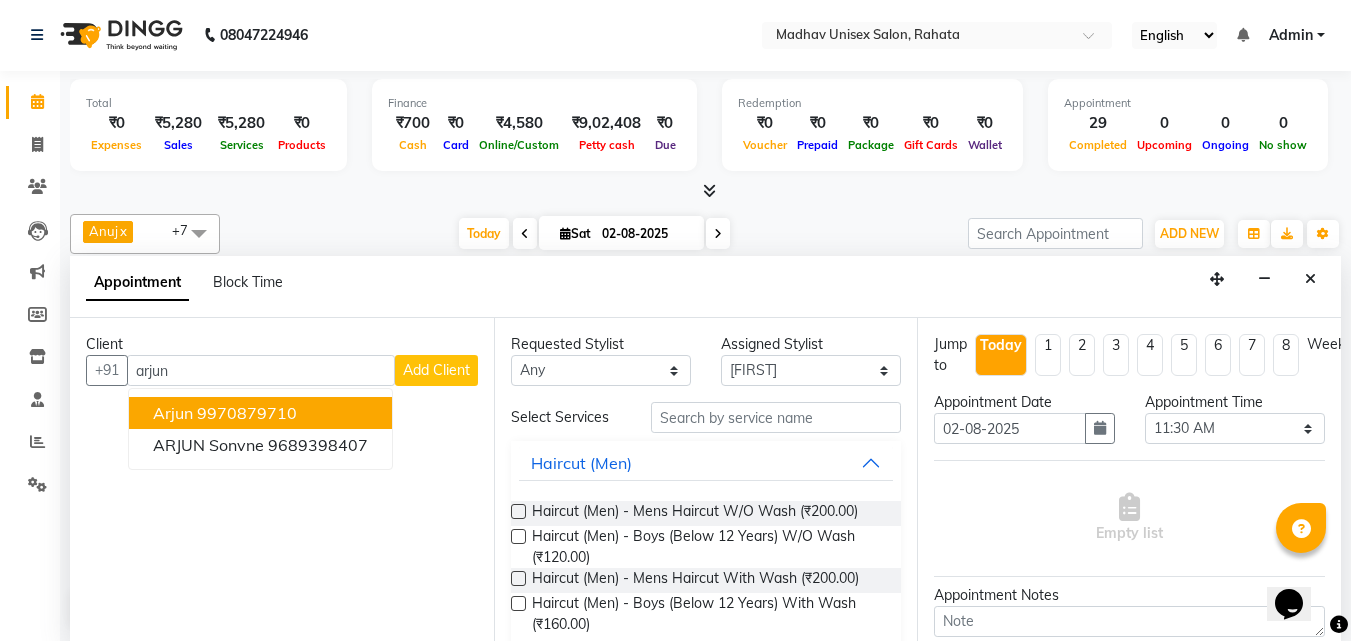 click on "Arjun  9970879710" at bounding box center (260, 413) 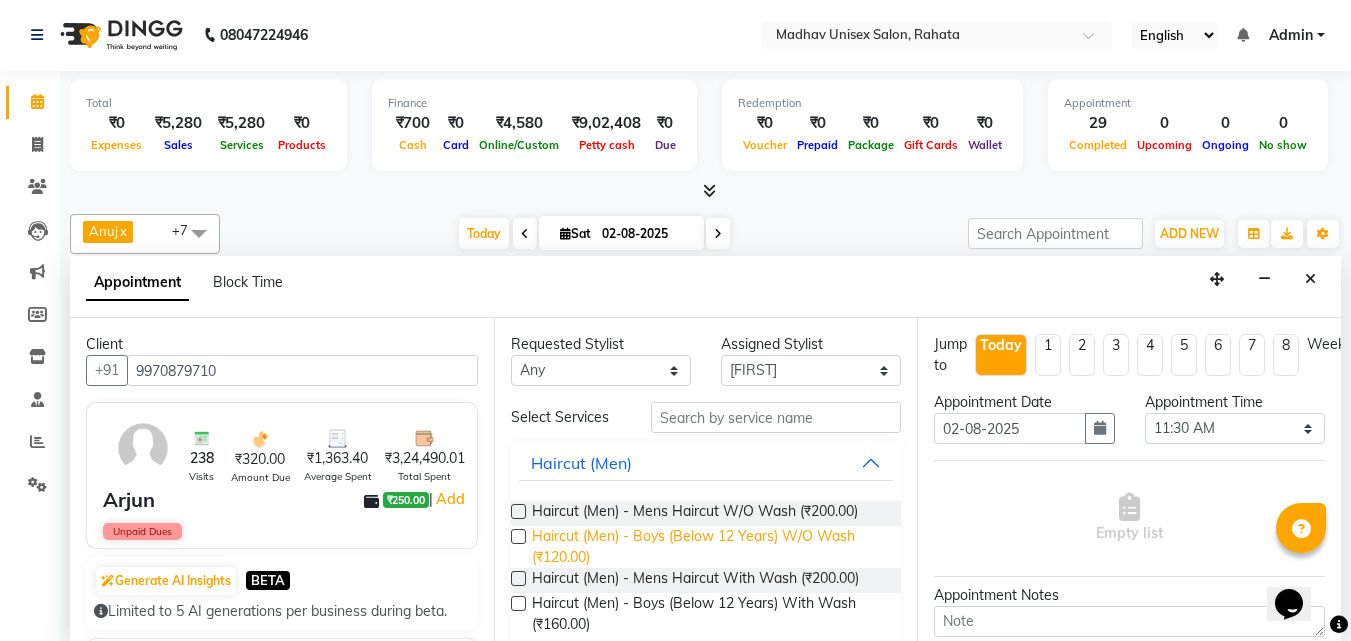 type on "9970879710" 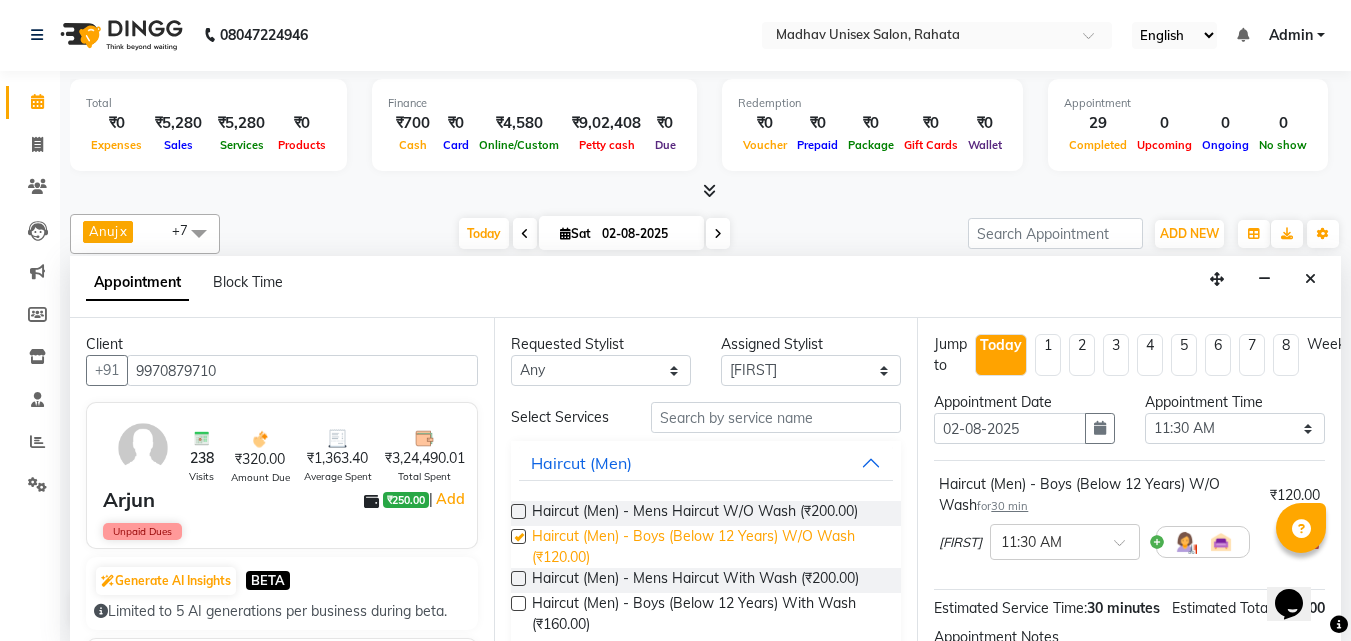checkbox on "false" 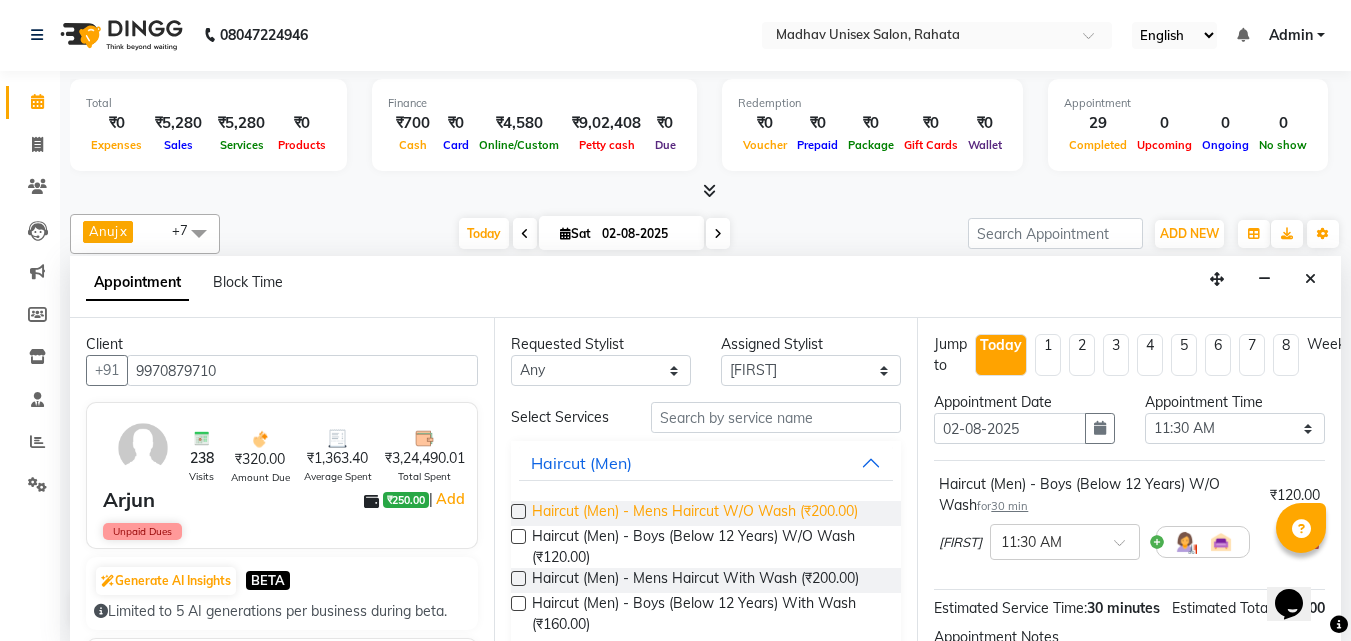 click on "Haircut (Men)  - Mens Haircut W/O Wash (₹200.00)" at bounding box center (695, 513) 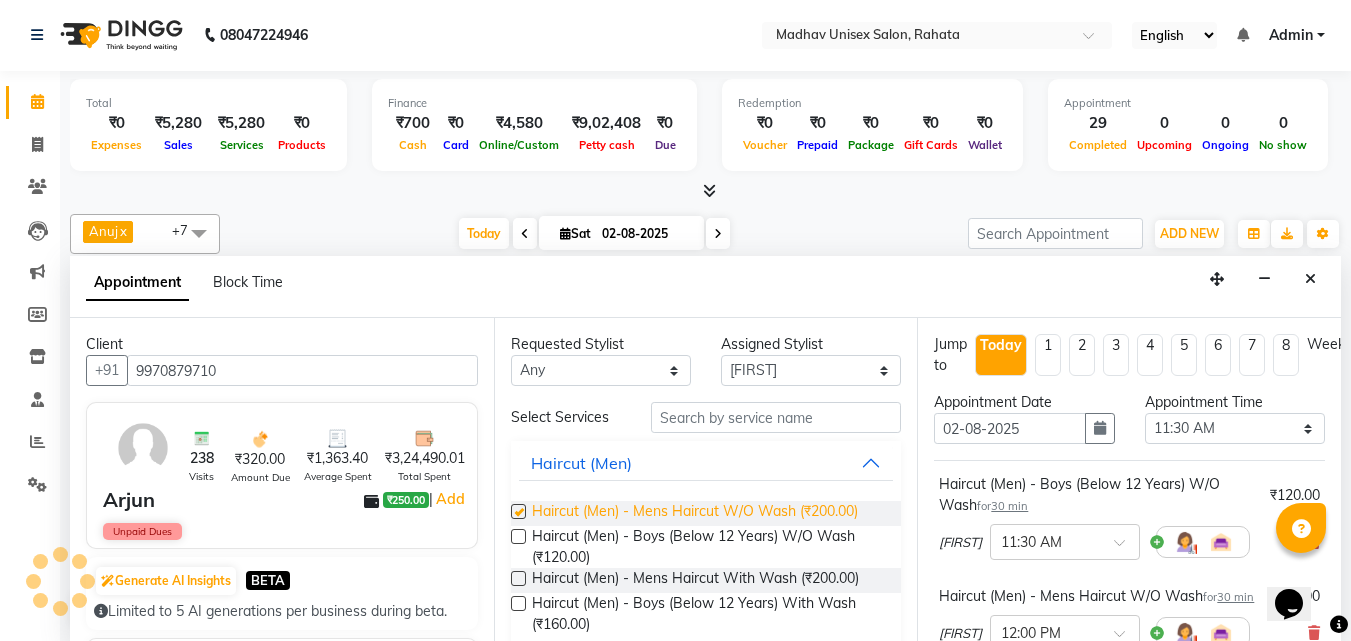 checkbox on "false" 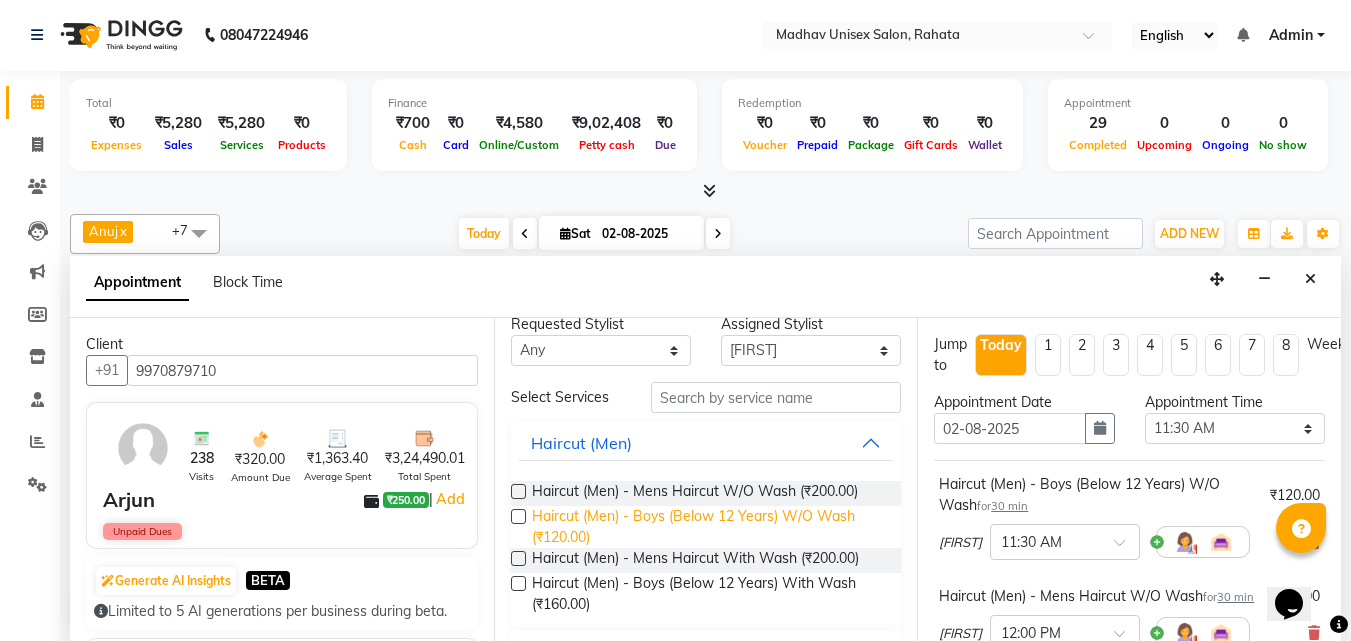 scroll, scrollTop: 21, scrollLeft: 0, axis: vertical 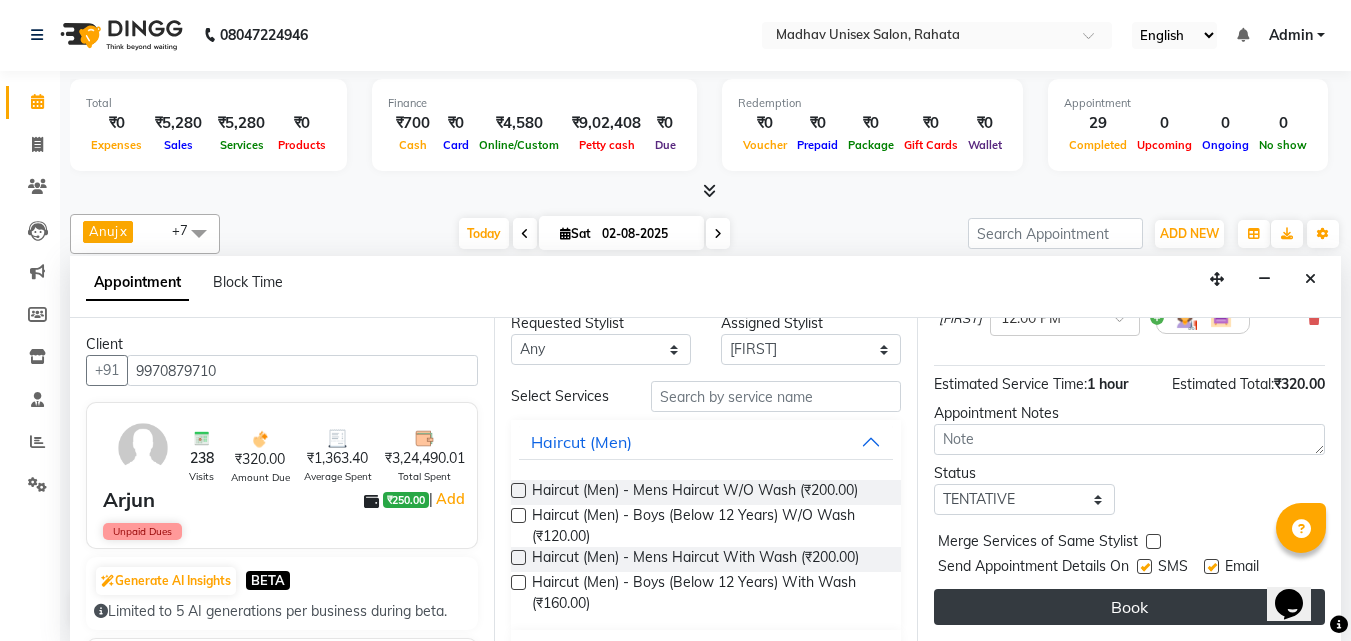 click on "Book" at bounding box center (1129, 607) 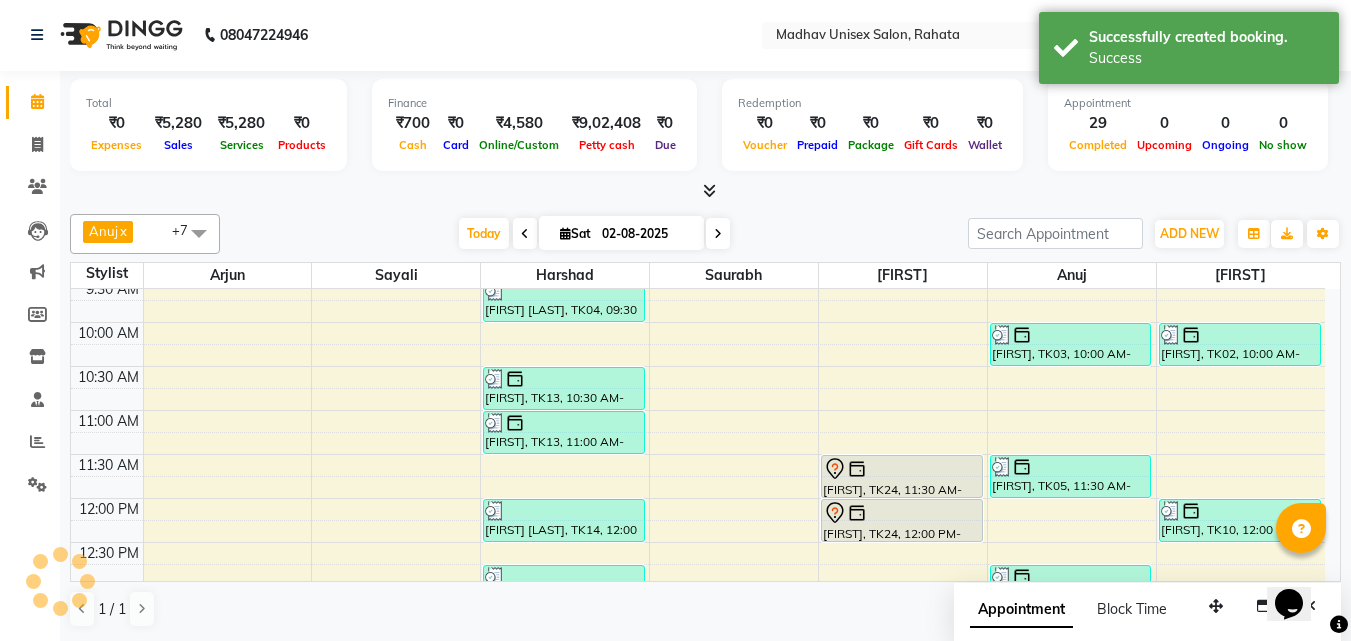 scroll, scrollTop: 0, scrollLeft: 0, axis: both 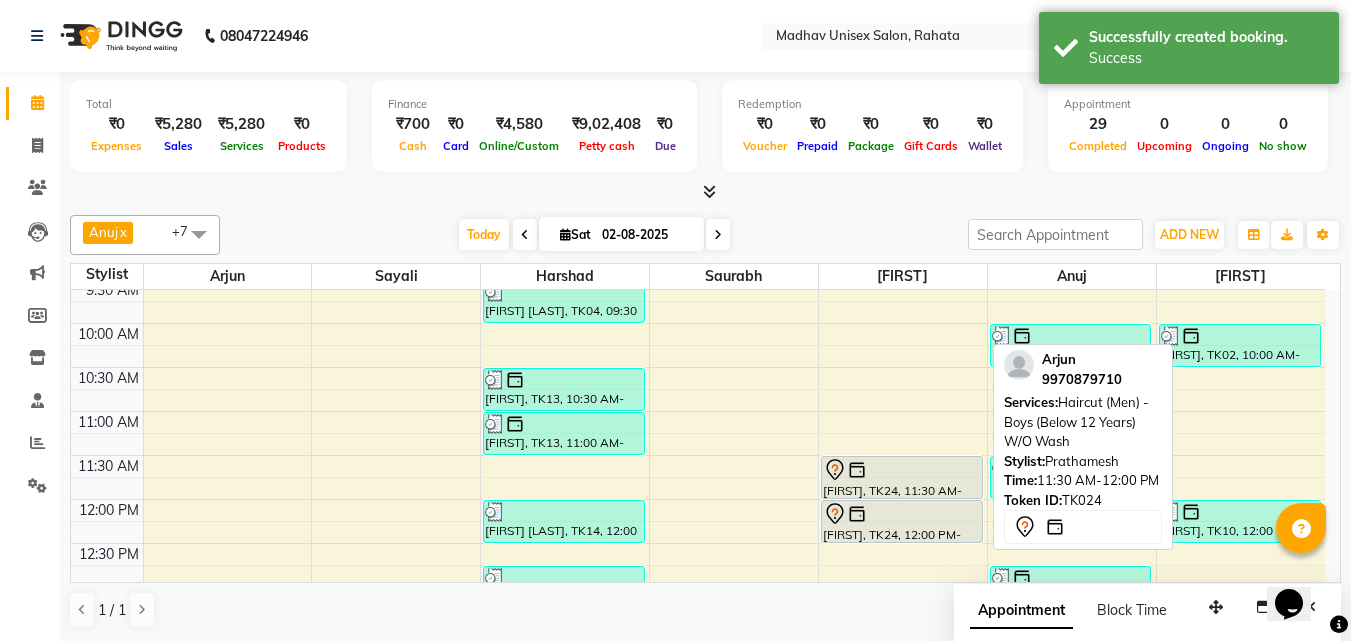 click at bounding box center (902, 498) 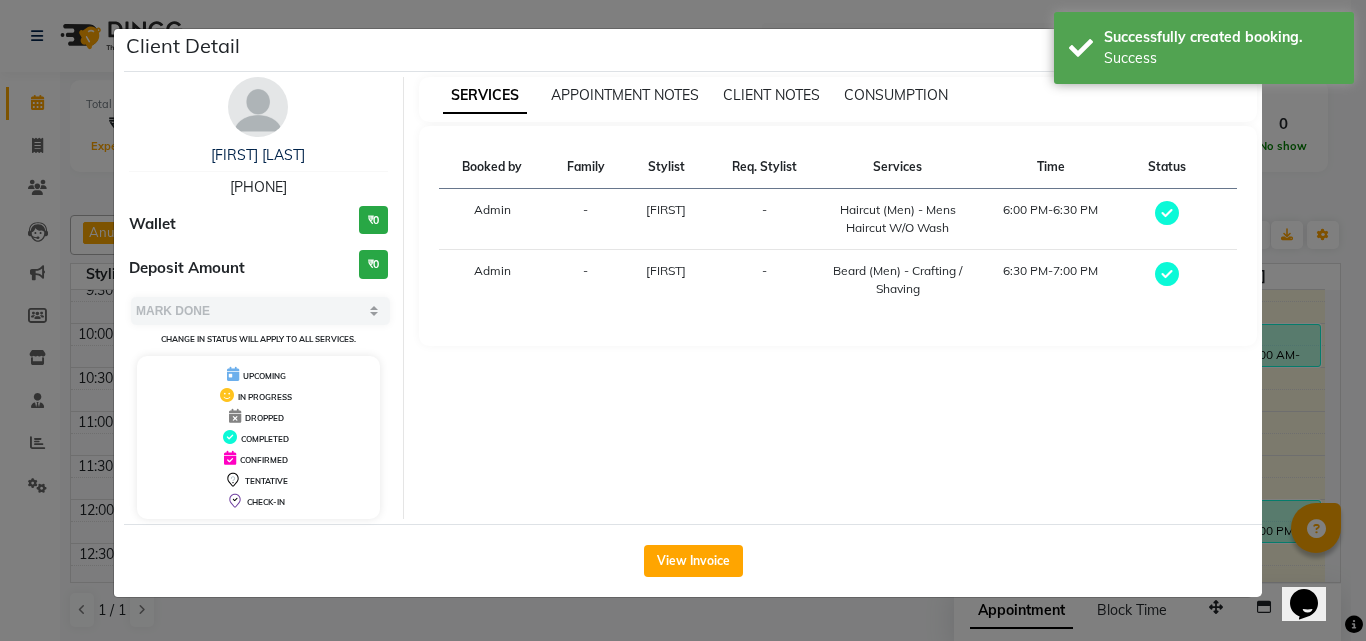 select on "7" 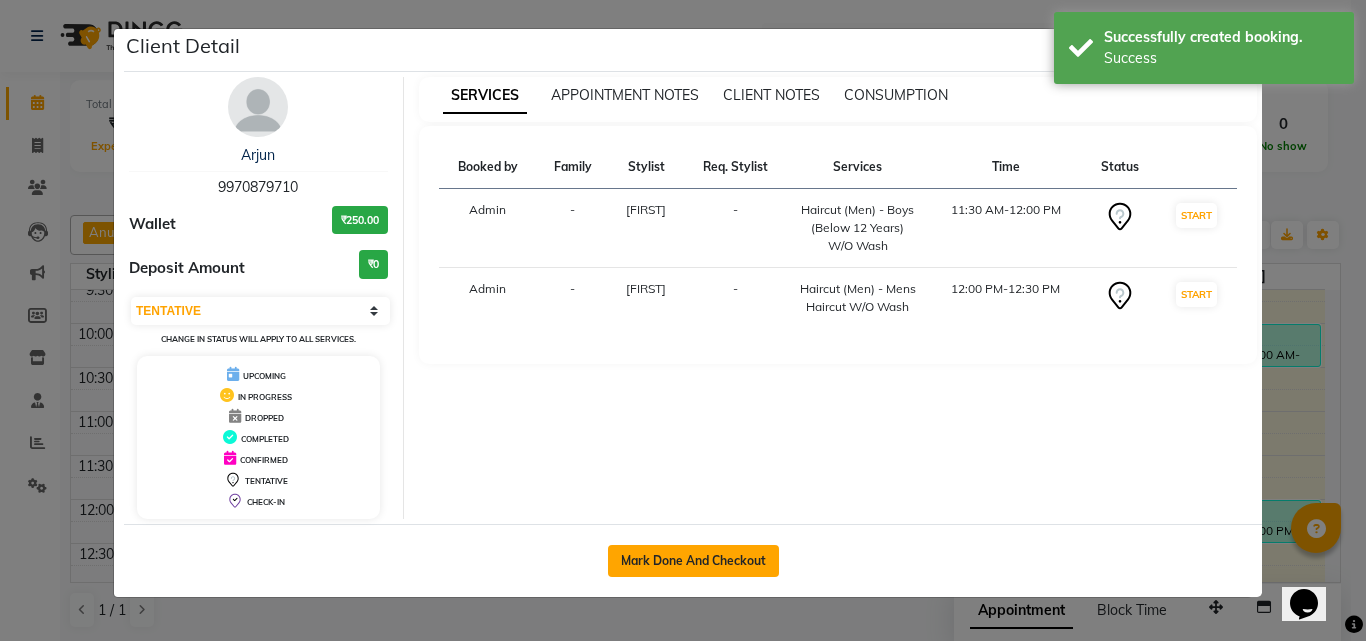 click on "Mark Done And Checkout" 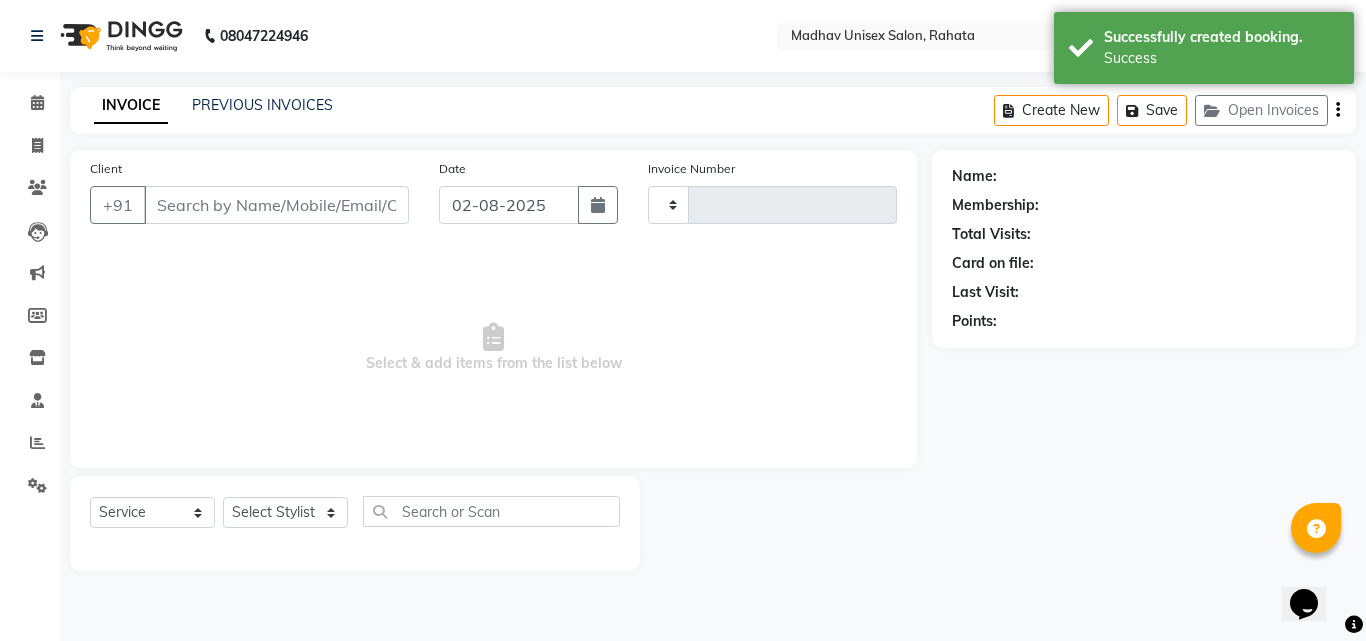 type on "2238" 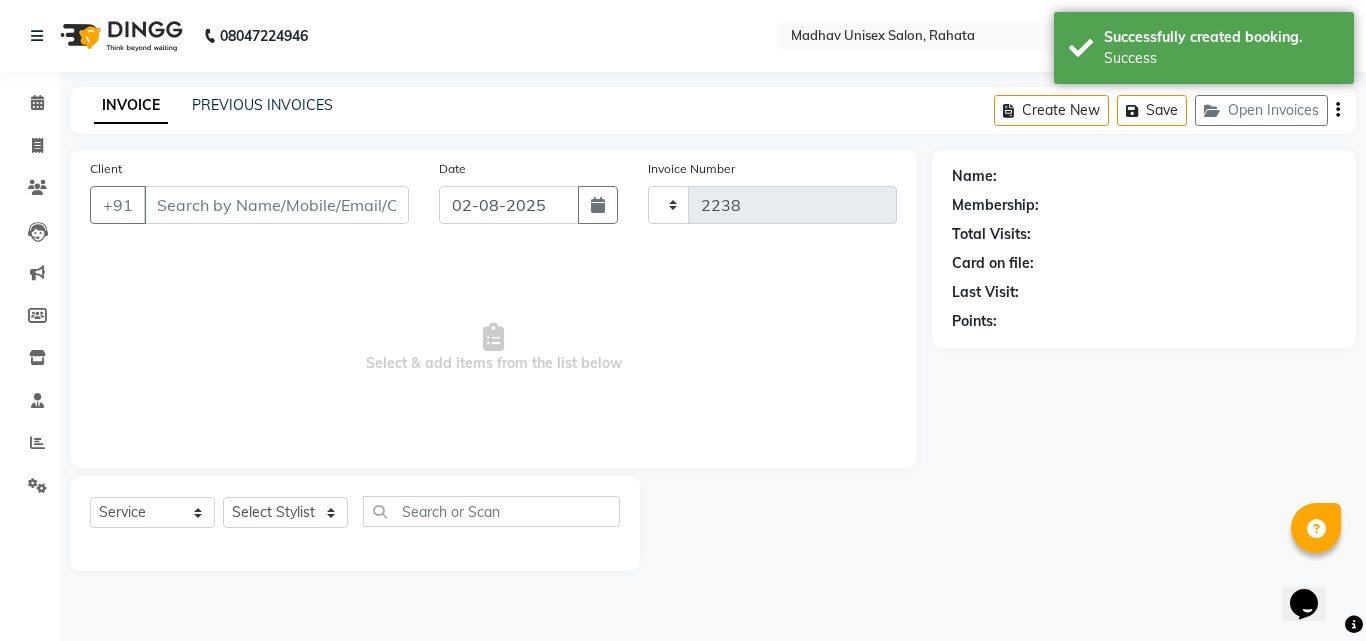 select on "870" 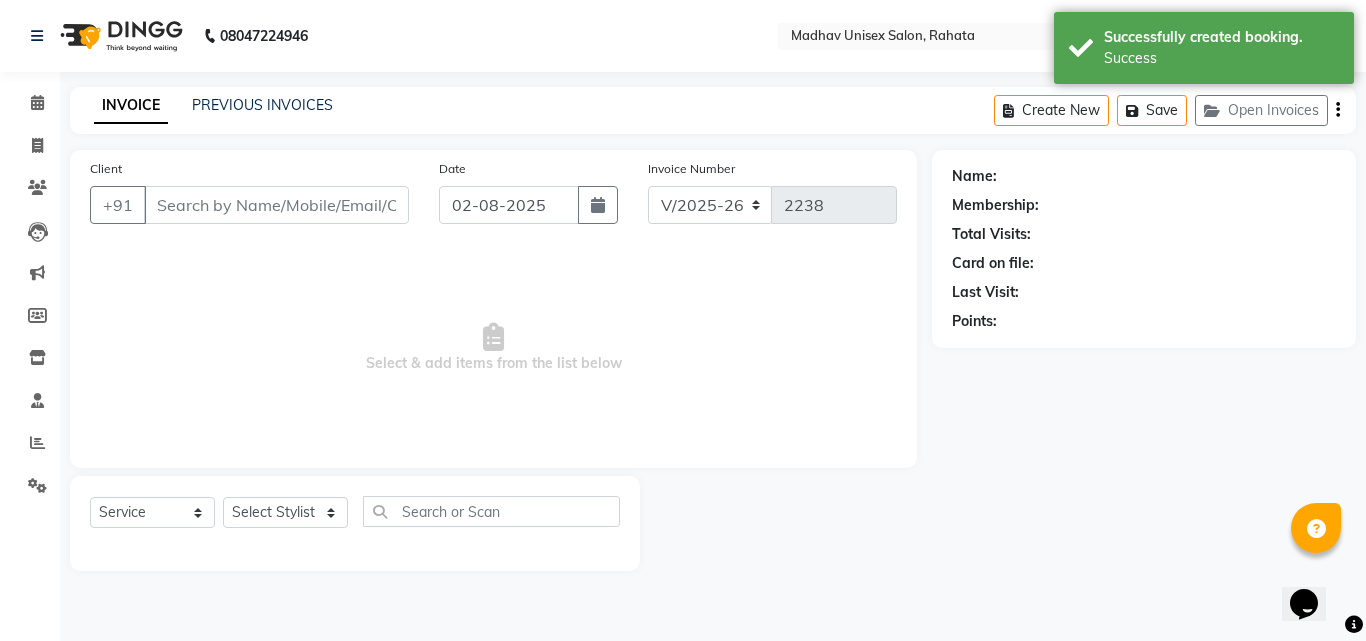 type on "9970879710" 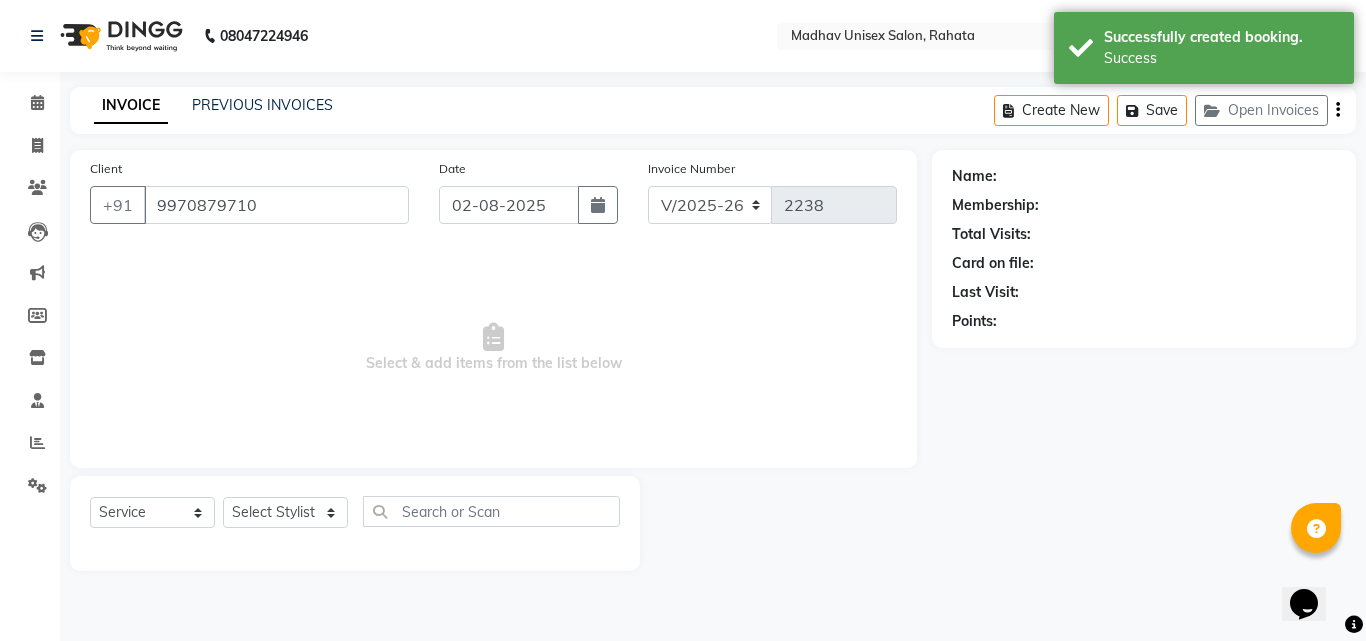 select on "36945" 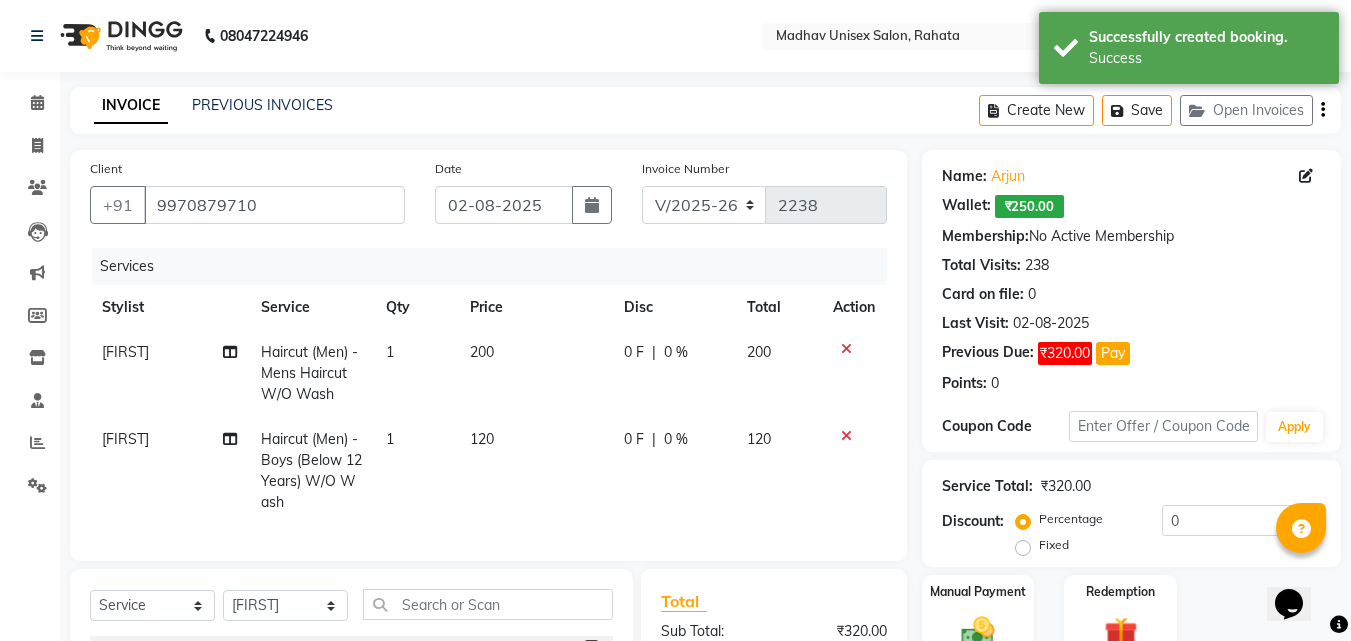 click on "120" 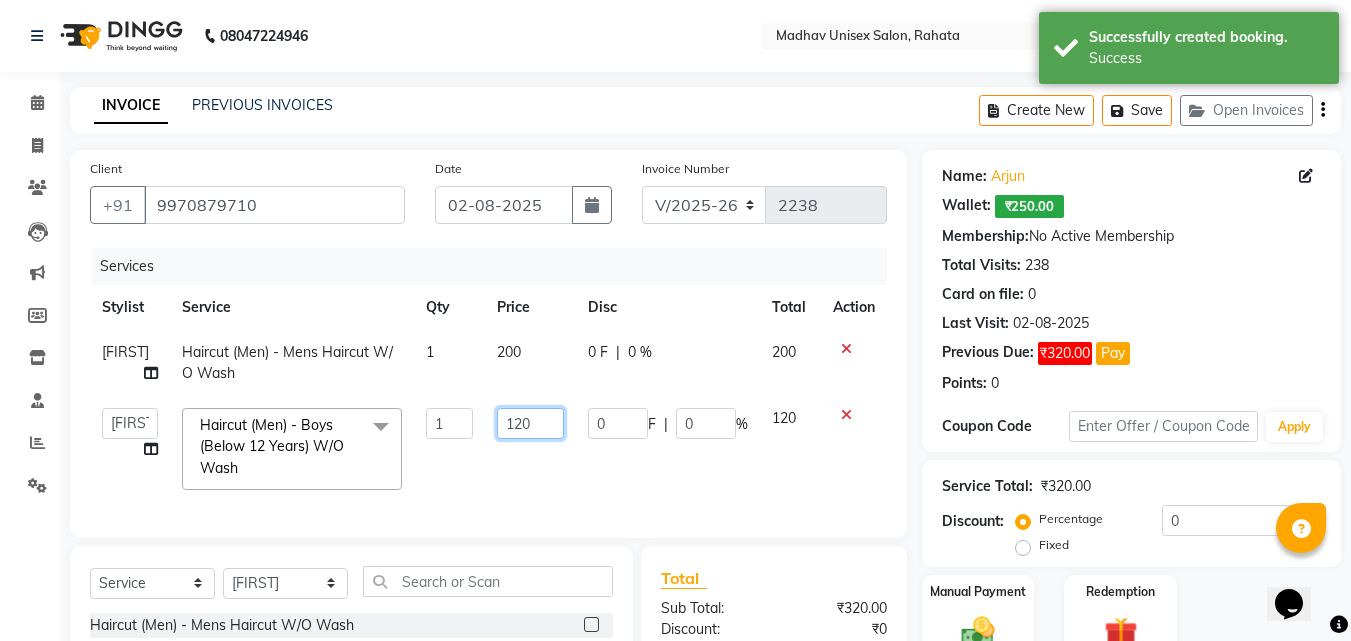 click on "120" 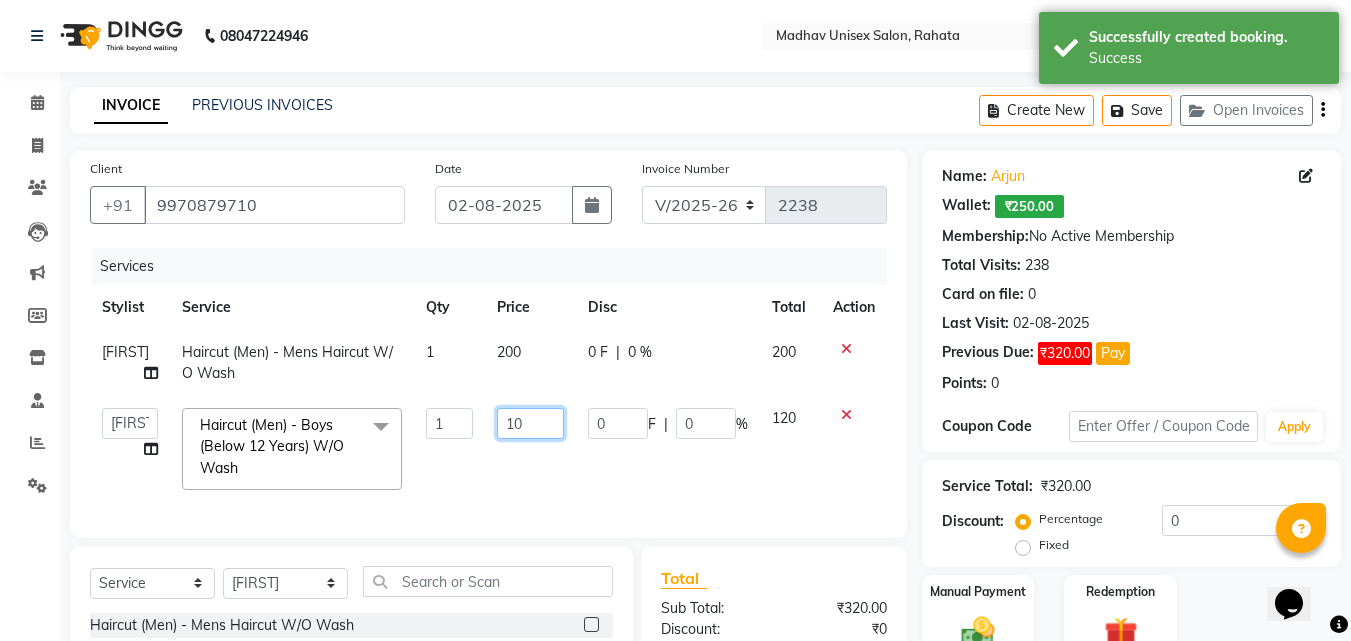 type on "100" 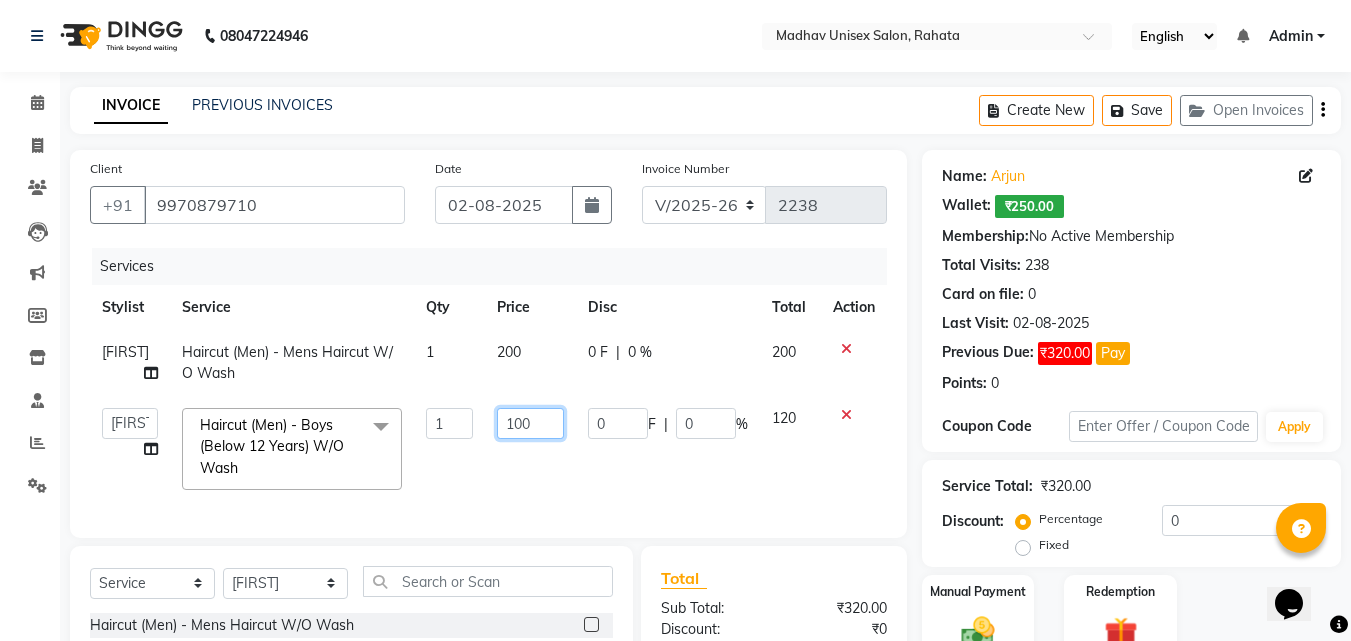 scroll, scrollTop: 245, scrollLeft: 0, axis: vertical 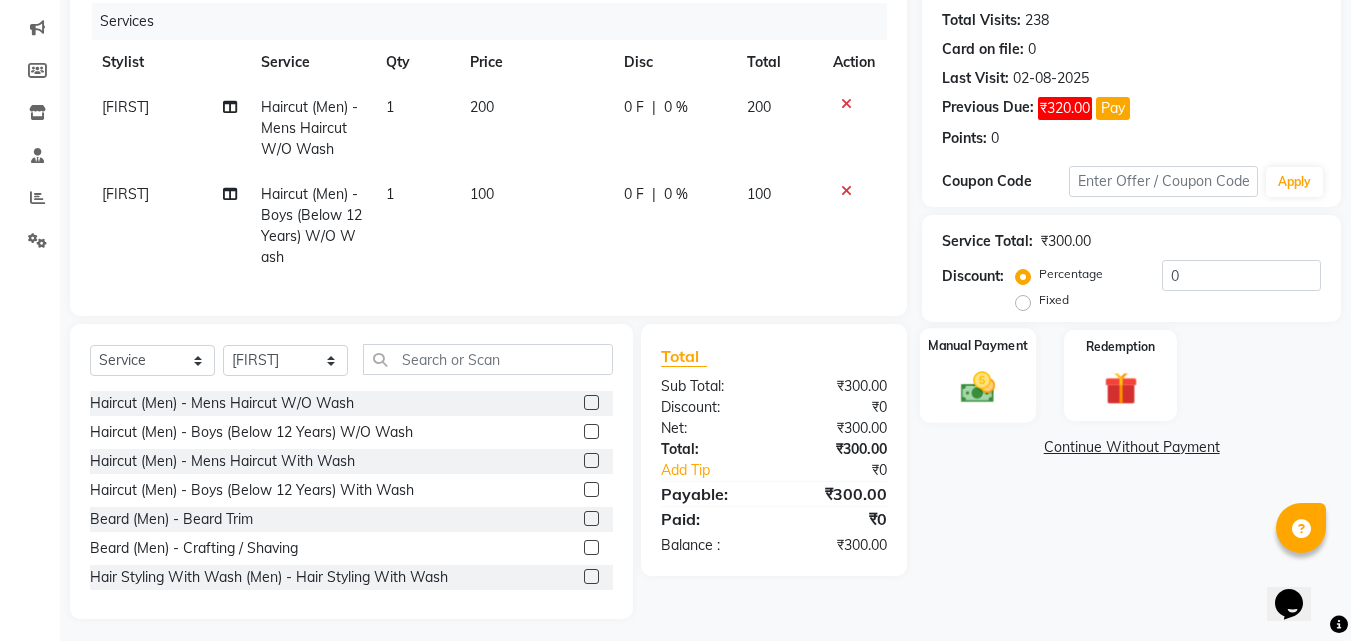 click 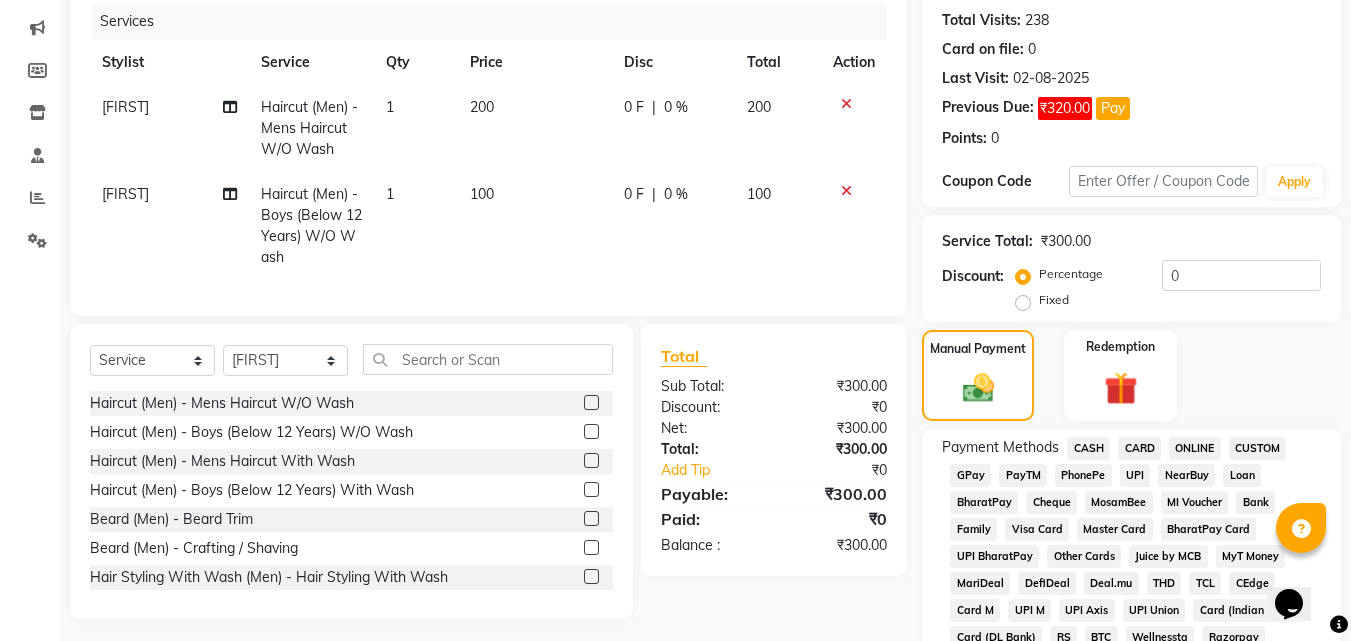 click on "ONLINE" 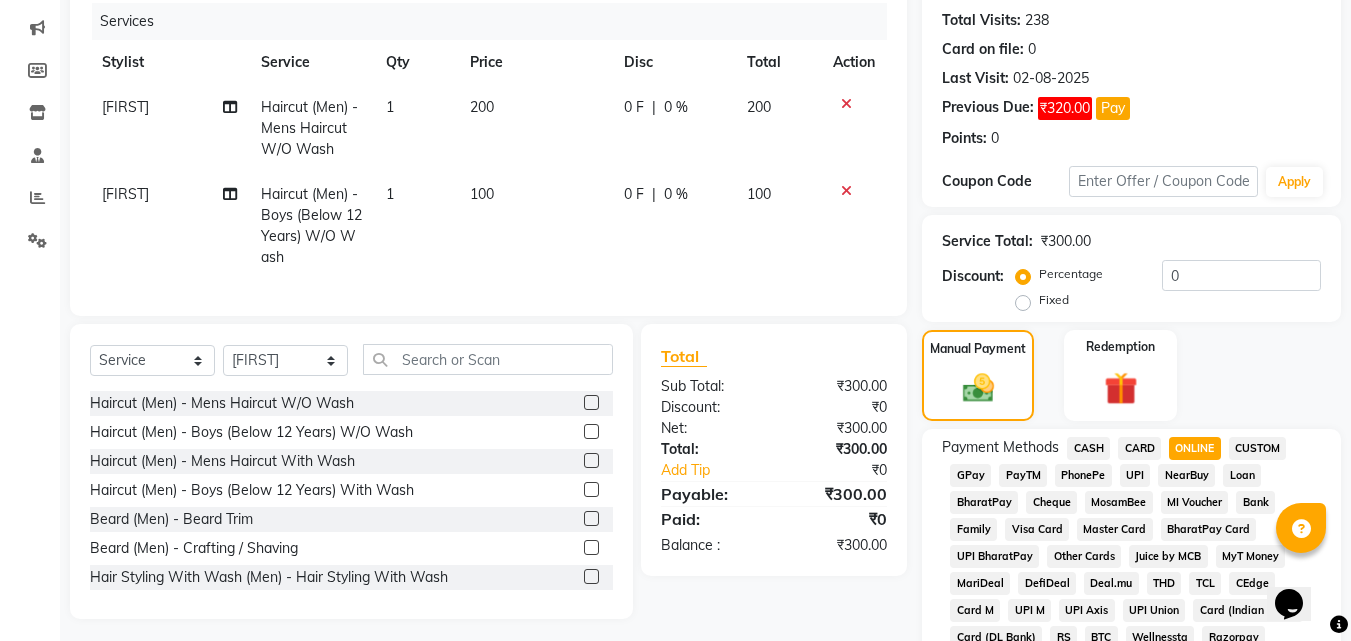 scroll, scrollTop: 923, scrollLeft: 0, axis: vertical 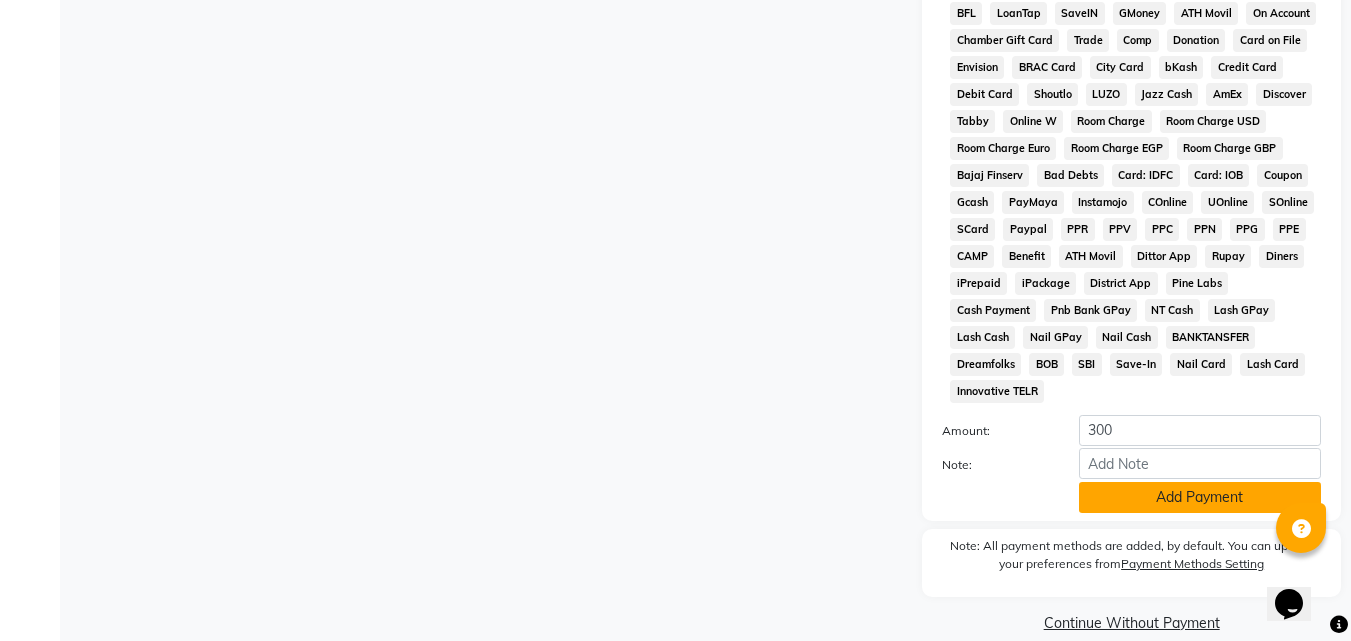 click on "Add Payment" 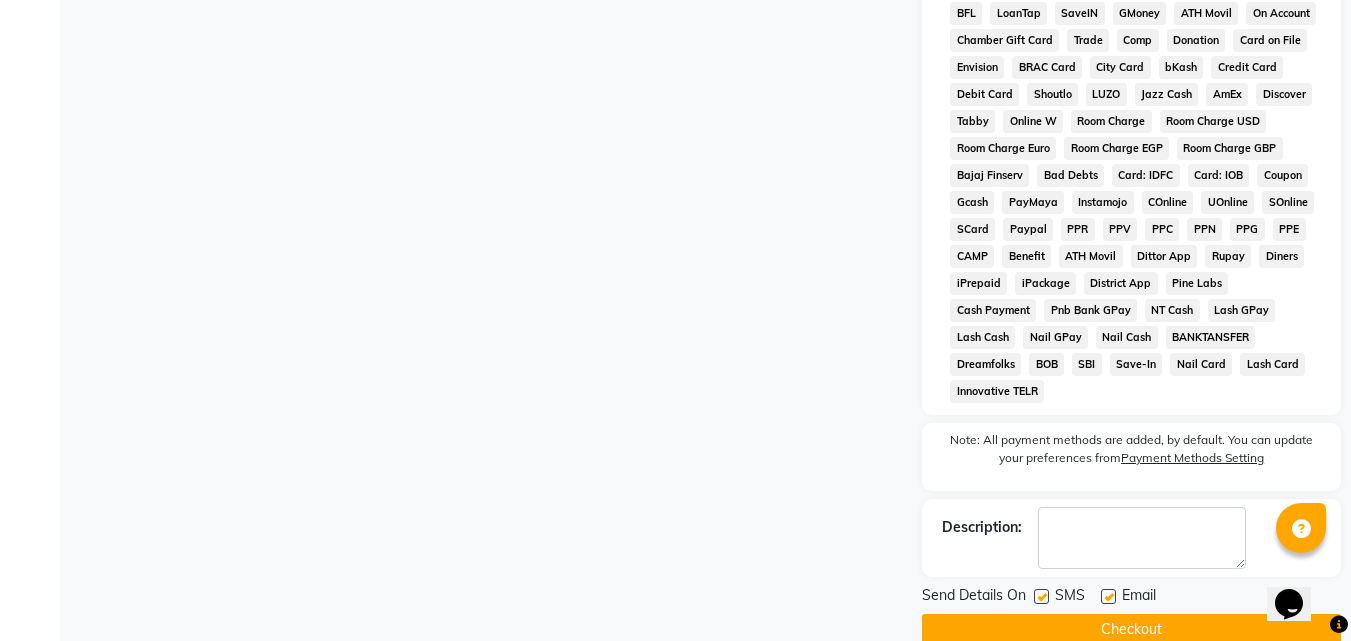 click on "Checkout" 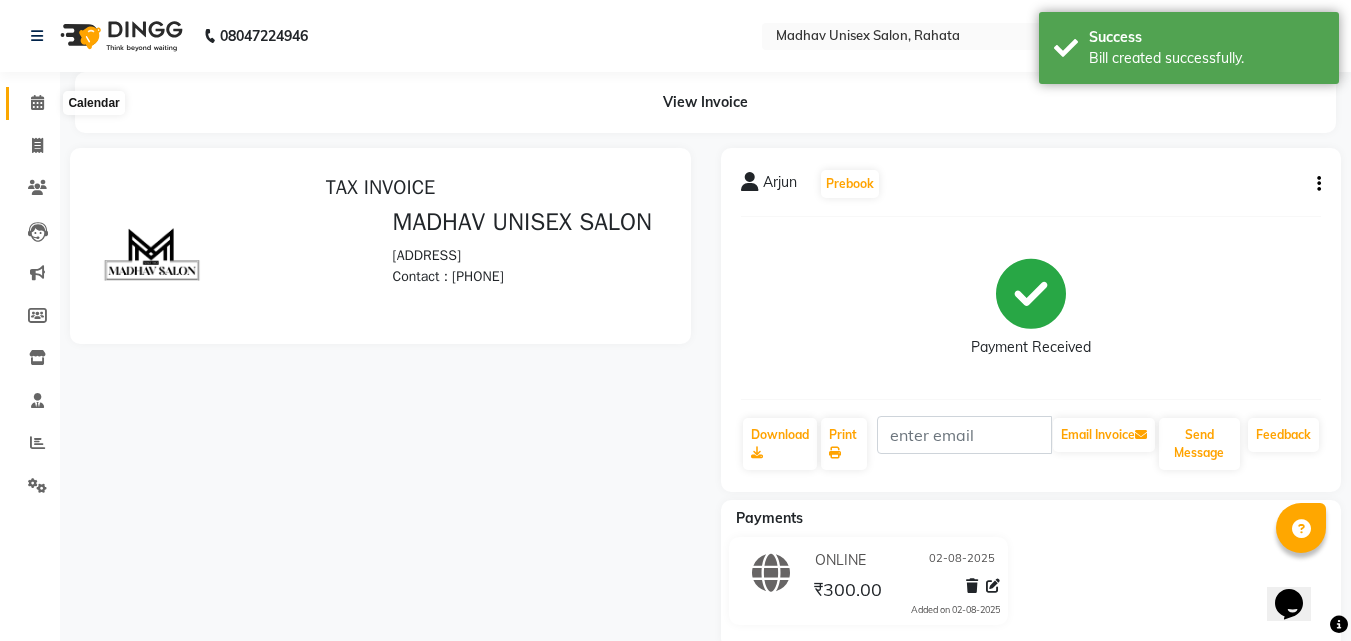 scroll, scrollTop: 0, scrollLeft: 0, axis: both 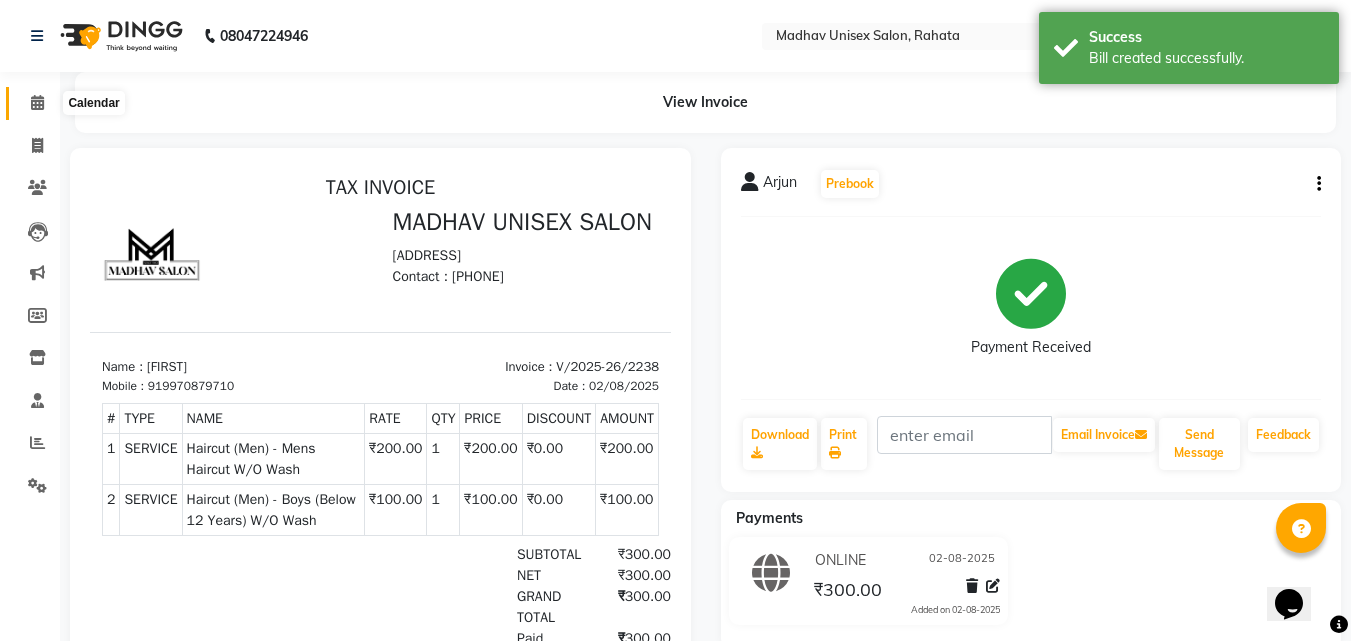 click 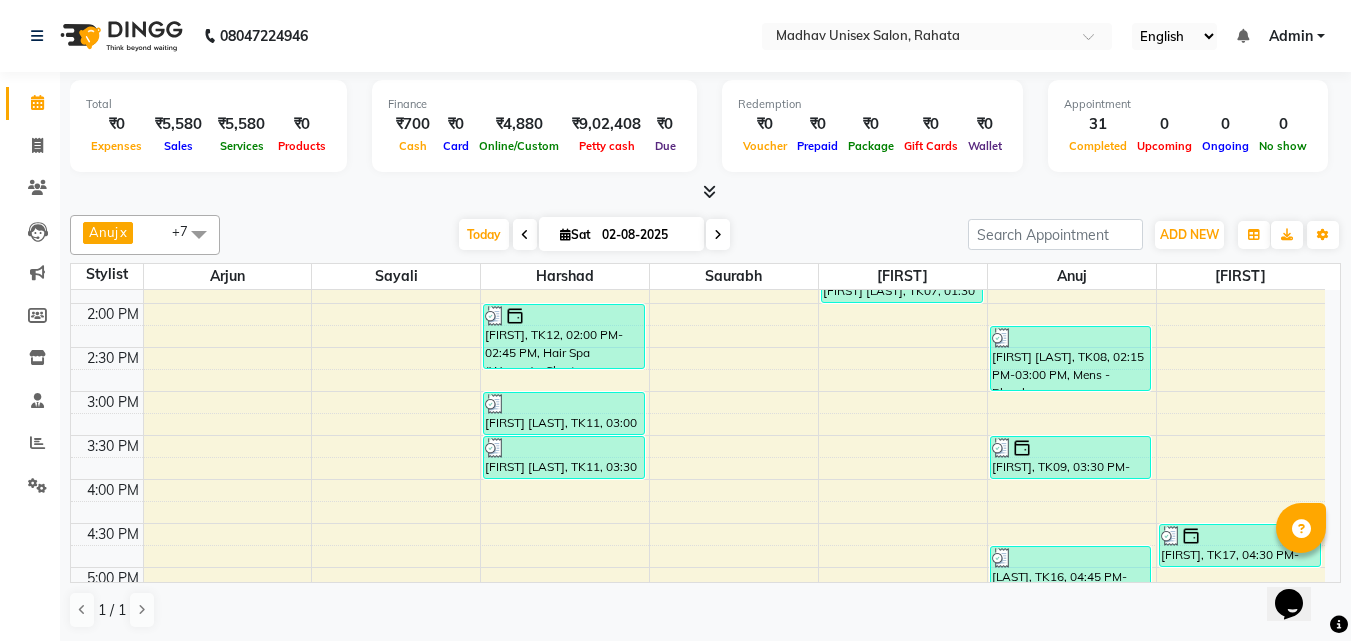 scroll, scrollTop: 691, scrollLeft: 0, axis: vertical 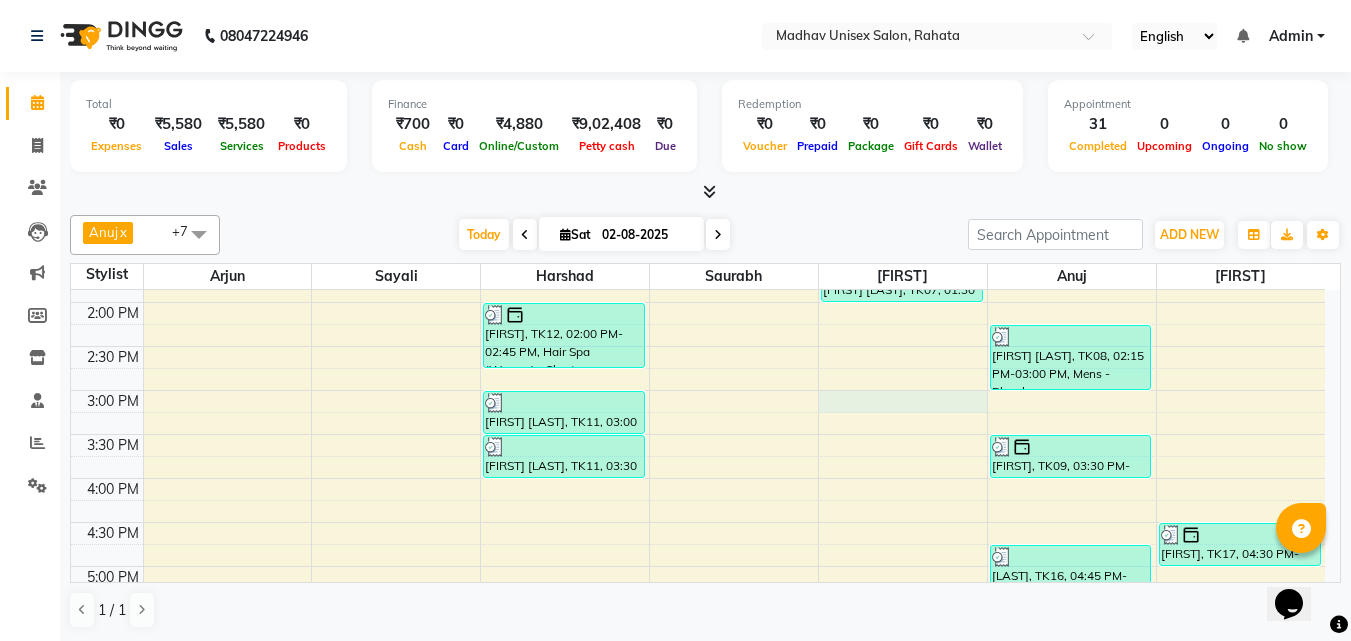 click on "6:00 AM 6:30 AM 7:00 AM 7:30 AM 8:00 AM 8:30 AM 9:00 AM 9:30 AM 10:00 AM 10:30 AM 11:00 AM 11:30 AM 12:00 PM 12:30 PM 1:00 PM 1:30 PM 2:00 PM 2:30 PM 3:00 PM 3:30 PM 4:00 PM 4:30 PM 5:00 PM 5:30 PM 6:00 PM 6:30 PM 7:00 PM 7:30 PM 8:00 PM 8:30 PM 9:00 PM 9:30 PM 10:00 PM 10:30 PM     [FIRST] [LAST], TK04, 09:00 AM-09:30 AM, Haircut (Men)  - Mens Haircut W/O Wash     [FIRST] [LAST], TK04, 09:30 AM-10:00 AM, Globle Colour (Men)  - Majirel     [FIRST], TK13, 10:30 AM-11:00 AM, Haircut (Men)  - Mens Haircut W/O Wash     [FIRST], TK13, 11:00 AM-11:30 AM, Beard (Men)  - Beard Trim     [FIRST] [LAST], TK14, 12:00 PM-12:30 PM, Haircut (Men)  - Mens Haircut W/O Wash     [FIRST] [LAST], TK15, 12:45 PM-01:15 PM, Beard (Men)  - Beard Trim     [FIRST], TK12, 02:00 PM-02:45 PM, Hair Spa (Women)  - Short     [FIRST] [LAST], TK11, 03:00 PM-03:30 PM, Haircut (Men)  - Mens Haircut W/O Wash     [FIRST] [LAST], TK11, 03:30 PM-04:00 PM, Beard (Men)  - Beard Trim     [FIRST], TK24, 11:30 AM-12:00 PM, Haircut (Men)  - Boys (Below 12 Years) W/O Wash" at bounding box center (698, 346) 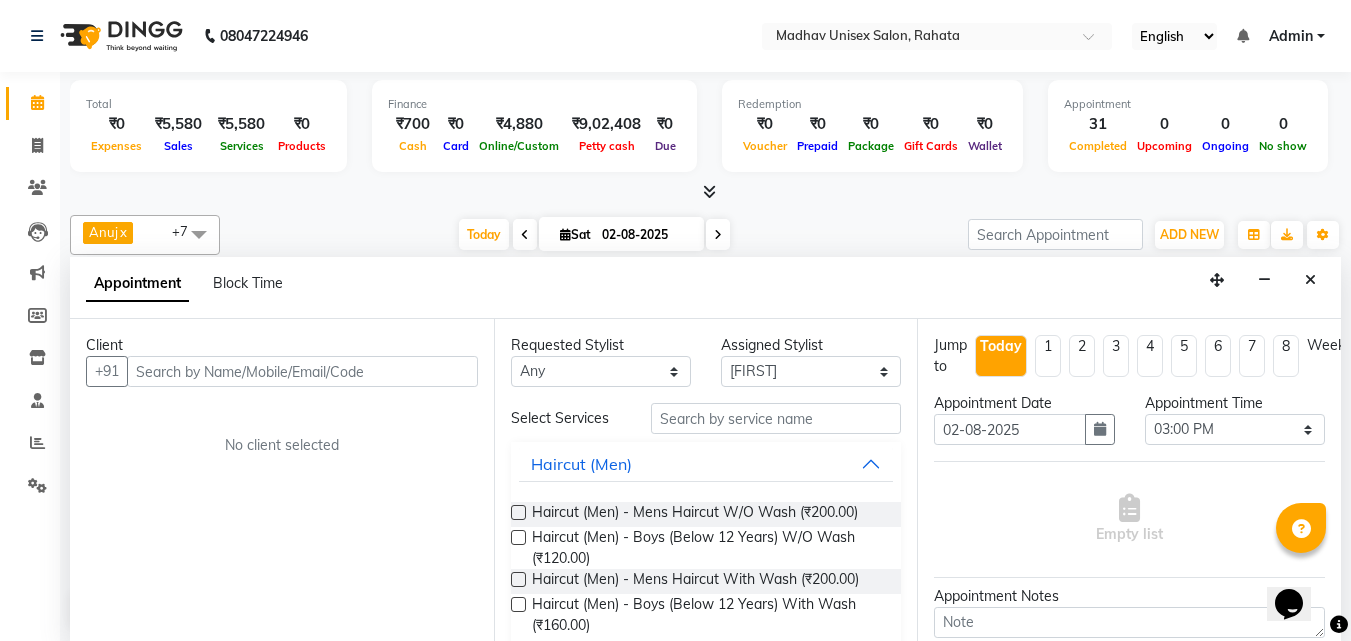scroll, scrollTop: 1, scrollLeft: 0, axis: vertical 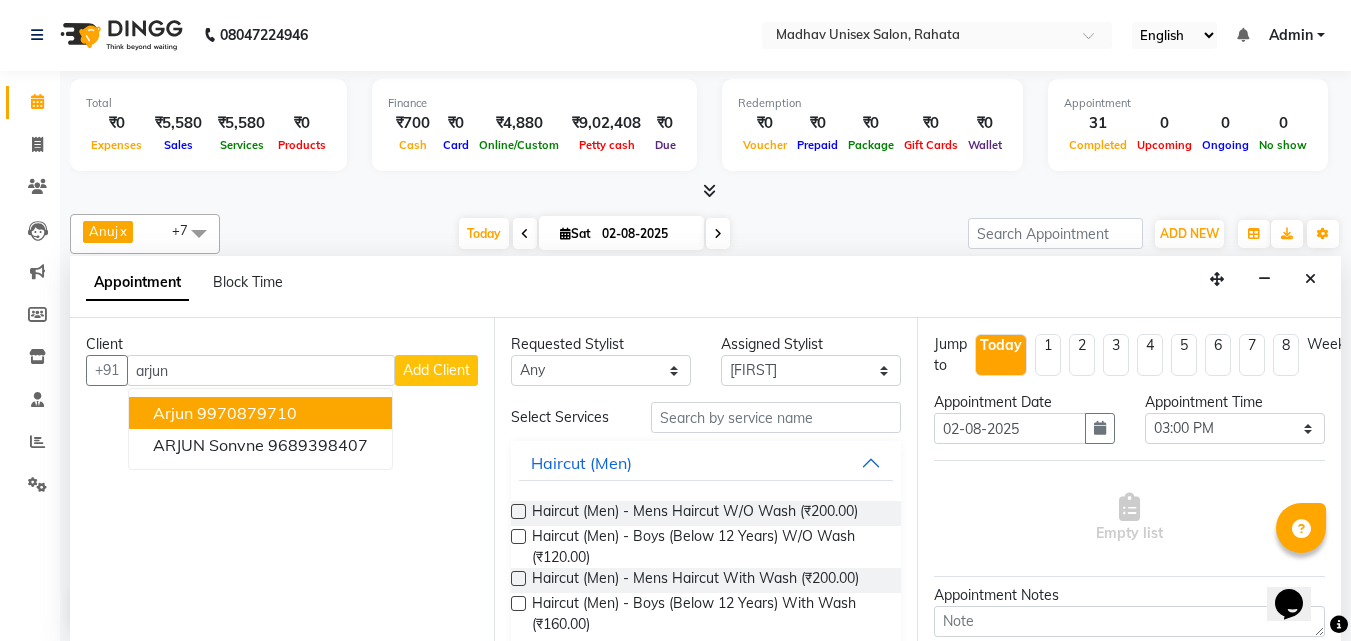 click on "9970879710" at bounding box center (247, 413) 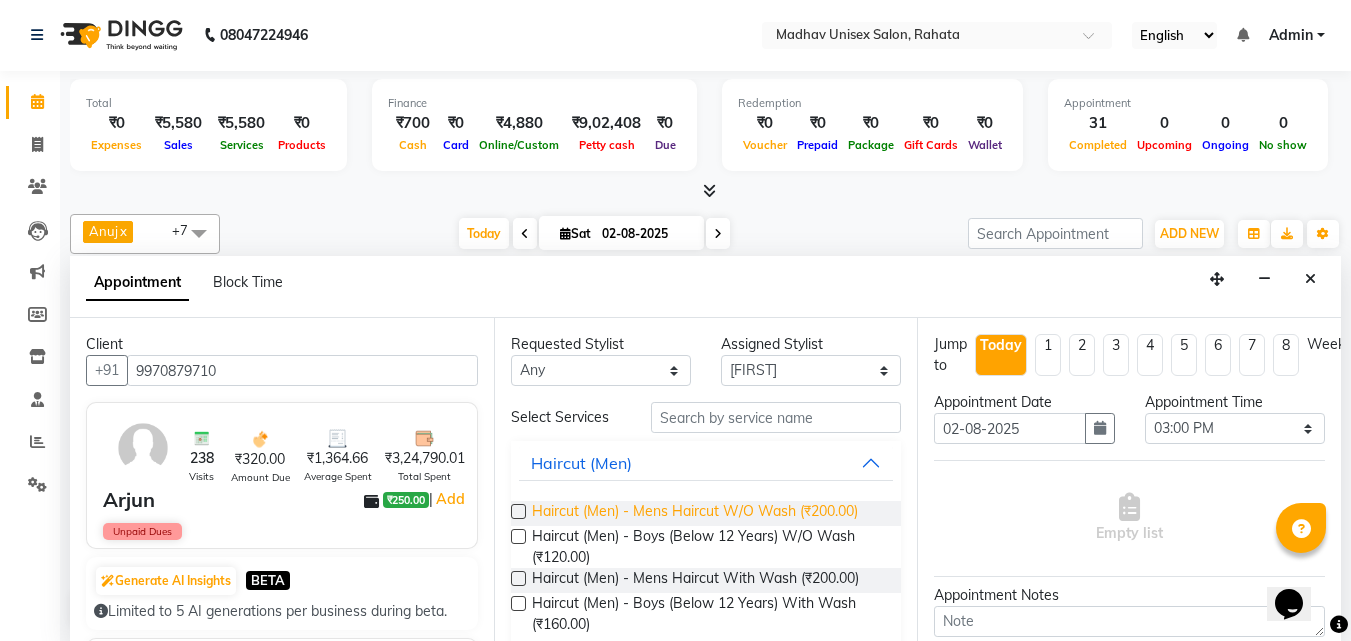 type on "9970879710" 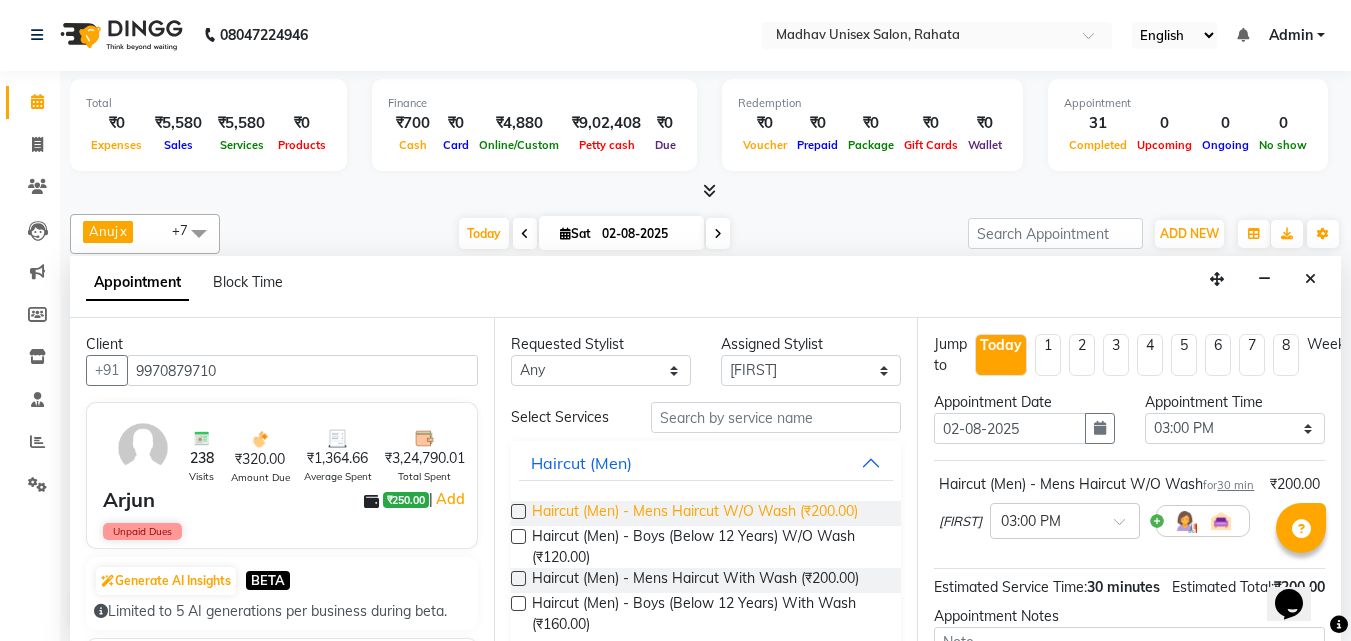 click on "Haircut (Men)  - Mens Haircut W/O Wash (₹200.00)" at bounding box center [695, 513] 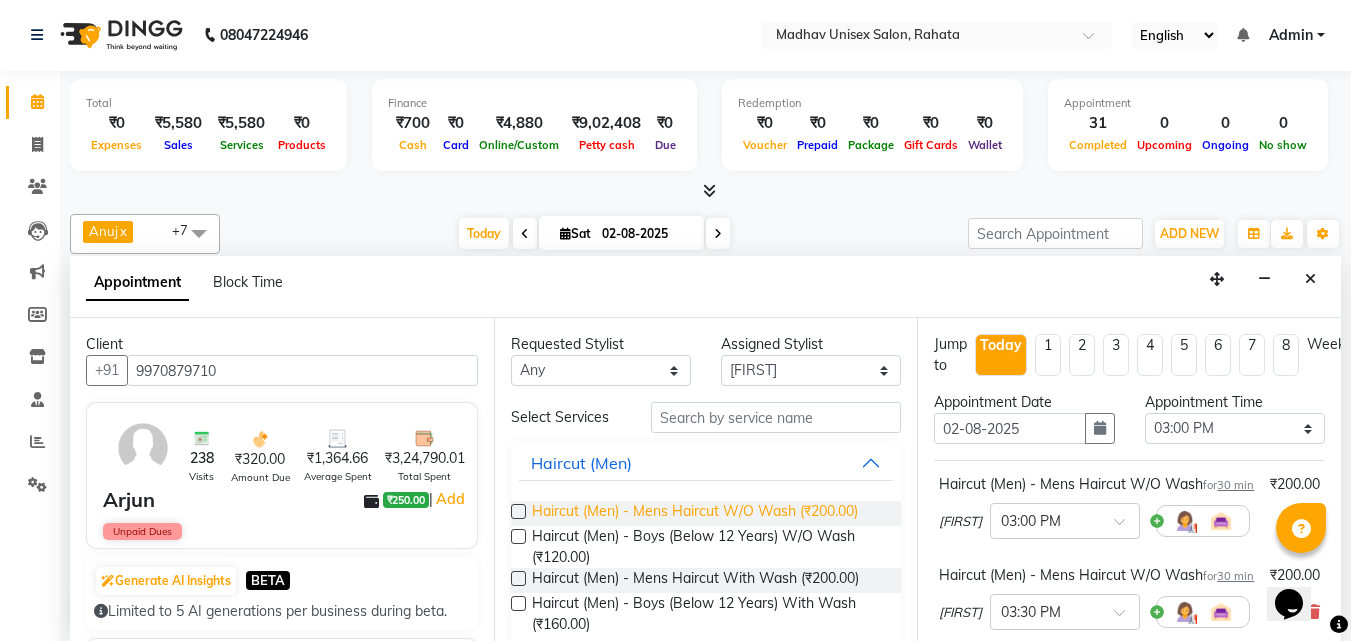 click on "Haircut (Men)  - Mens Haircut W/O Wash (₹200.00)" at bounding box center [695, 513] 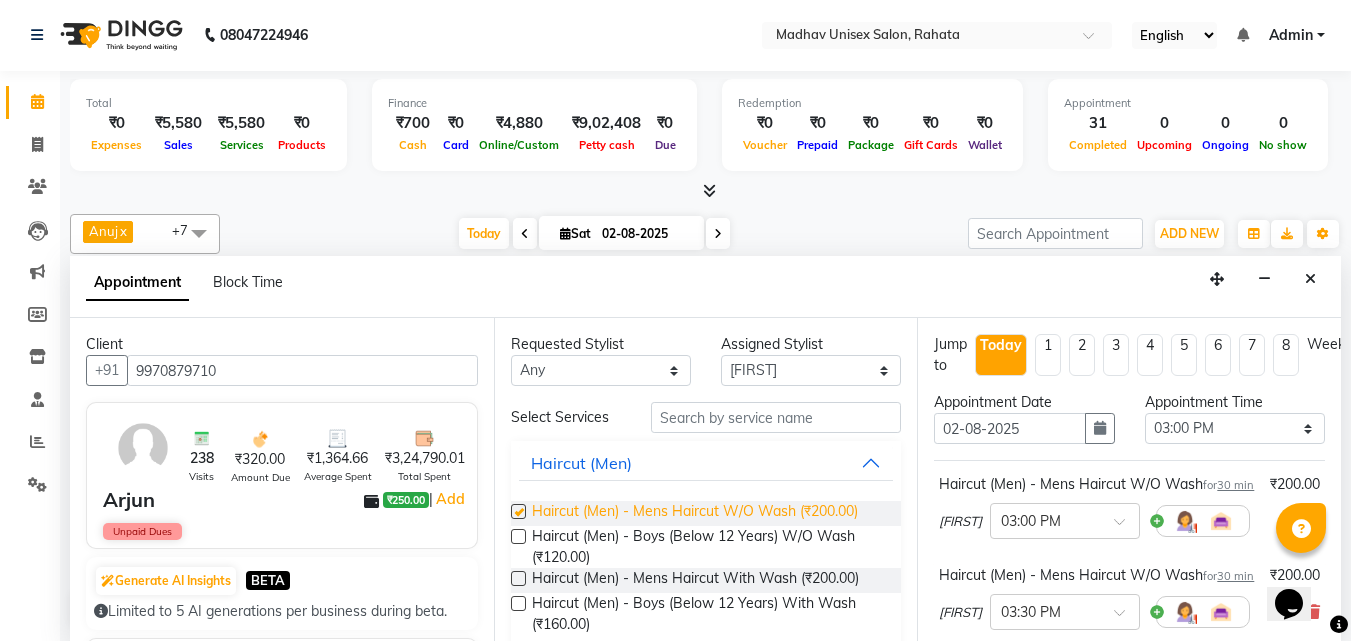 checkbox on "false" 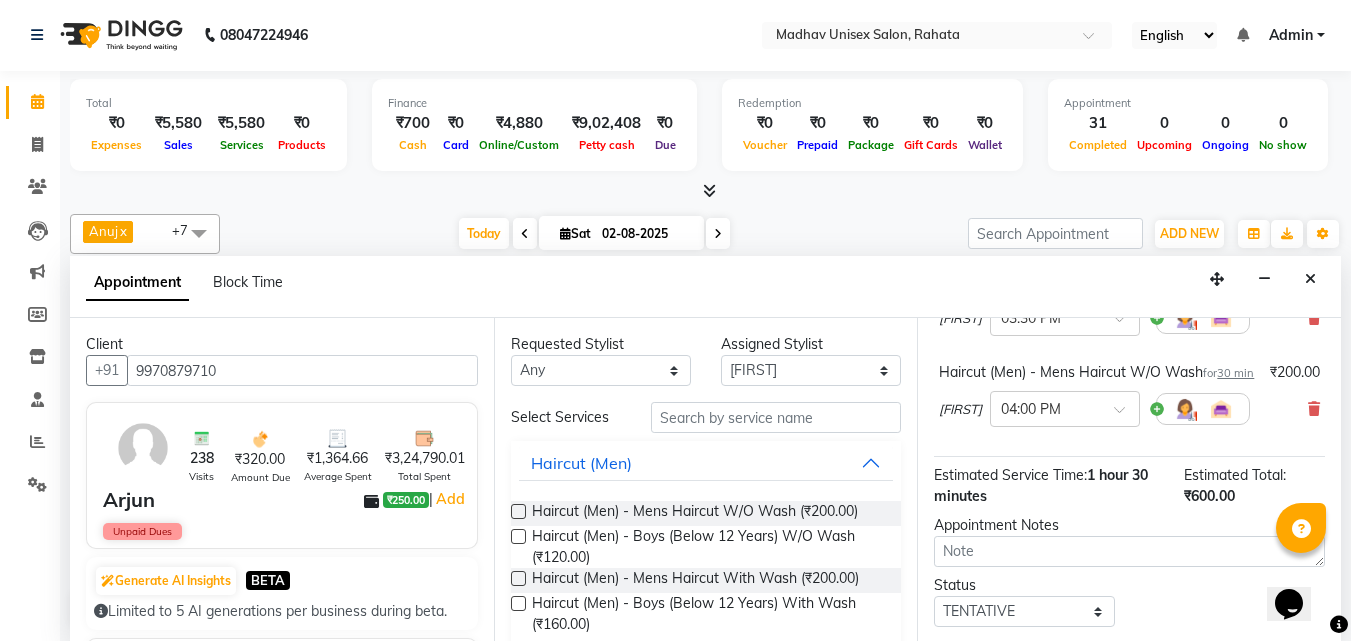 scroll, scrollTop: 292, scrollLeft: 0, axis: vertical 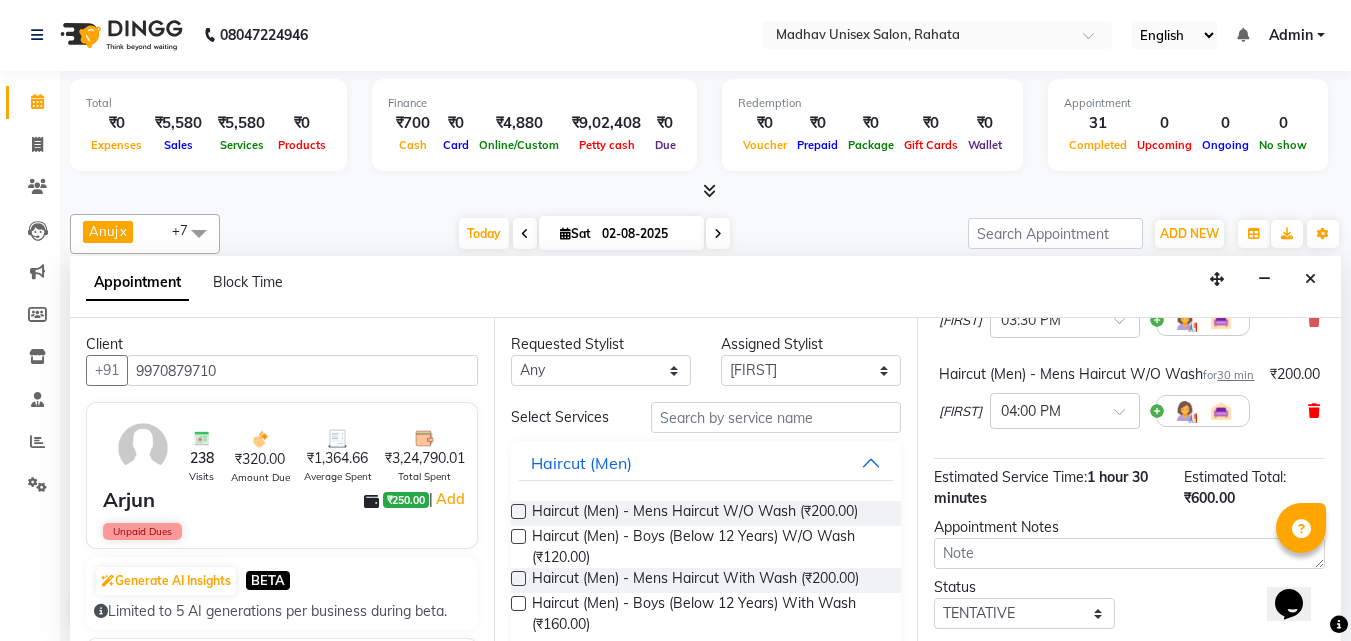 click at bounding box center [1314, 411] 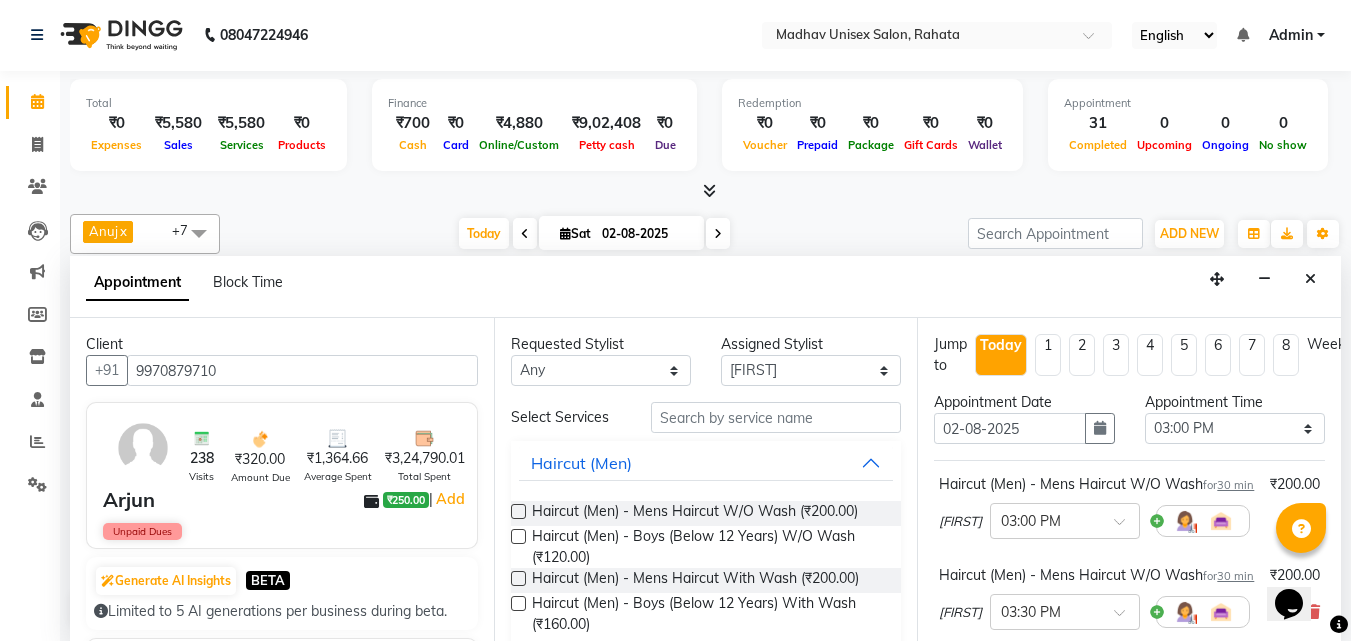 scroll, scrollTop: 351, scrollLeft: 0, axis: vertical 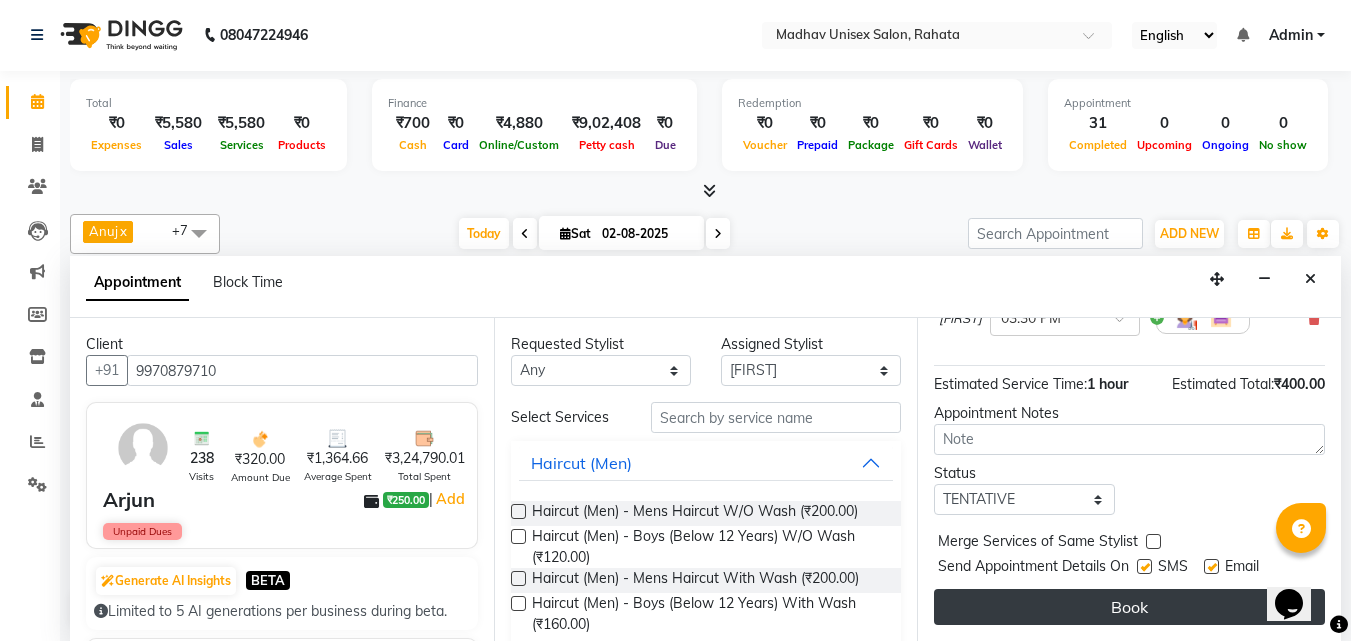 click on "Book" at bounding box center [1129, 607] 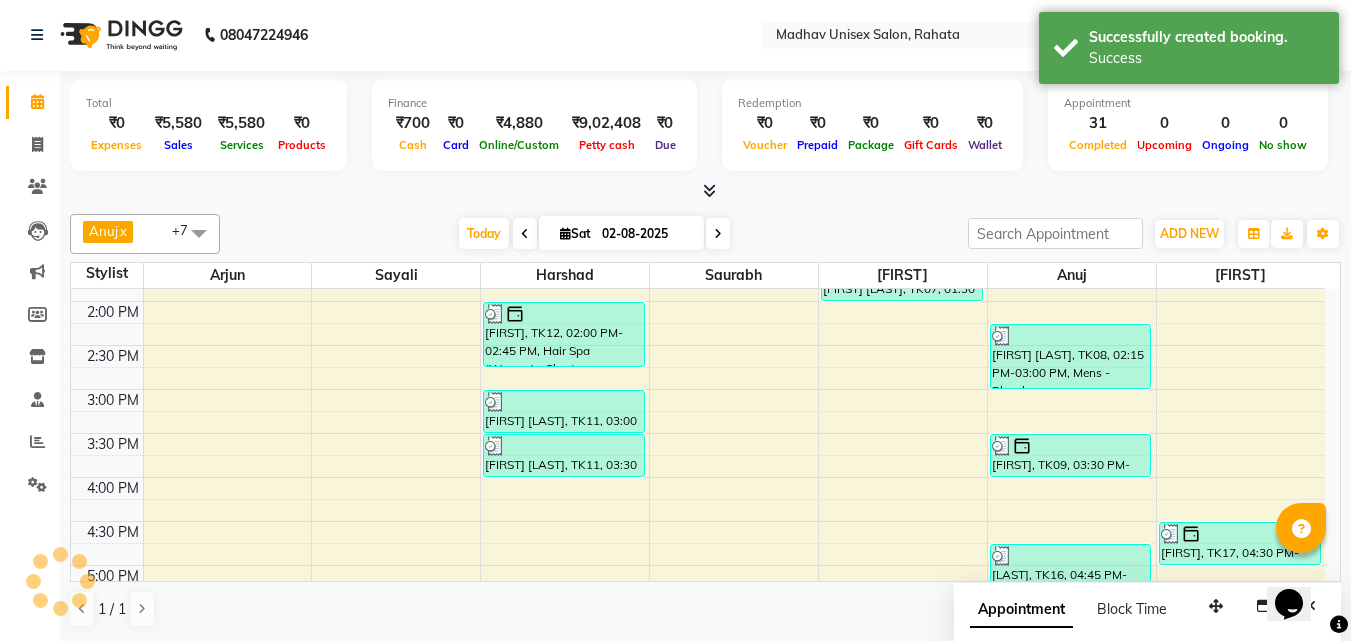 scroll, scrollTop: 0, scrollLeft: 0, axis: both 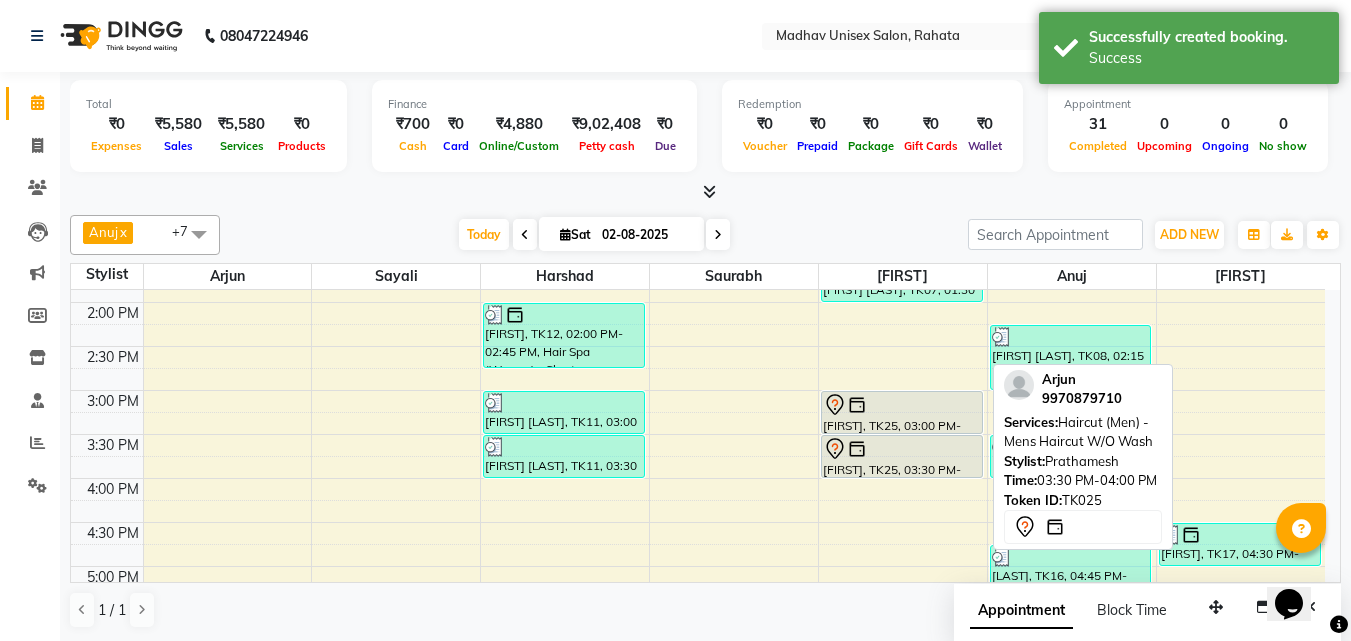 click on "[FIRST], TK25, 03:30 PM-04:00 PM, Haircut (Men)  - Mens Haircut W/O Wash" at bounding box center [902, 456] 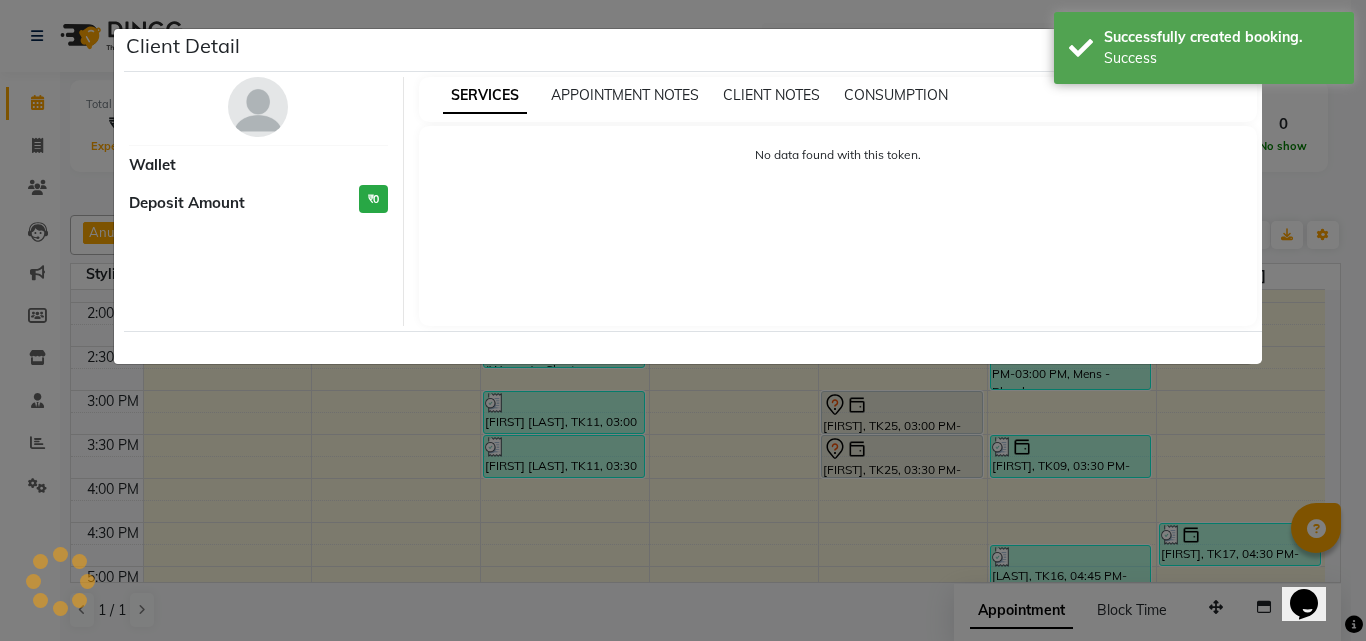 select on "7" 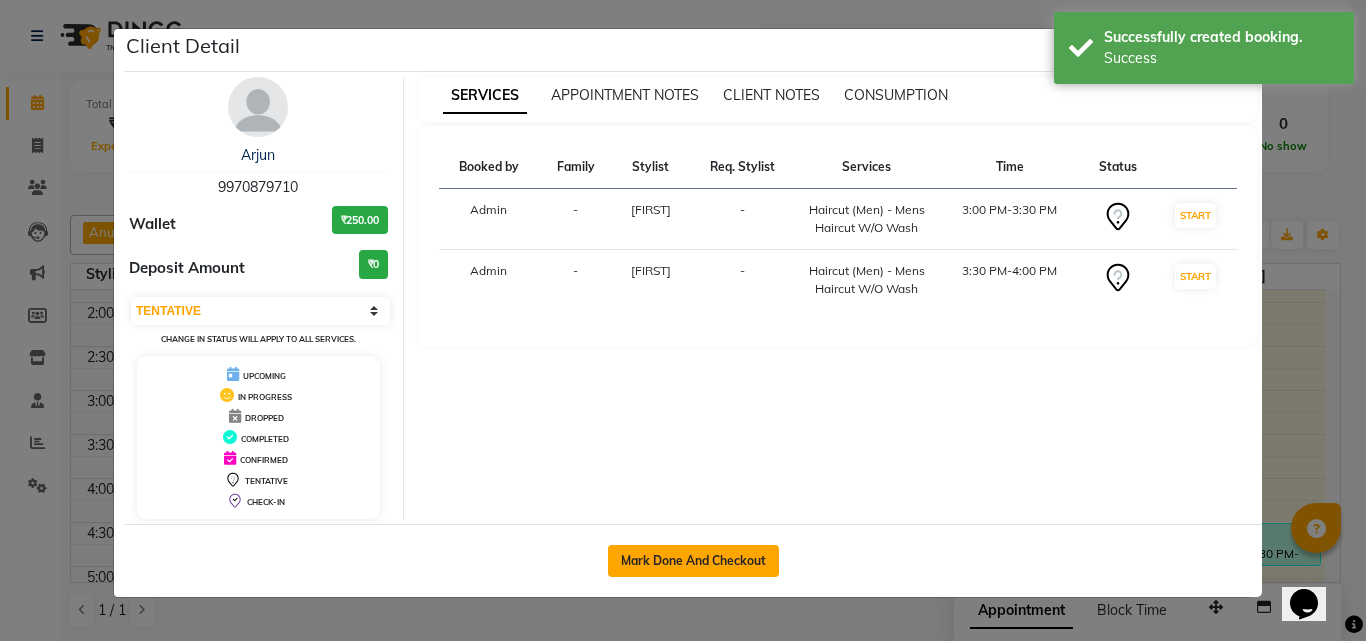 click on "Mark Done And Checkout" 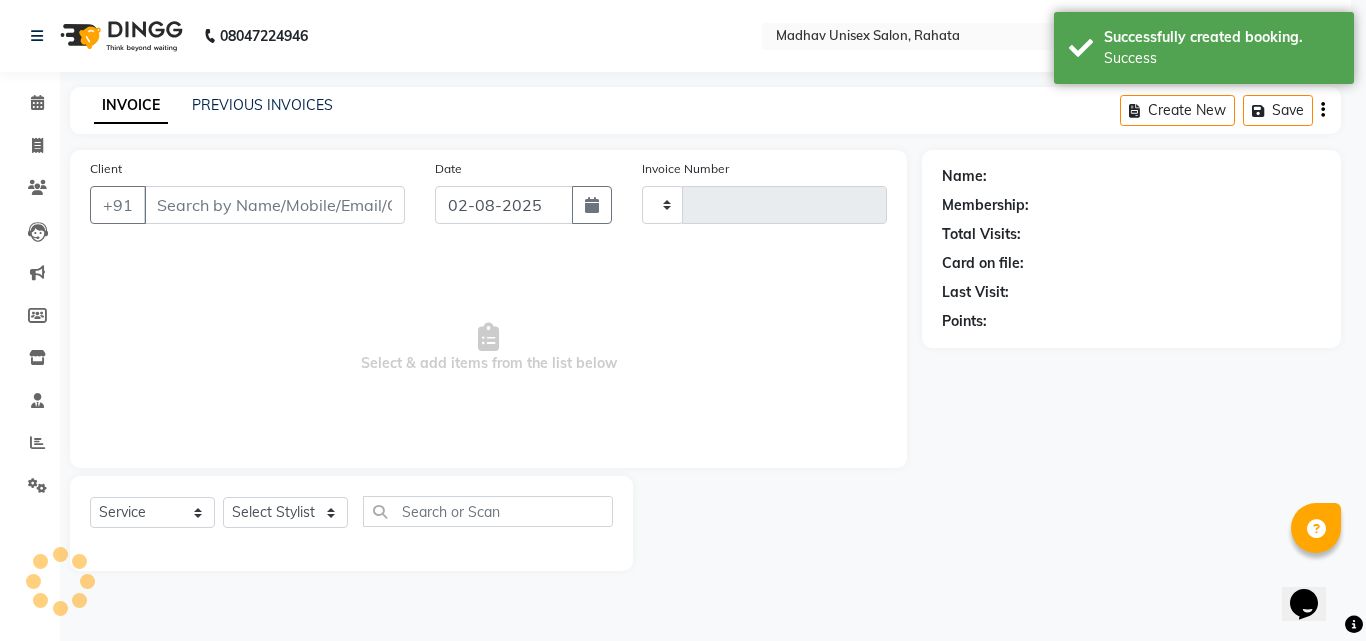 type on "2239" 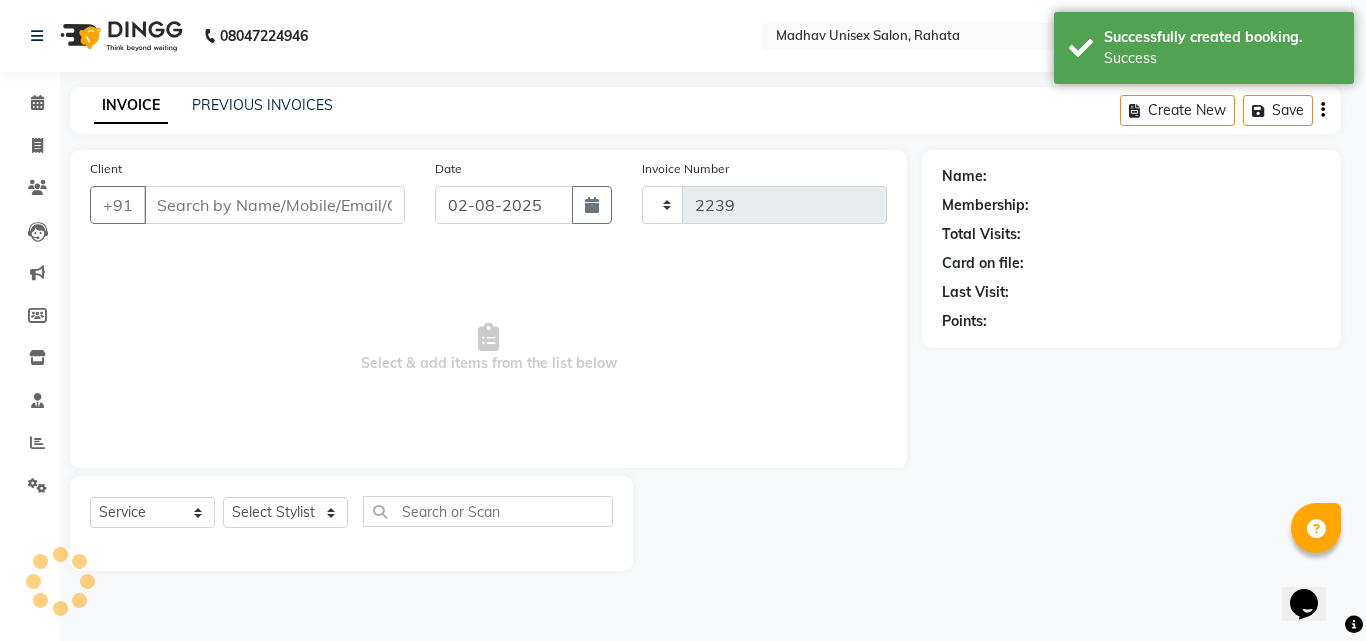 select on "870" 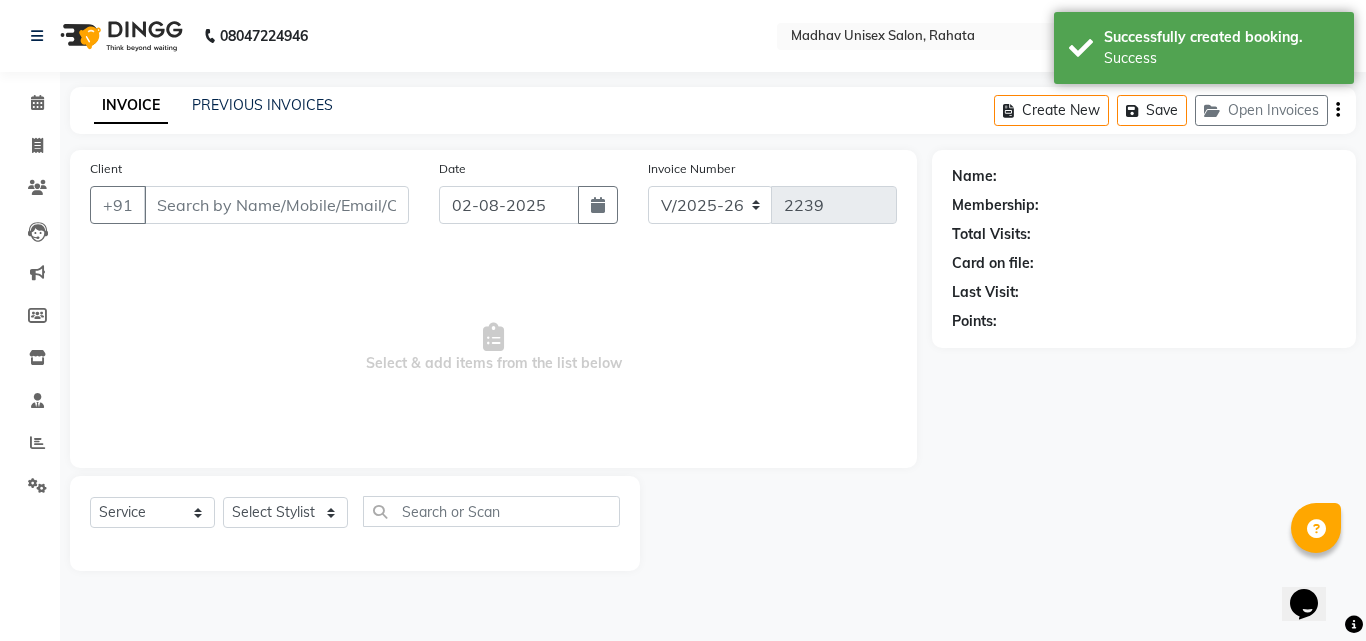 type on "9970879710" 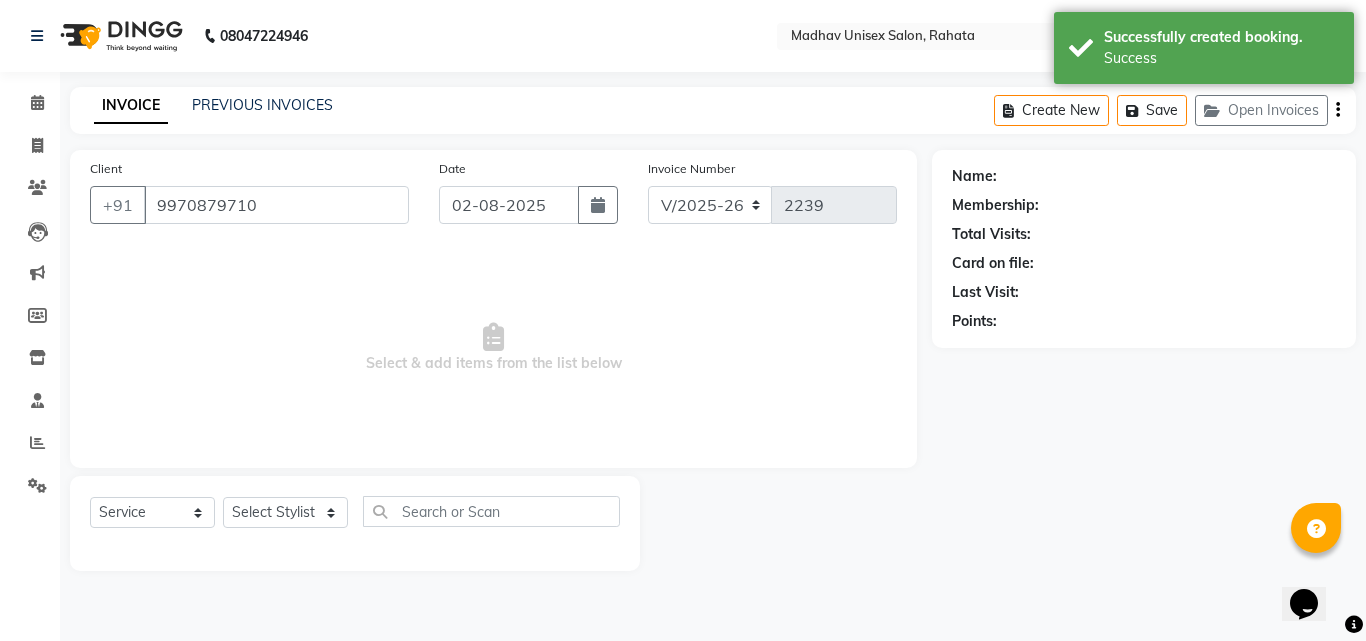select on "36945" 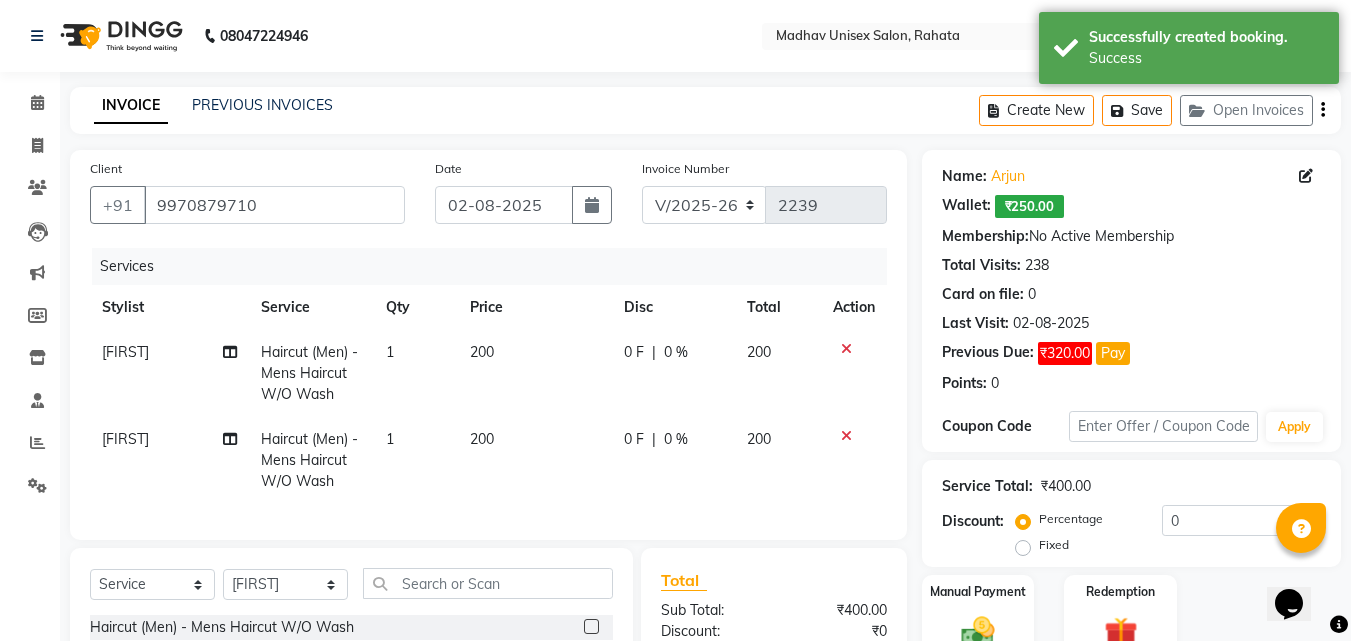 click on "200" 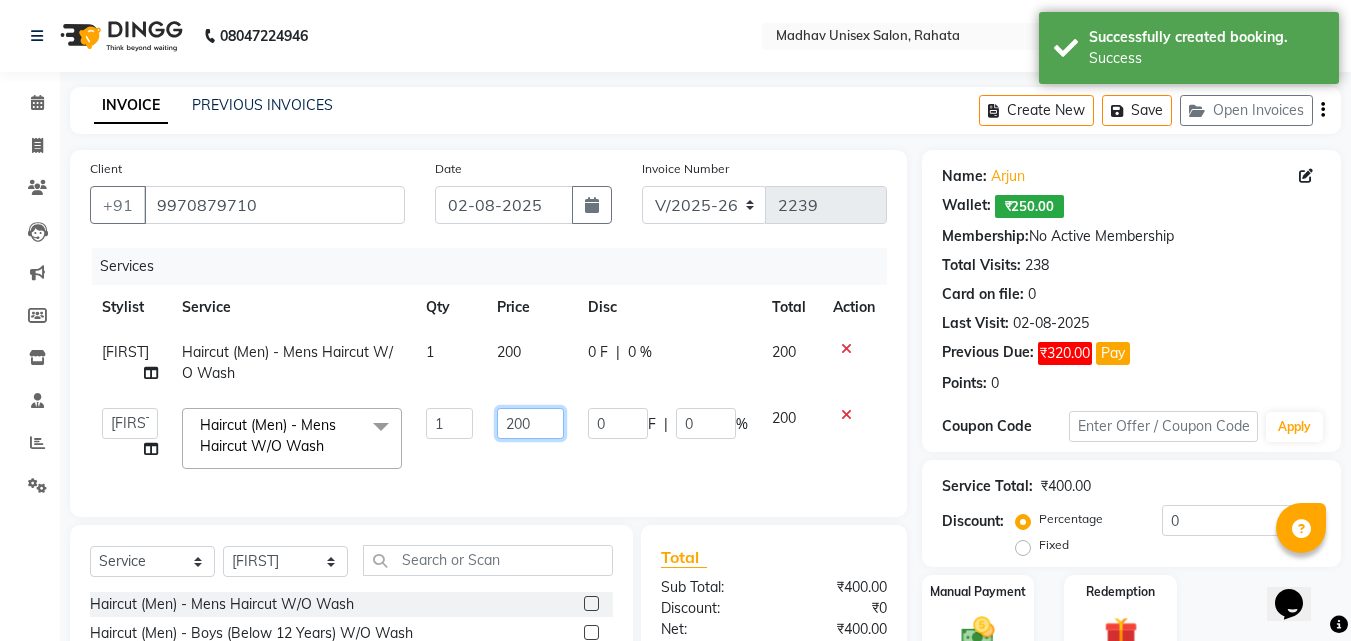 click on "200" 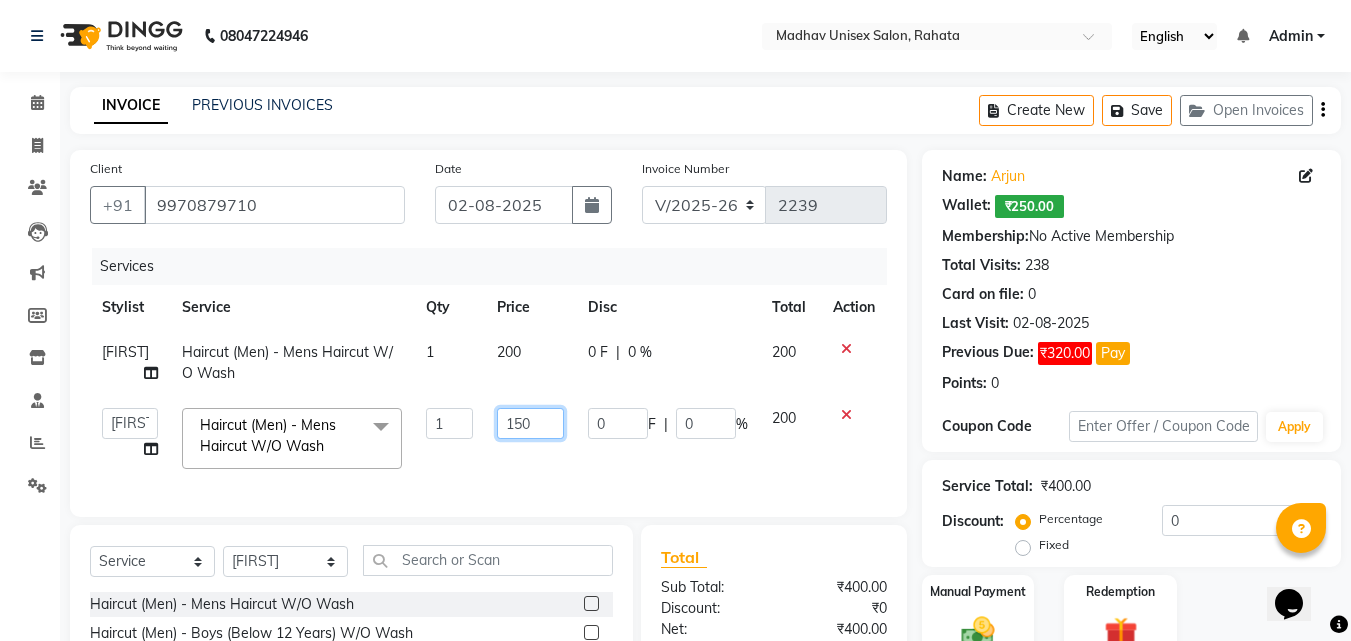 type on "1500" 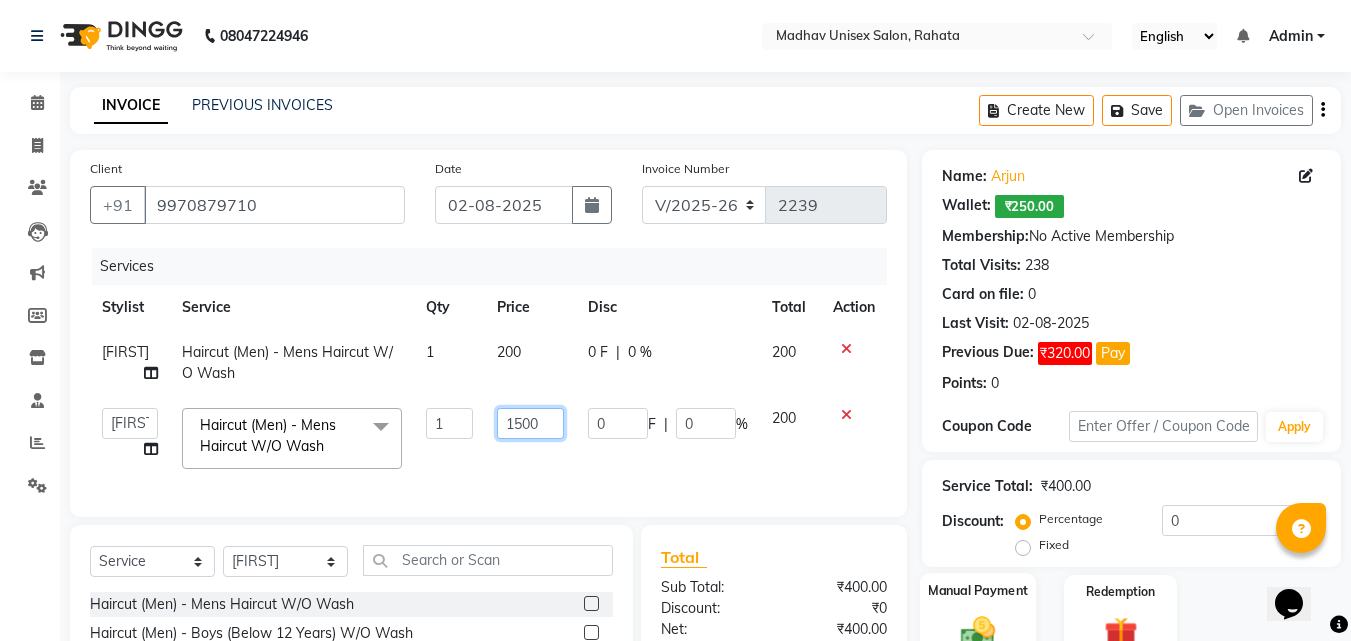 scroll, scrollTop: 224, scrollLeft: 0, axis: vertical 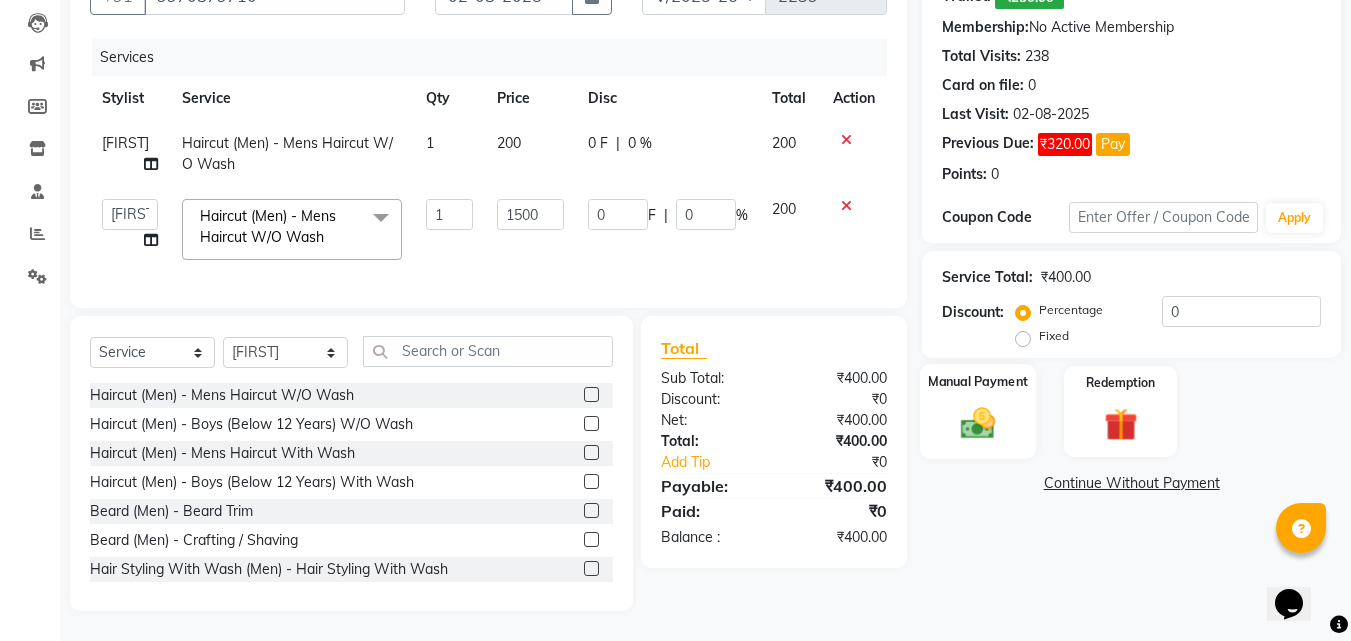 click 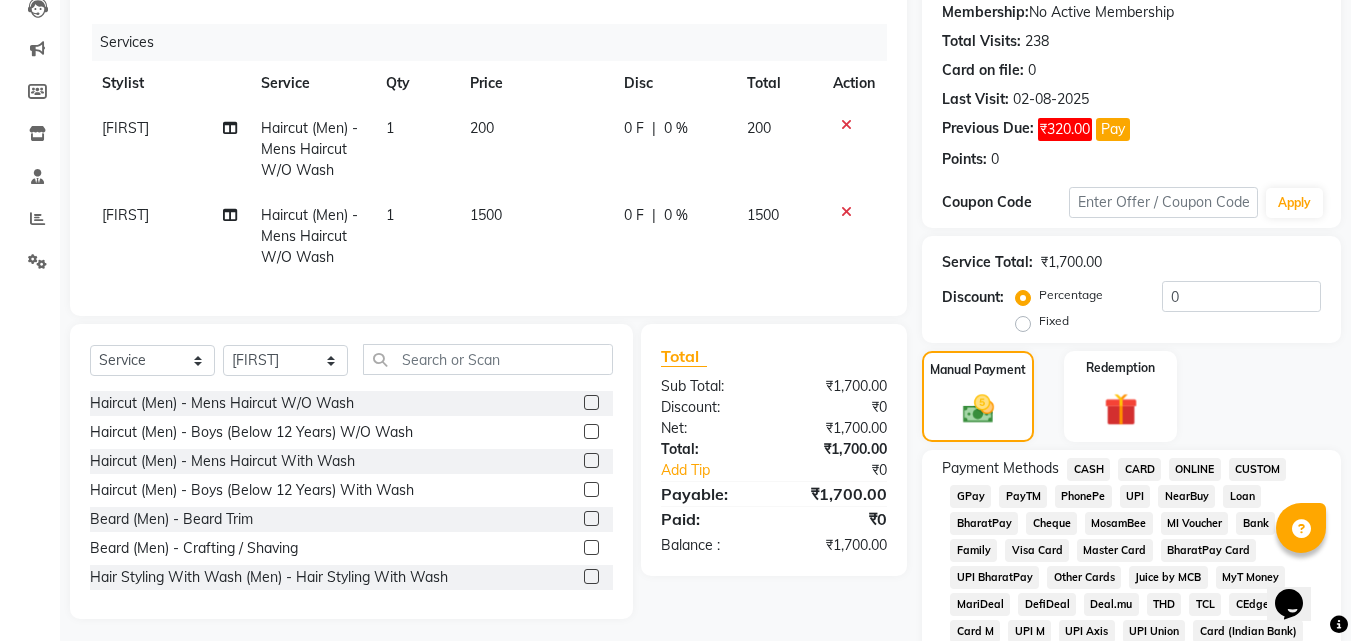 click on "ONLINE" 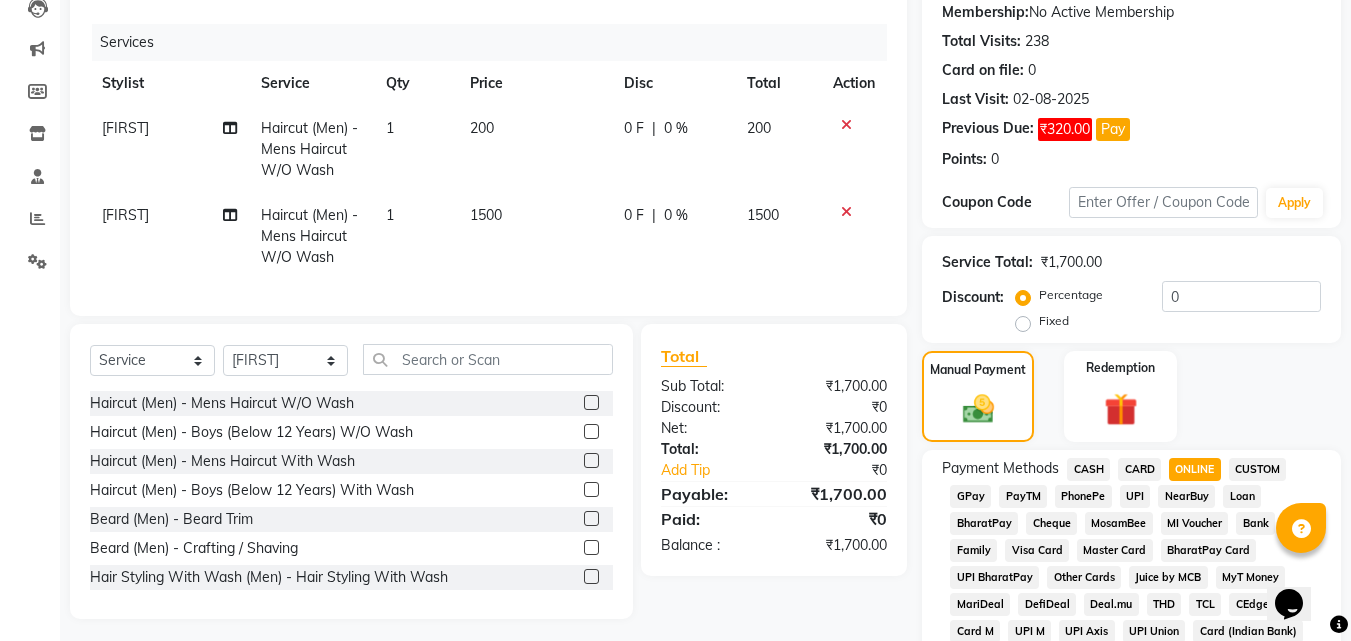 scroll, scrollTop: 923, scrollLeft: 0, axis: vertical 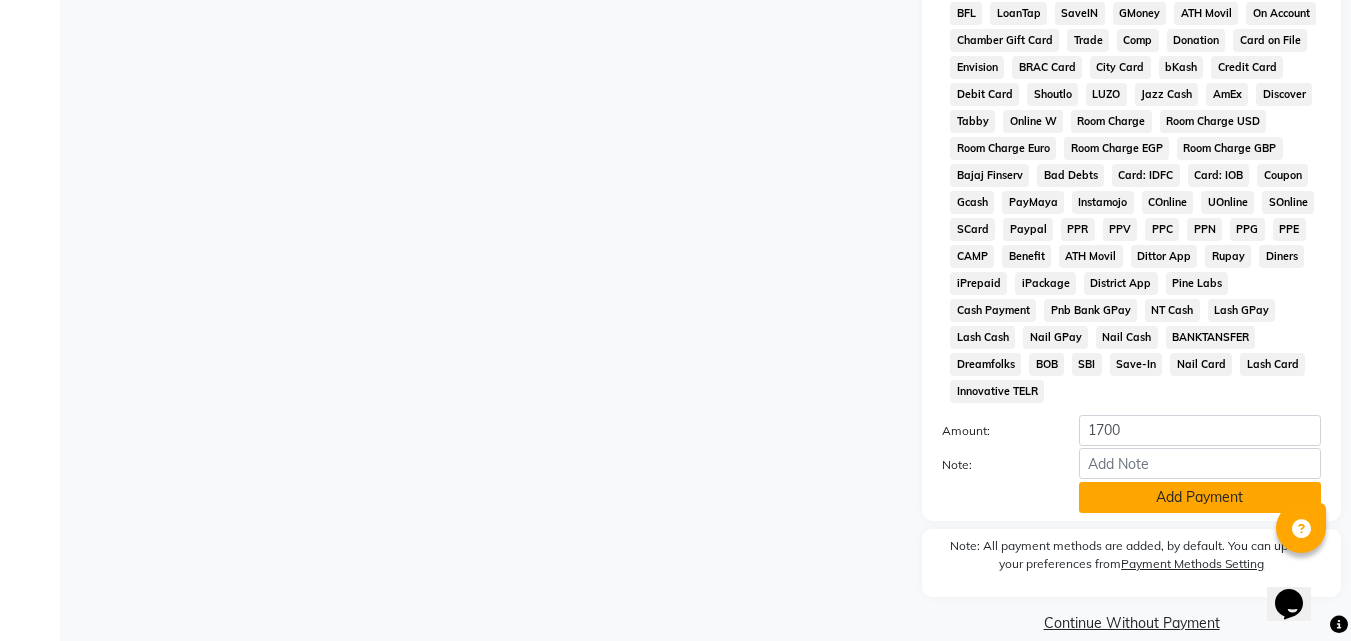 click on "Add Payment" 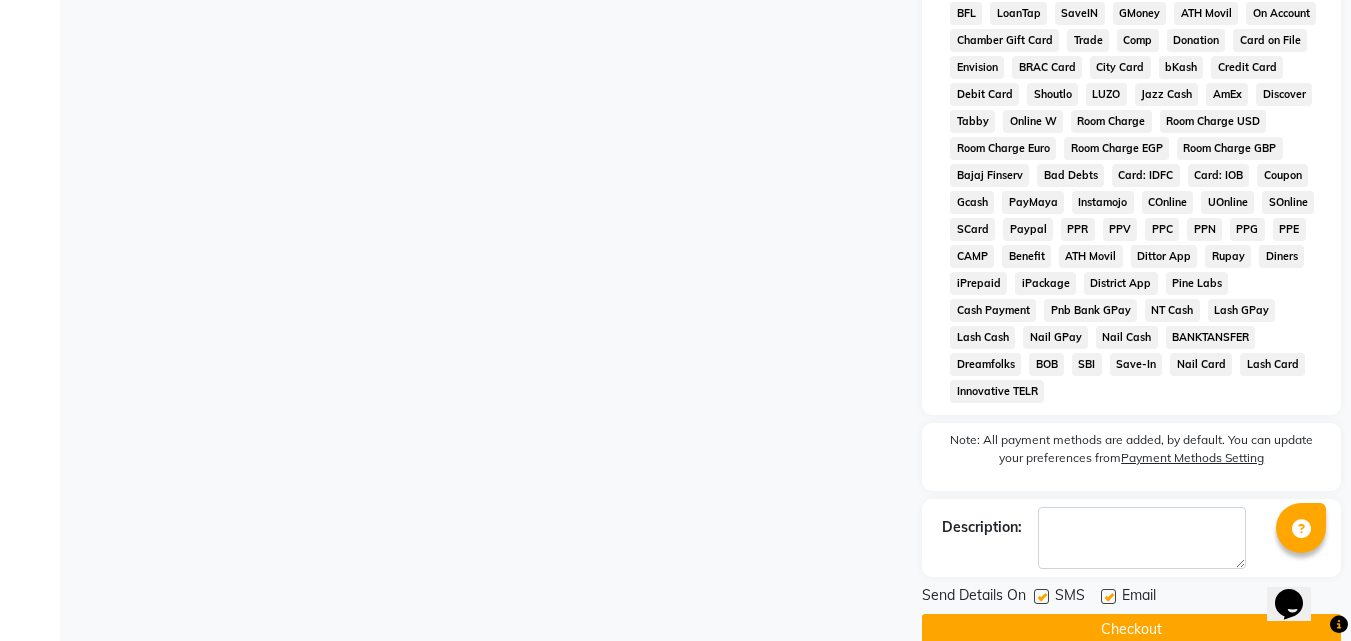 click on "Checkout" 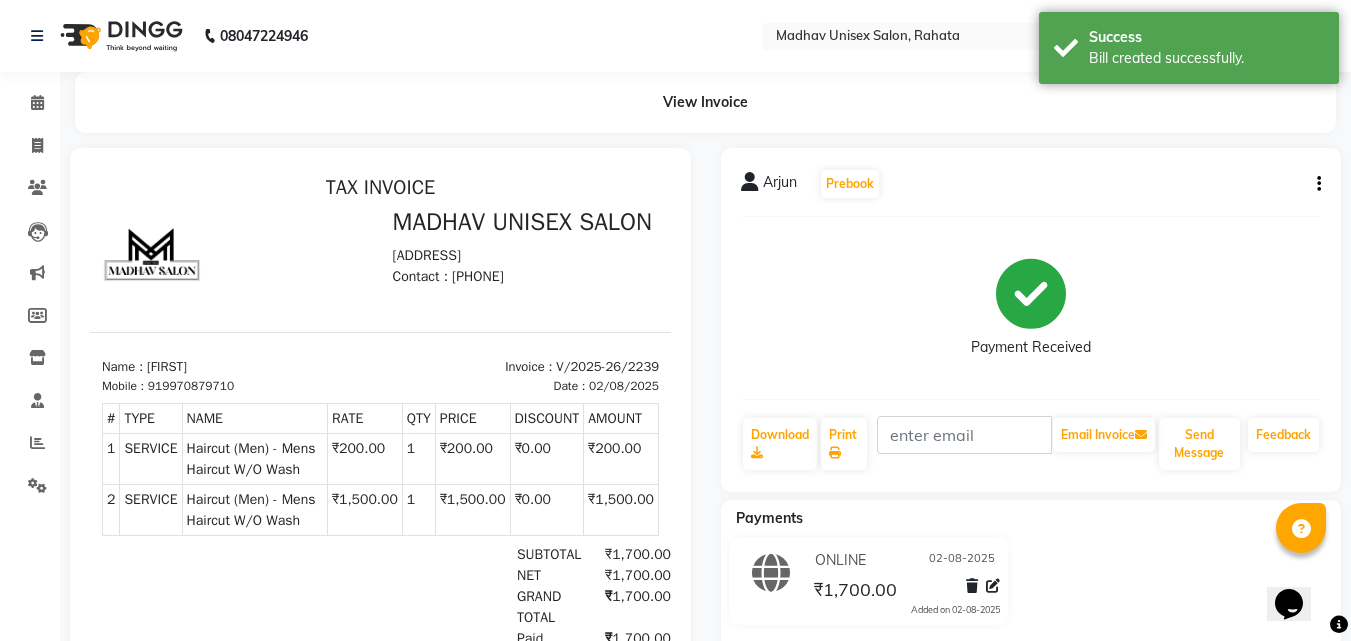 scroll, scrollTop: 0, scrollLeft: 0, axis: both 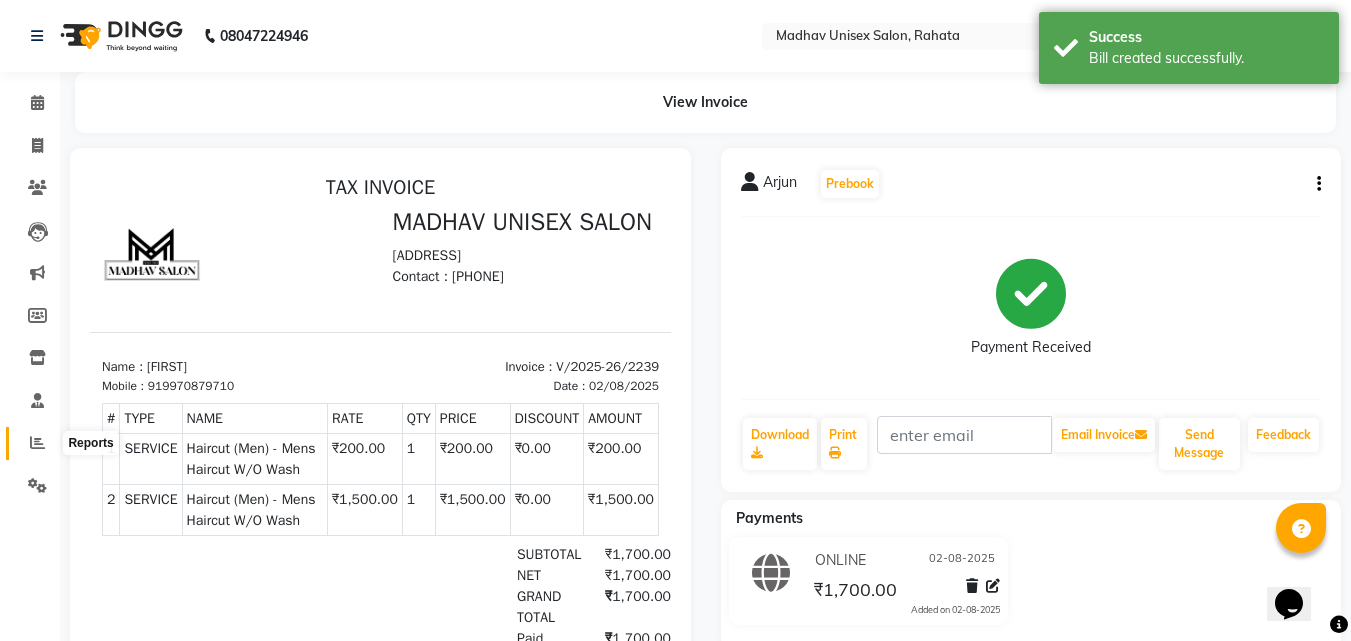 click 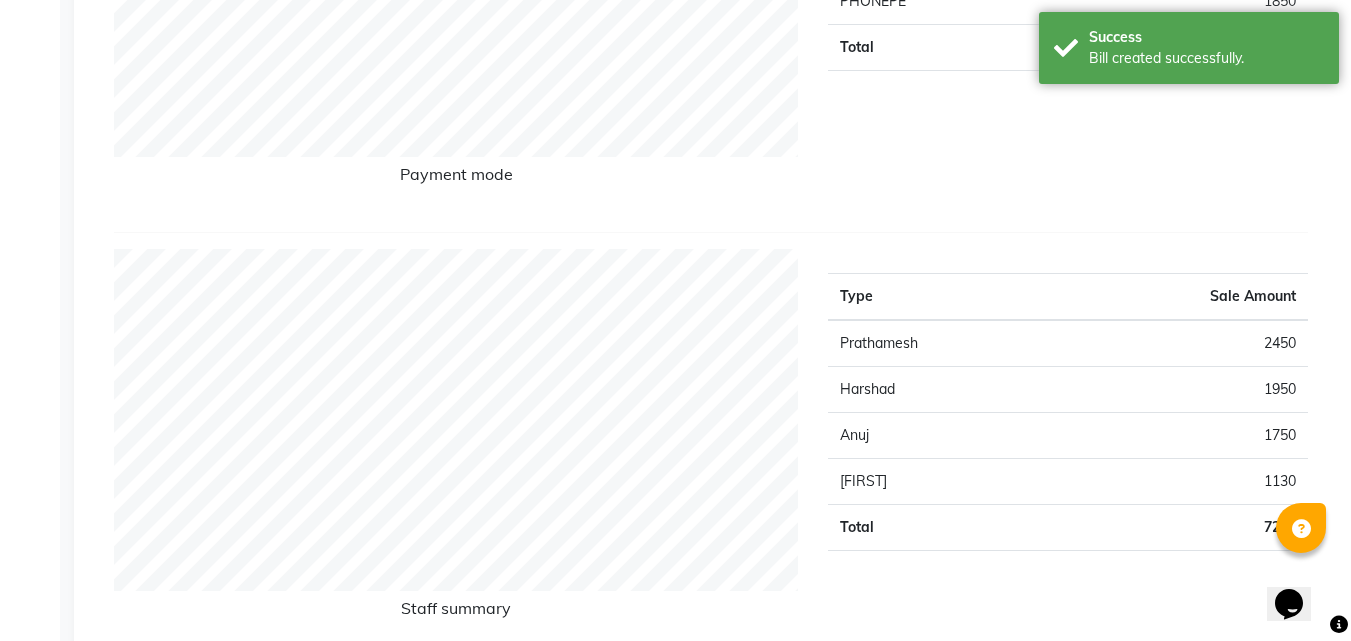 scroll, scrollTop: 0, scrollLeft: 0, axis: both 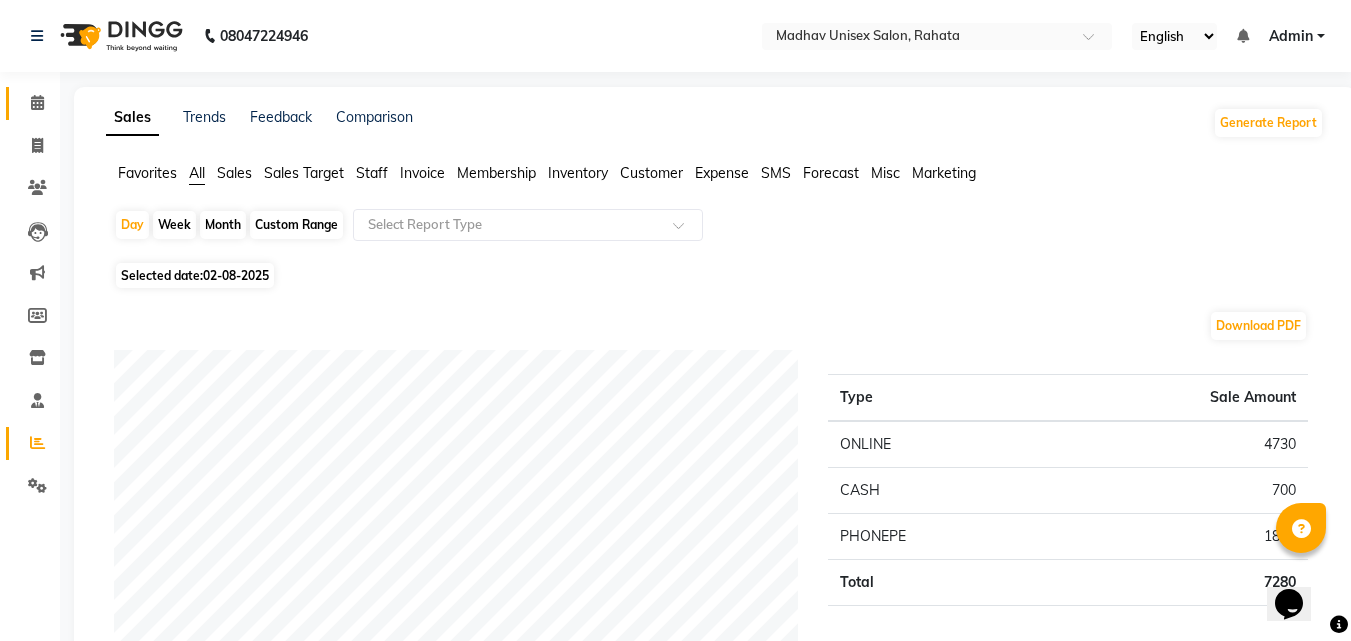 click on "Calendar" 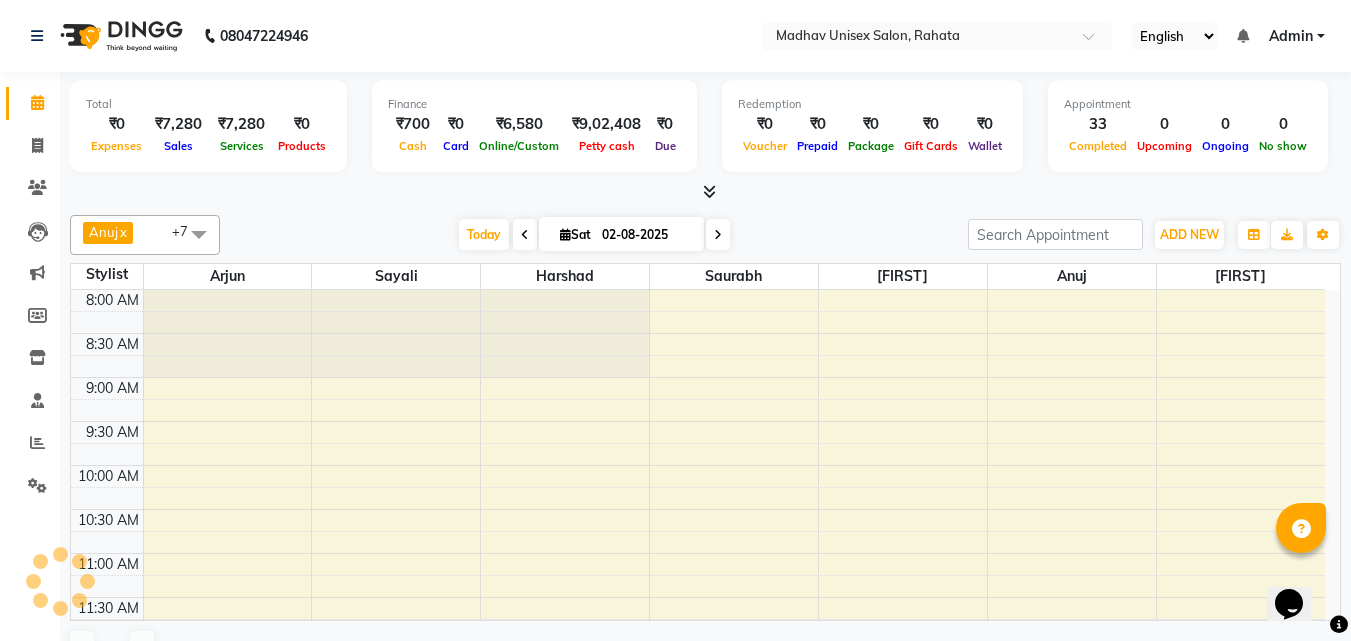 scroll, scrollTop: 0, scrollLeft: 0, axis: both 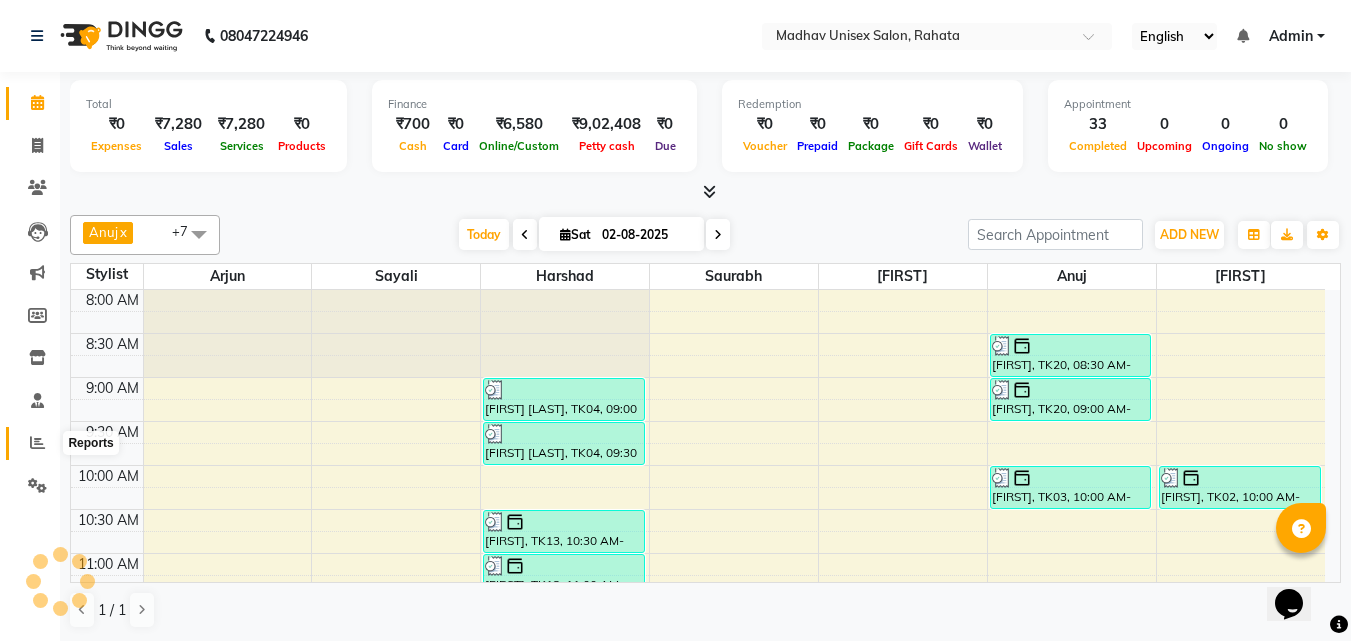 click 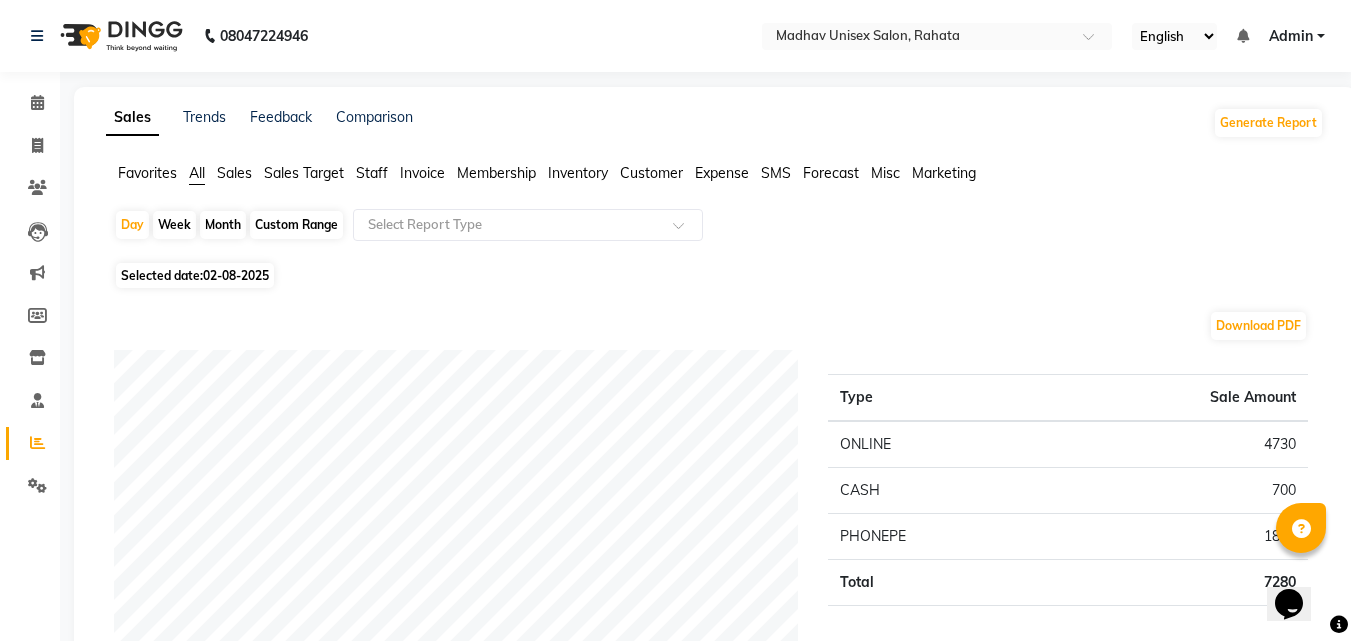 click on "Month" 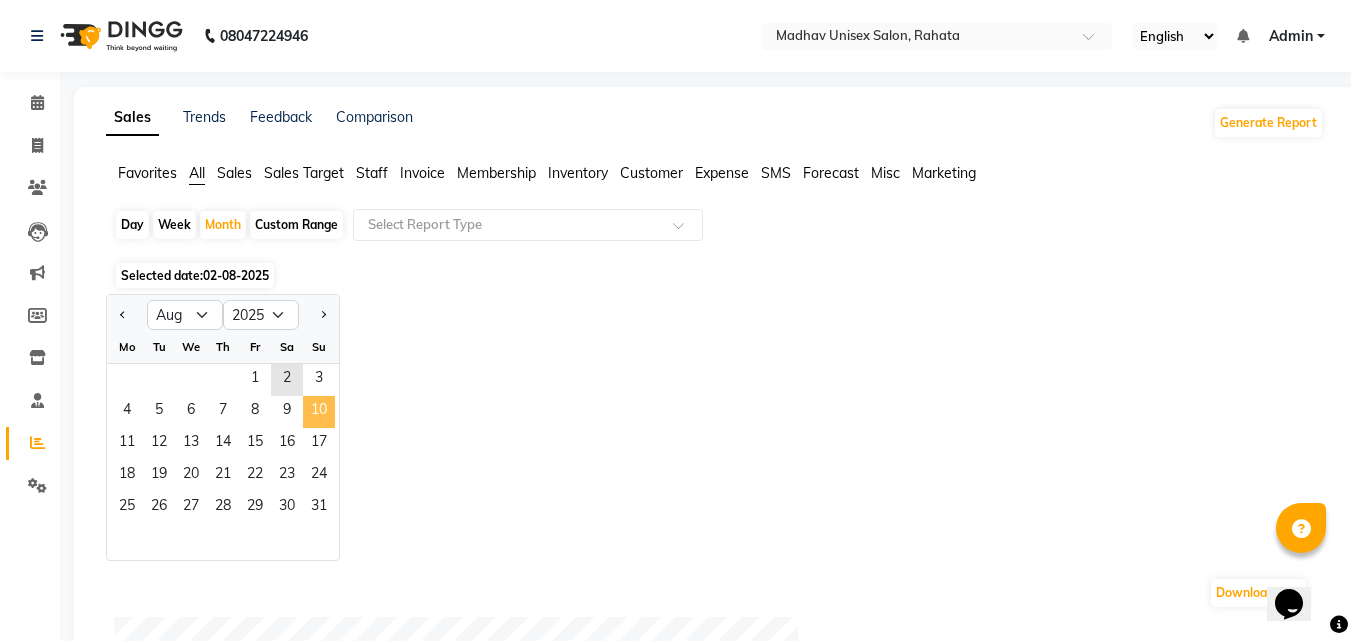 click on "10" 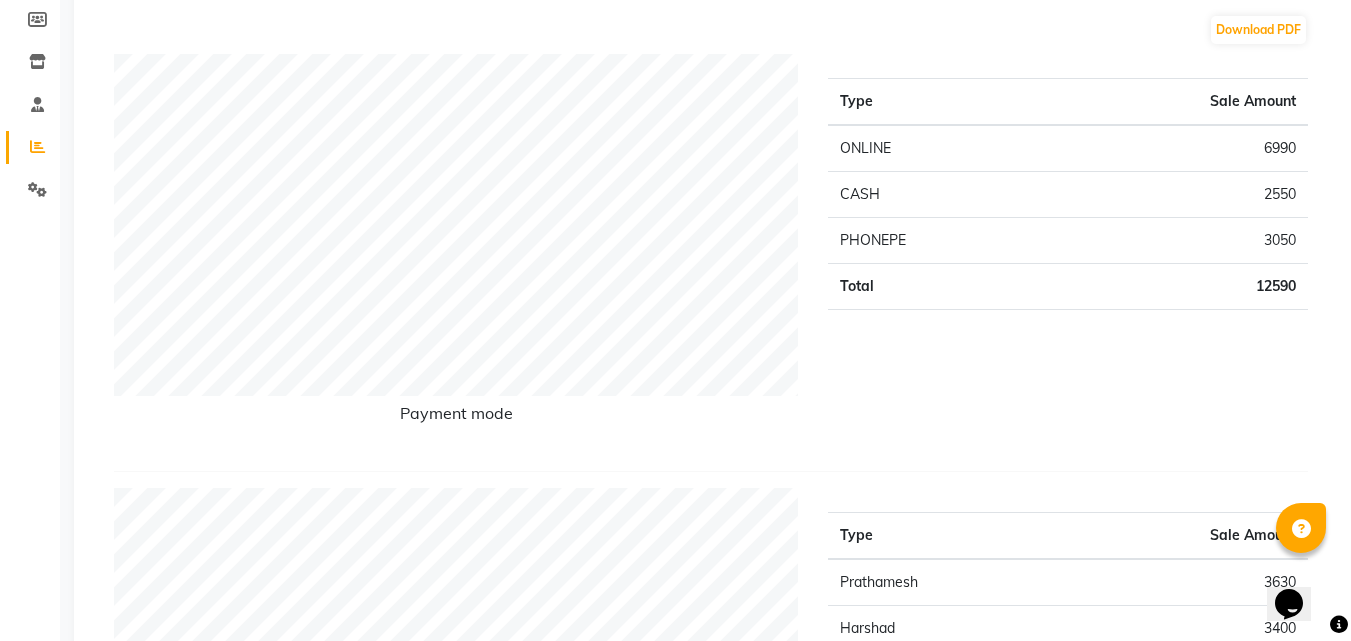 scroll, scrollTop: 0, scrollLeft: 0, axis: both 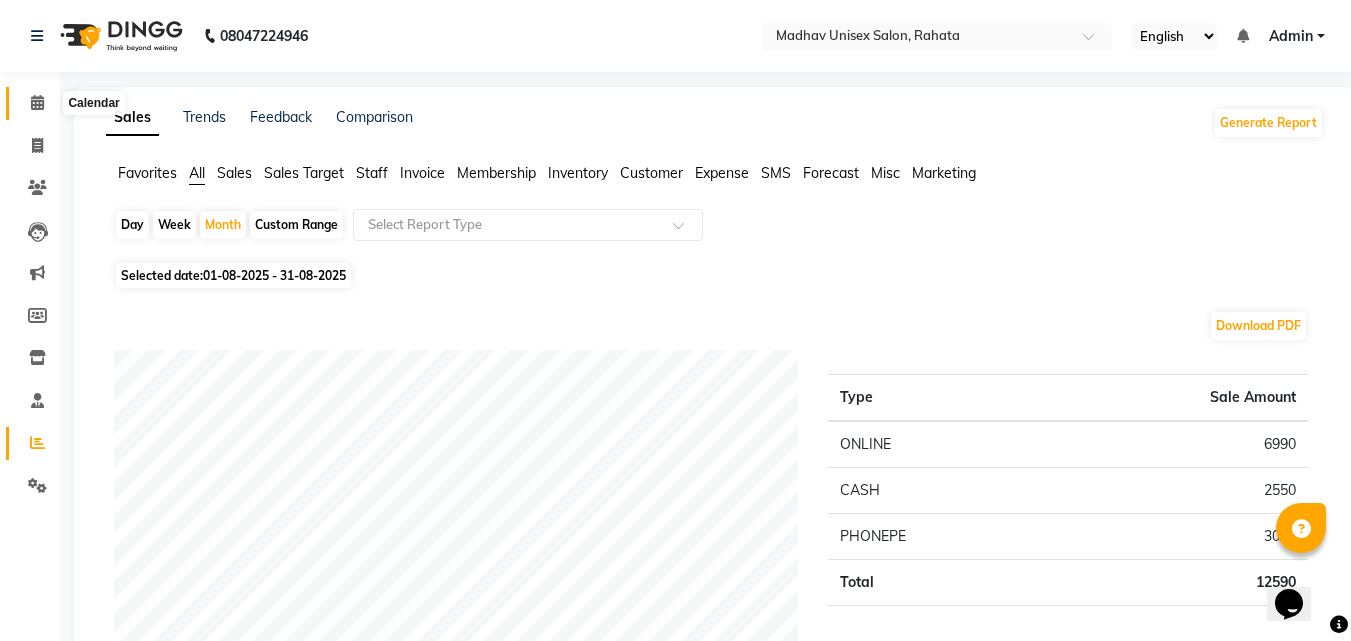 click 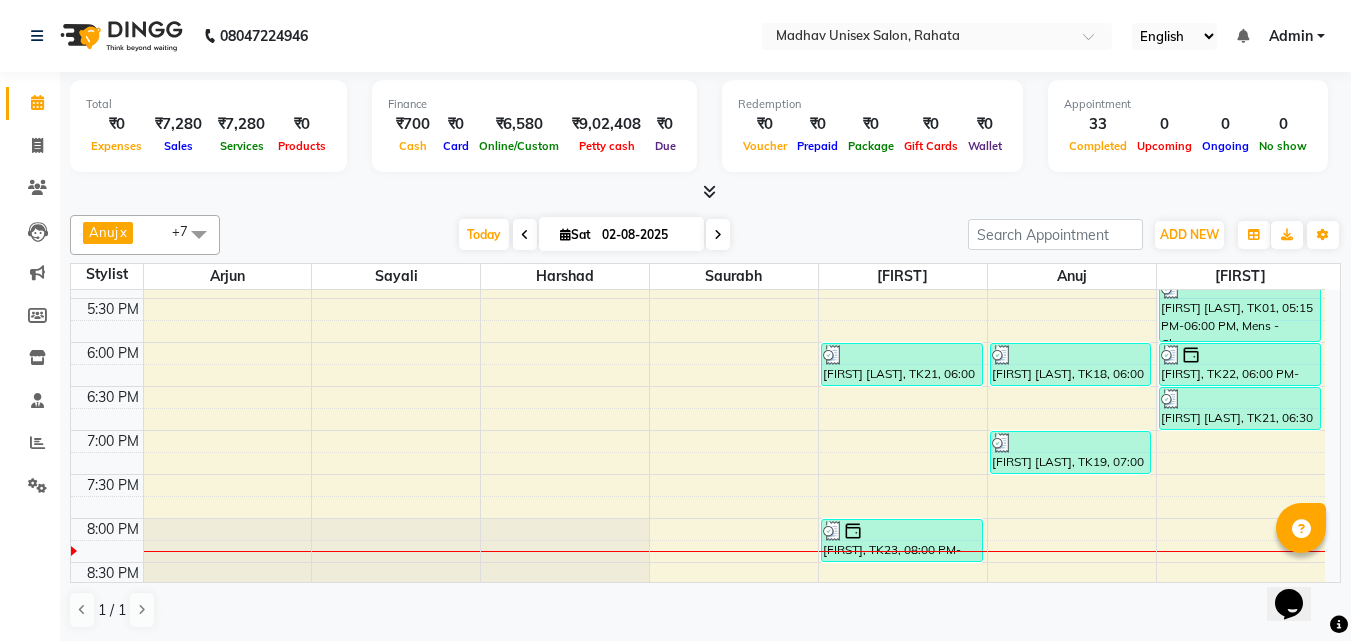 scroll, scrollTop: 1004, scrollLeft: 0, axis: vertical 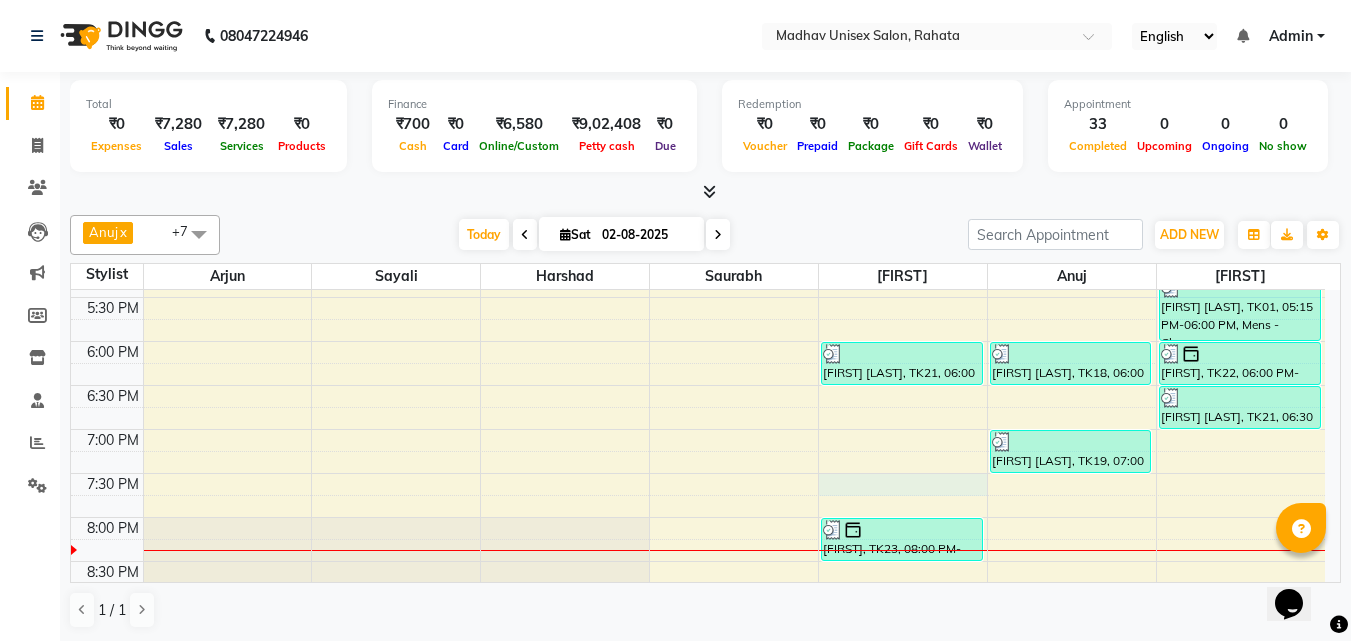 click on "6:00 AM 6:30 AM 7:00 AM 7:30 AM 8:00 AM 8:30 AM 9:00 AM 9:30 AM 10:00 AM 10:30 AM 11:00 AM 11:30 AM 12:00 PM 12:30 PM 1:00 PM 1:30 PM 2:00 PM 2:30 PM 3:00 PM 3:30 PM 4:00 PM 4:30 PM 5:00 PM 5:30 PM 6:00 PM 6:30 PM 7:00 PM 7:30 PM 8:00 PM 8:30 PM 9:00 PM 9:30 PM 10:00 PM 10:30 PM     [FIRST] [LAST], TK04, 09:00 AM-09:30 AM, Haircut (Men)  - Mens Haircut W/O Wash     [FIRST] [LAST], TK04, 09:30 AM-10:00 AM, Globle Colour (Men)  - Majirel     [FIRST], TK13, 10:30 AM-11:00 AM, Haircut (Men)  - Mens Haircut W/O Wash     [FIRST], TK13, 11:00 AM-11:30 AM, Beard (Men)  - Beard Trim     [FIRST] [LAST], TK14, 12:00 PM-12:30 PM, Haircut (Men)  - Mens Haircut W/O Wash     [FIRST] [LAST], TK15, 12:45 PM-01:15 PM, Beard (Men)  - Beard Trim     [FIRST], TK12, 02:00 PM-02:45 PM, Hair Spa (Women)  - Short     [FIRST] [LAST], TK11, 03:00 PM-03:30 PM, Haircut (Men)  - Mens Haircut W/O Wash     [FIRST] [LAST], TK11, 03:30 PM-04:00 PM, Beard (Men)  - Beard Trim     [FIRST], TK24, 11:30 AM-12:00 PM, Haircut (Men)  - Boys (Below 12 Years) W/O Wash" at bounding box center [698, 33] 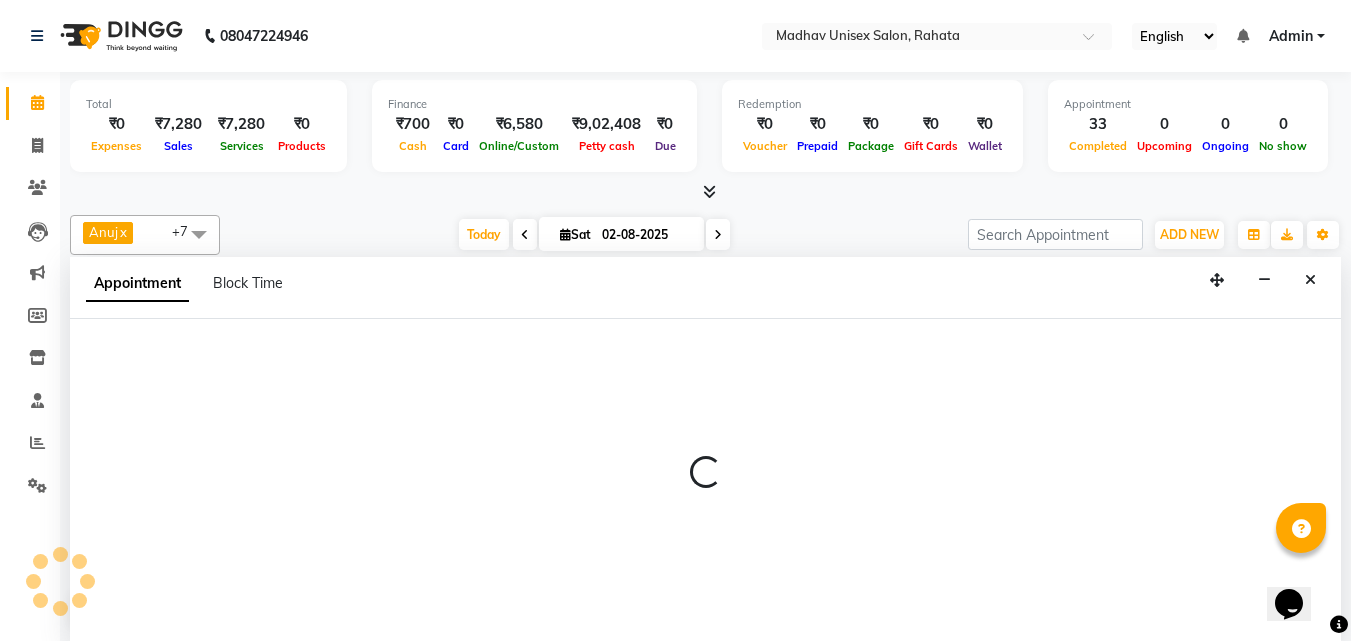 select on "36945" 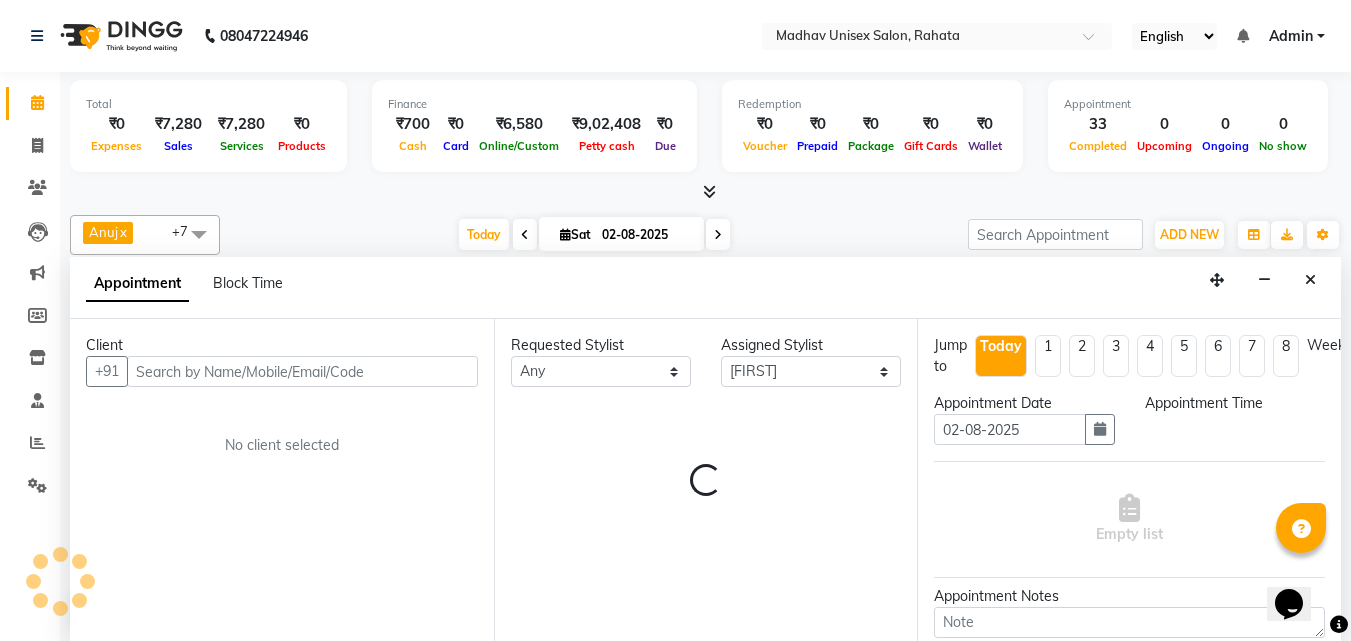 scroll, scrollTop: 1, scrollLeft: 0, axis: vertical 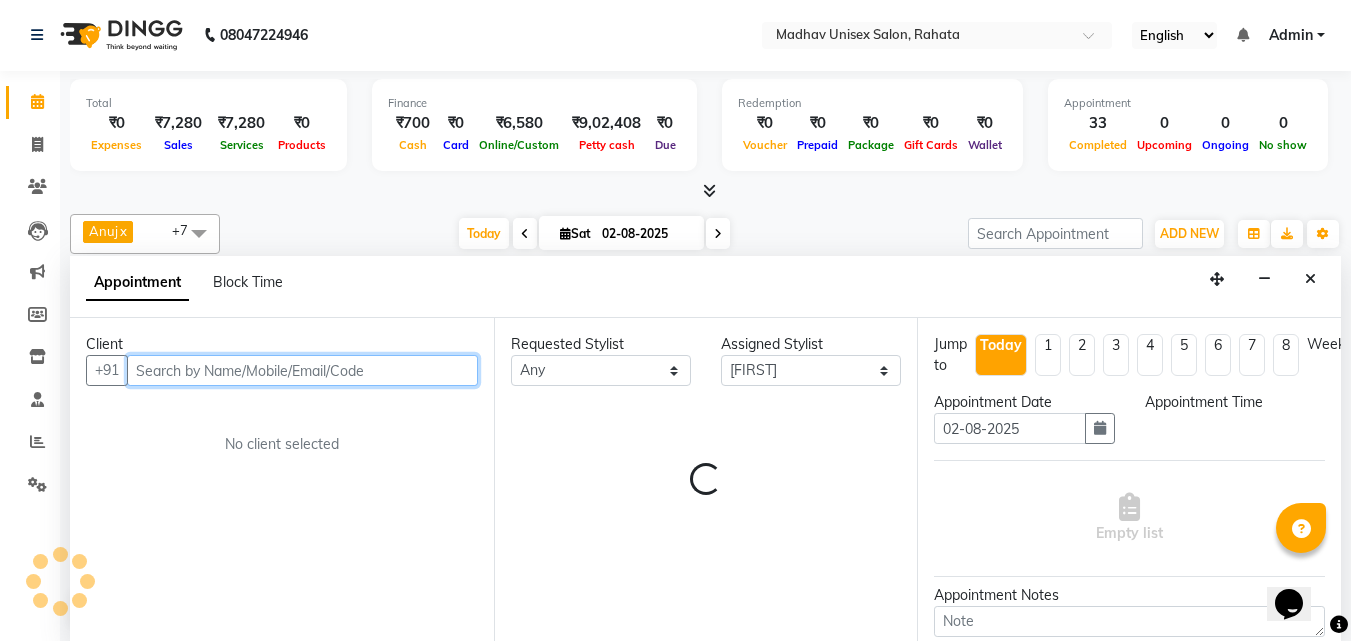 select on "1170" 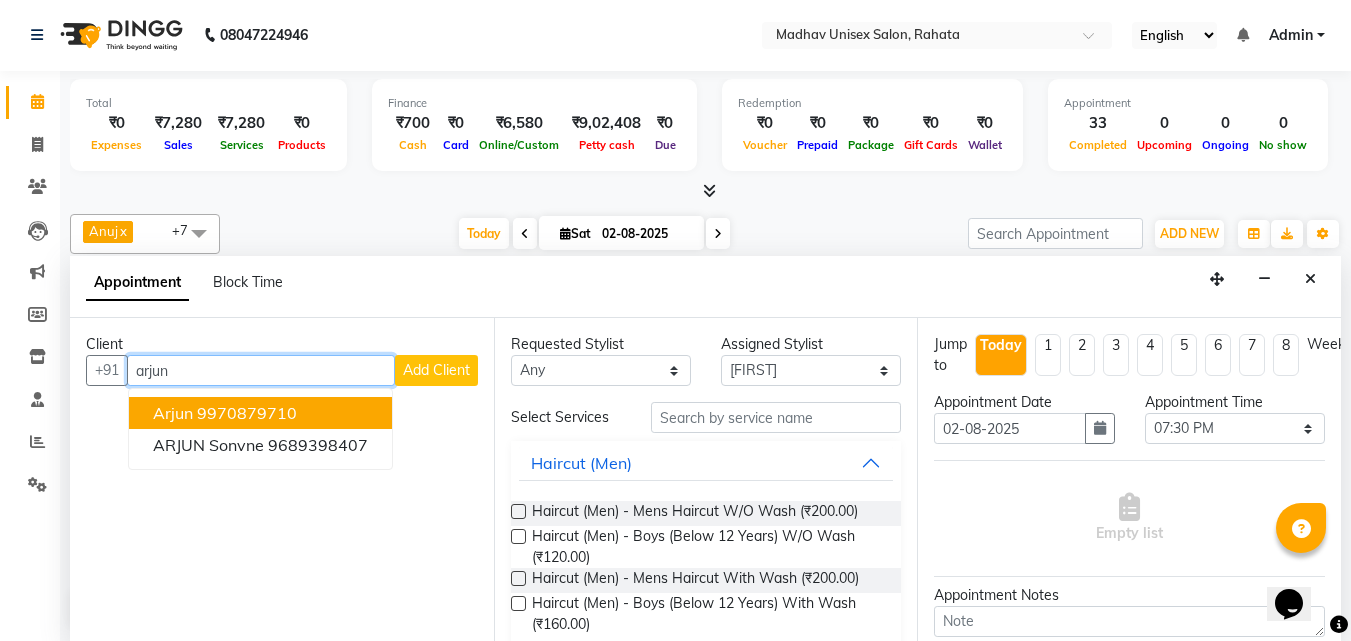 click on "Arjun  9970879710" at bounding box center (260, 413) 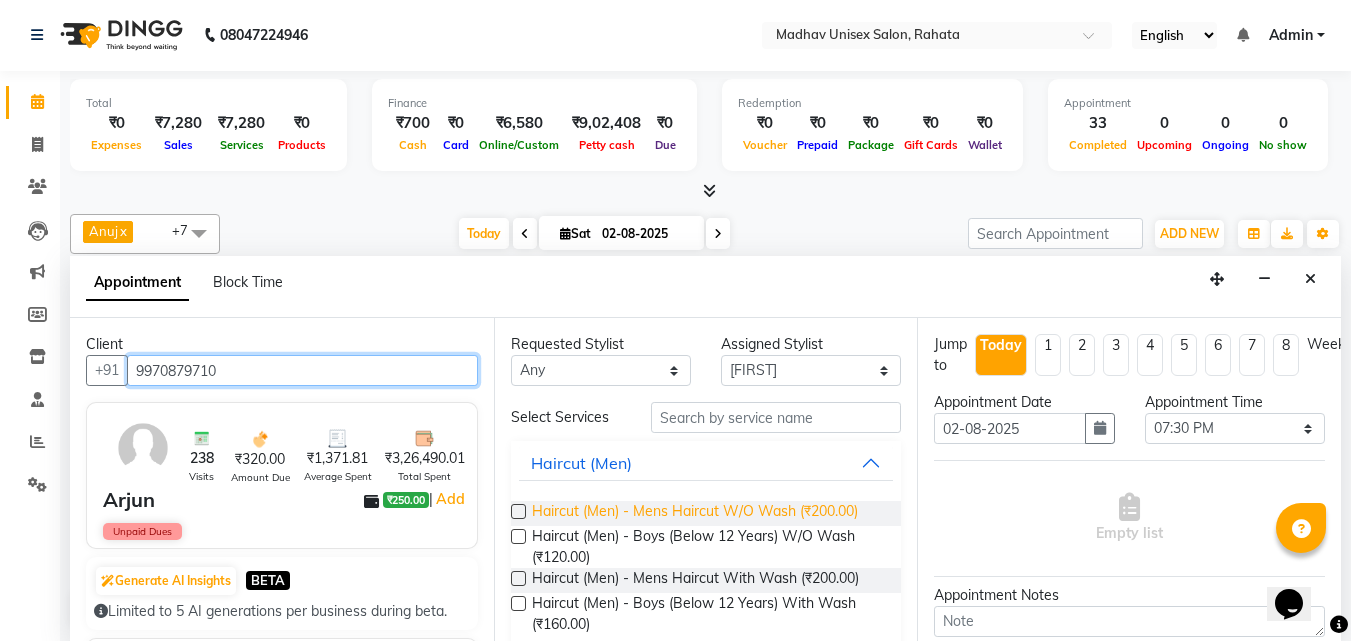 type on "9970879710" 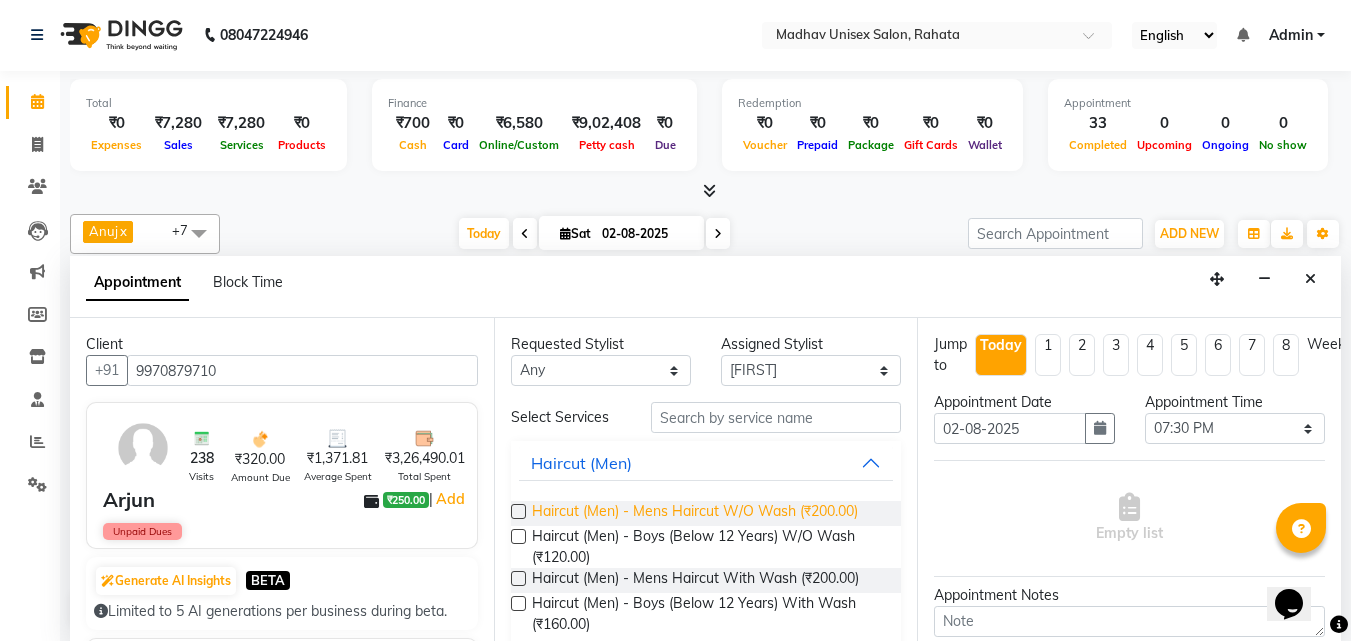 click on "Haircut (Men)  - Mens Haircut W/O Wash (₹200.00)" at bounding box center (695, 513) 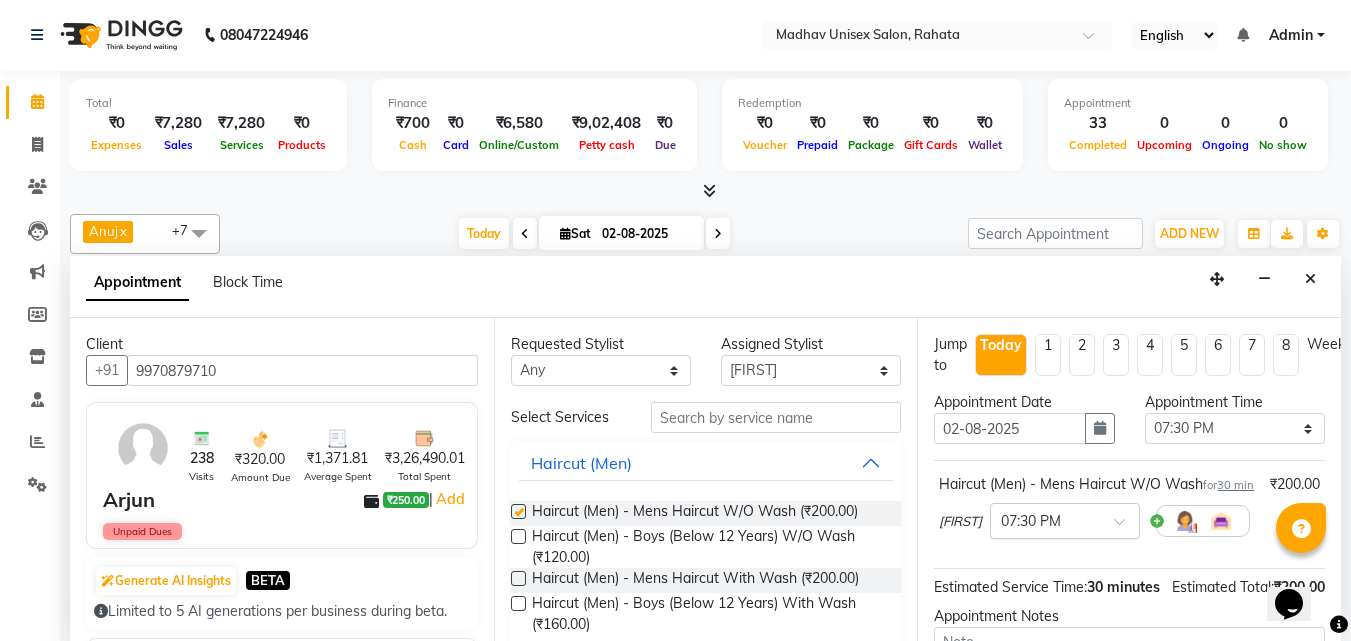 checkbox on "false" 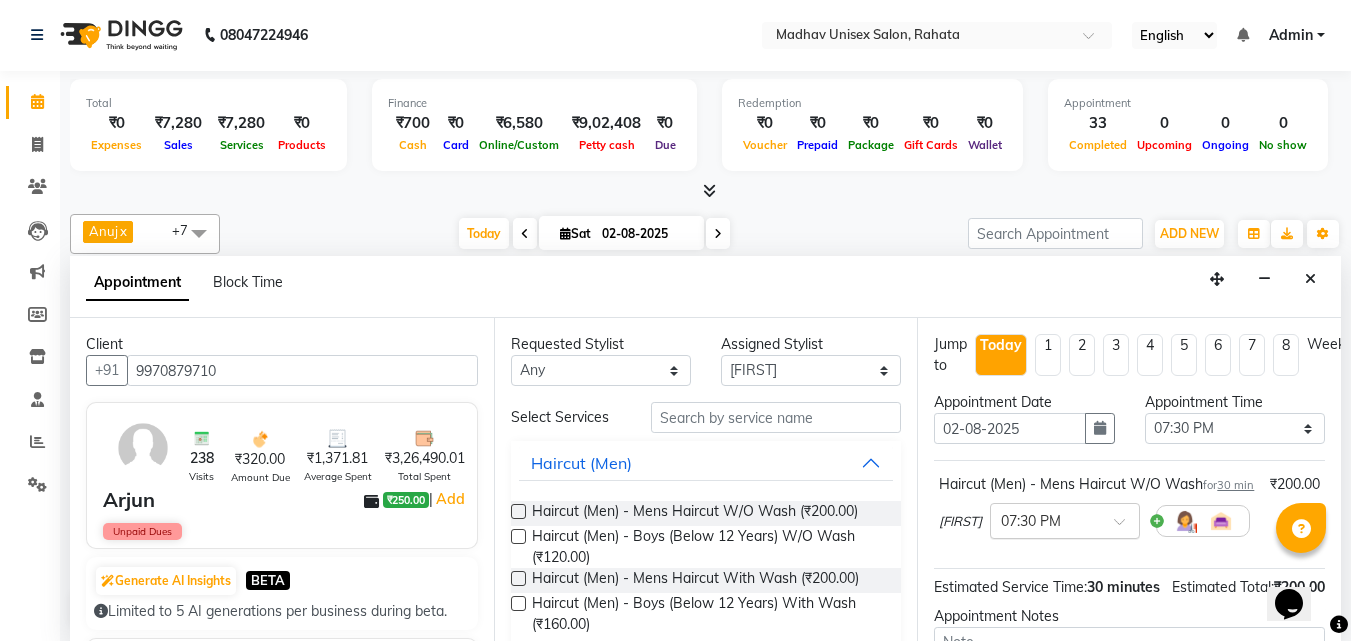 scroll, scrollTop: 260, scrollLeft: 0, axis: vertical 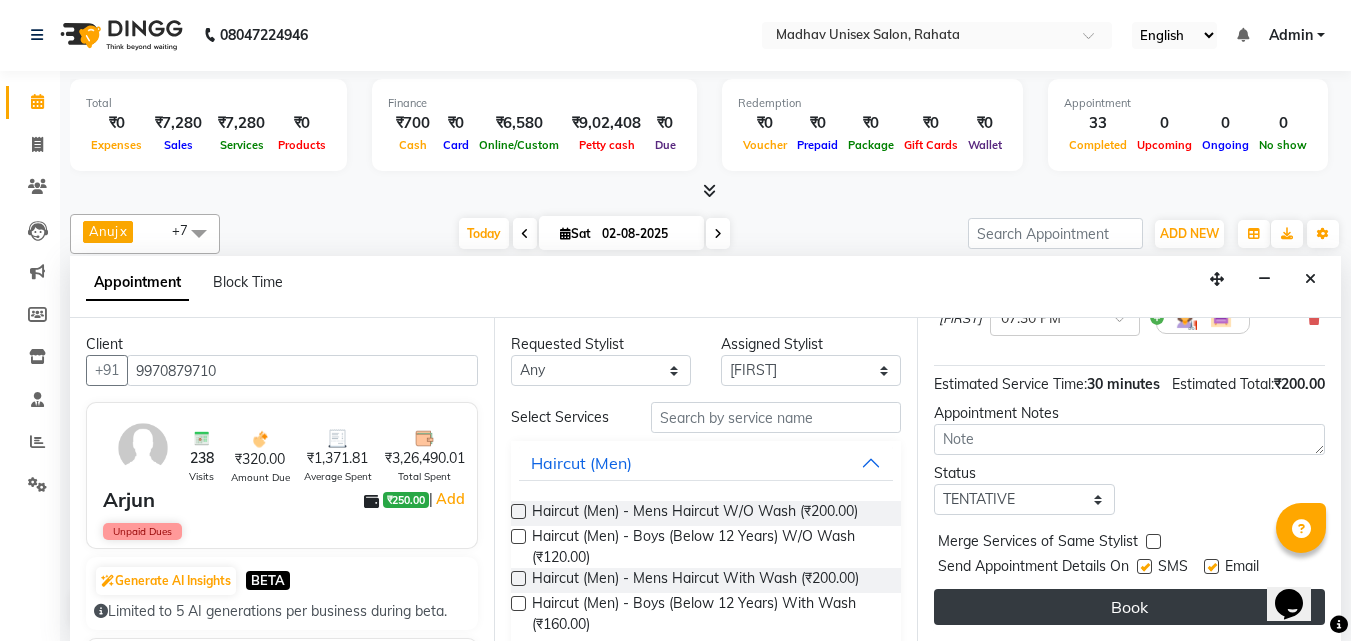 click on "Book" at bounding box center [1129, 607] 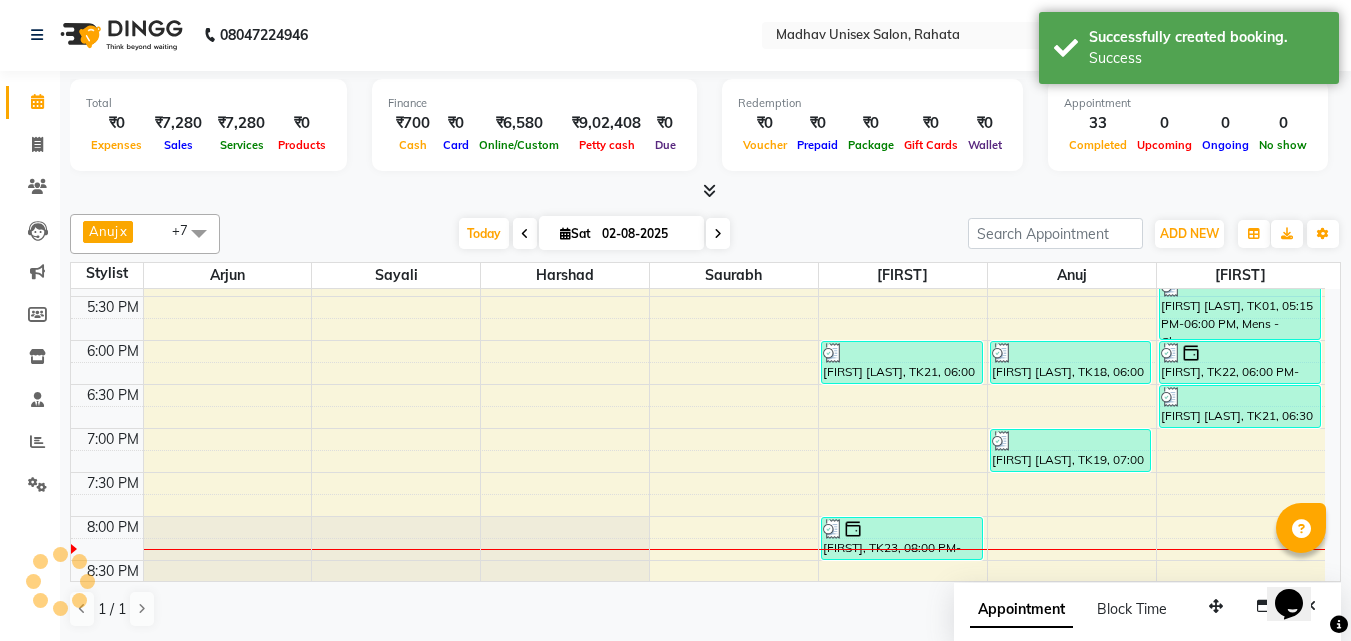 scroll, scrollTop: 0, scrollLeft: 0, axis: both 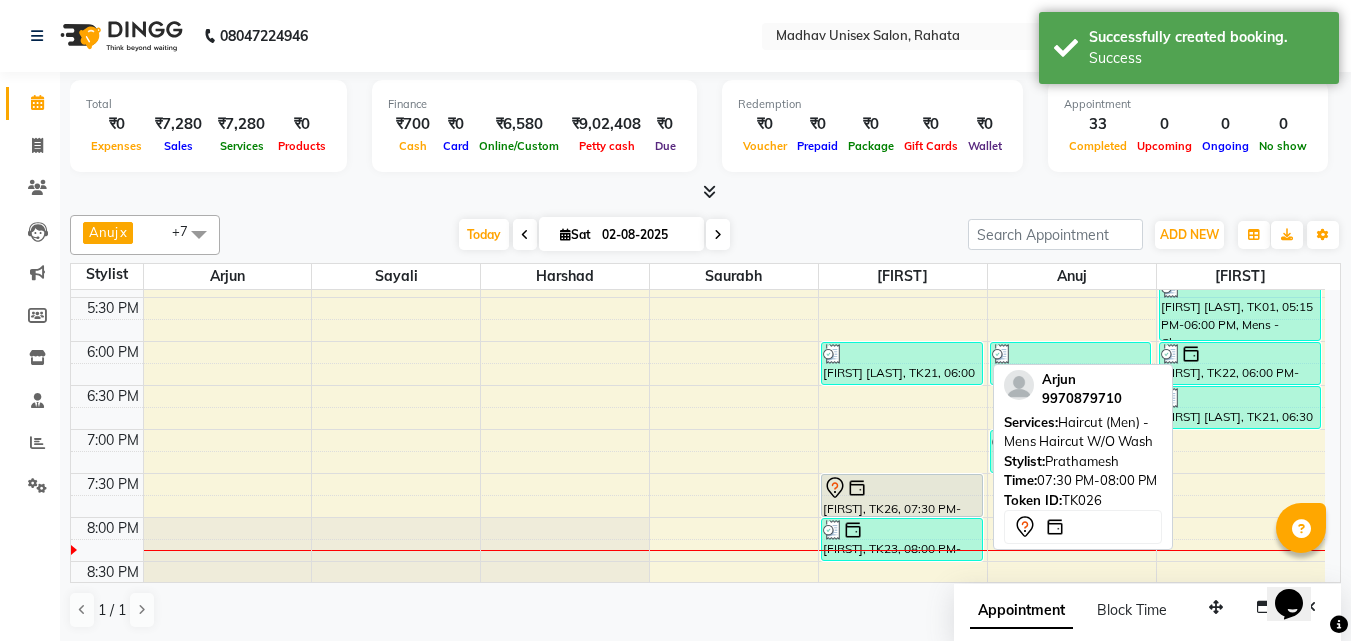 click at bounding box center [902, 488] 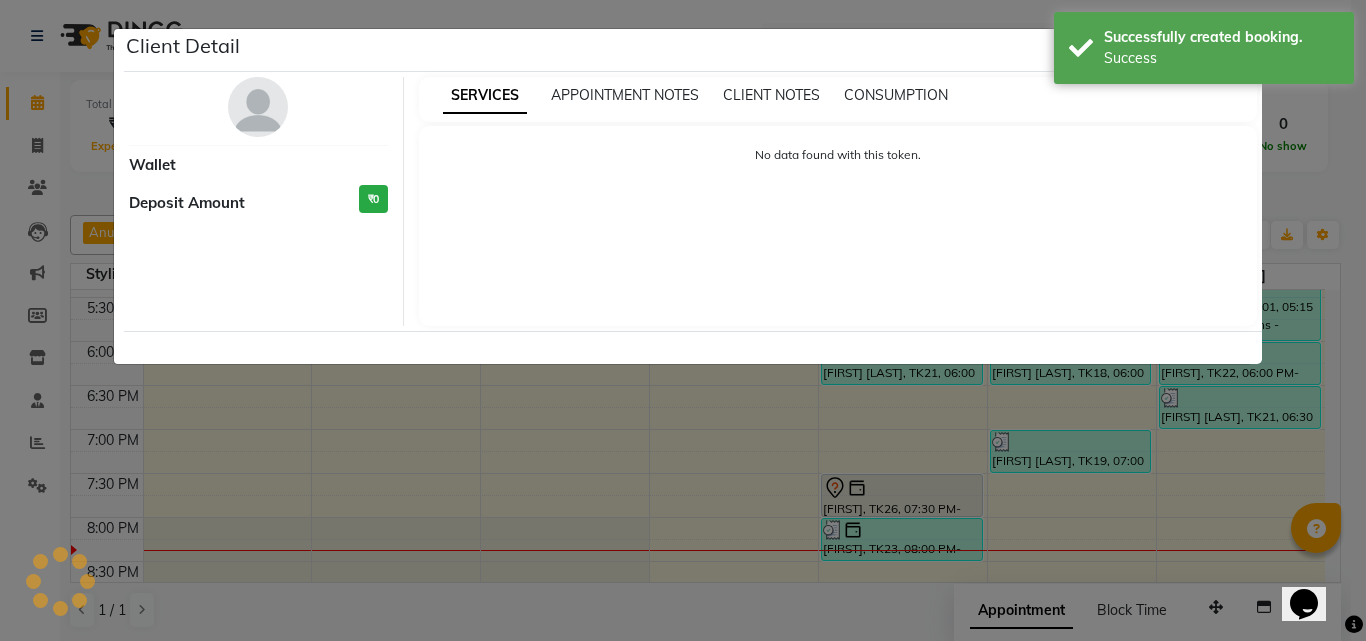 select on "7" 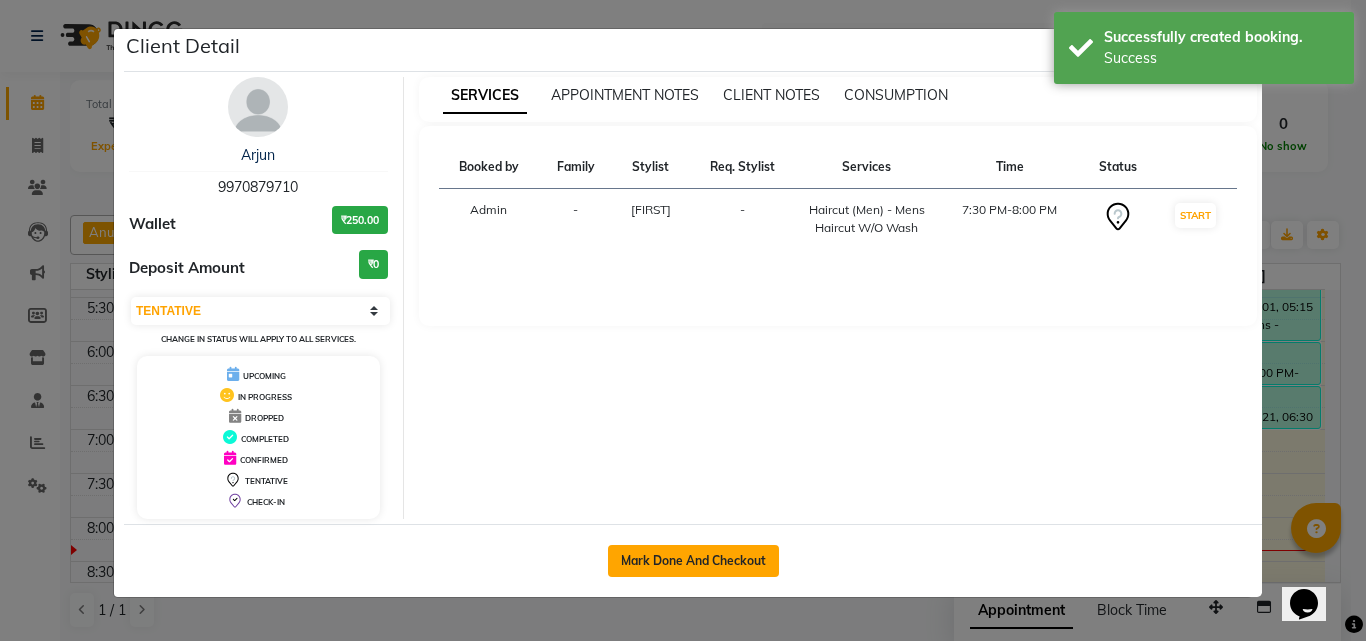 click on "Mark Done And Checkout" 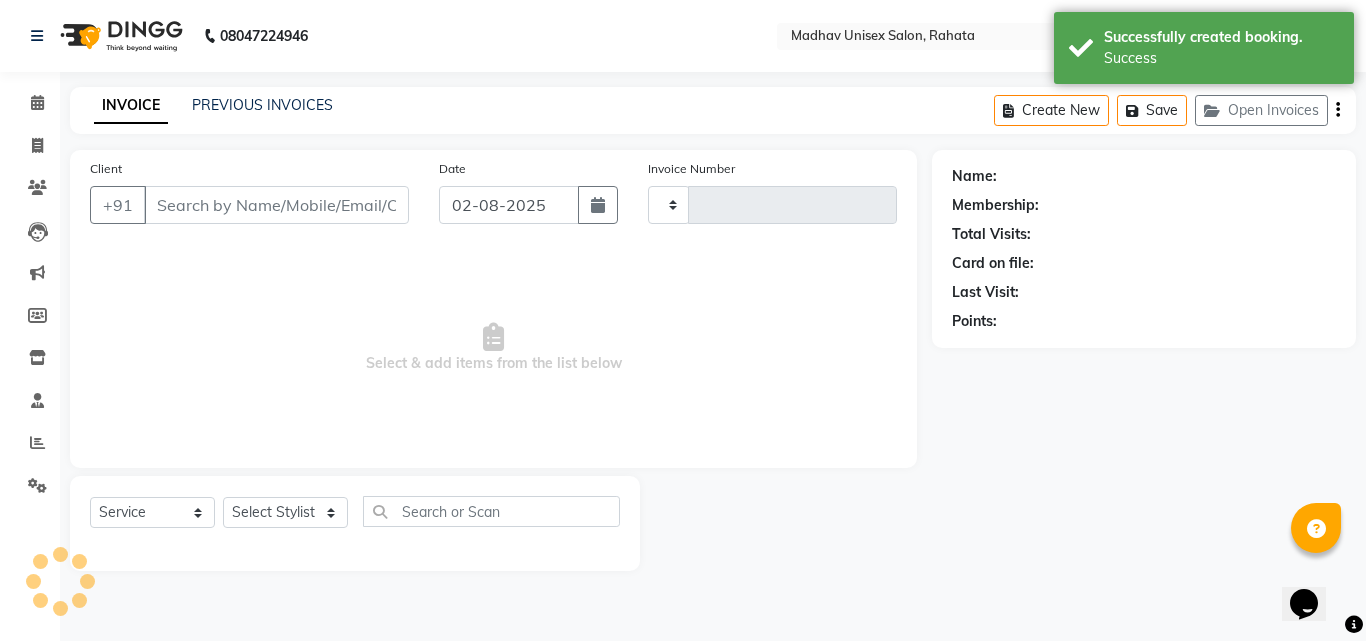 type on "2240" 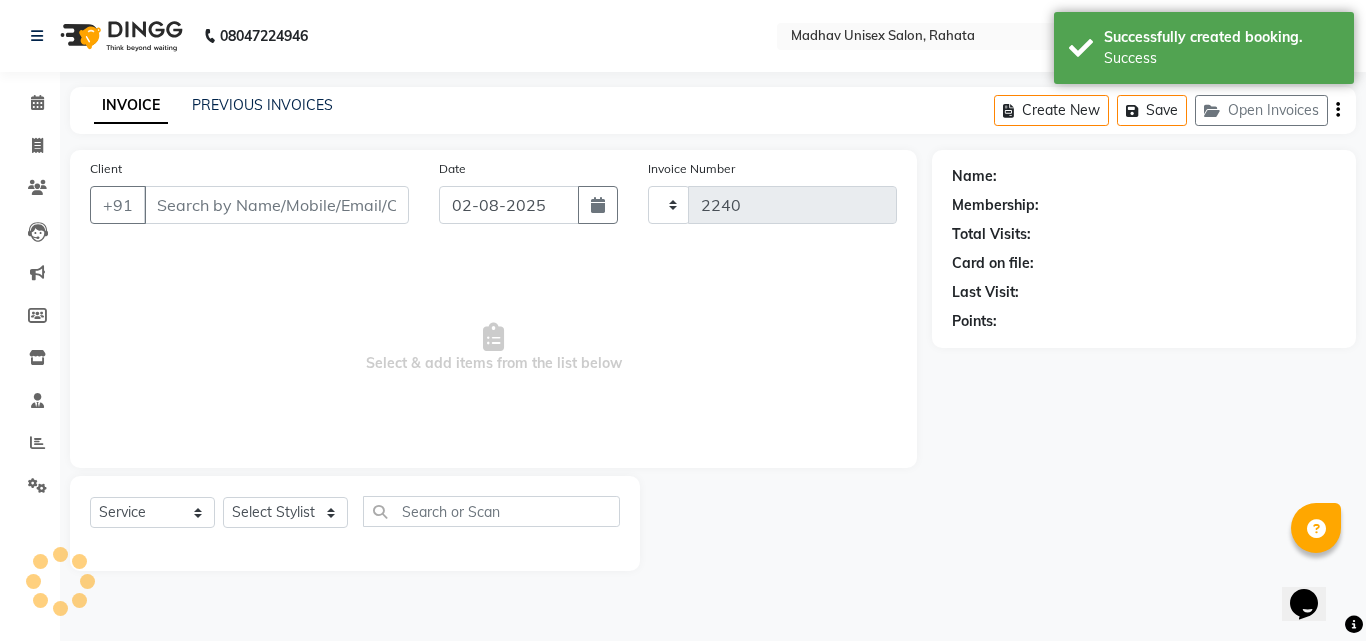 select on "870" 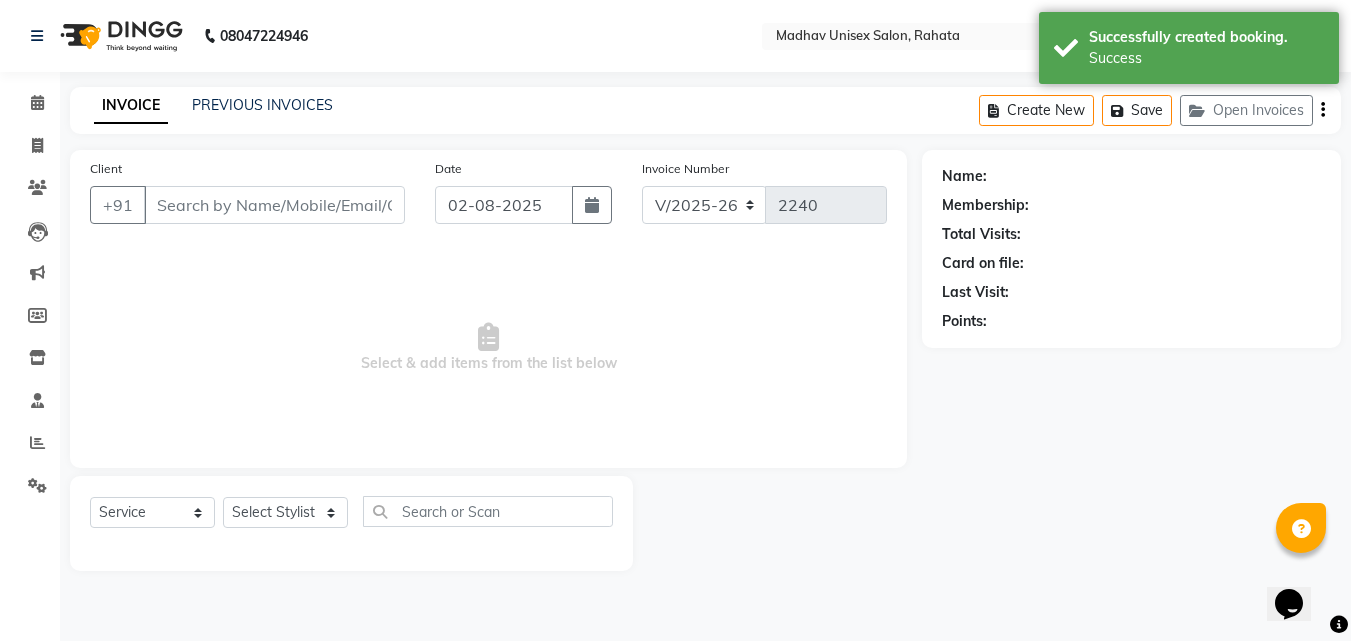 type on "9970879710" 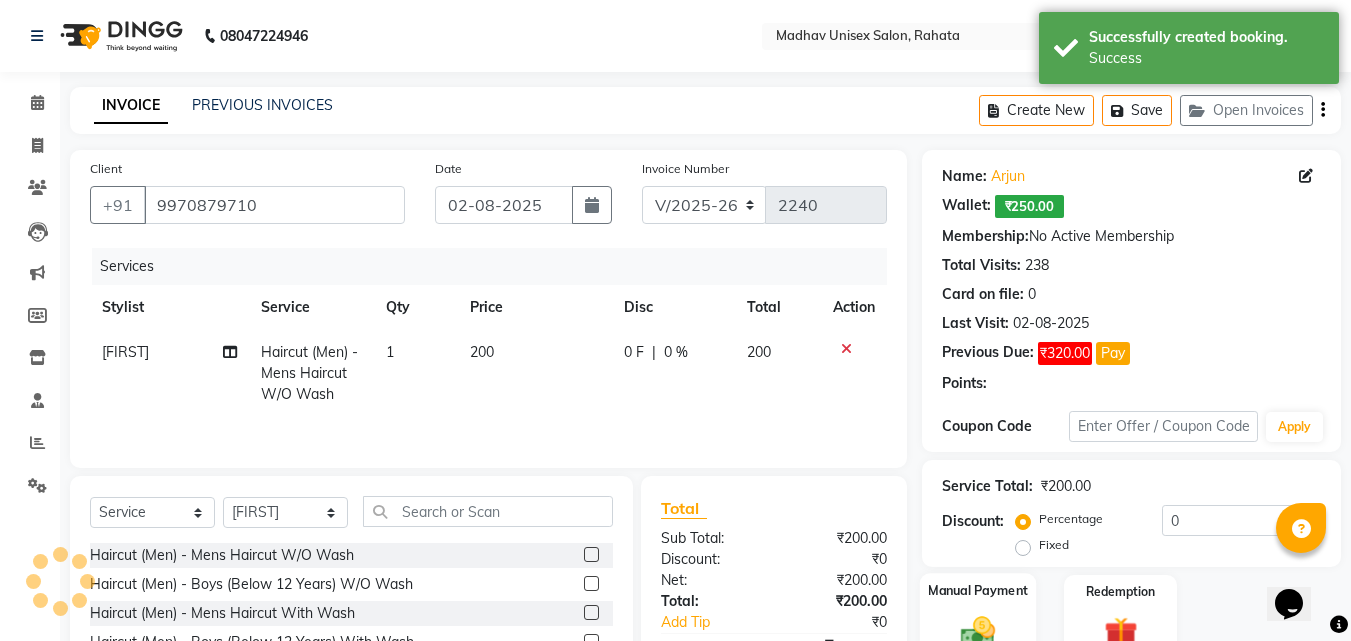 scroll, scrollTop: 160, scrollLeft: 0, axis: vertical 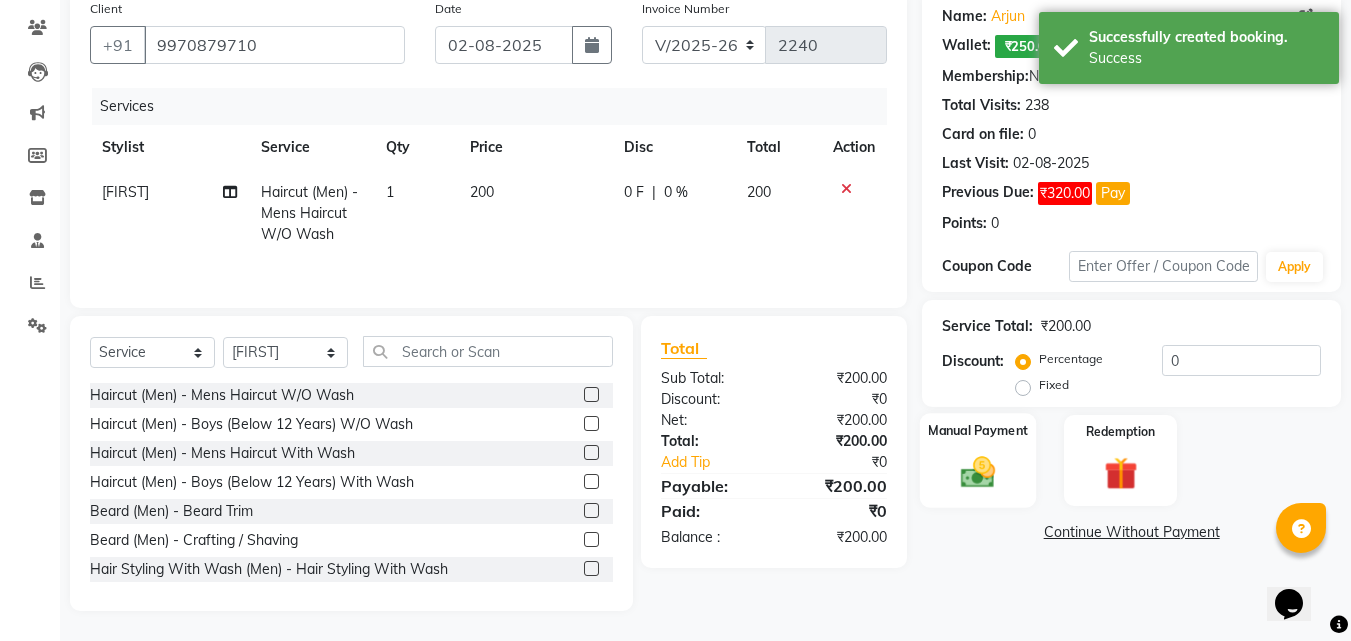 click on "Manual Payment" 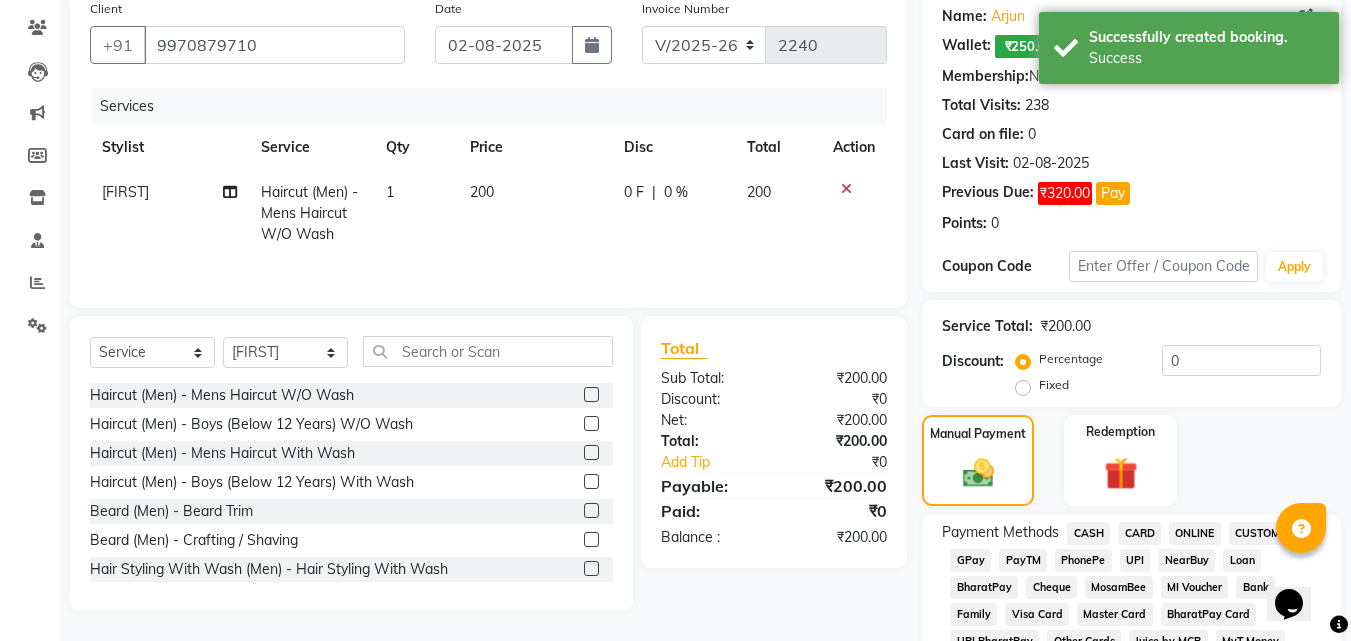 click on "CASH" 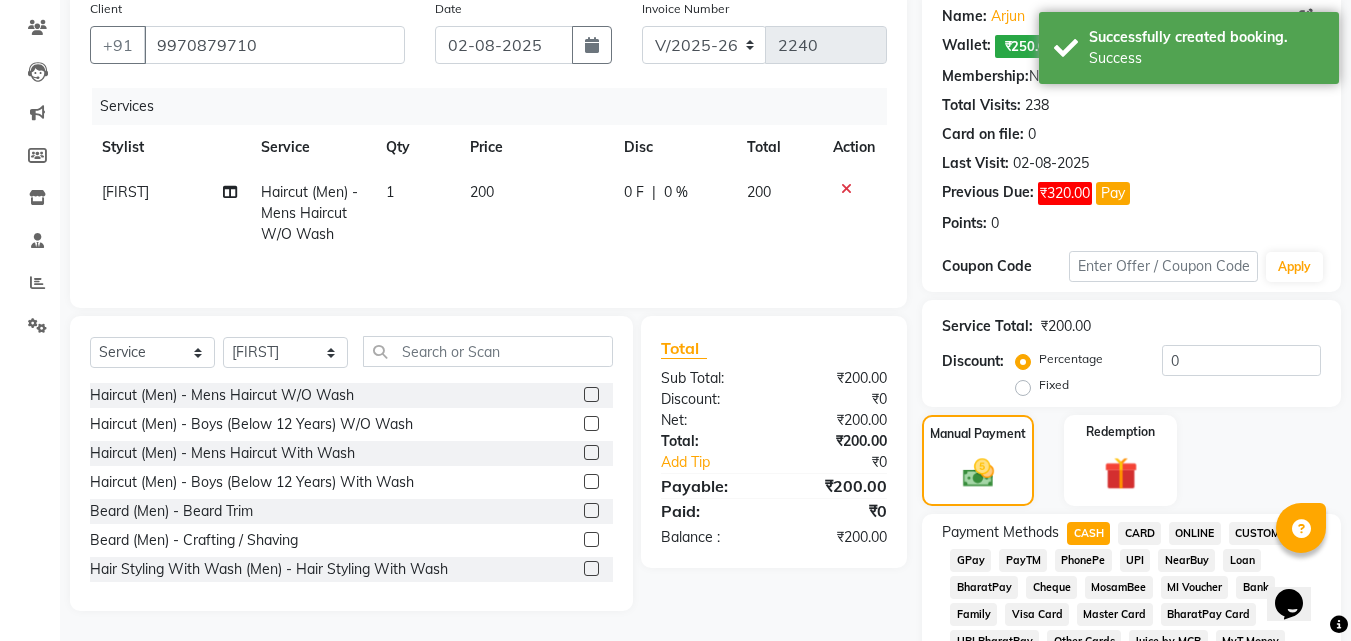scroll, scrollTop: 923, scrollLeft: 0, axis: vertical 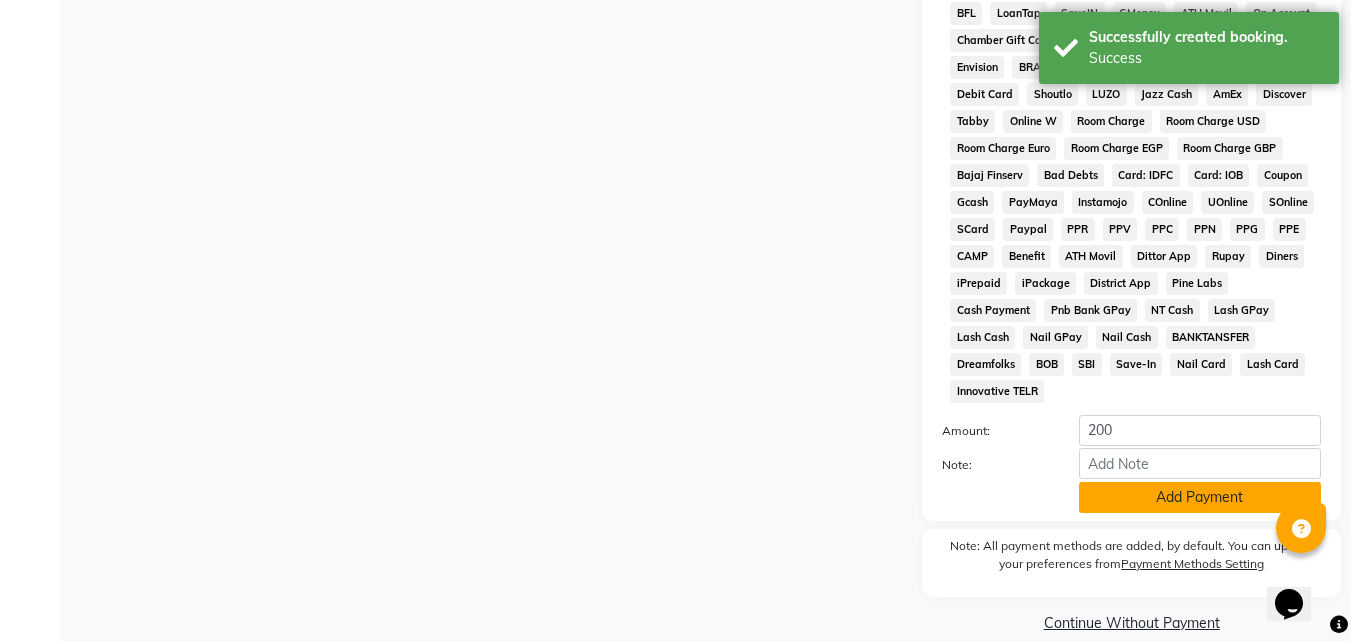 click on "Add Payment" 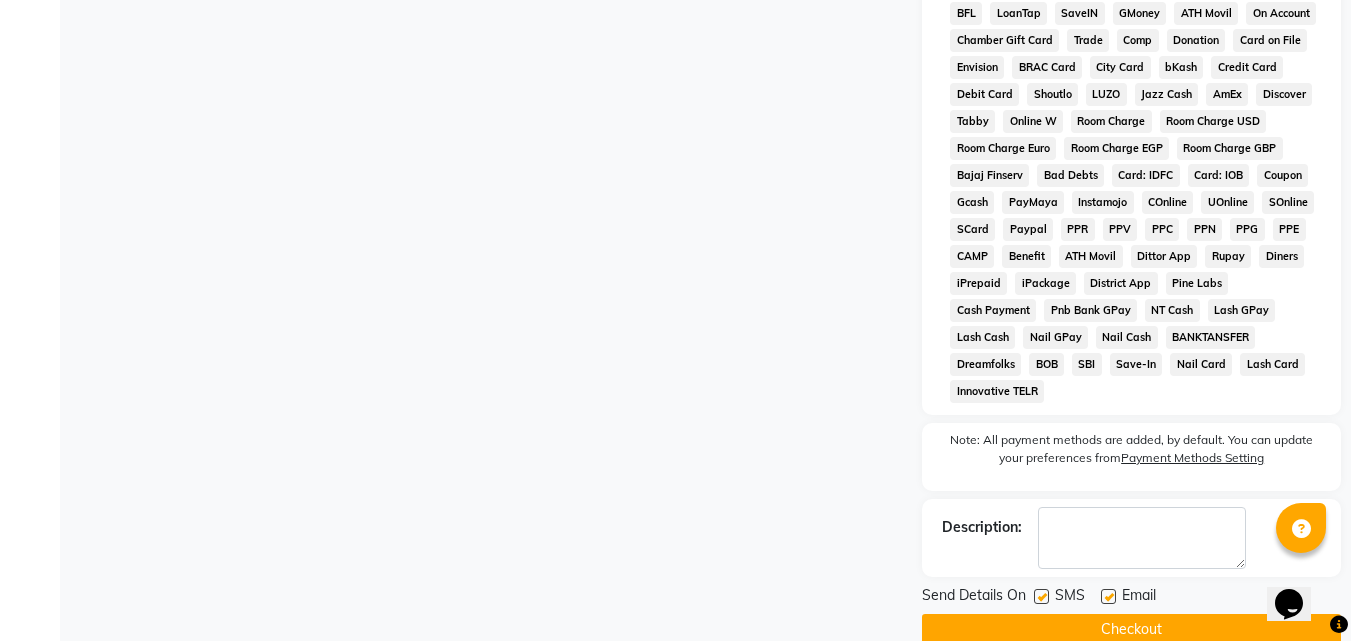 click on "Checkout" 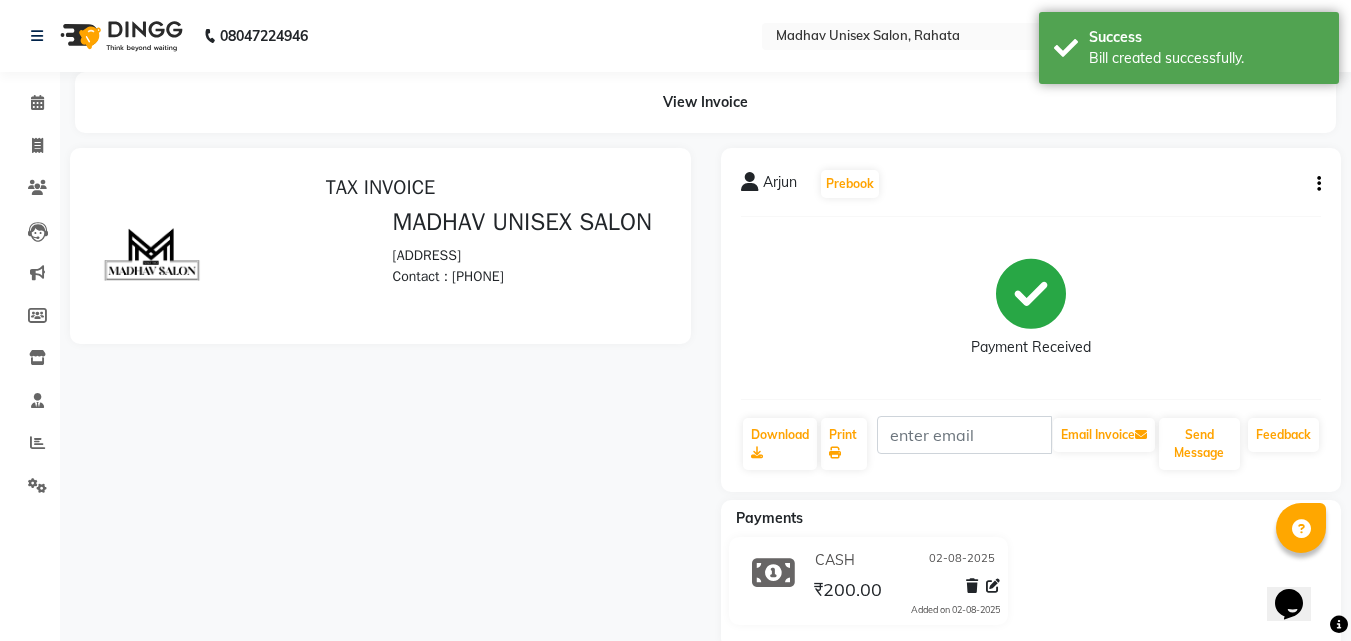 scroll, scrollTop: 0, scrollLeft: 0, axis: both 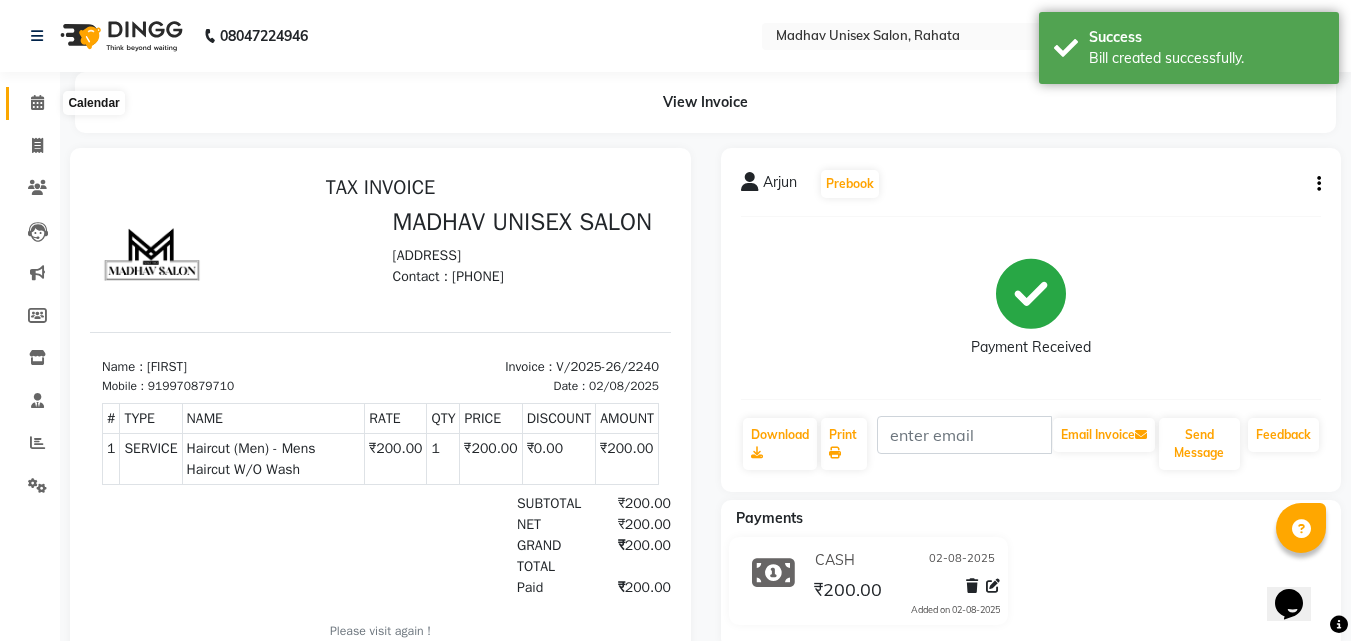 click 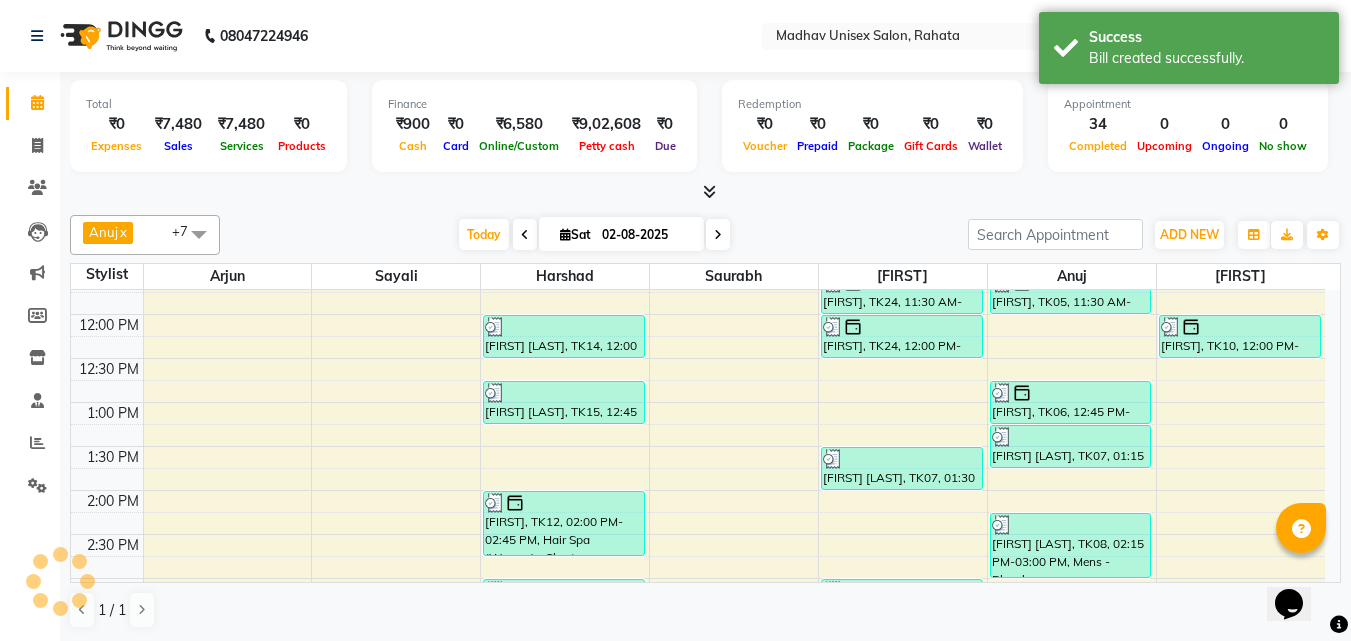 scroll, scrollTop: 0, scrollLeft: 0, axis: both 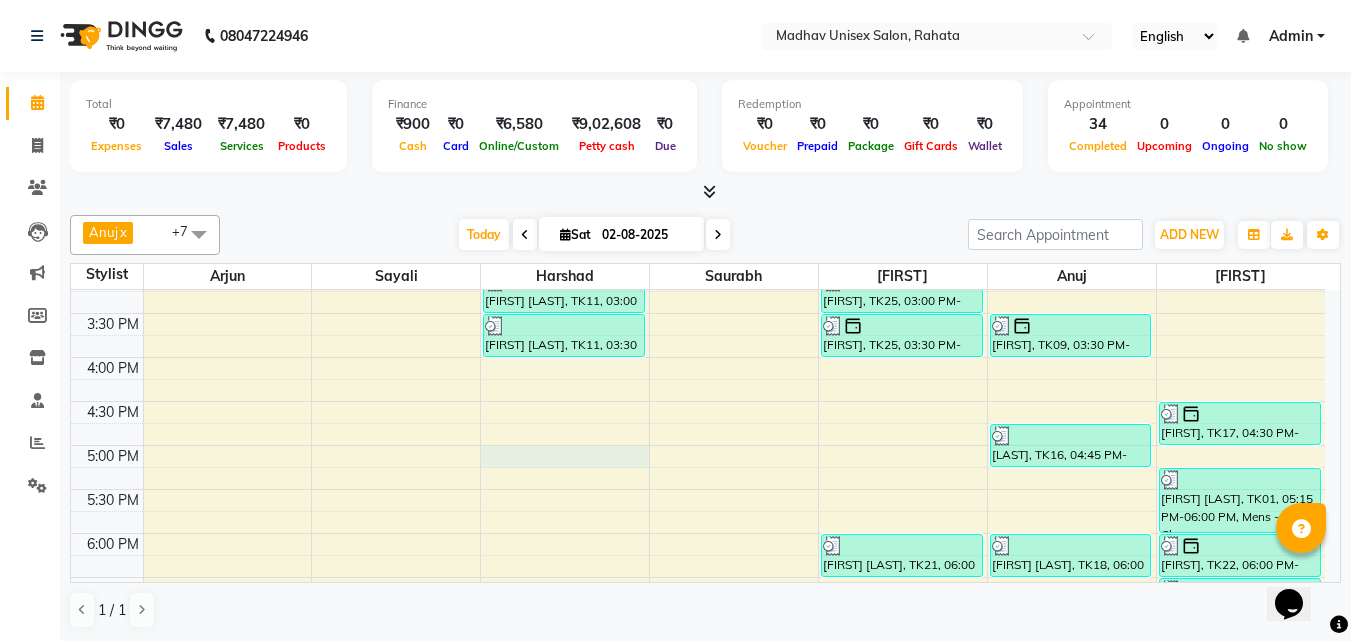 click on "6:00 AM 6:30 AM 7:00 AM 7:30 AM 8:00 AM 8:30 AM 9:00 AM 9:30 AM 10:00 AM 10:30 AM 11:00 AM 11:30 AM 12:00 PM 12:30 PM 1:00 PM 1:30 PM 2:00 PM 2:30 PM 3:00 PM 3:30 PM 4:00 PM 4:30 PM 5:00 PM 5:30 PM 6:00 PM 6:30 PM 7:00 PM 7:30 PM 8:00 PM 8:30 PM 9:00 PM 9:30 PM 10:00 PM 10:30 PM     [FIRST] [LAST], TK04, 09:00 AM-09:30 AM, Haircut (Men)  - Mens Haircut W/O Wash     [FIRST] [LAST], TK04, 09:30 AM-10:00 AM, Globle Colour (Men)  - Majirel     [FIRST], TK13, 10:30 AM-11:00 AM, Haircut (Men)  - Mens Haircut W/O Wash     [FIRST], TK13, 11:00 AM-11:30 AM, Beard (Men)  - Beard Trim     [FIRST] [LAST], TK14, 12:00 PM-12:30 PM, Haircut (Men)  - Mens Haircut W/O Wash     [FIRST] [LAST], TK15, 12:45 PM-01:15 PM, Beard (Men)  - Beard Trim     [FIRST], TK12, 02:00 PM-02:45 PM, Hair Spa (Women)  - Short     [FIRST] [LAST], TK11, 03:00 PM-03:30 PM, Haircut (Men)  - Mens Haircut W/O Wash     [FIRST] [LAST], TK11, 03:30 PM-04:00 PM, Beard (Men)  - Beard Trim     [FIRST], TK24, 11:30 AM-12:00 PM, Haircut (Men)  - Boys (Below 12 Years) W/O Wash" at bounding box center (698, 225) 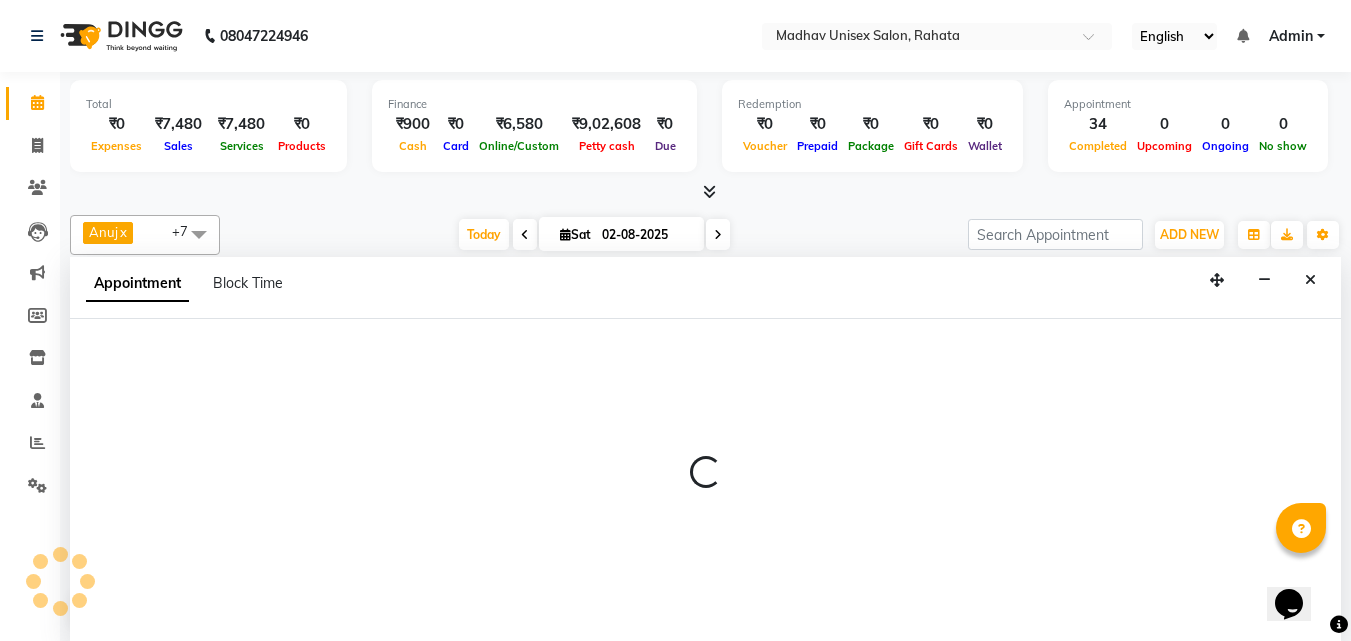 scroll, scrollTop: 1, scrollLeft: 0, axis: vertical 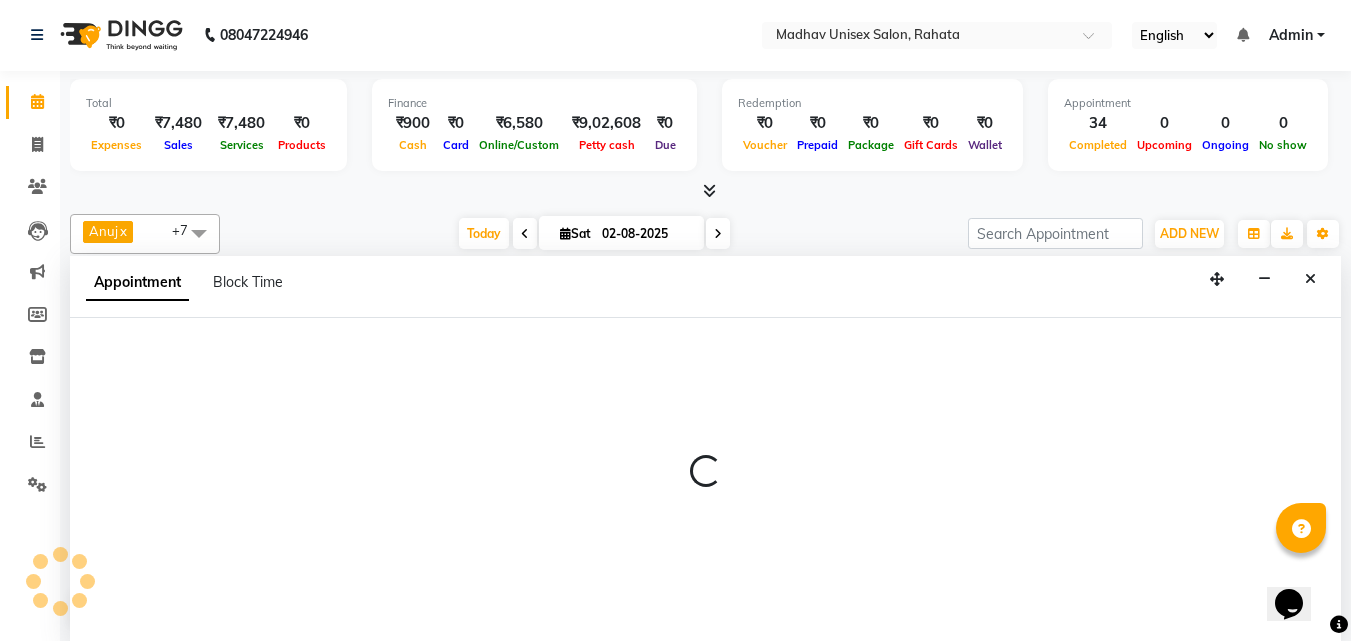select on "14048" 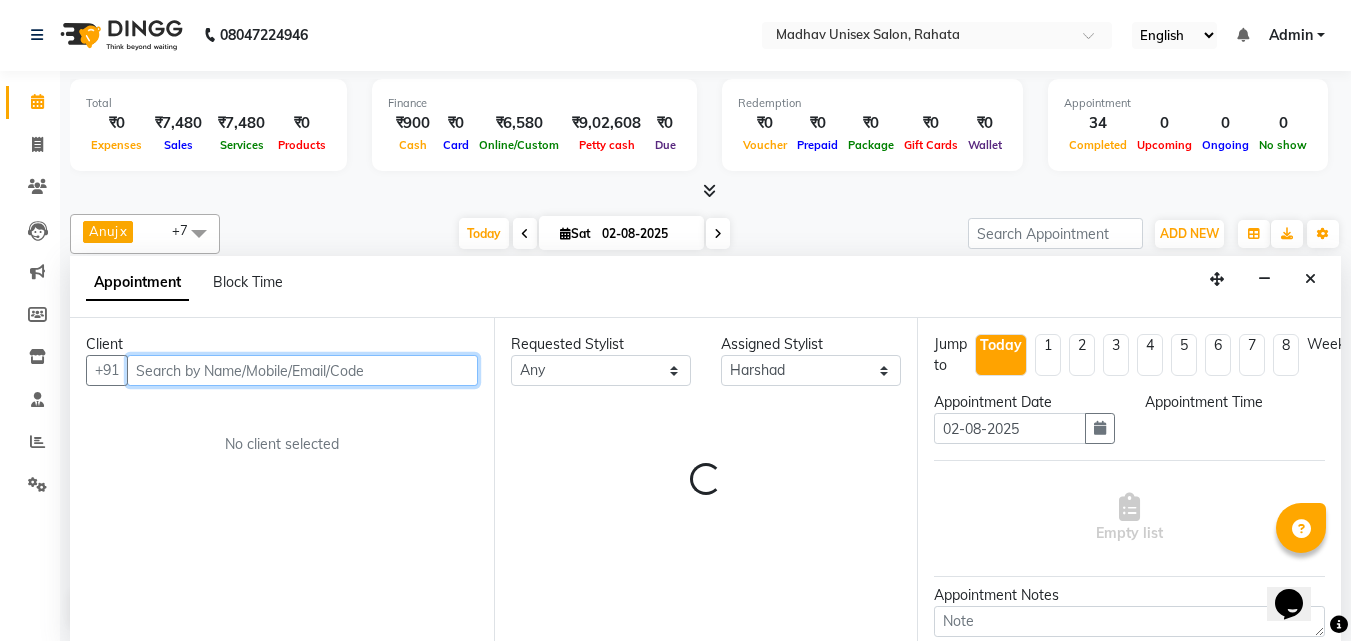 select on "1020" 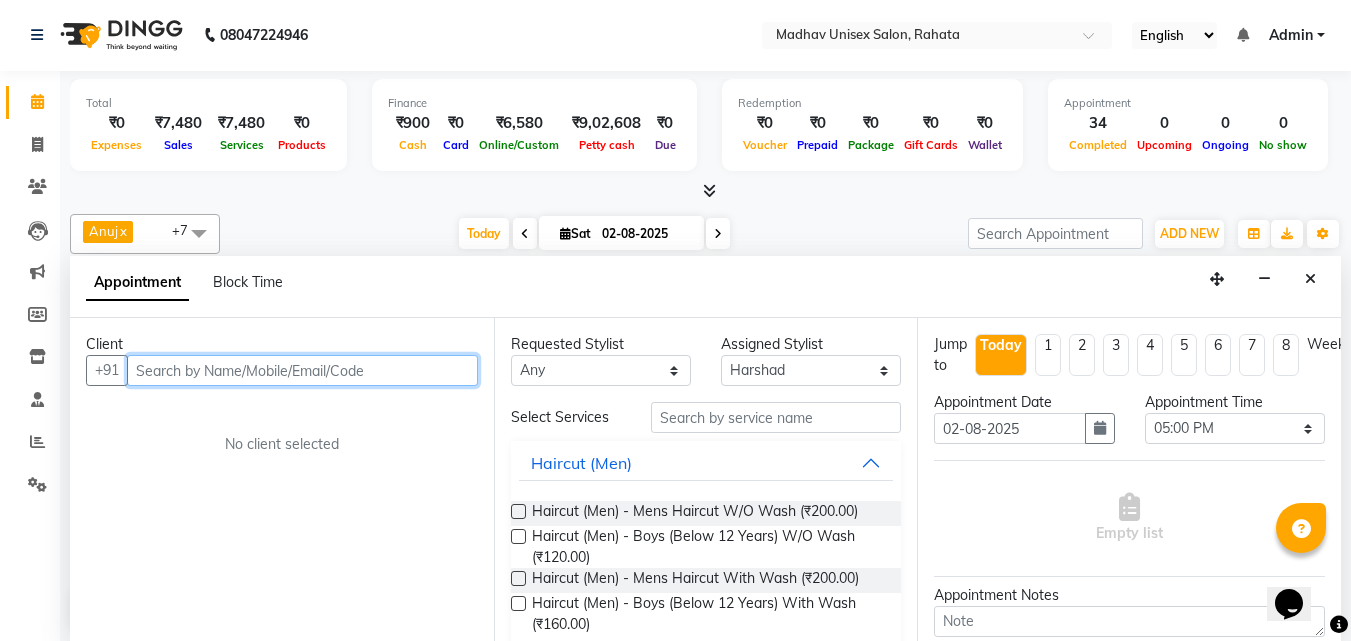 click at bounding box center (302, 370) 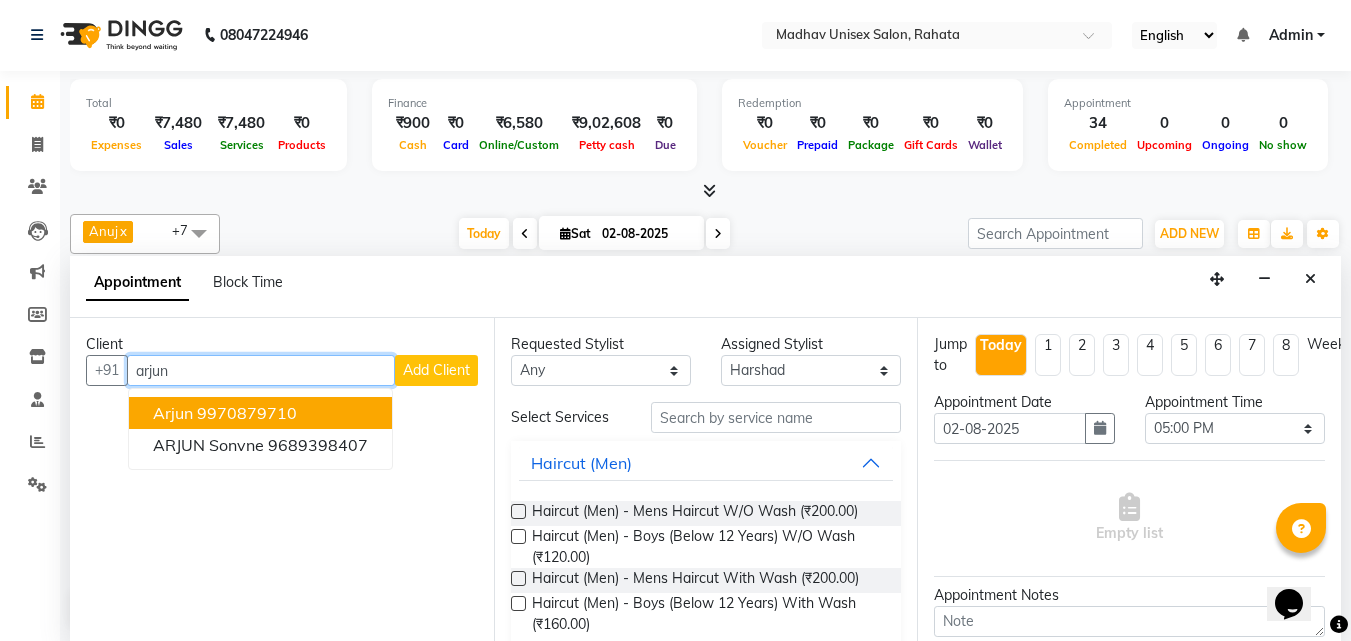 click on "Arjun  9970879710" at bounding box center (260, 413) 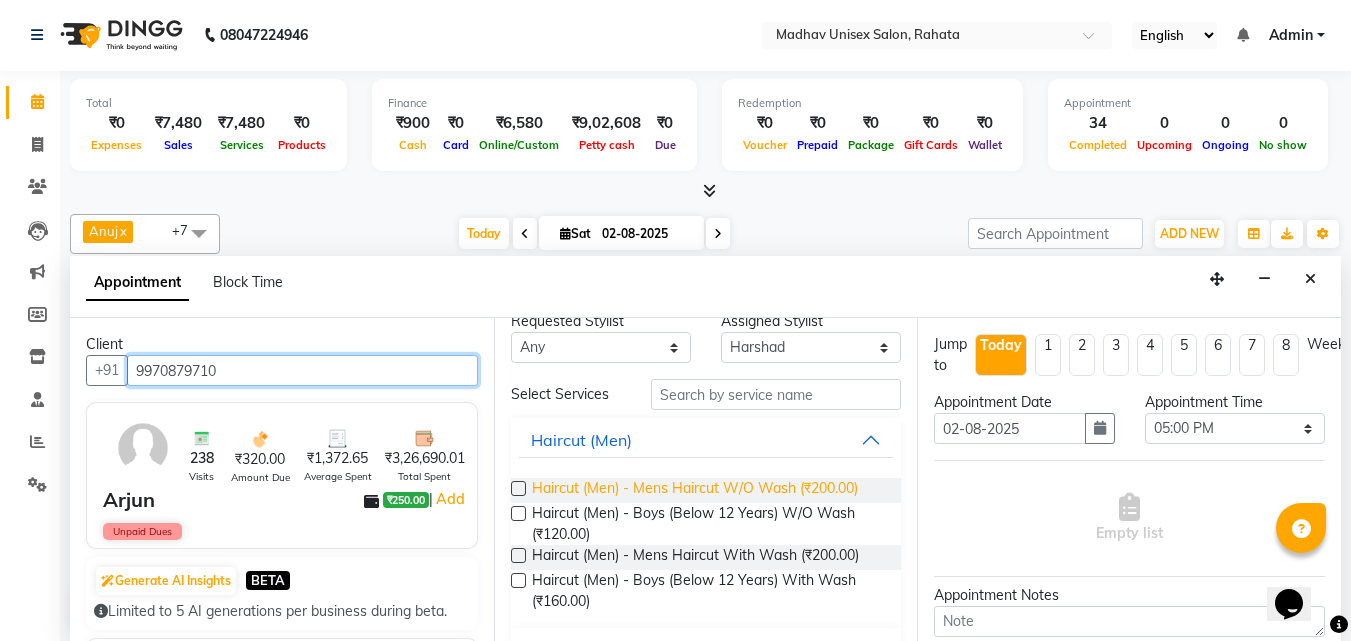 scroll, scrollTop: 25, scrollLeft: 0, axis: vertical 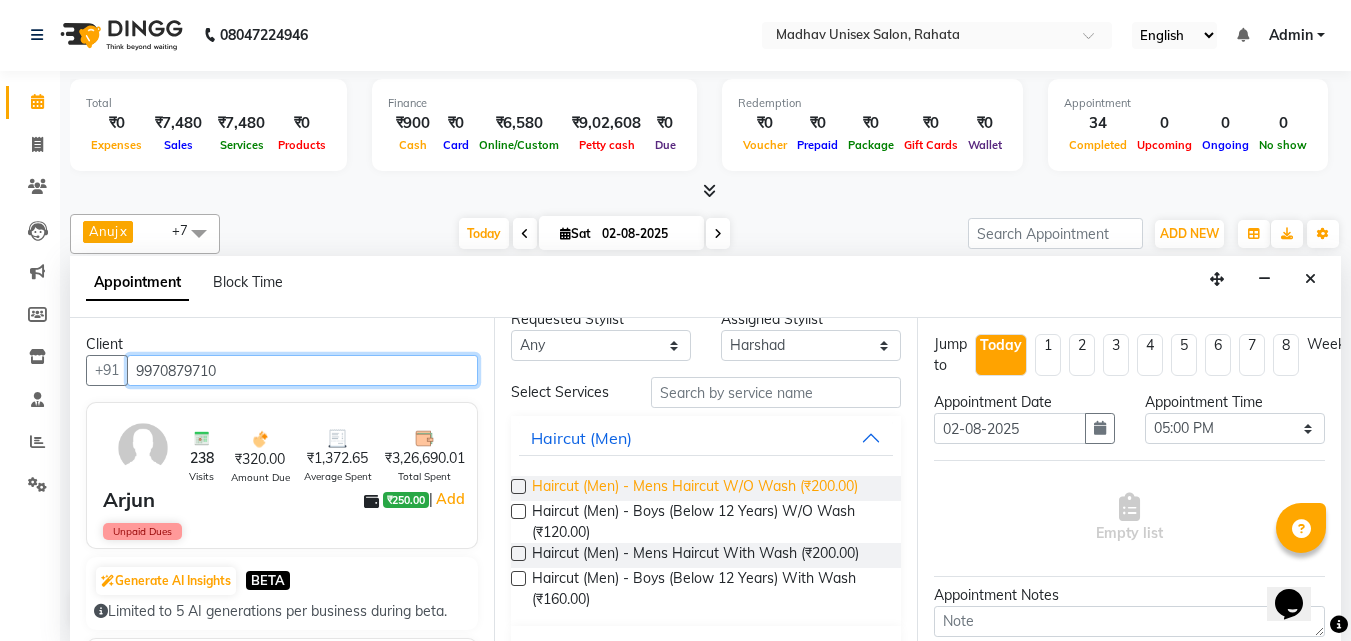 type on "9970879710" 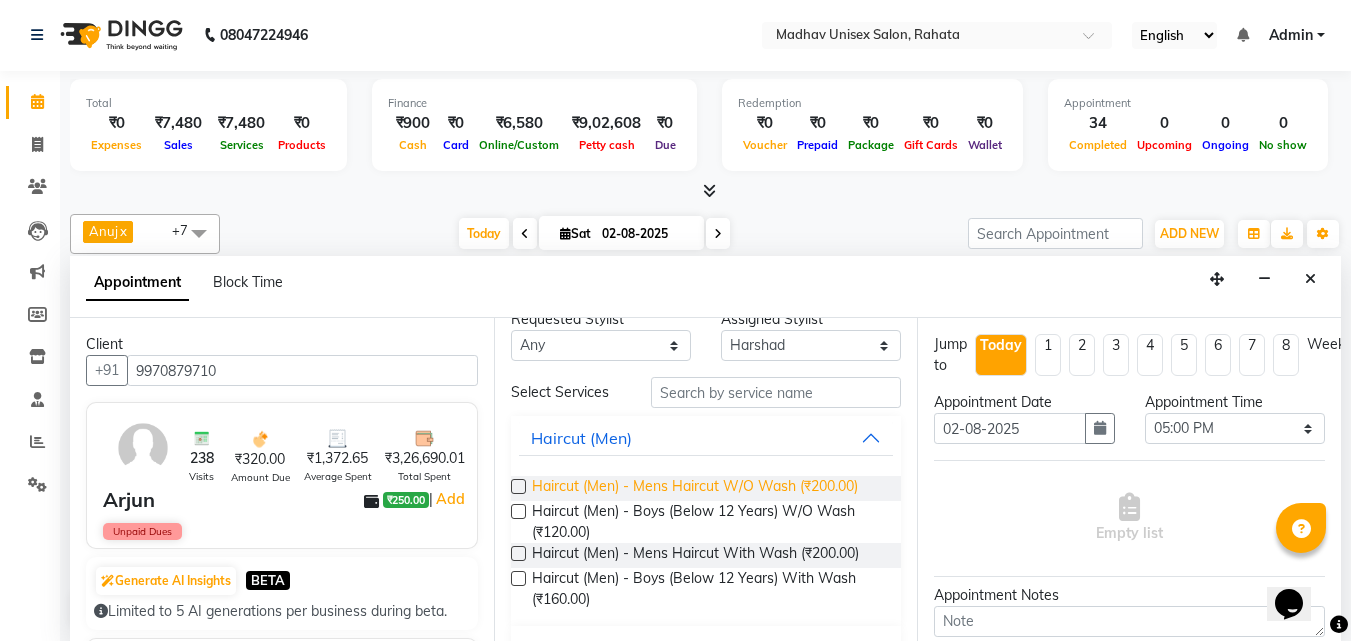 click on "Haircut (Men)  - Mens Haircut W/O Wash (₹200.00)" at bounding box center [695, 488] 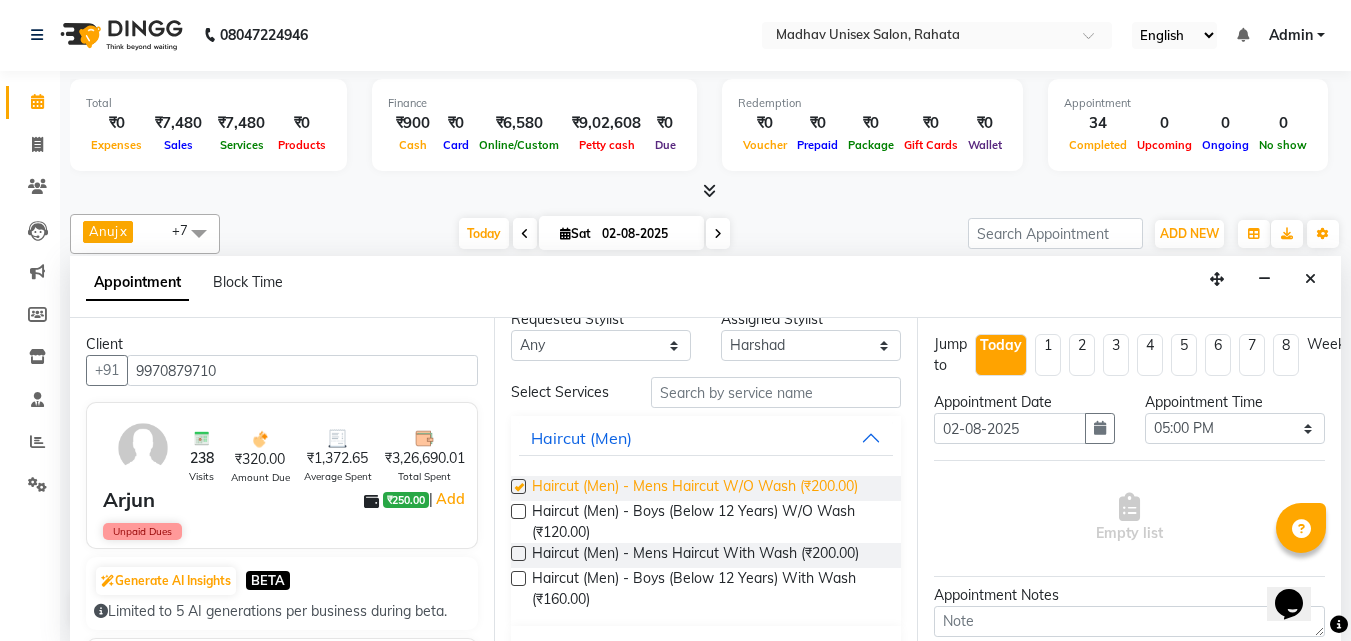 checkbox on "false" 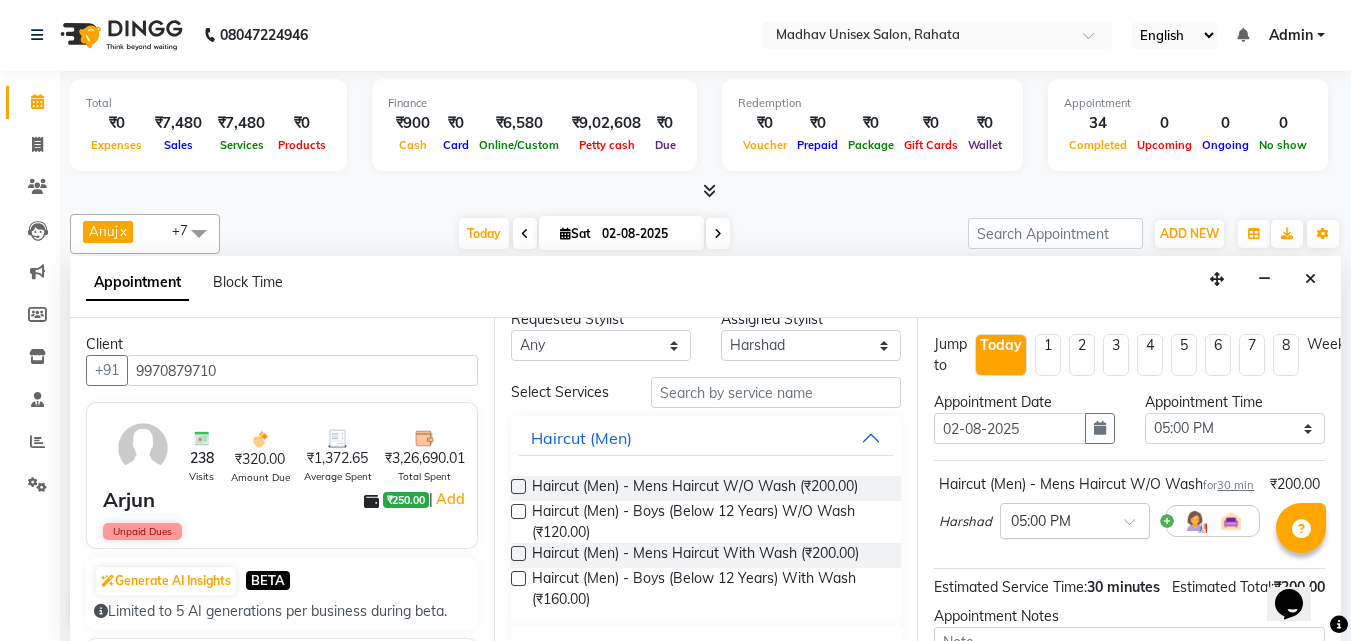 scroll, scrollTop: 260, scrollLeft: 0, axis: vertical 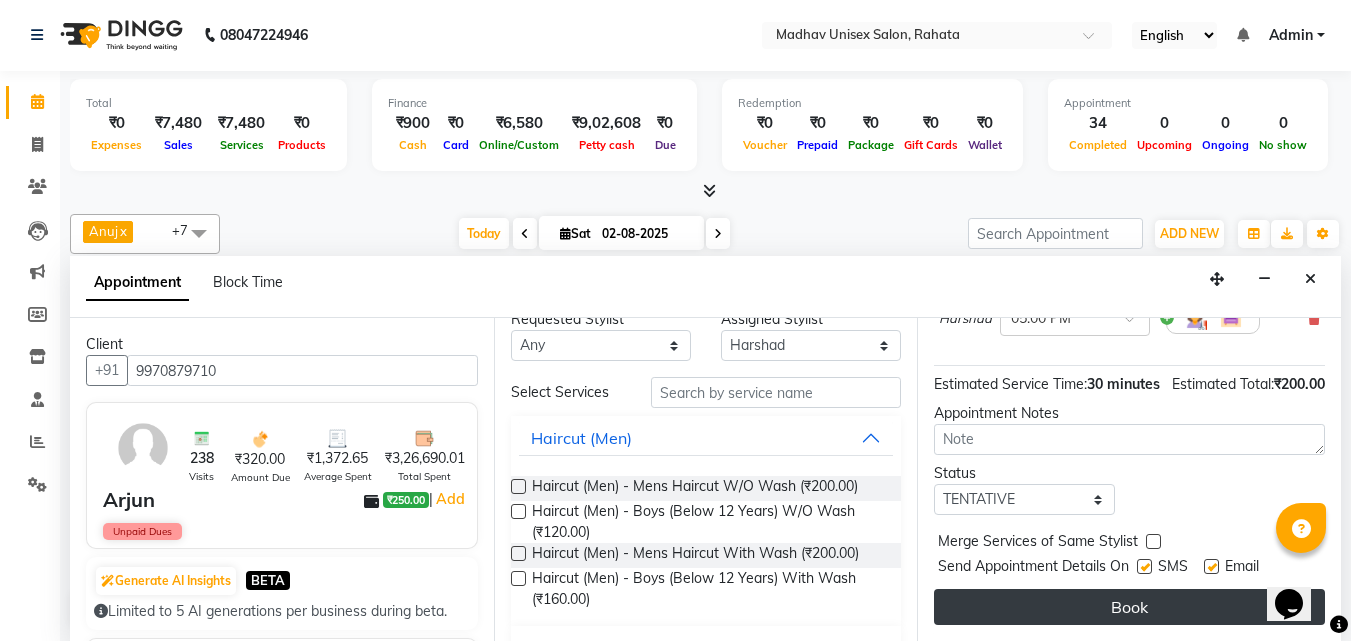 drag, startPoint x: 985, startPoint y: 614, endPoint x: 982, endPoint y: 596, distance: 18.248287 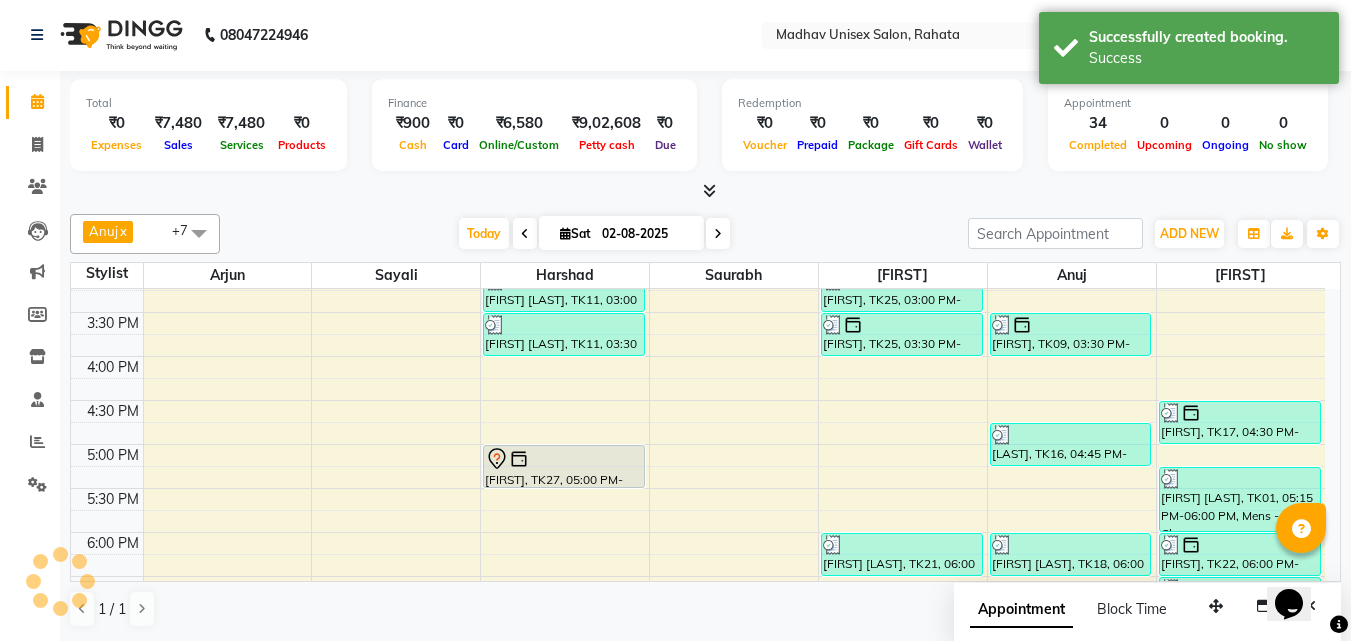 scroll, scrollTop: 0, scrollLeft: 0, axis: both 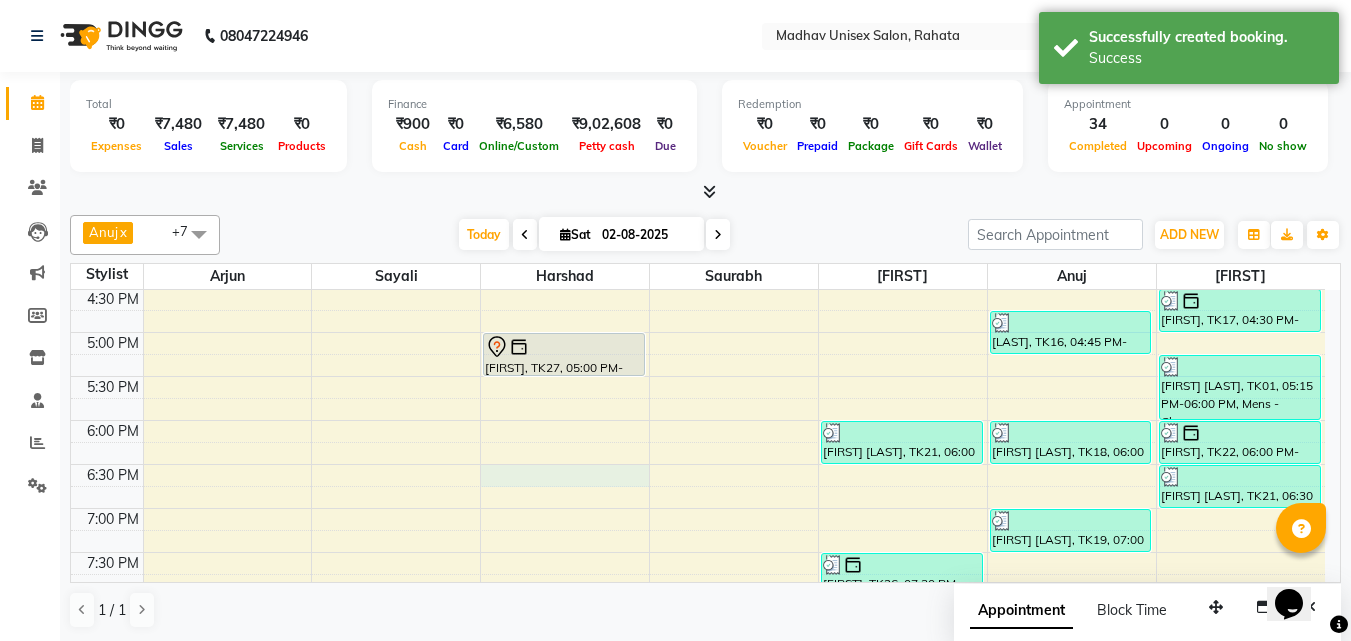 click on "[FIRST] [LAST], TK04, 09:00 AM-09:30 AM, Haircut (Men)  - Mens Haircut W/O Wash     [FIRST] [LAST], TK04, 09:30 AM-10:00 AM, Globle Colour (Men)  - Majirel     [FIRST], TK13, 10:30 AM-11:00 AM, Haircut (Men)  - Mens Haircut W/O Wash     [FIRST], TK13, 11:00 AM-11:30 AM, Beard (Men)  - Beard Trim     [FIRST] [LAST], TK14, 12:00 PM-12:30 PM, Haircut (Men)  - Mens Haircut W/O Wash     [FIRST] [LAST], TK15, 12:45 PM-01:15 PM, Beard (Men)  - Beard Trim     [FIRST], TK12, 02:00 PM-02:45 PM, Hair Spa (Women)  - Short     [FIRST] [LAST], TK11, 03:00 PM-03:30 PM, Haircut (Men)  - Mens Haircut W/O Wash     [FIRST] [LAST], TK11, 03:30 PM-04:00 PM, Beard (Men)  - Beard Trim             [FIRST], TK27, 05:00 PM-05:30 PM, Haircut (Men)  - Mens Haircut W/O Wash" at bounding box center (698, 112) 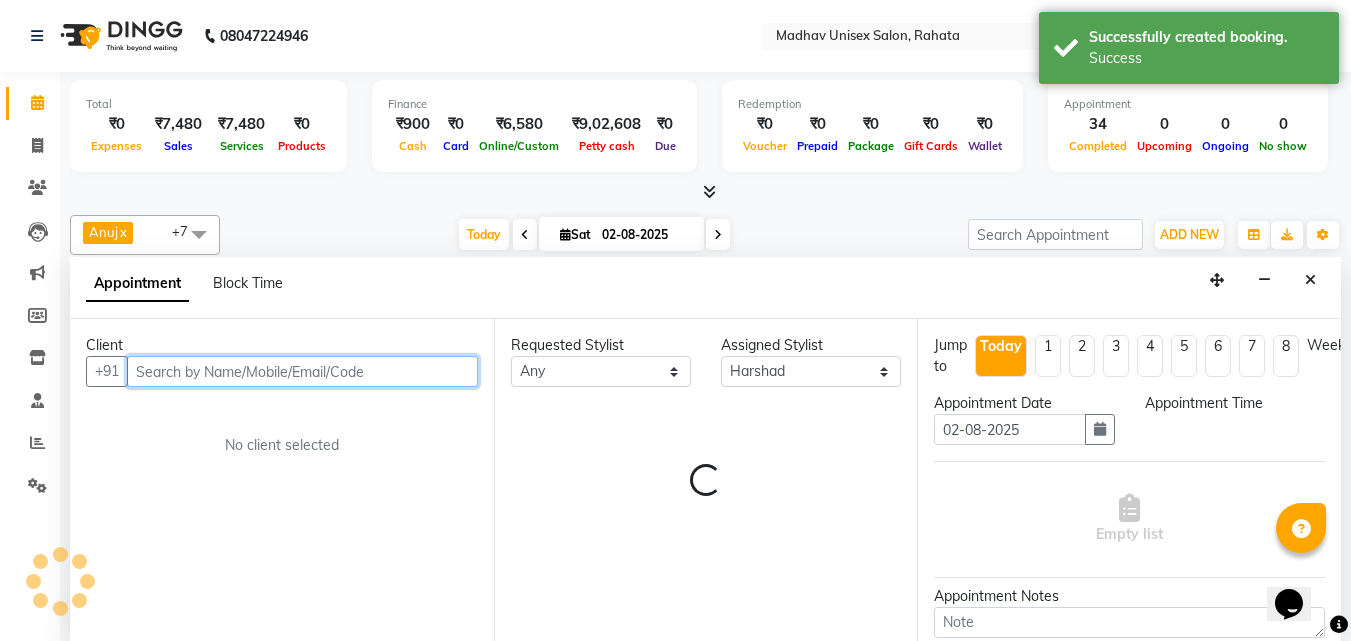 scroll, scrollTop: 1, scrollLeft: 0, axis: vertical 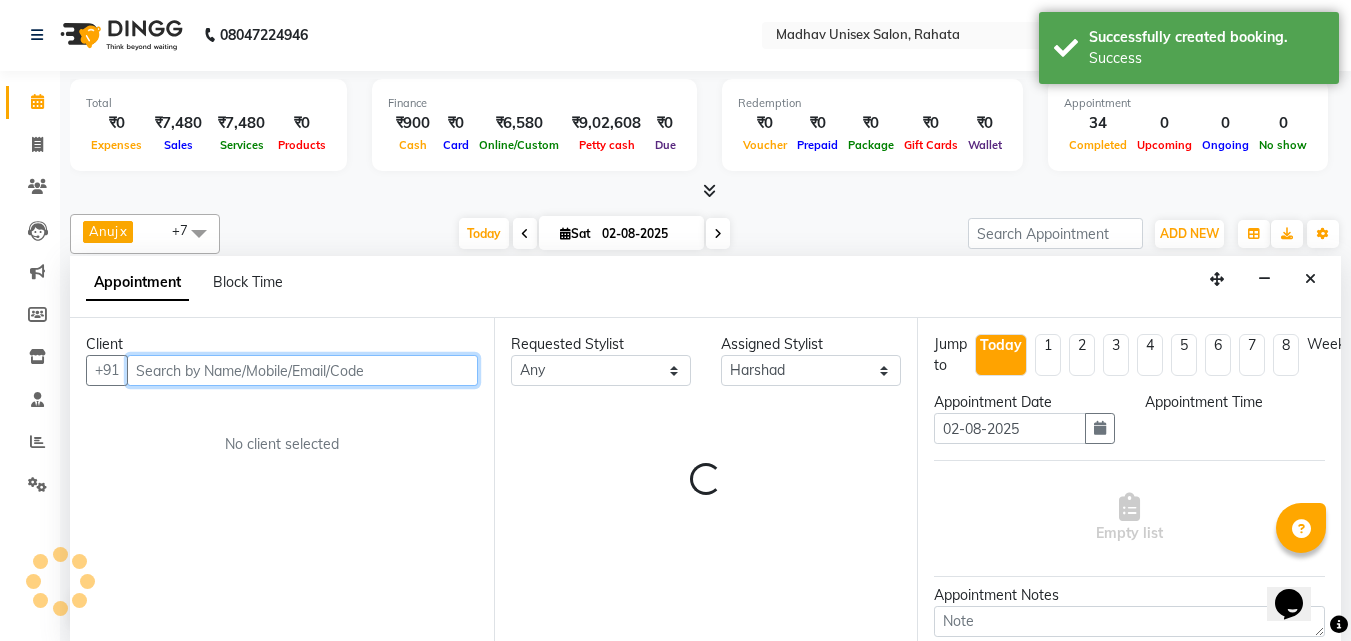 select on "1110" 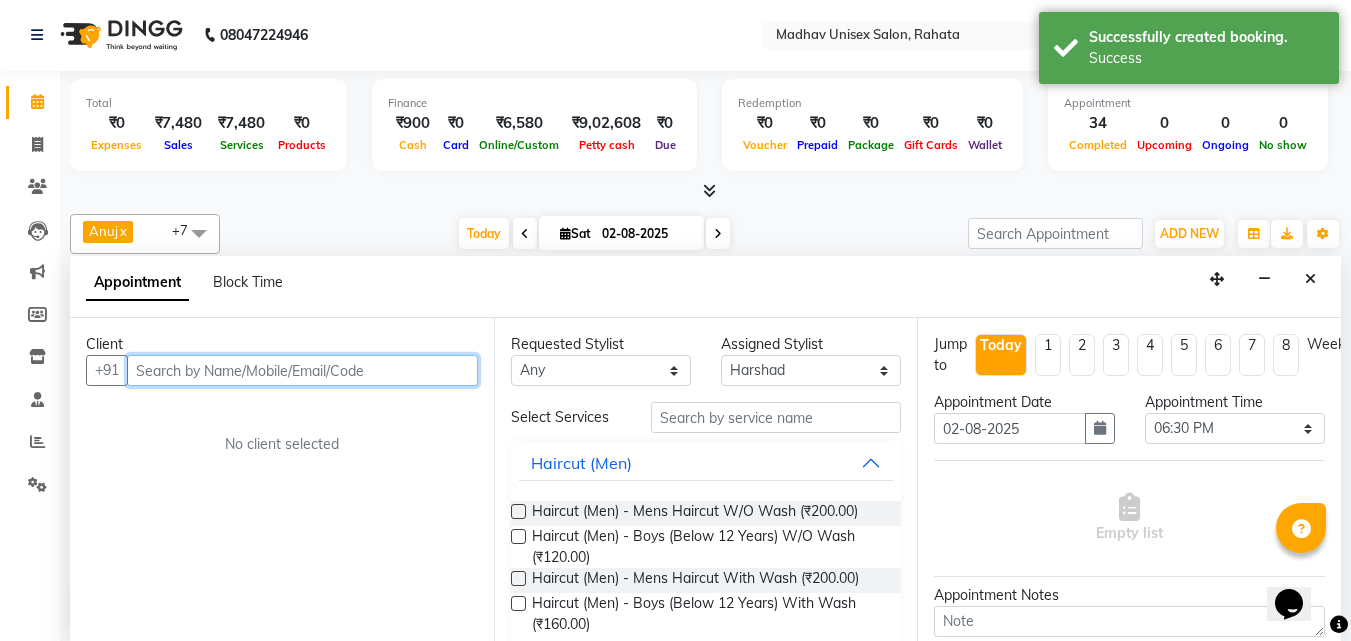 click at bounding box center [302, 370] 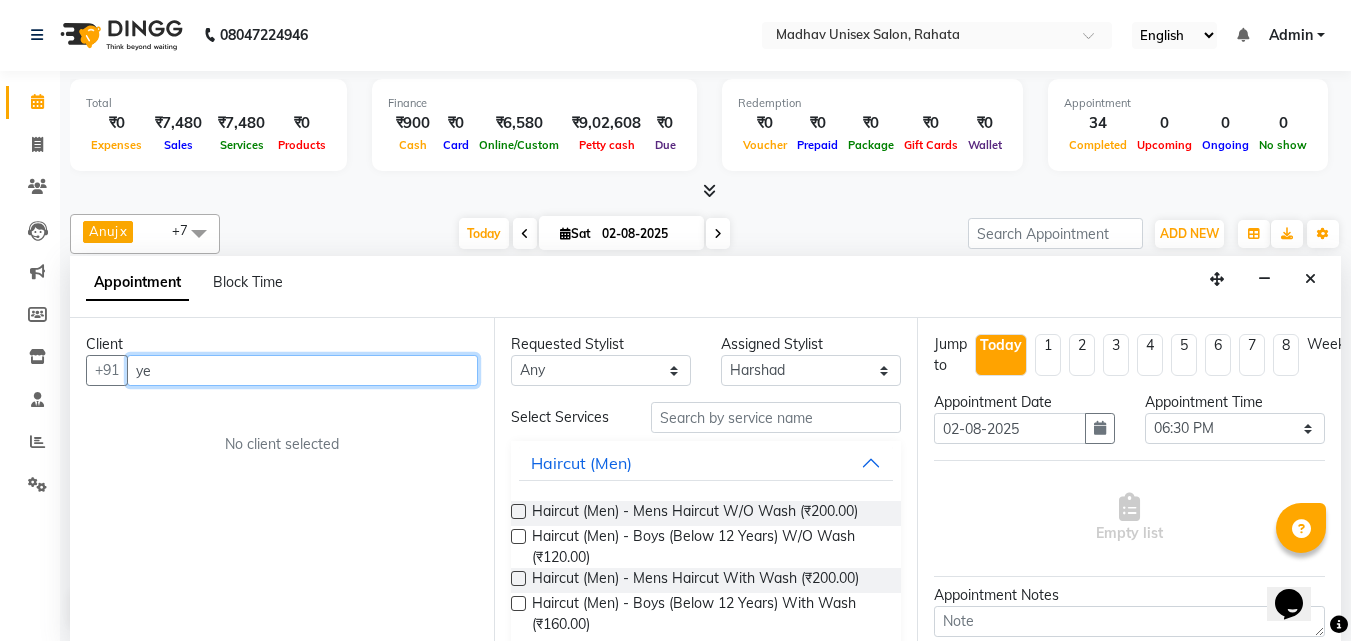 type on "y" 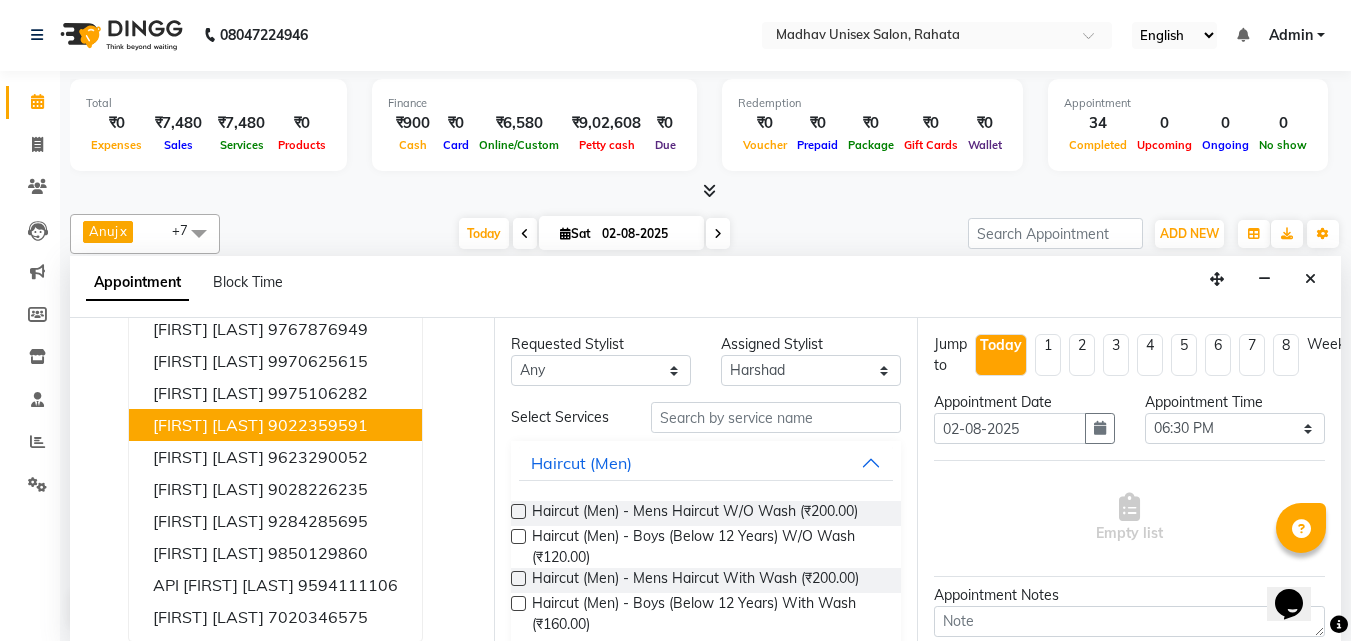 scroll, scrollTop: 85, scrollLeft: 0, axis: vertical 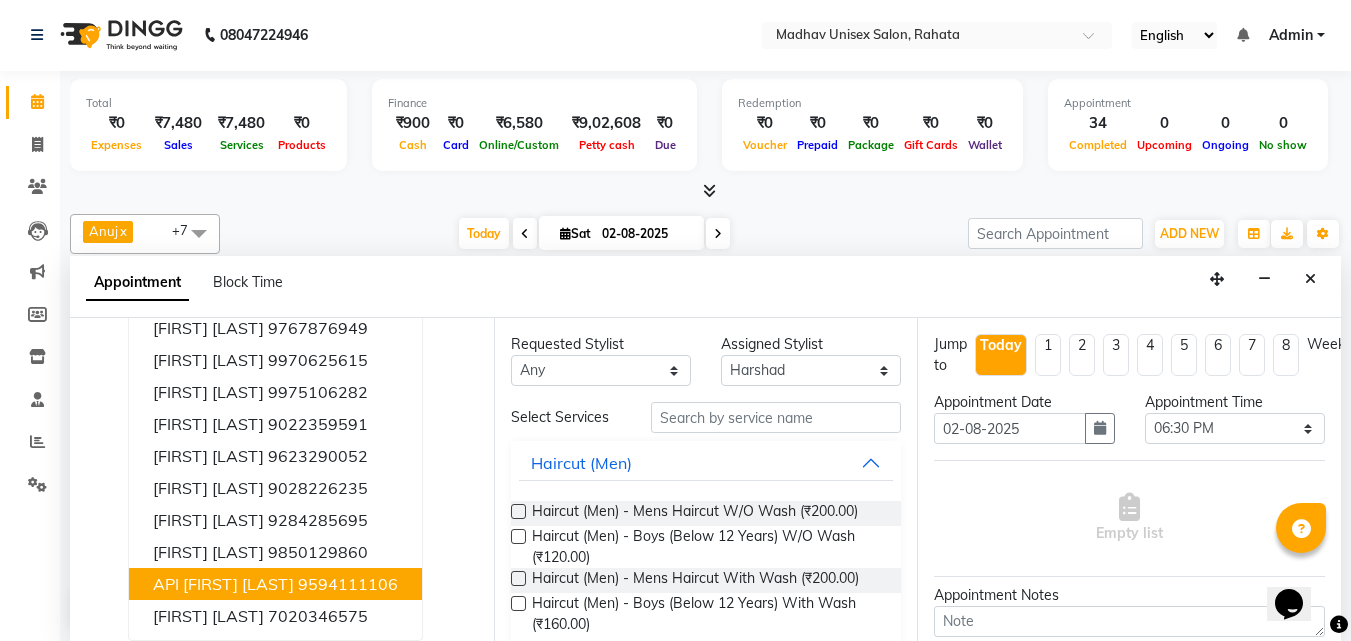 click on "API [FIRST] [LAST]" at bounding box center (223, 584) 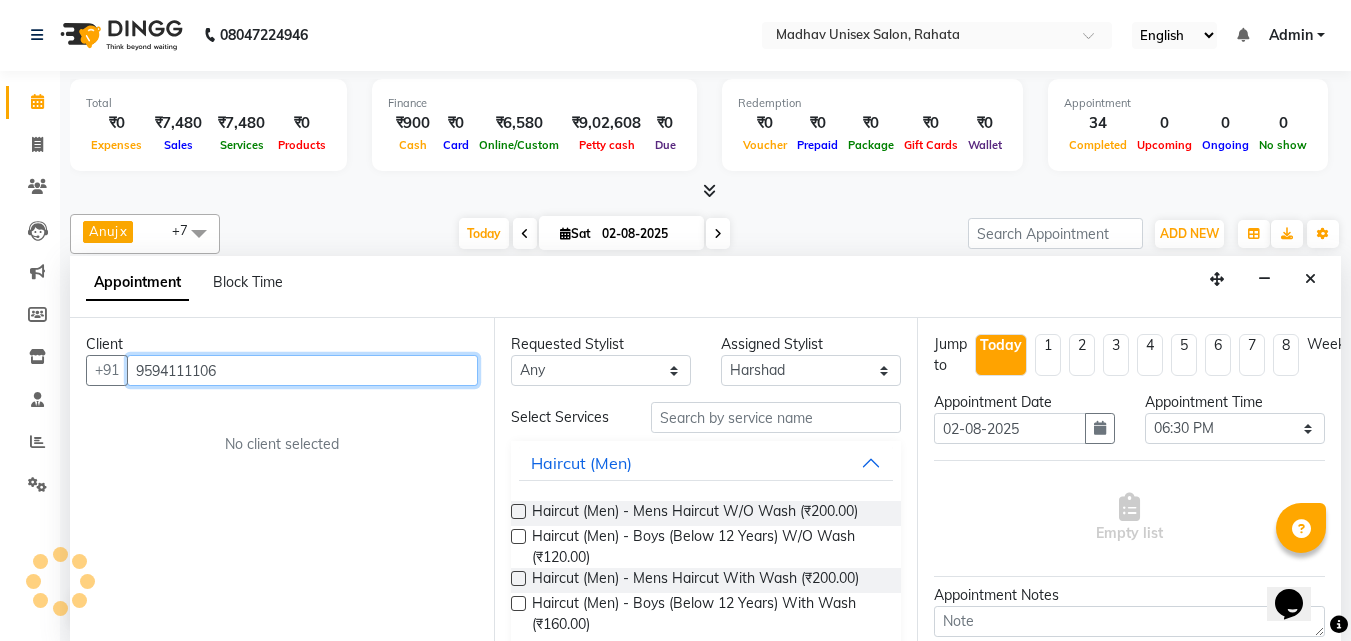 scroll, scrollTop: 0, scrollLeft: 0, axis: both 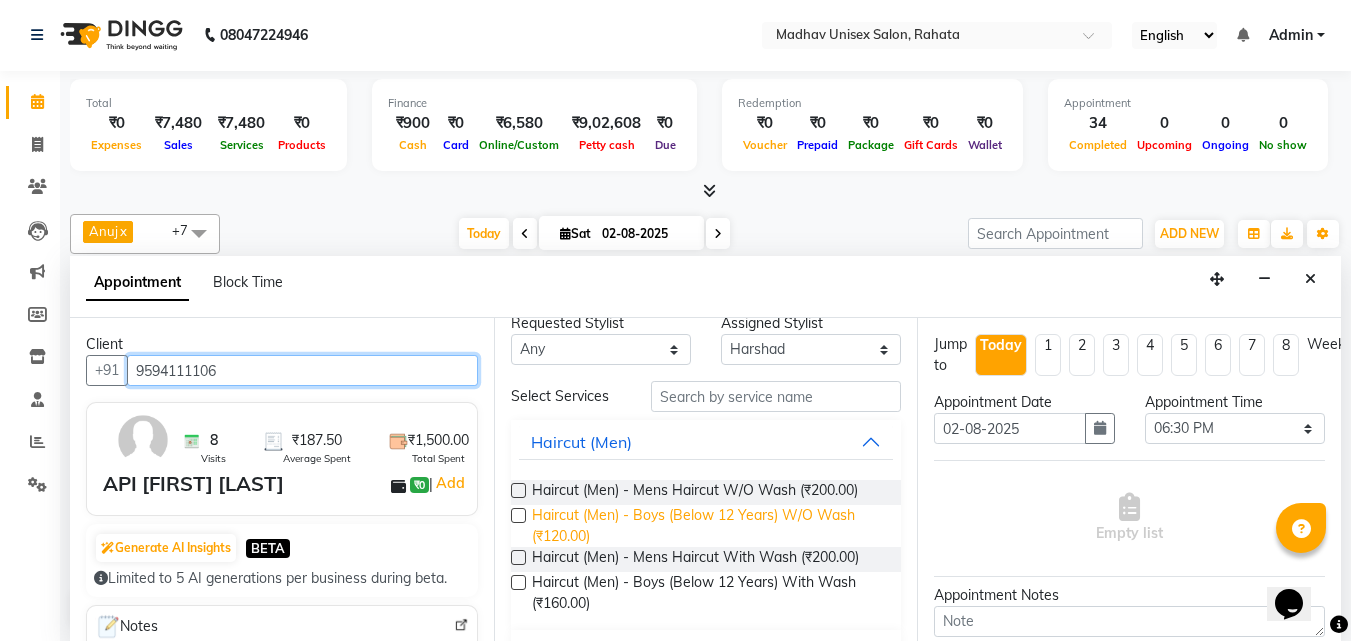 type on "9594111106" 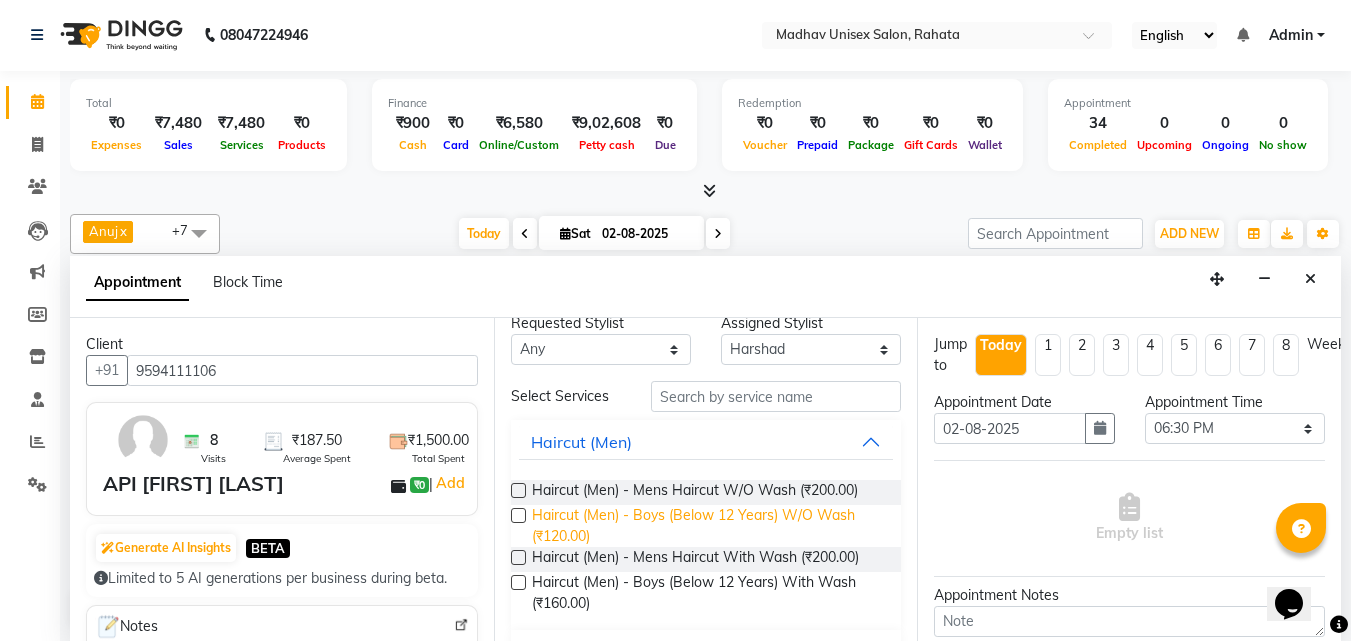 click on "Haircut (Men)  - Boys (Below 12 Years) W/O Wash (₹120.00)" at bounding box center (709, 526) 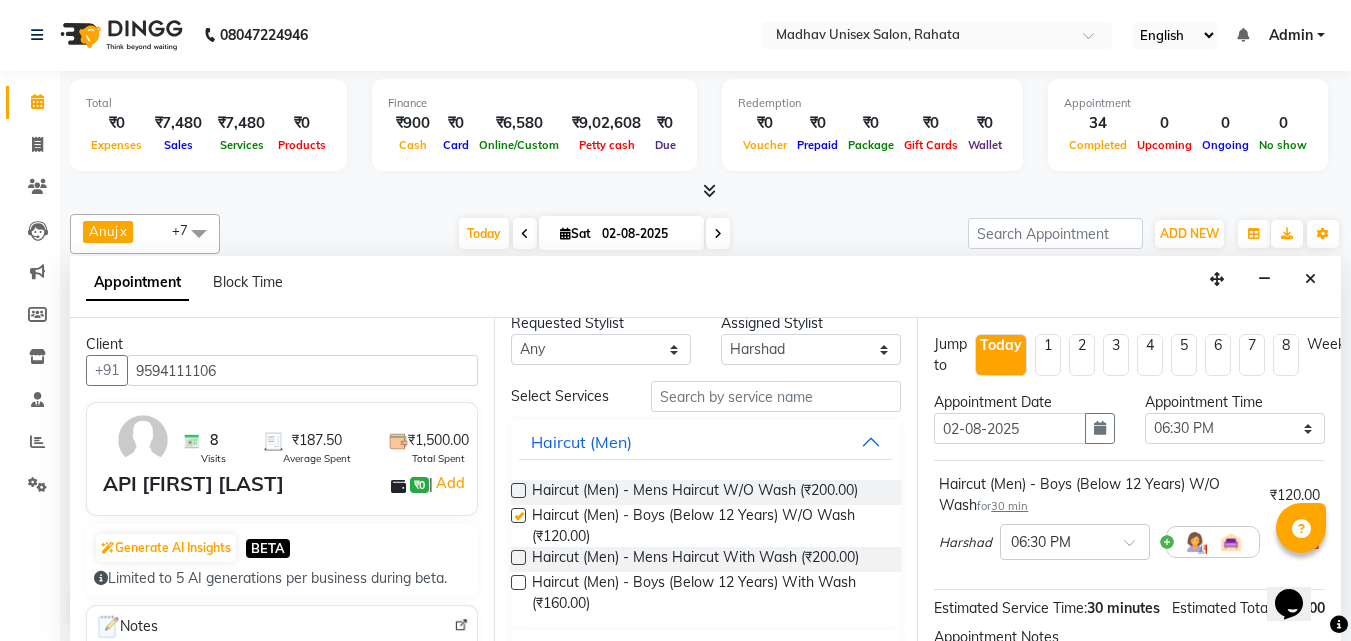 checkbox on "false" 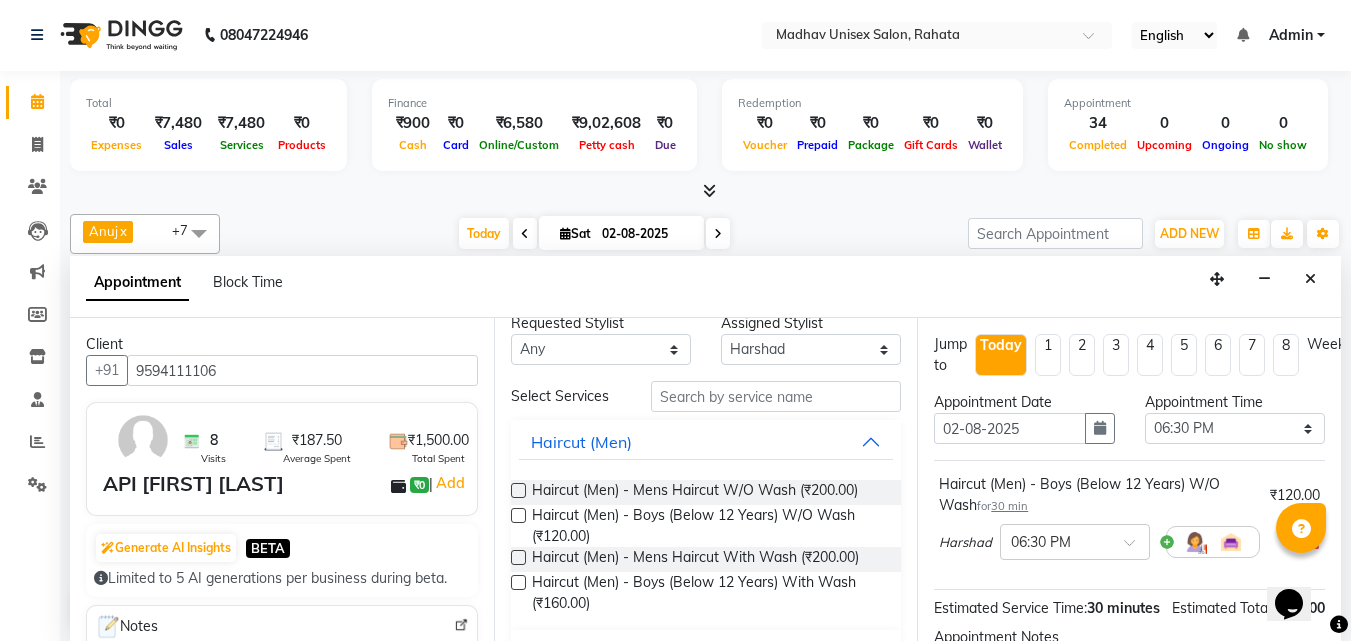 scroll, scrollTop: 260, scrollLeft: 0, axis: vertical 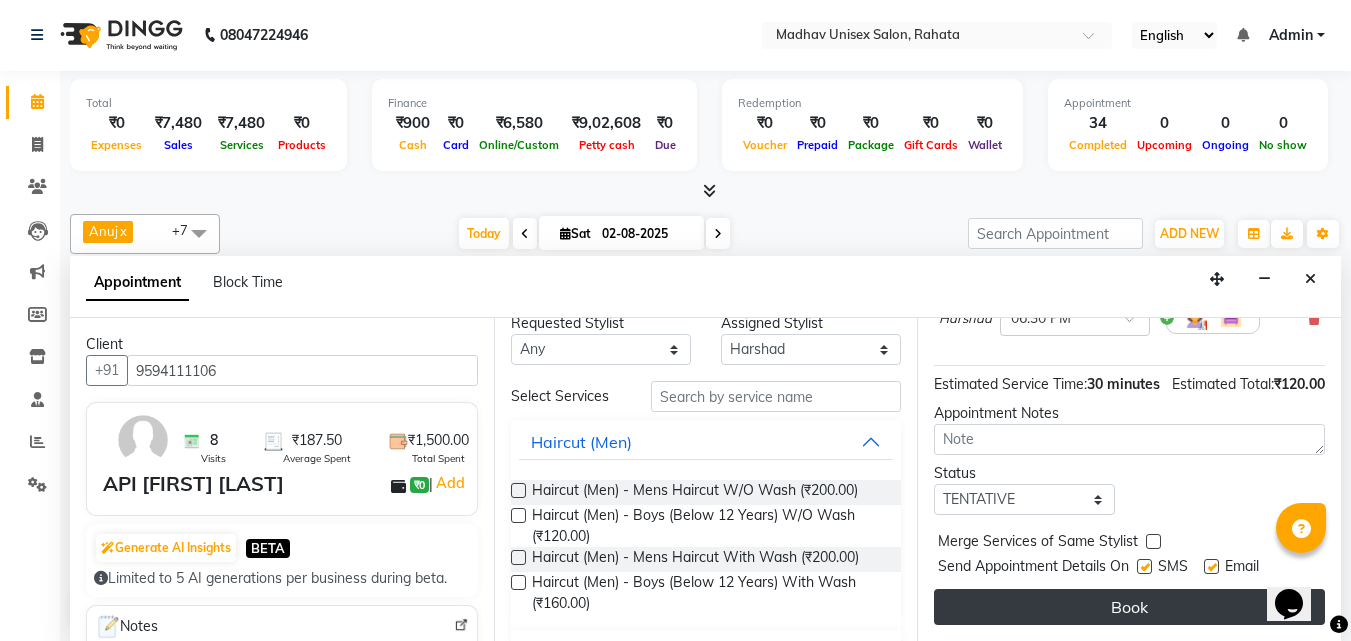 click on "Book" at bounding box center [1129, 607] 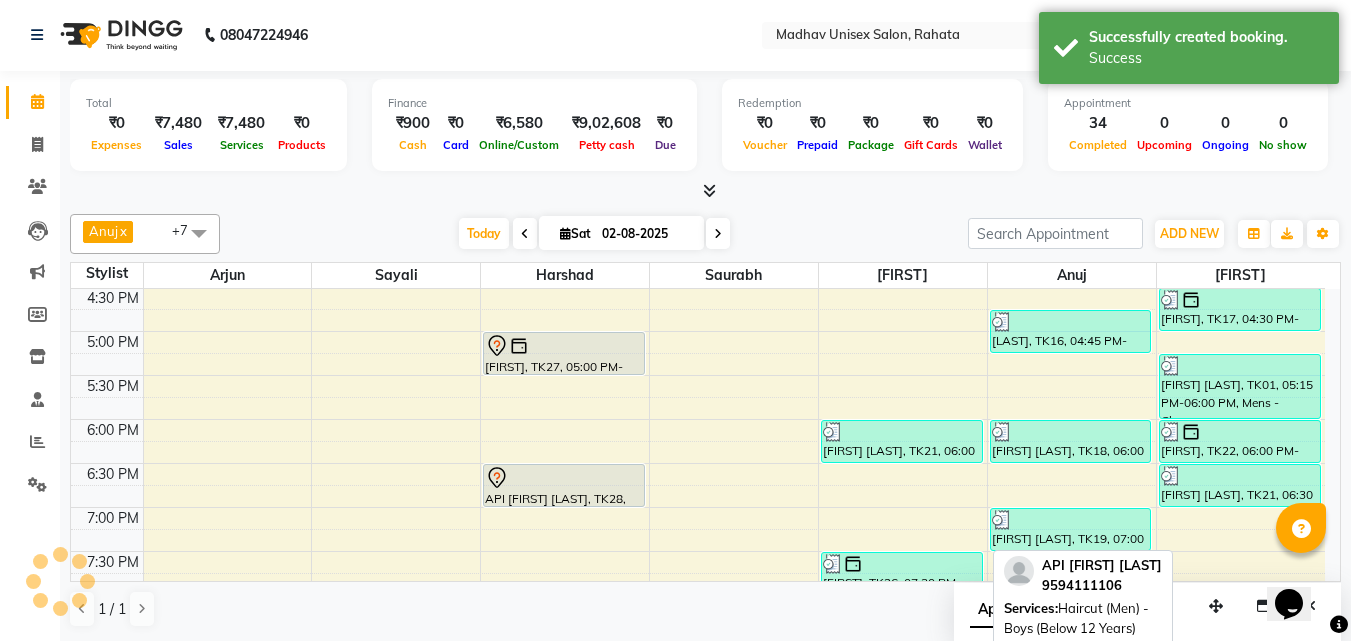 scroll, scrollTop: 0, scrollLeft: 0, axis: both 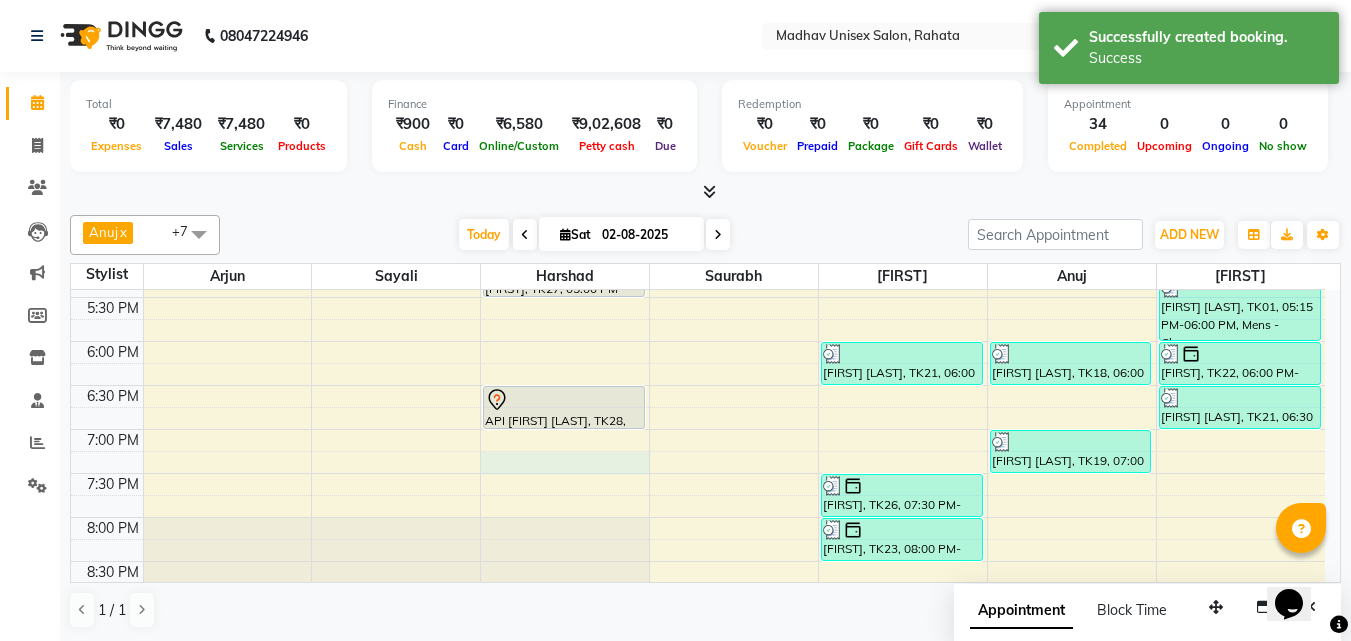 click on "[FIRST] [LAST], TK04, 09:00 AM-09:30 AM, Haircut (Men)  - Mens Haircut W/O Wash     [FIRST] [LAST], TK04, 09:30 AM-10:00 AM, Globle Colour (Men)  - Majirel     [FIRST], TK13, 10:30 AM-11:00 AM, Haircut (Men)  - Mens Haircut W/O Wash     [FIRST], TK13, 11:00 AM-11:30 AM, Beard (Men)  - Beard Trim     [FIRST] [LAST], TK14, 12:00 PM-12:30 PM, Haircut (Men)  - Mens Haircut W/O Wash     [FIRST] [LAST], TK15, 12:45 PM-01:15 PM, Beard (Men)  - Beard Trim     [FIRST], TK12, 02:00 PM-02:45 PM, Hair Spa (Women)  - Short     [FIRST] [LAST], TK11, 03:00 PM-03:30 PM, Haircut (Men)  - Mens Haircut W/O Wash     [FIRST] [LAST], TK11, 03:30 PM-04:00 PM, Beard (Men)  - Beard Trim             [FIRST], TK27, 05:00 PM-05:30 PM, Haircut (Men)  - Mens Haircut W/O Wash" at bounding box center [698, 33] 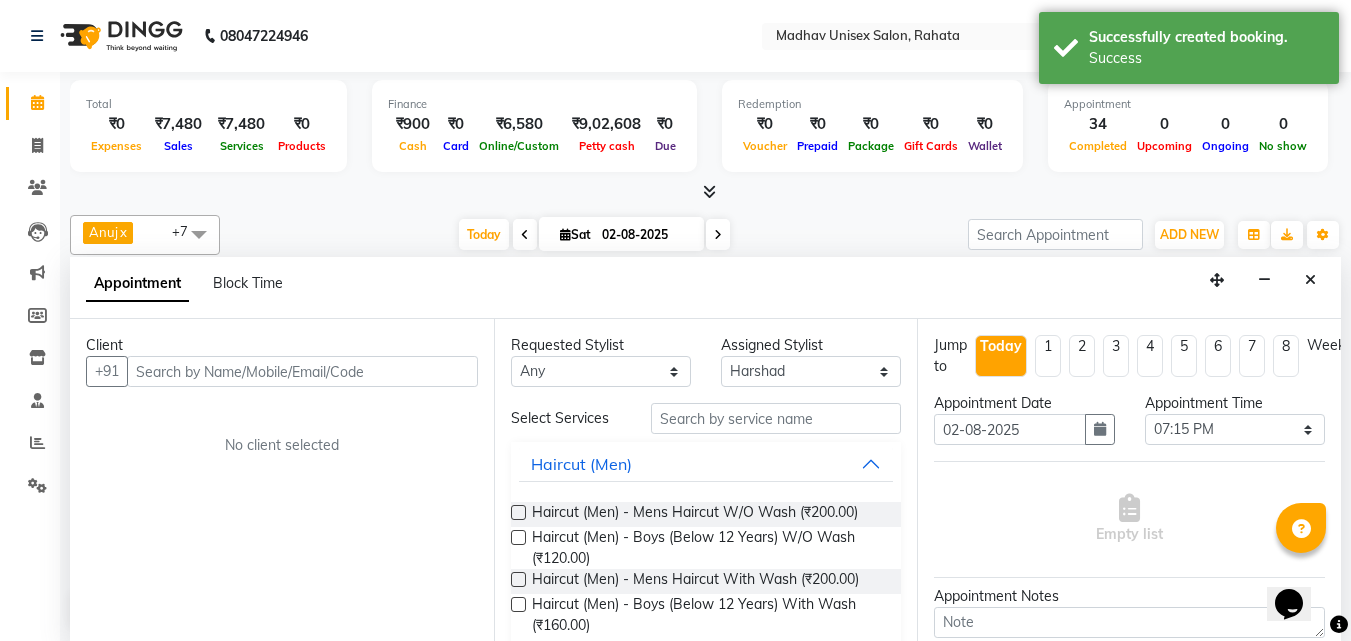 scroll, scrollTop: 1, scrollLeft: 0, axis: vertical 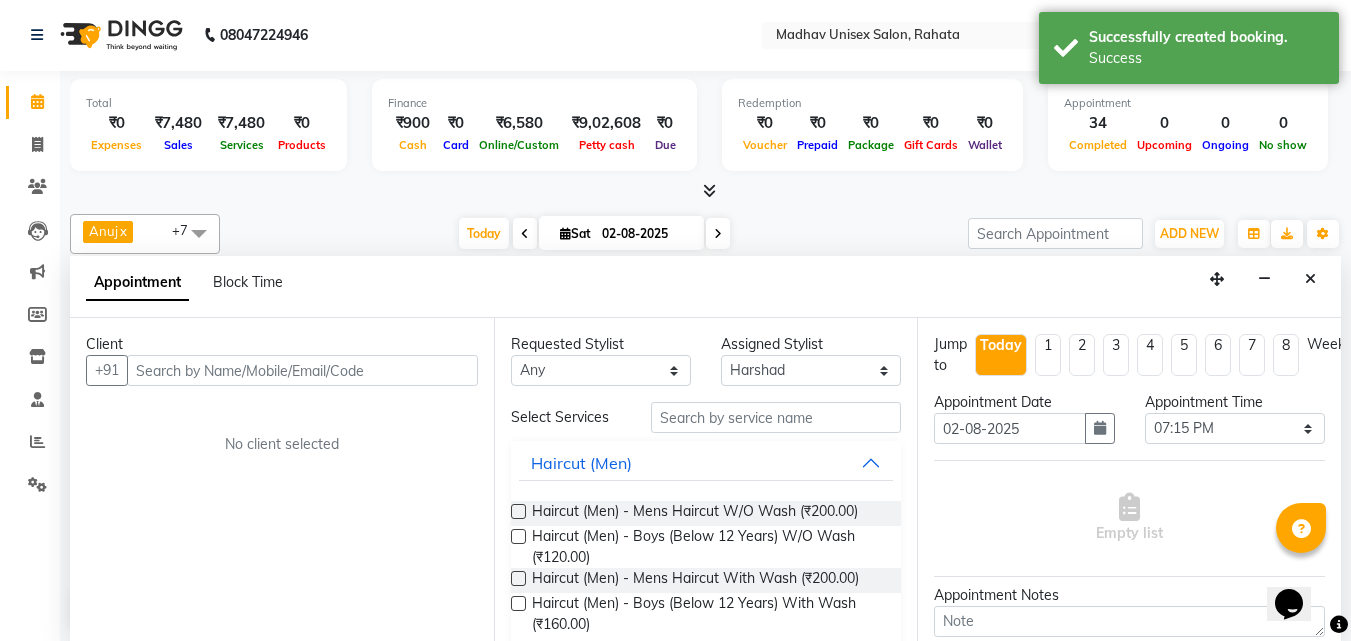 click at bounding box center (302, 370) 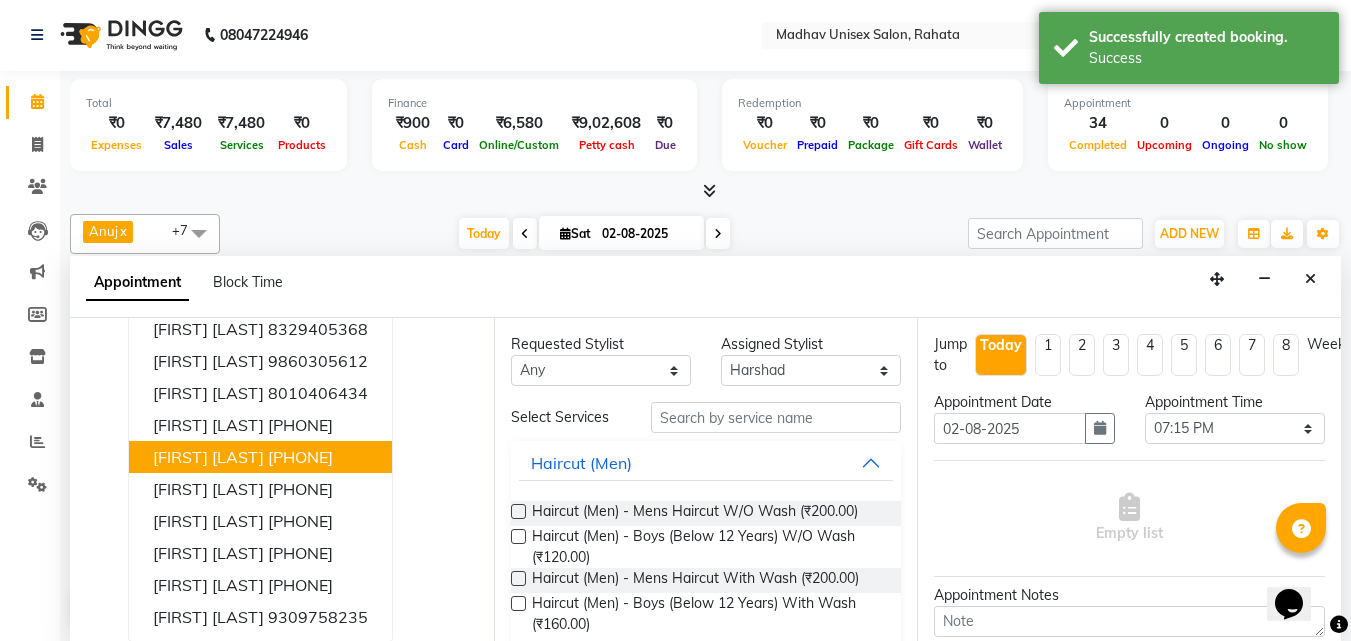 scroll, scrollTop: 0, scrollLeft: 0, axis: both 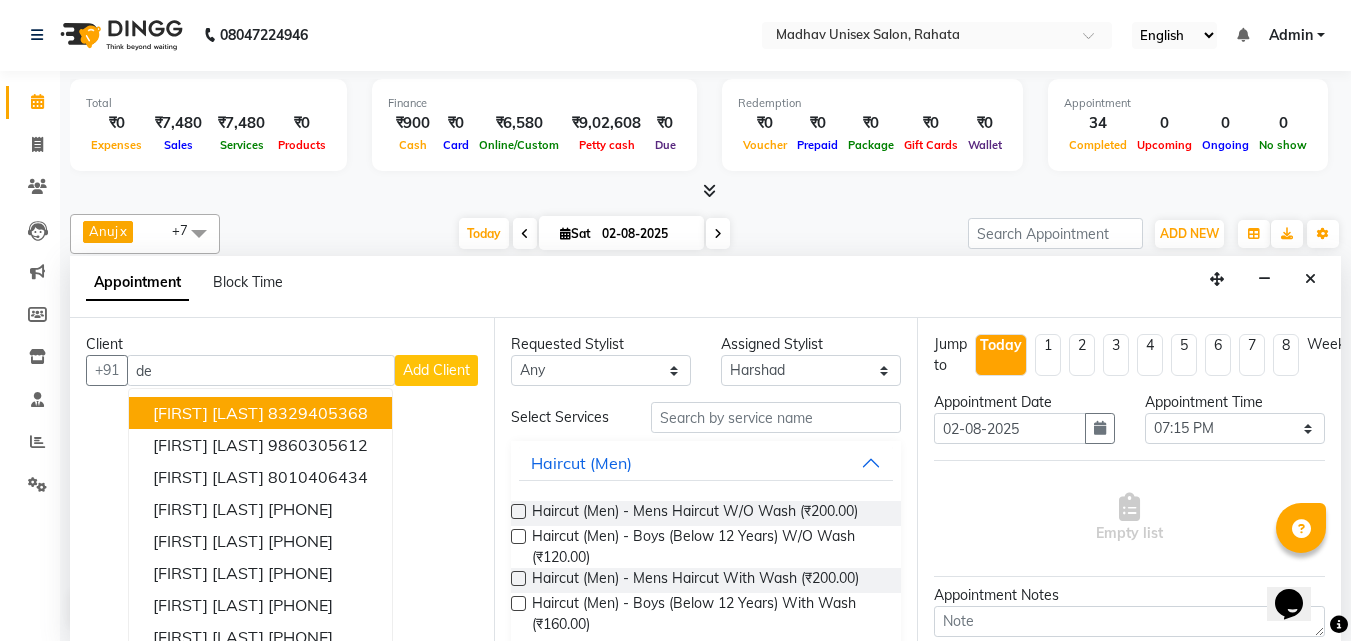 type on "d" 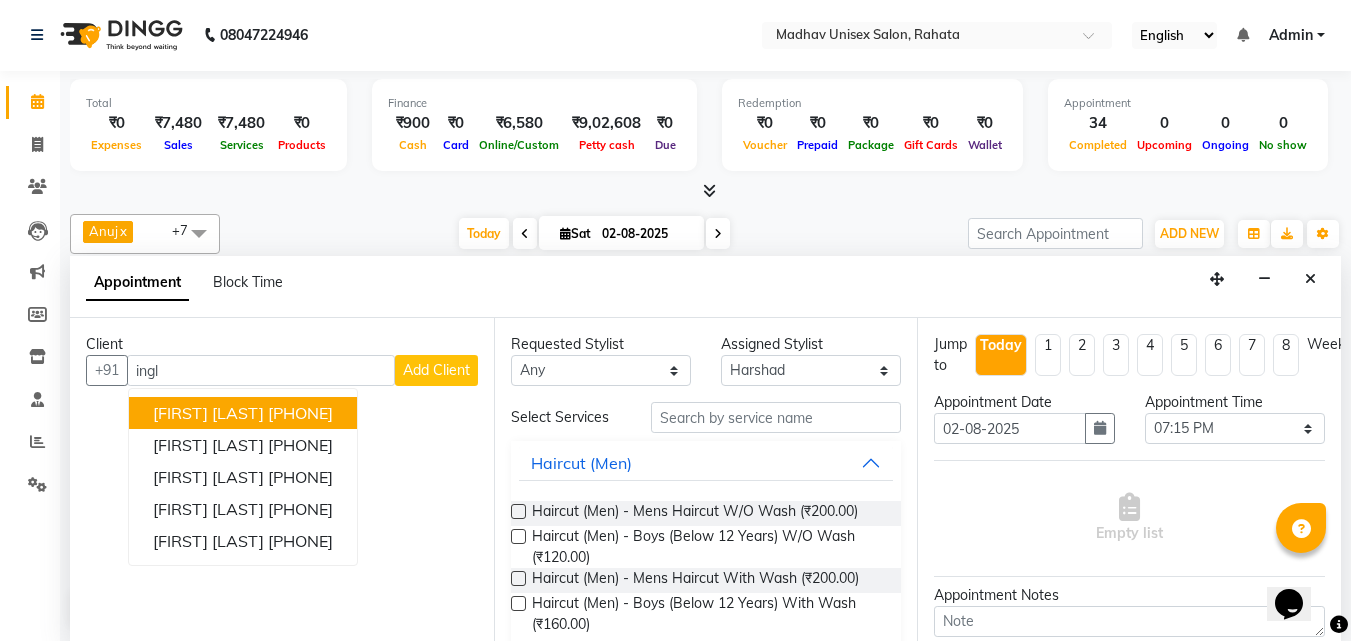 click on "ingl" at bounding box center (261, 370) 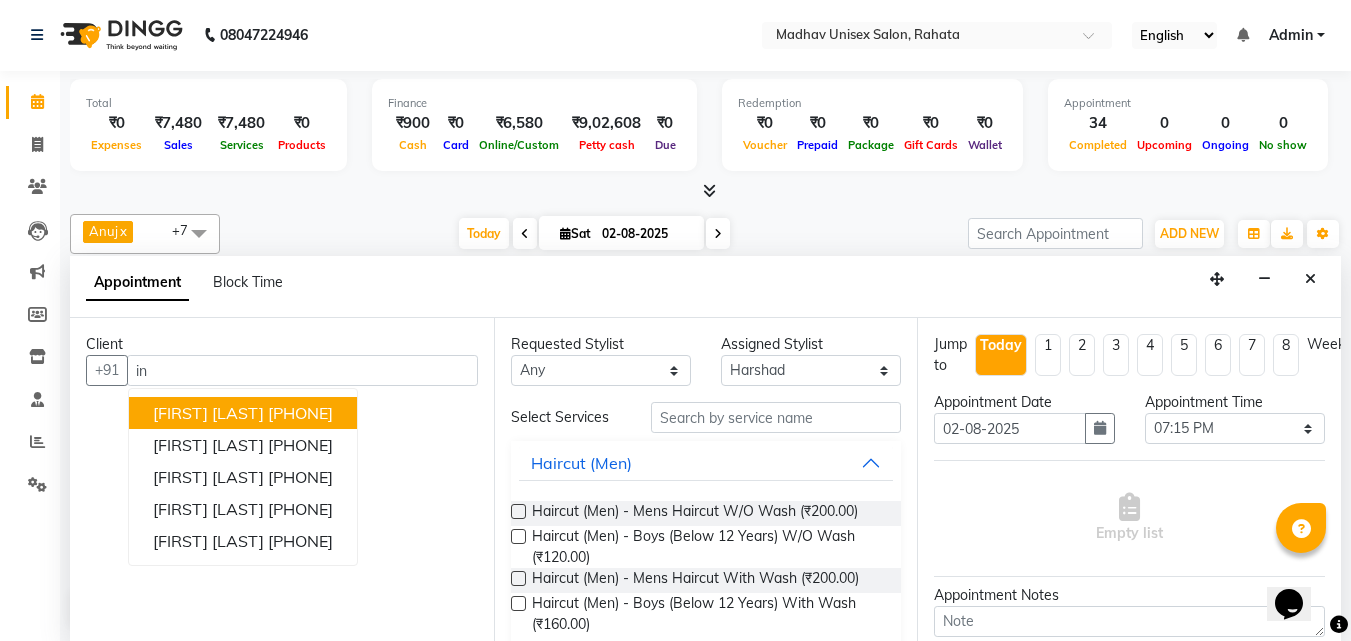 type on "i" 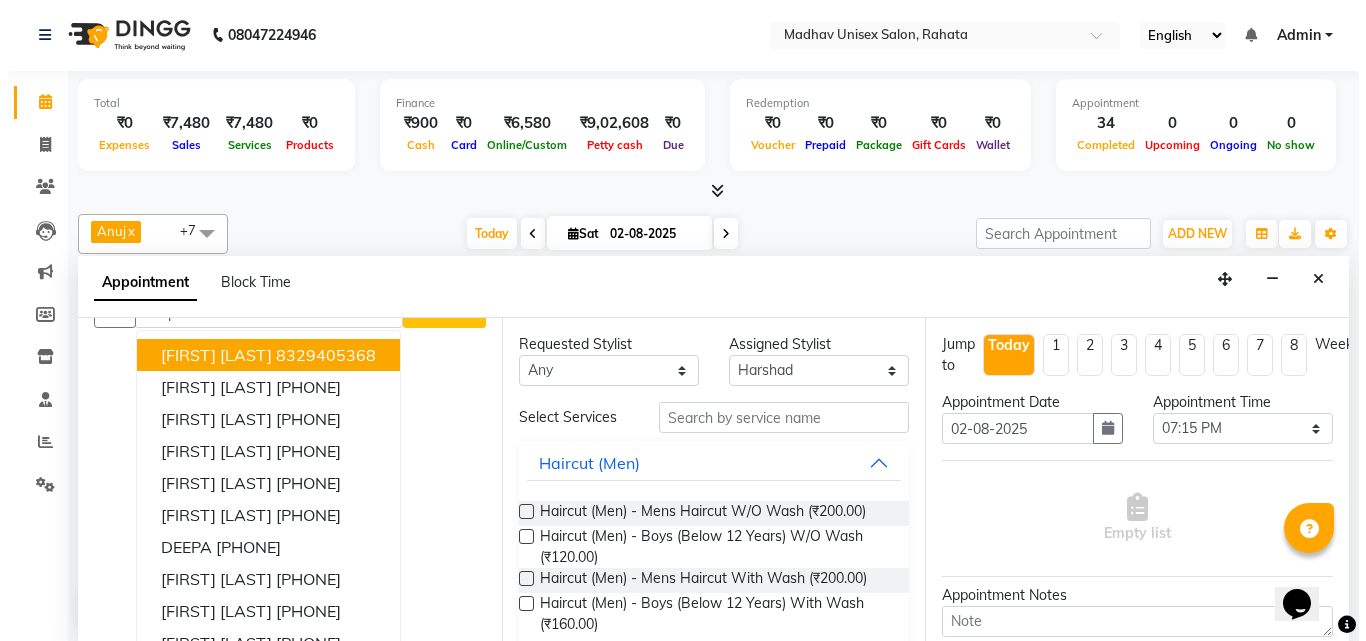 scroll, scrollTop: 0, scrollLeft: 0, axis: both 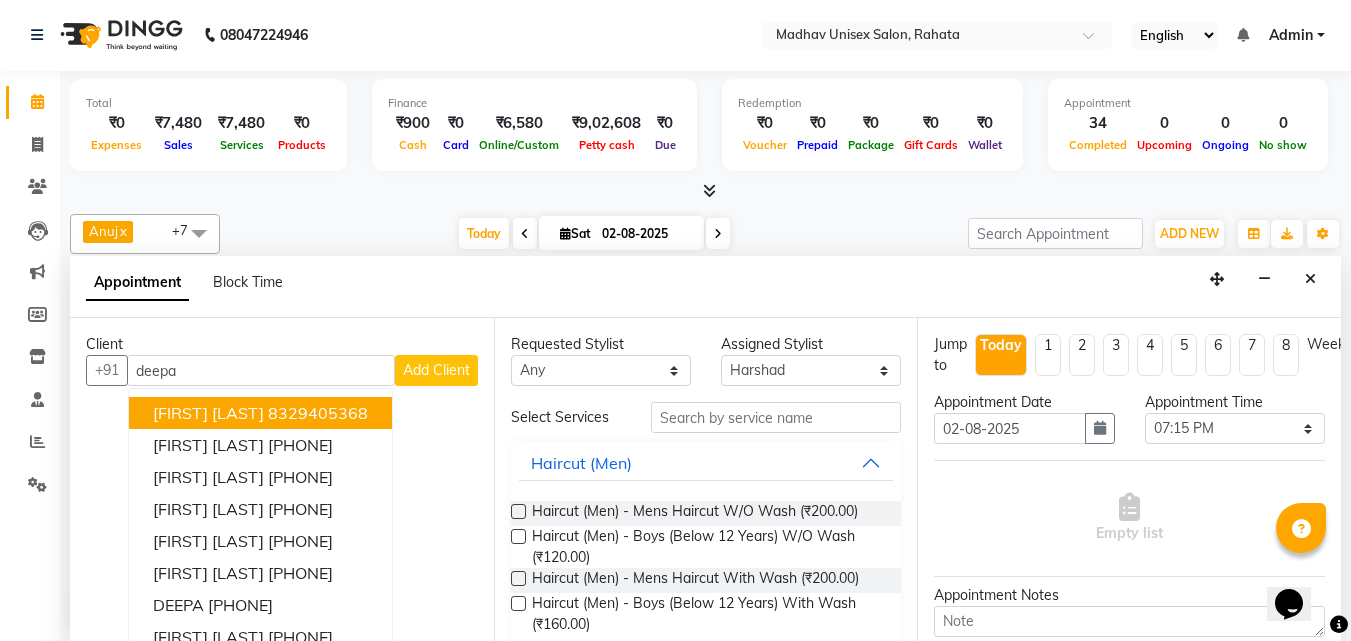 click on "deepa" at bounding box center (261, 370) 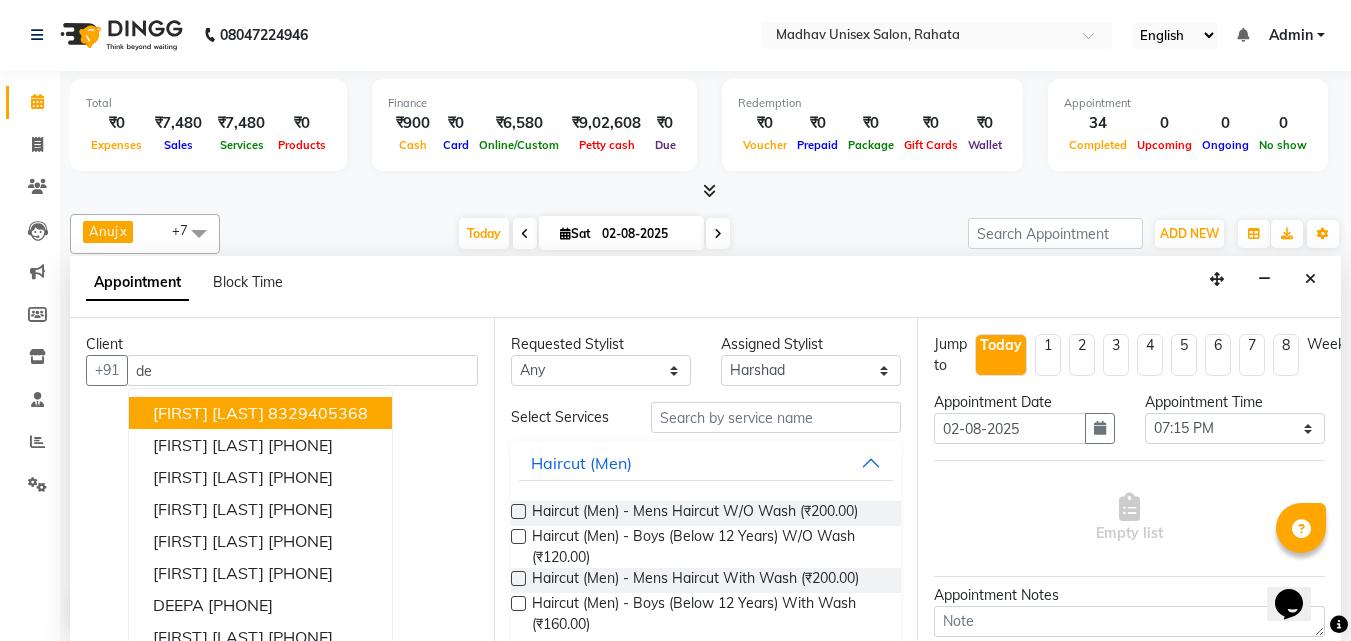 type on "d" 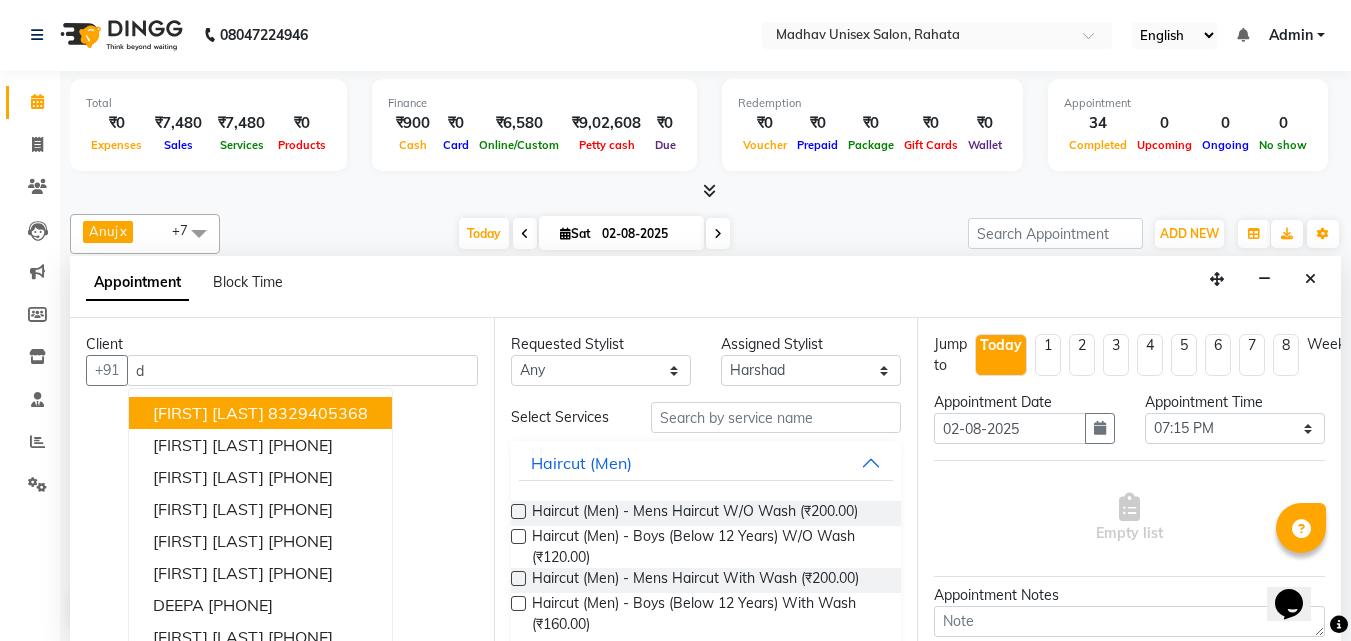 type 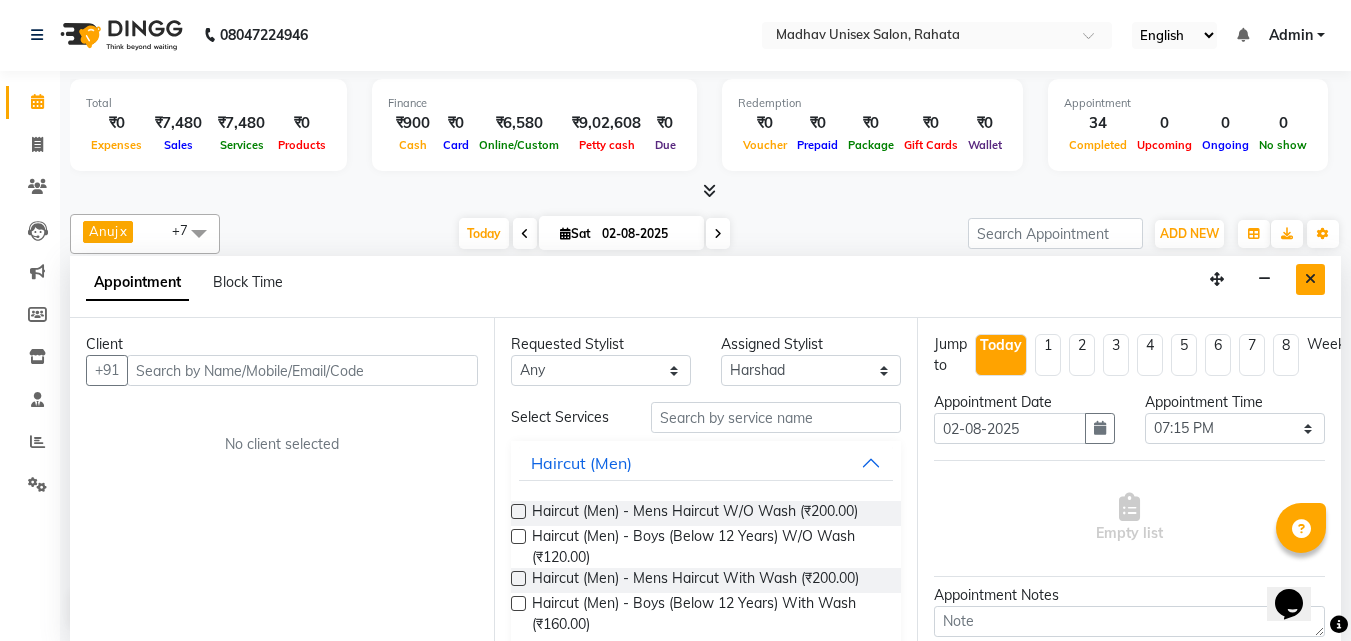 click at bounding box center (1310, 279) 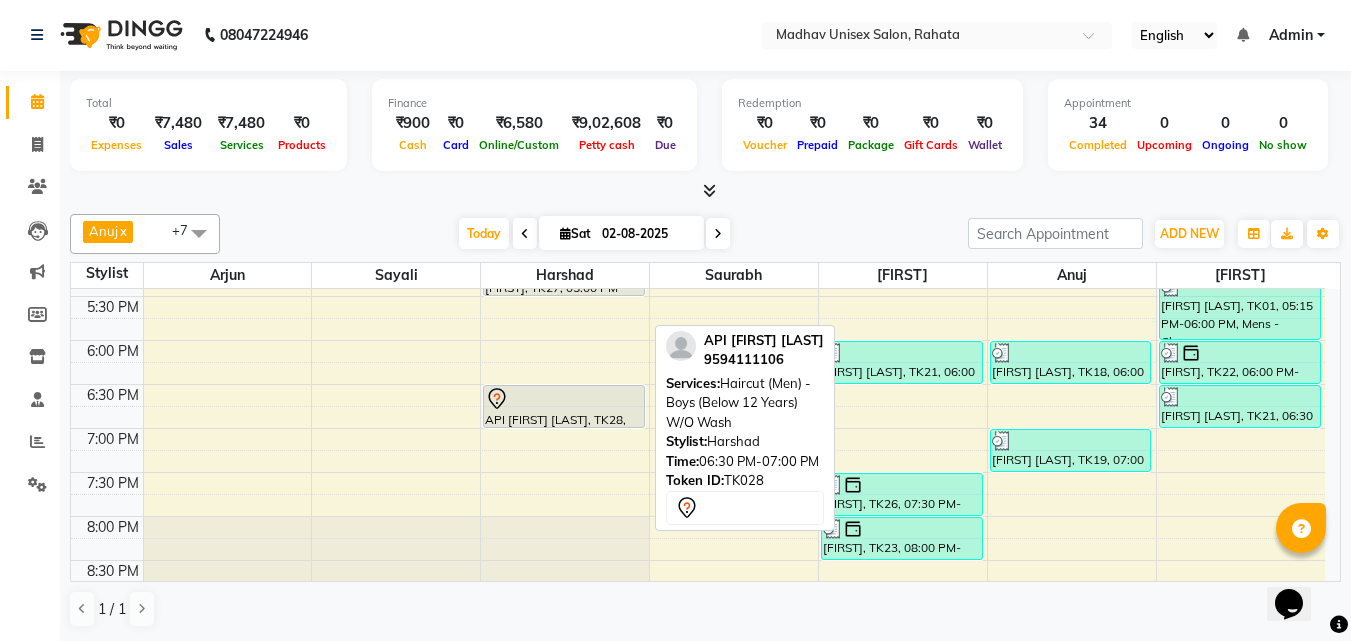 click on "API [FIRST] [LAST], TK28, 06:30 PM-07:00 PM, Haircut (Men)  - Boys (Below 12 Years) W/O Wash" at bounding box center (564, 406) 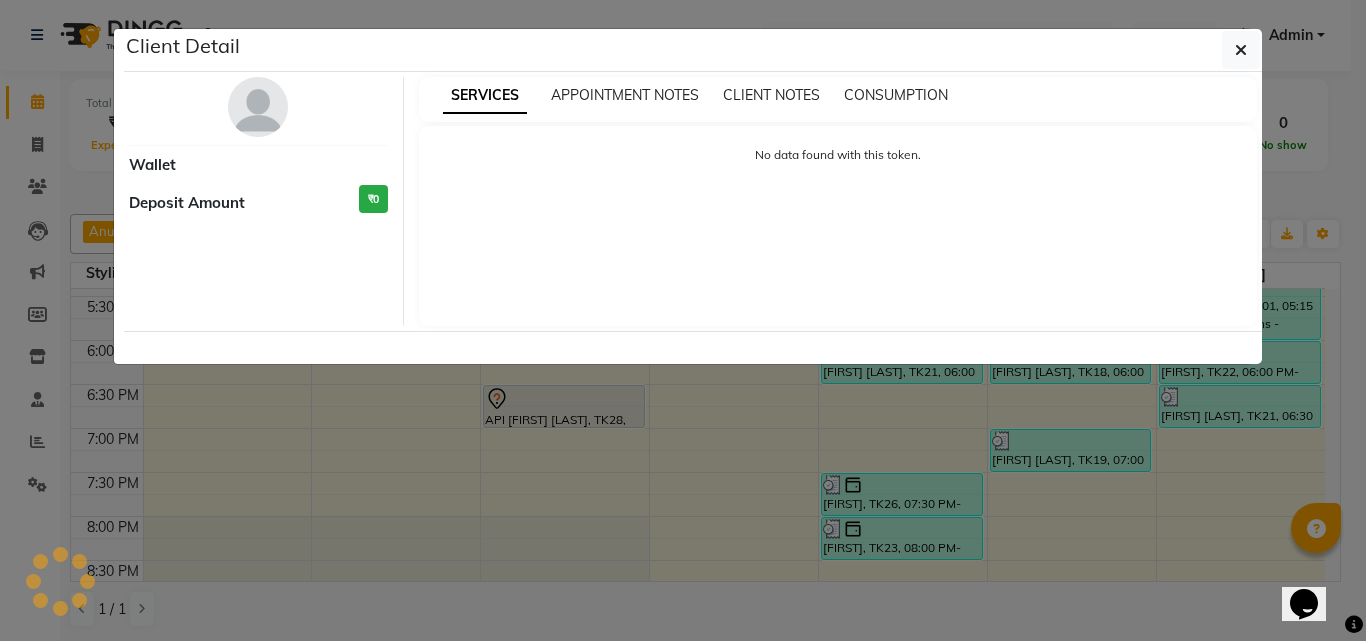 select on "7" 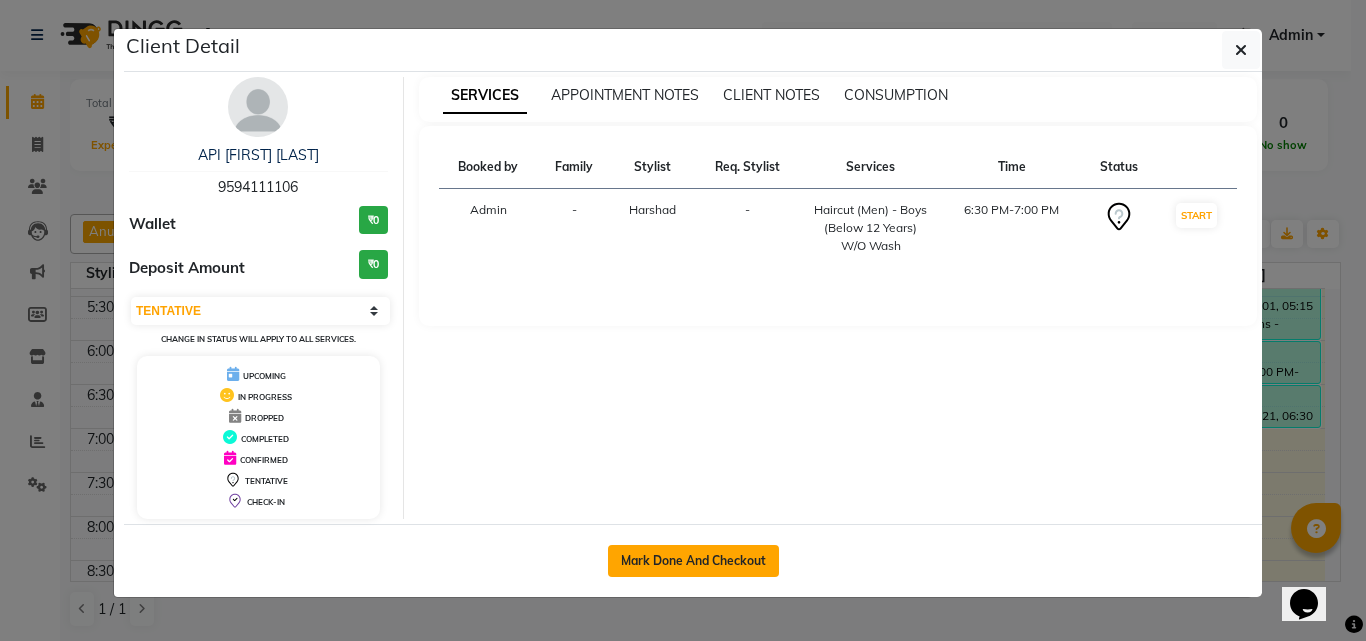 drag, startPoint x: 668, startPoint y: 593, endPoint x: 661, endPoint y: 563, distance: 30.805843 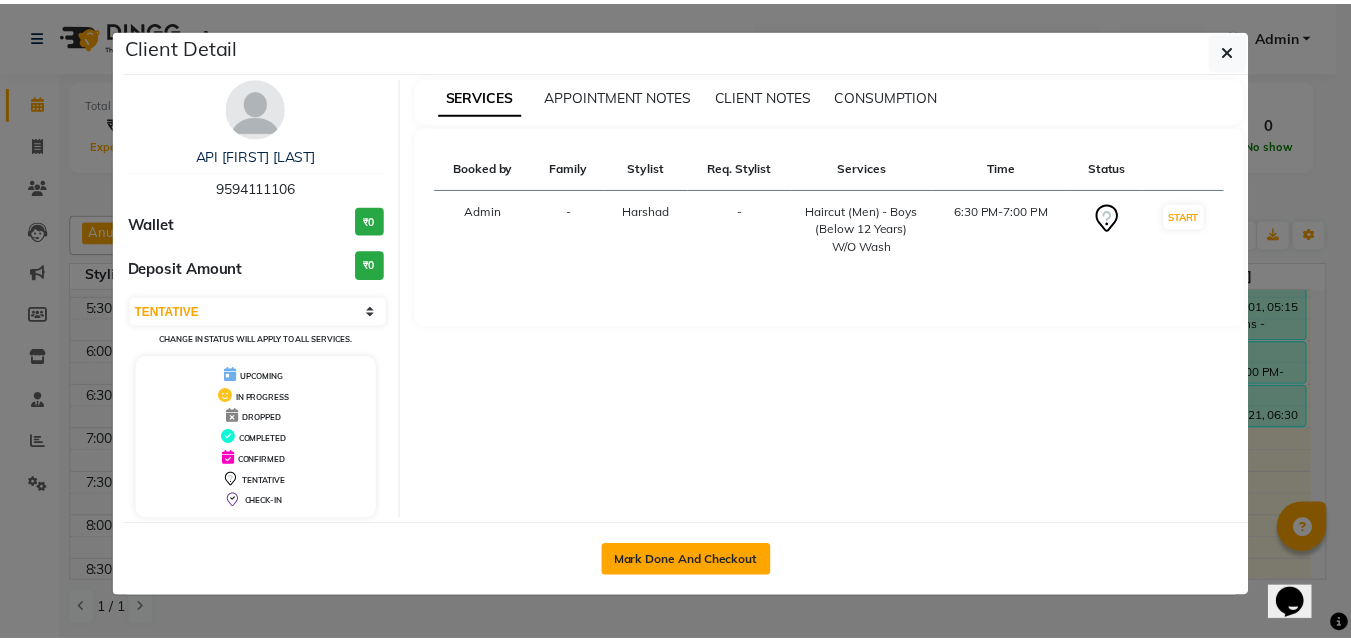 scroll, scrollTop: 0, scrollLeft: 0, axis: both 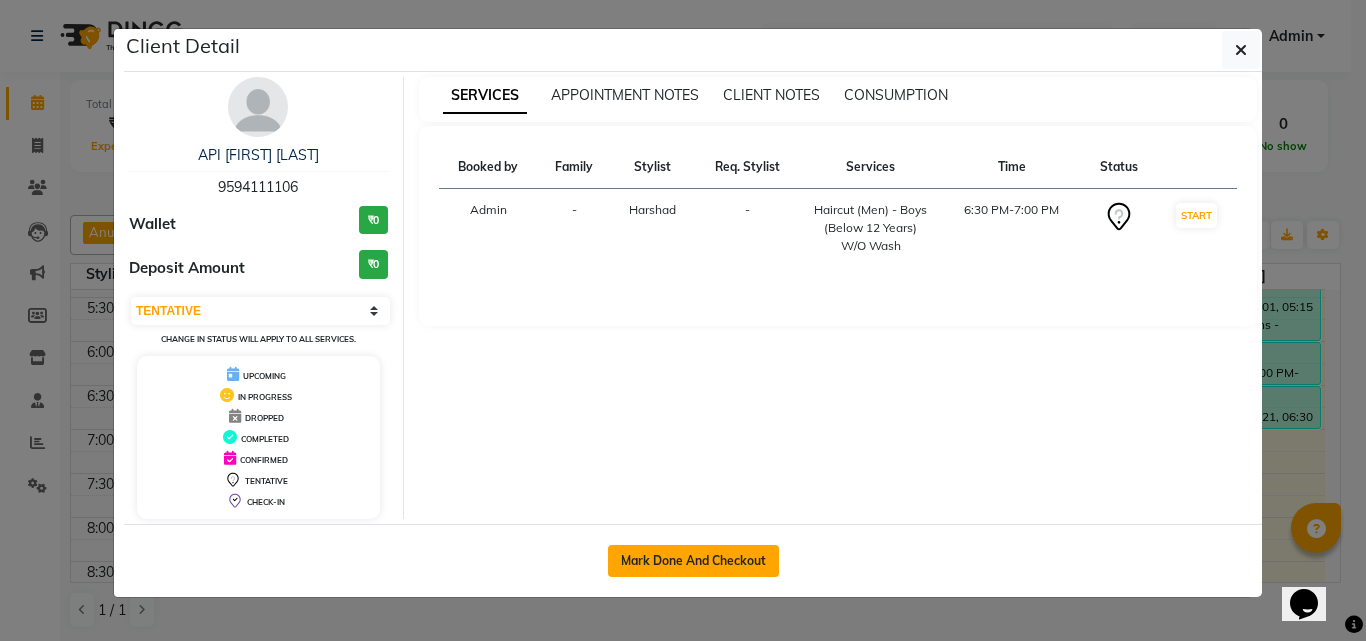 select on "service" 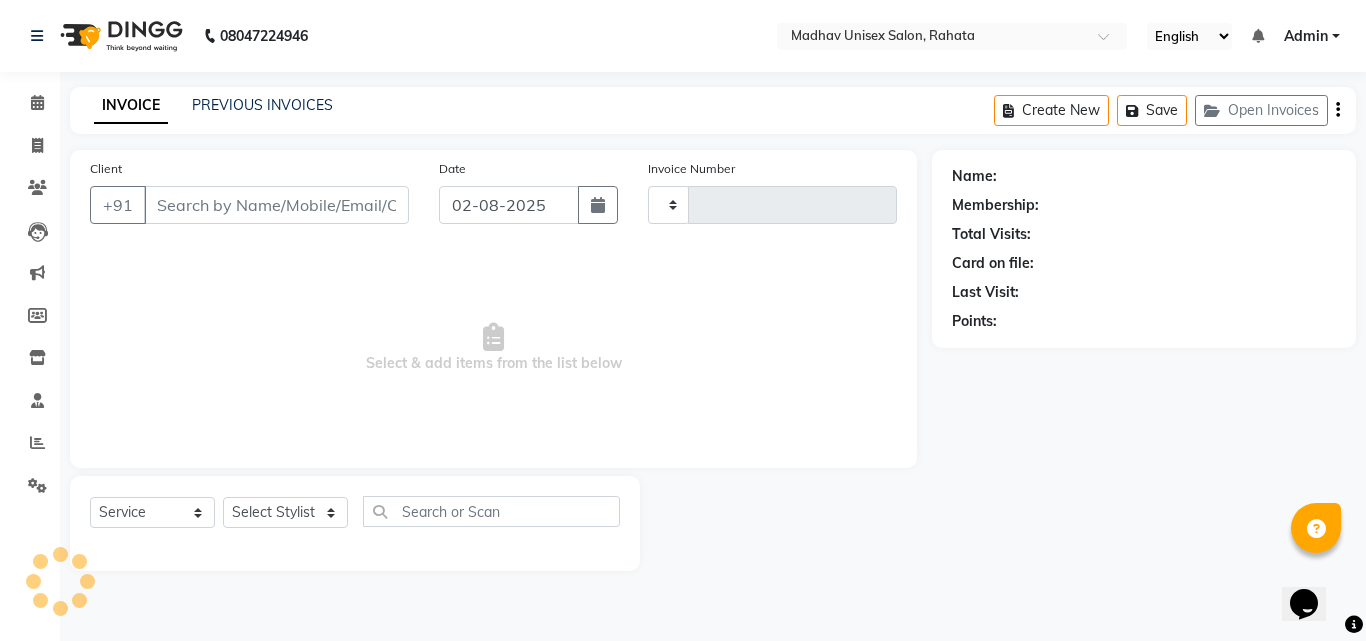 type on "2241" 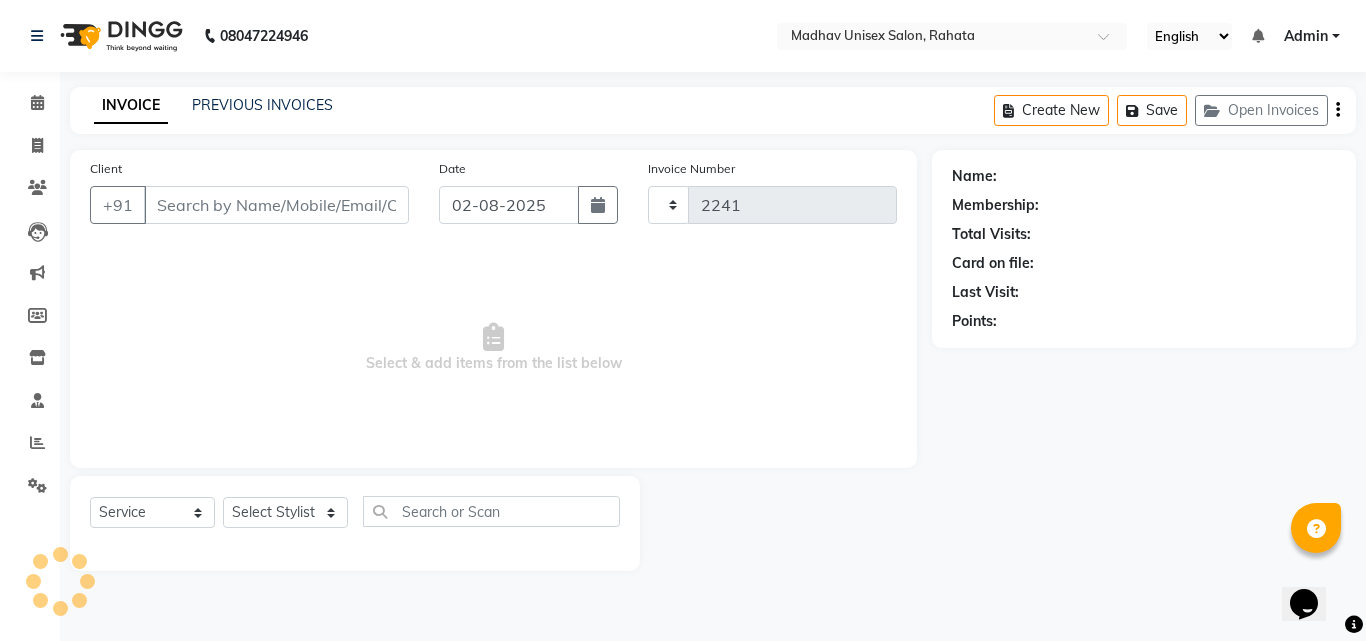 select on "870" 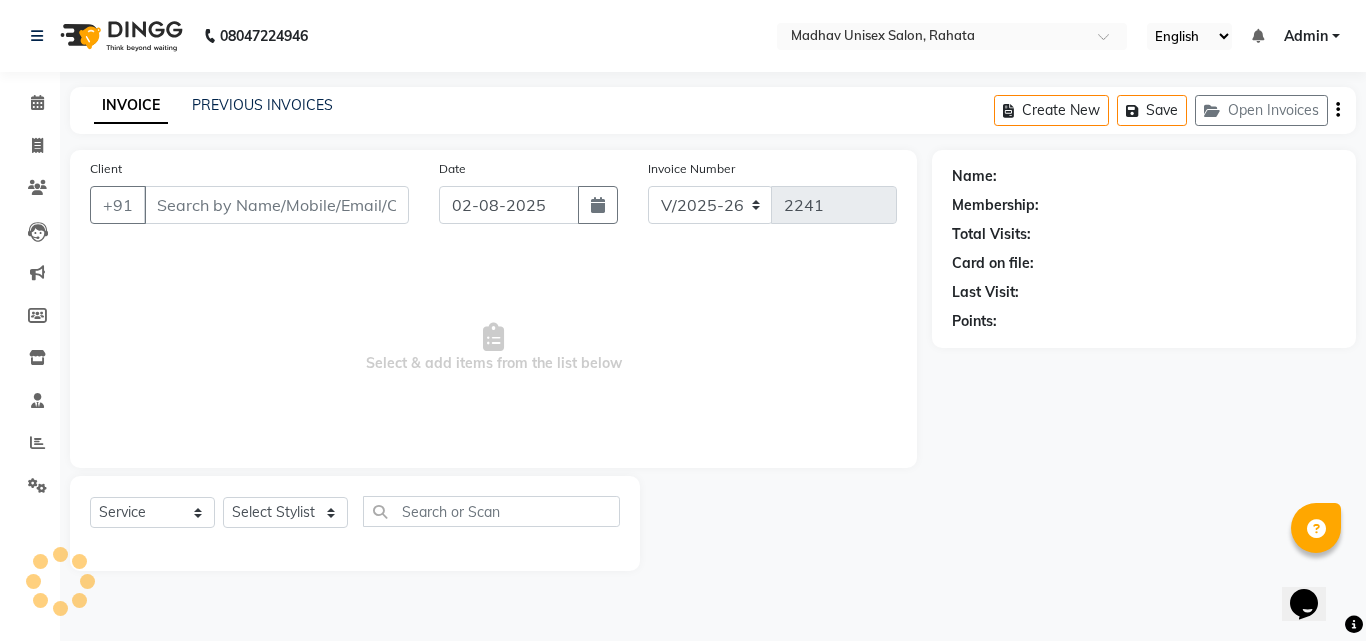 type on "9594111106" 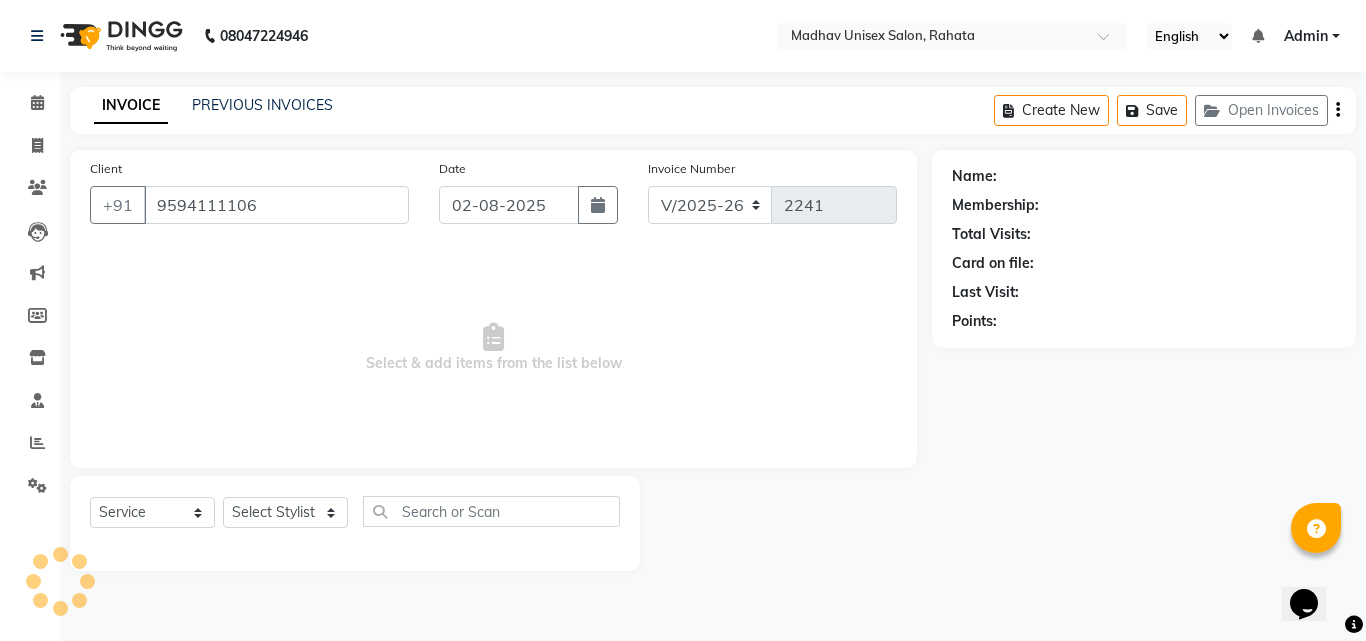 select on "14048" 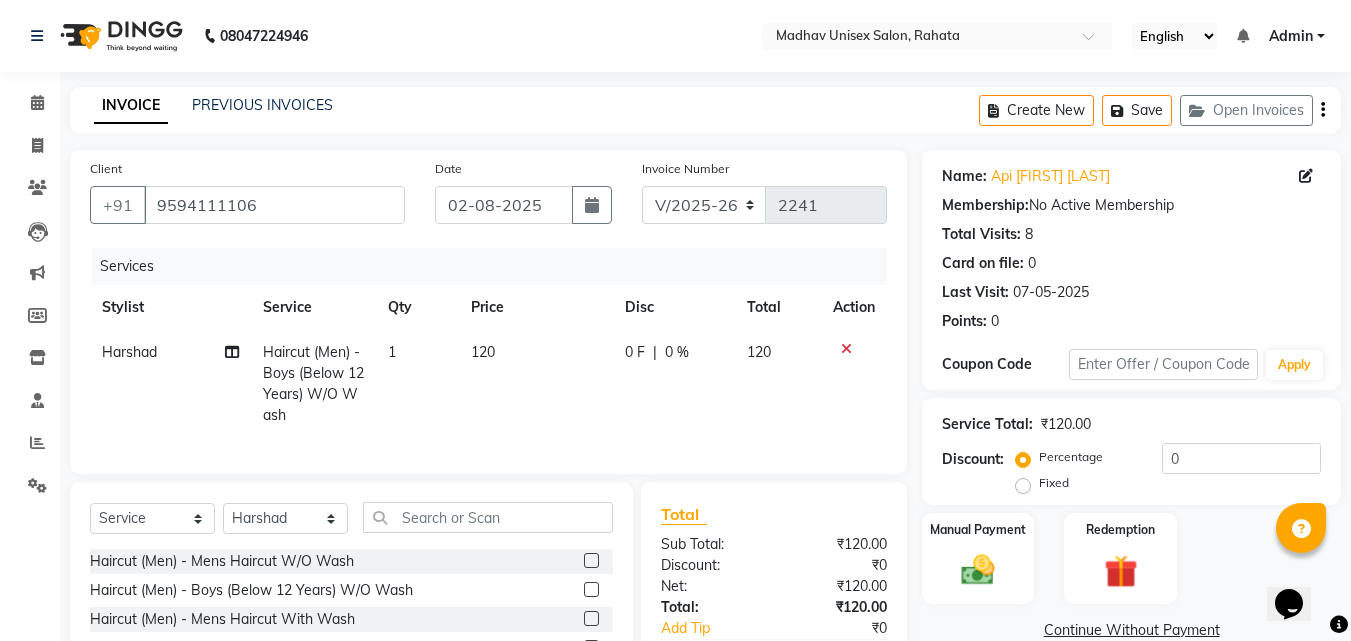 click on "120" 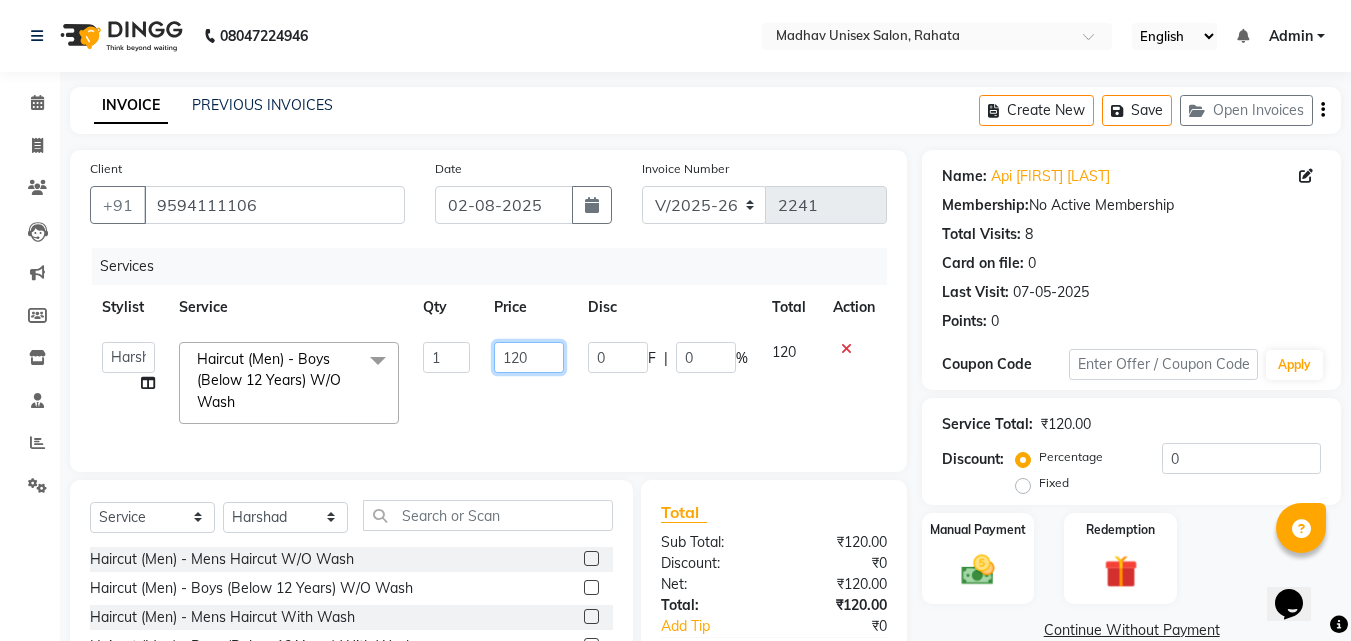 click on "120" 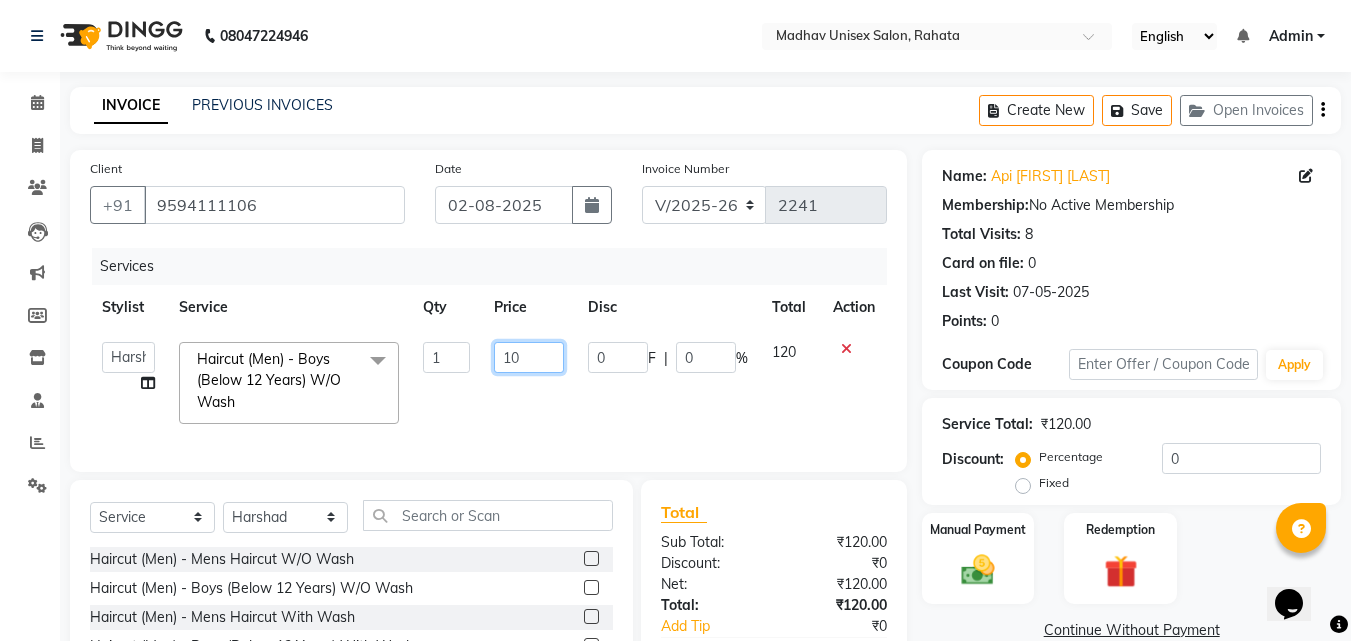 type on "100" 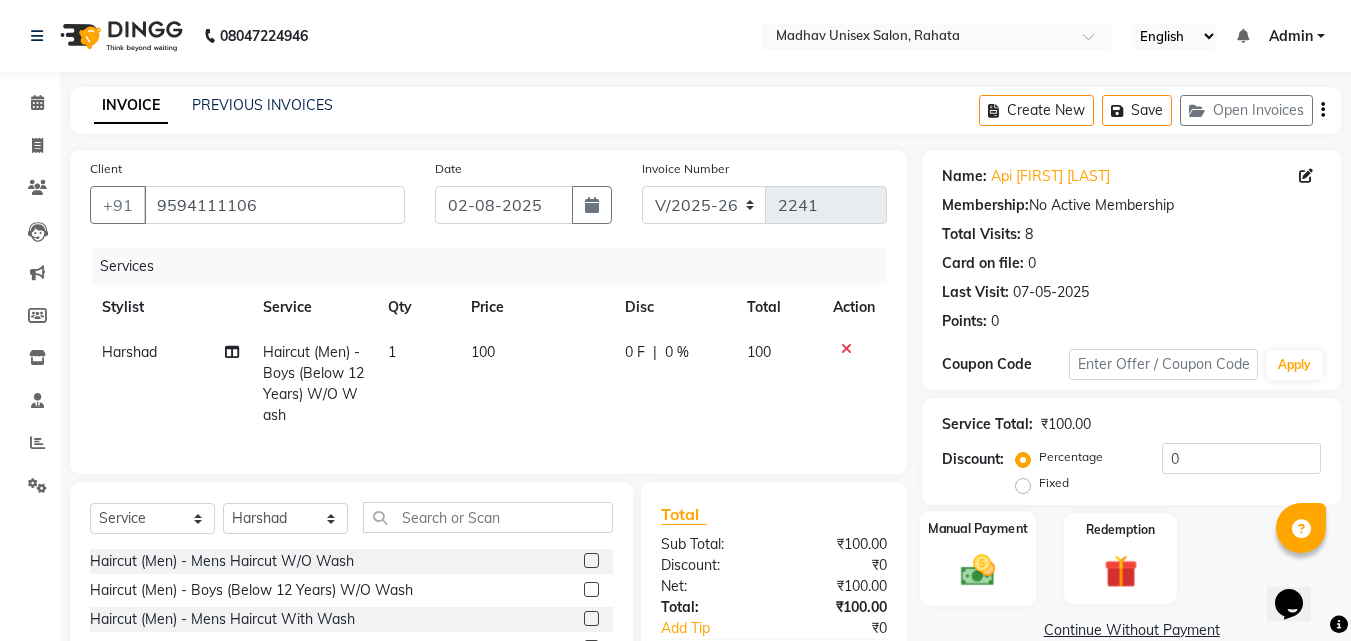 click on "Manual Payment" 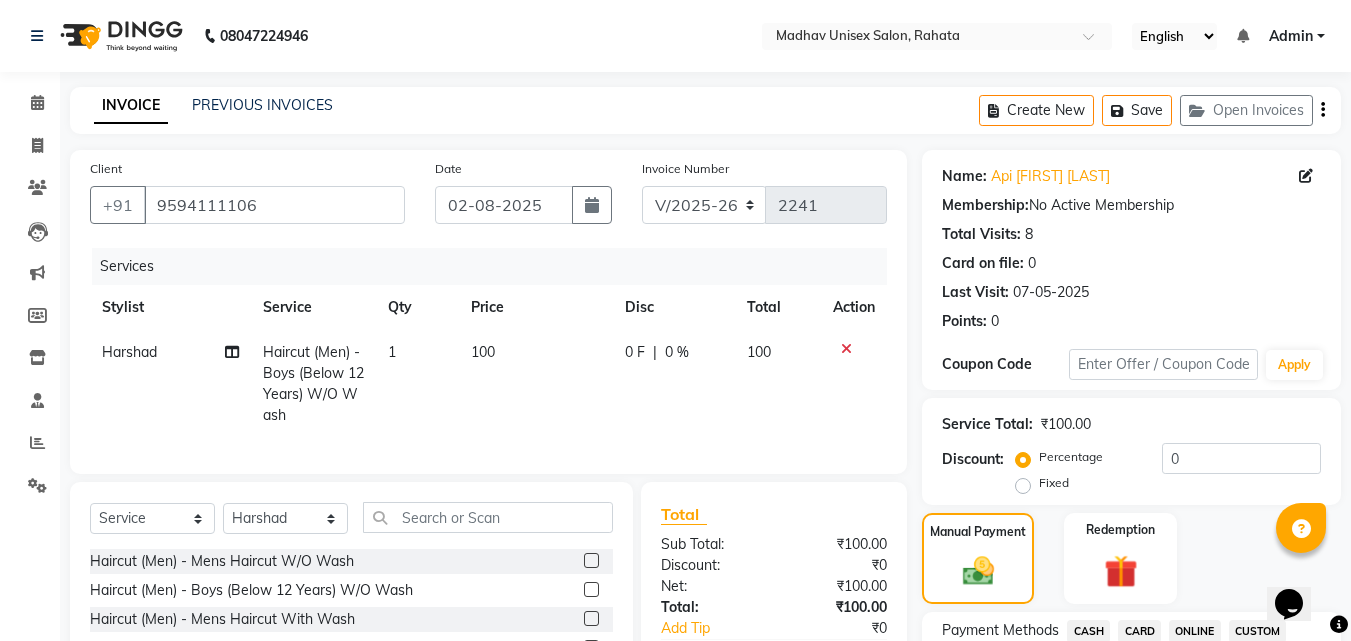 scroll, scrollTop: 245, scrollLeft: 0, axis: vertical 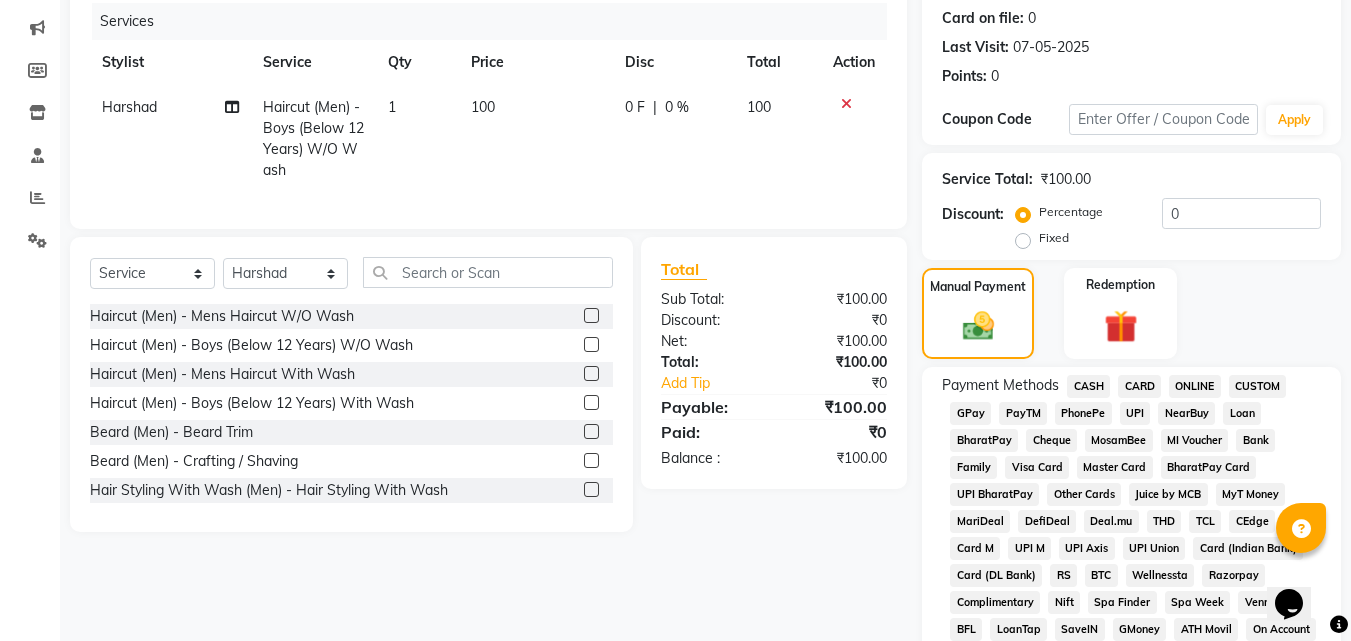 click on "PhonePe" 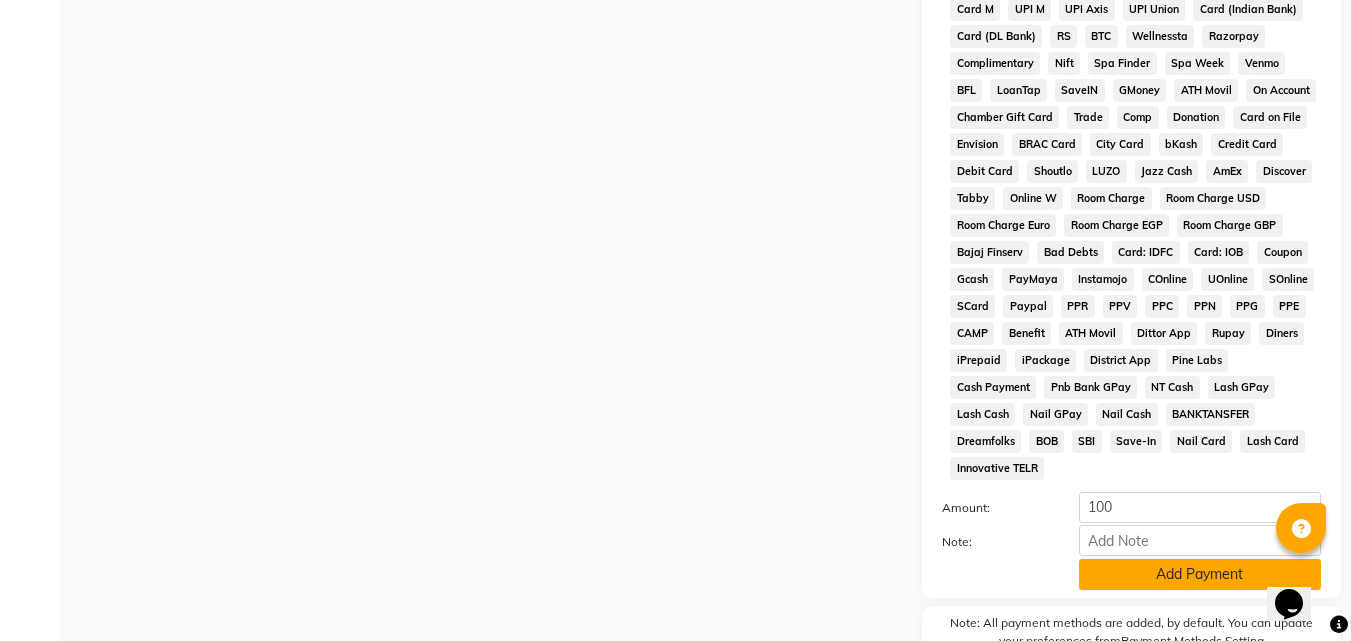 click on "Add Payment" 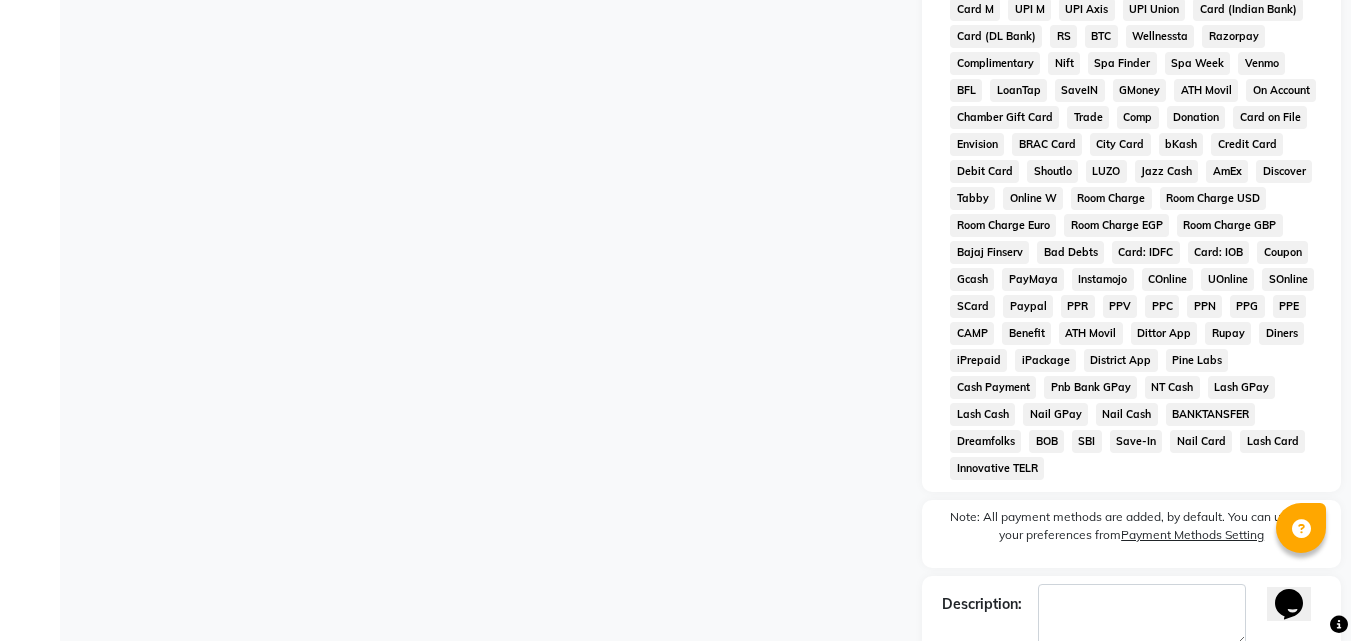 scroll, scrollTop: 868, scrollLeft: 0, axis: vertical 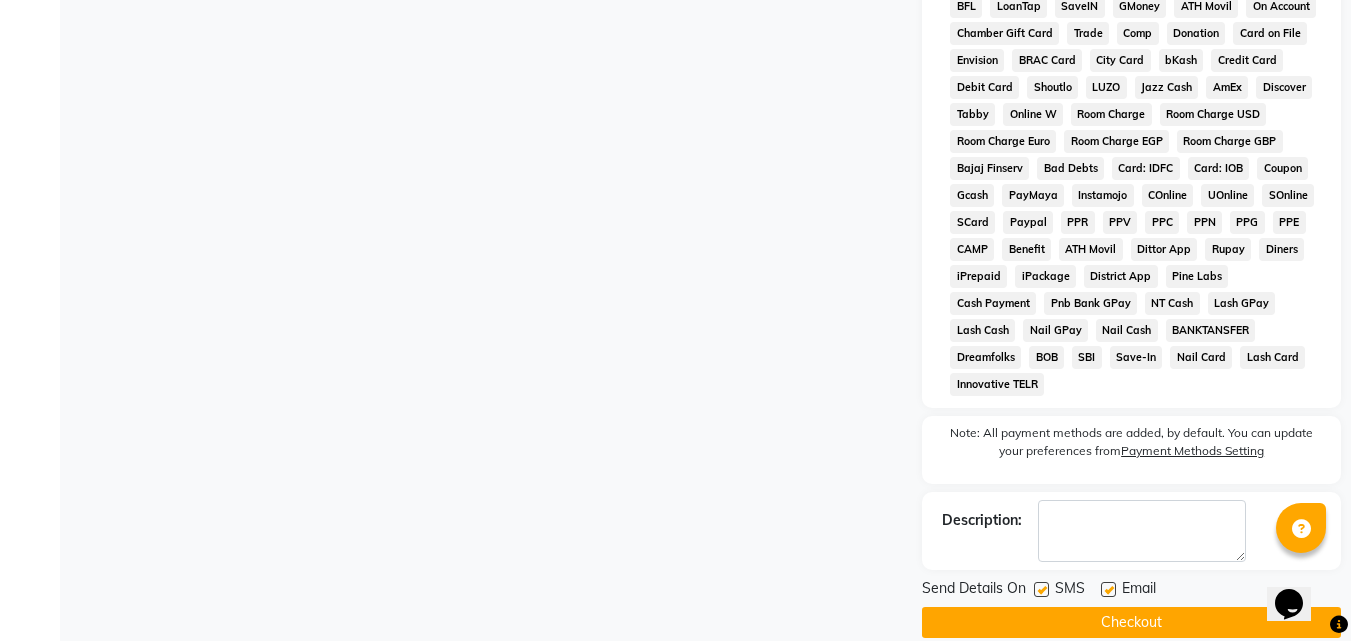 click on "Checkout" 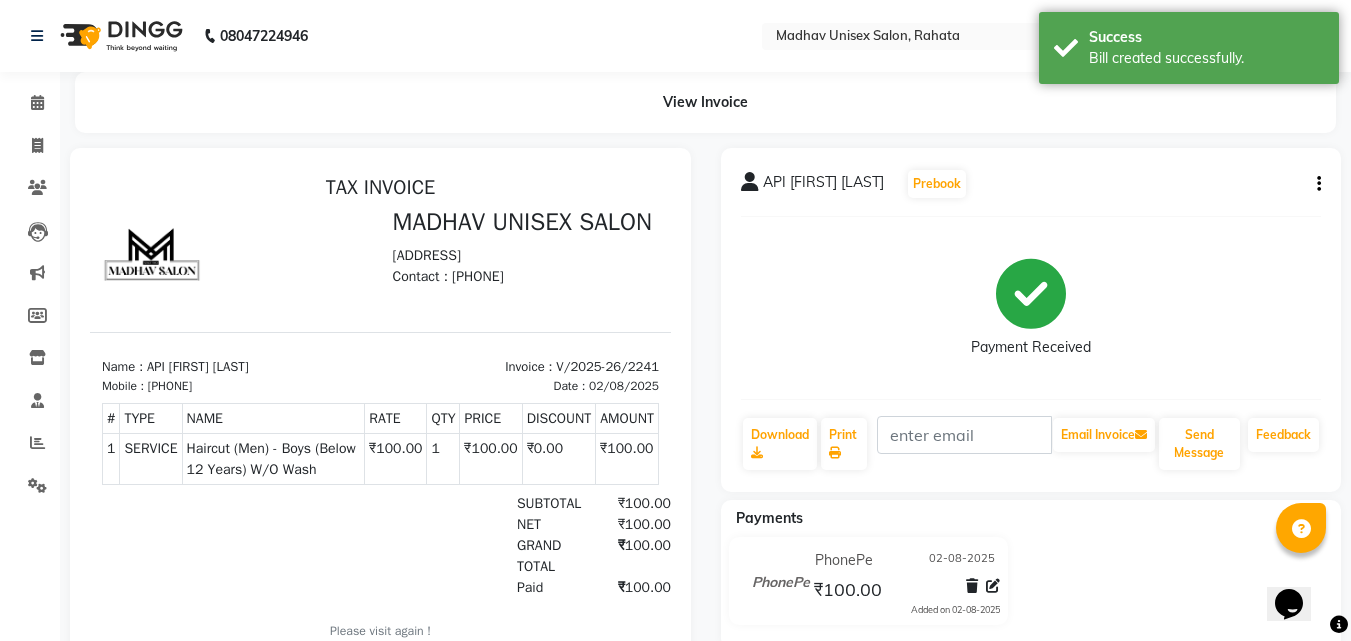 scroll, scrollTop: 0, scrollLeft: 0, axis: both 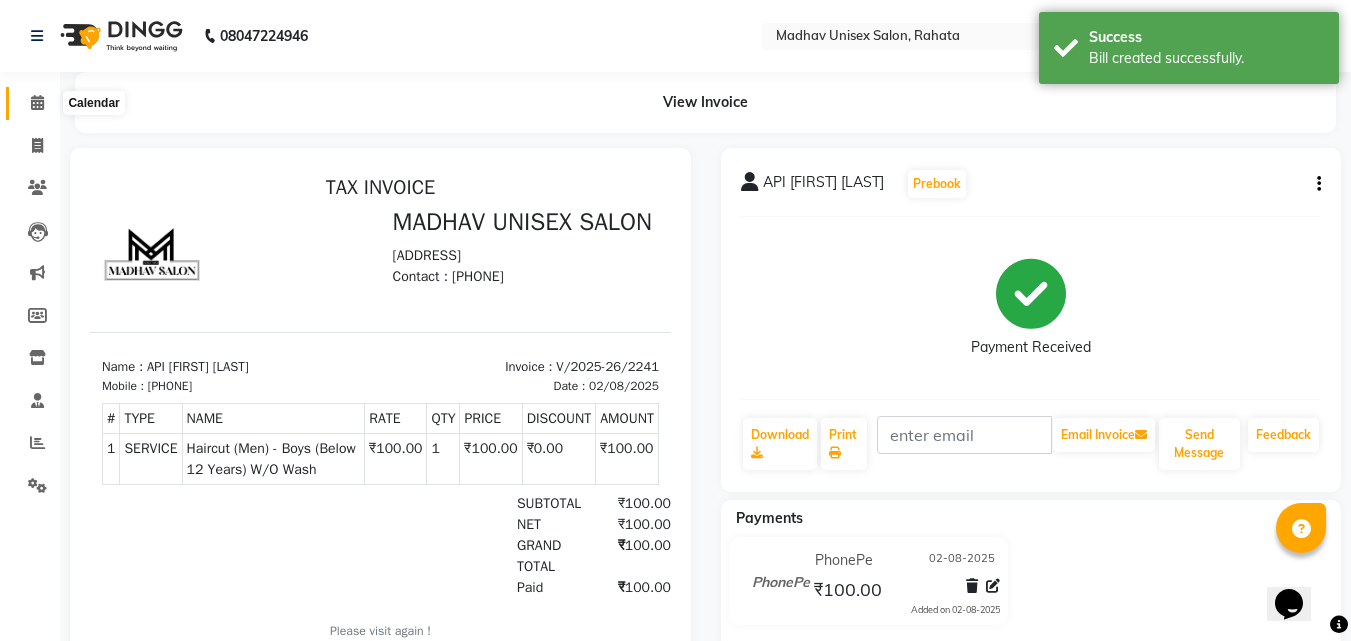 click 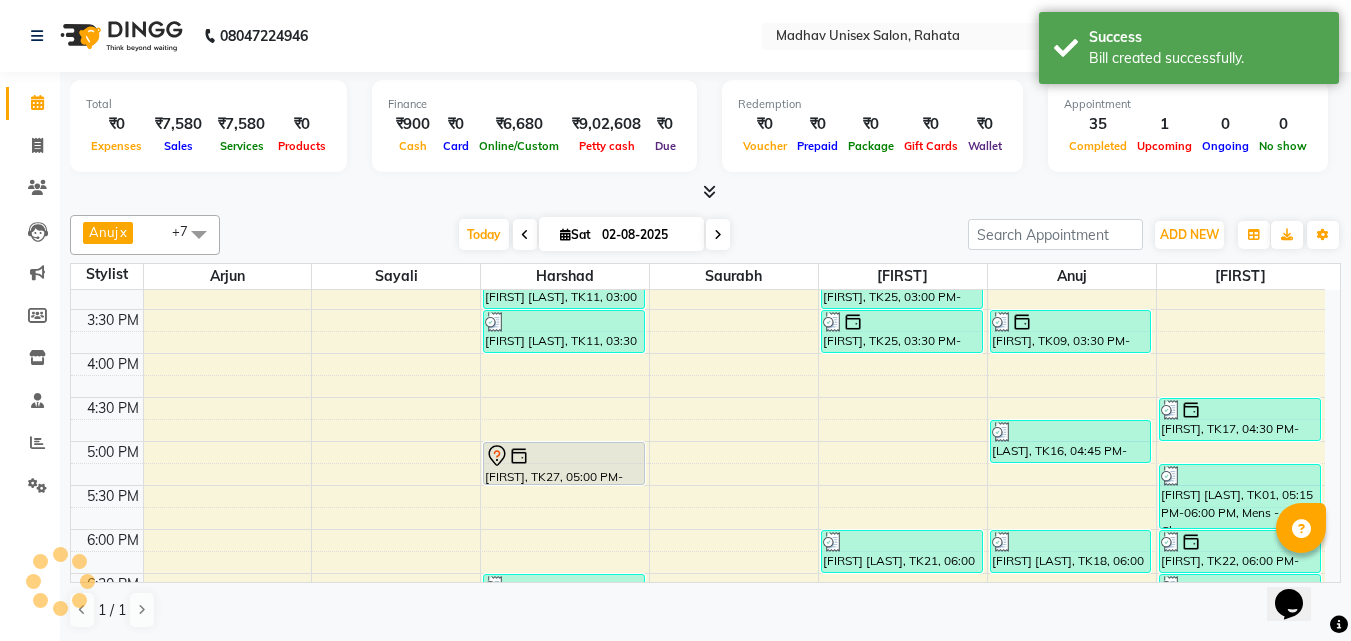 scroll, scrollTop: 817, scrollLeft: 0, axis: vertical 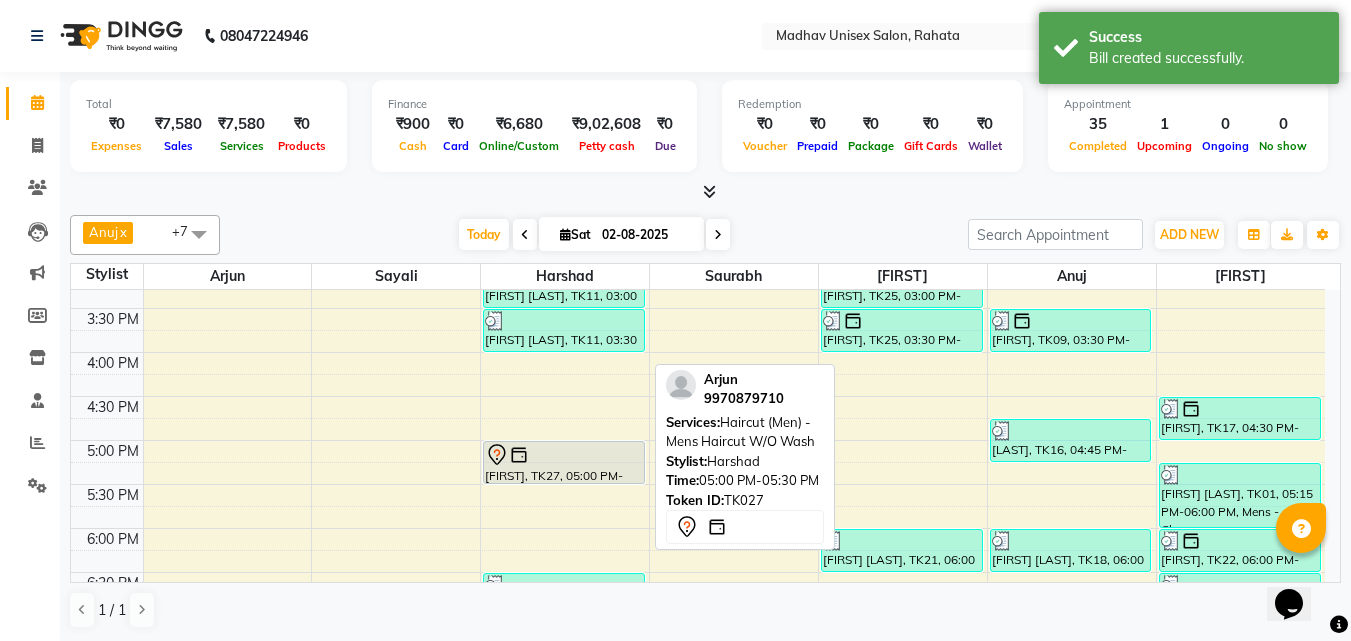 click at bounding box center [519, 455] 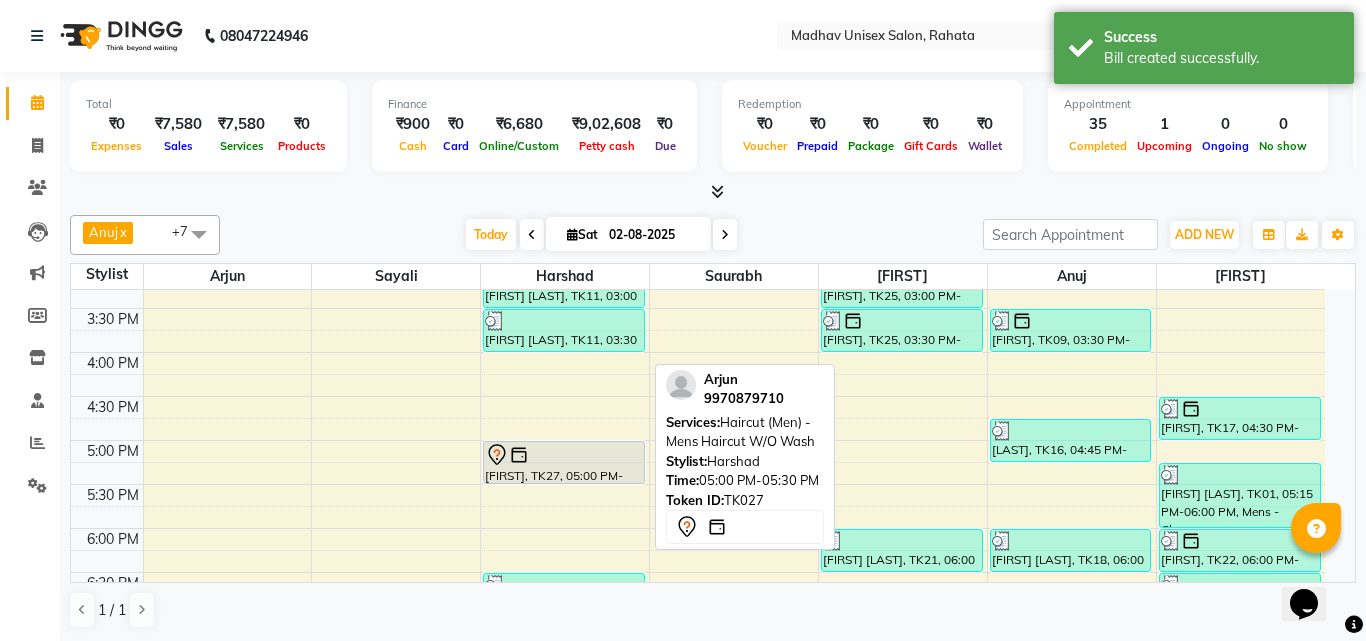 select on "7" 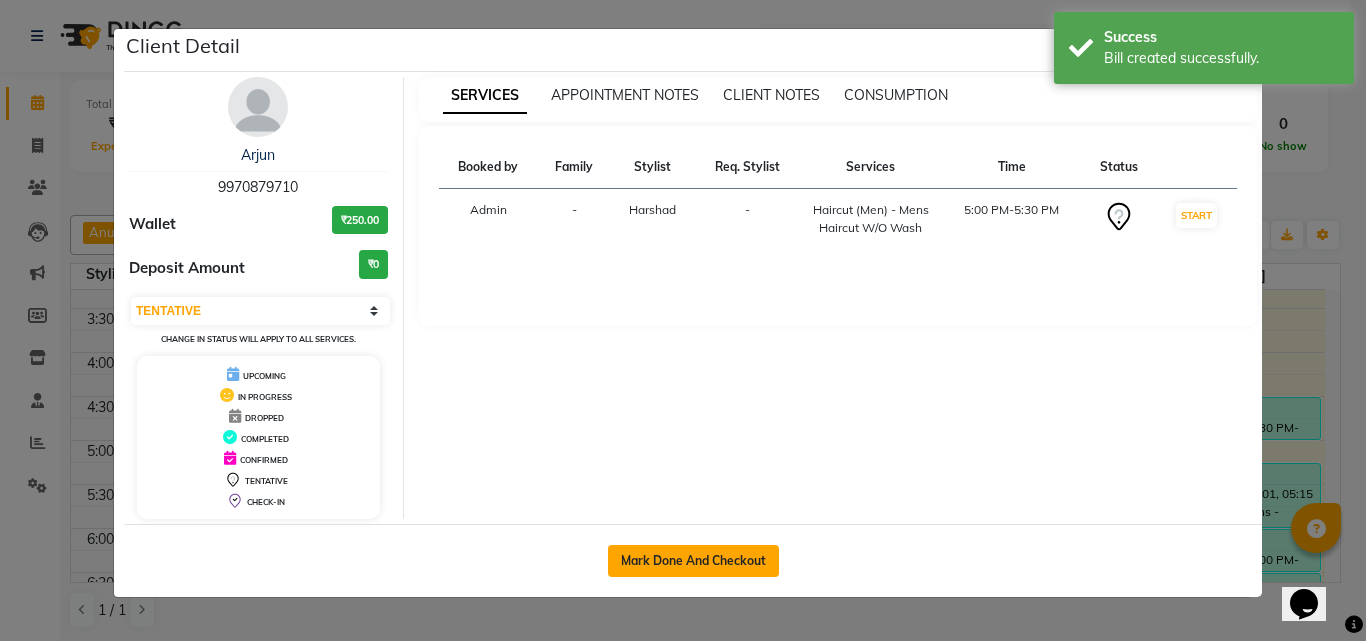 click on "Mark Done And Checkout" 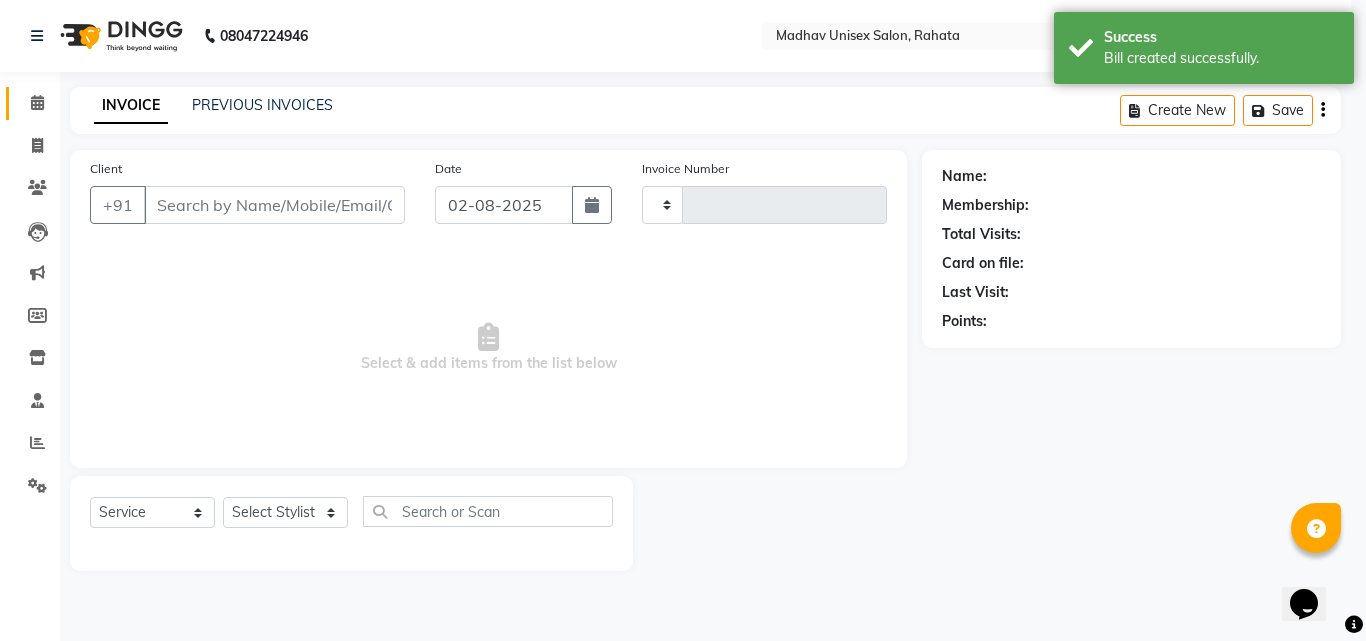 type on "2242" 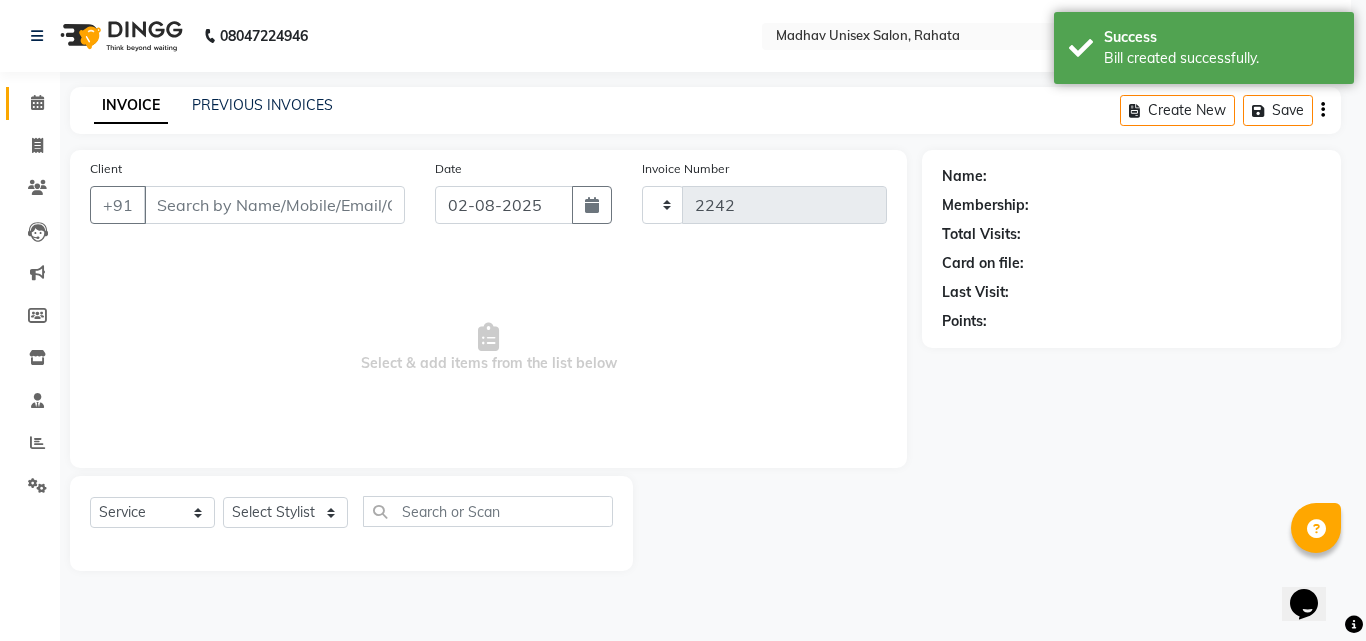 select on "870" 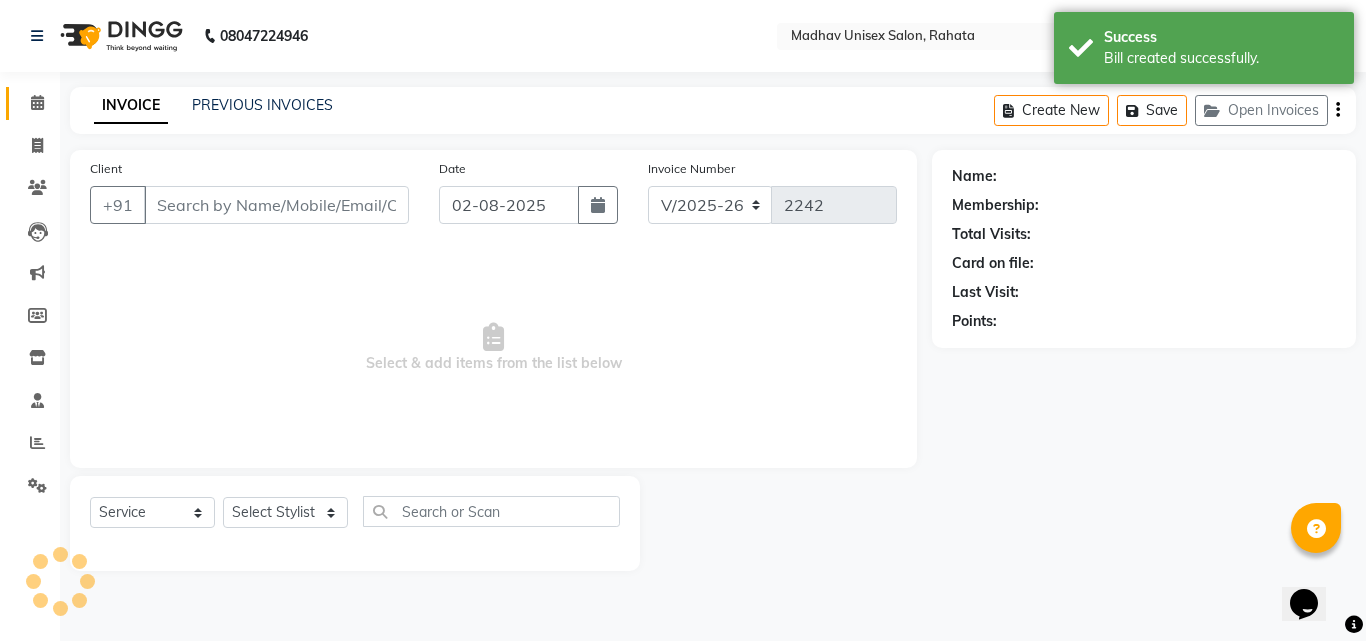 type on "9970879710" 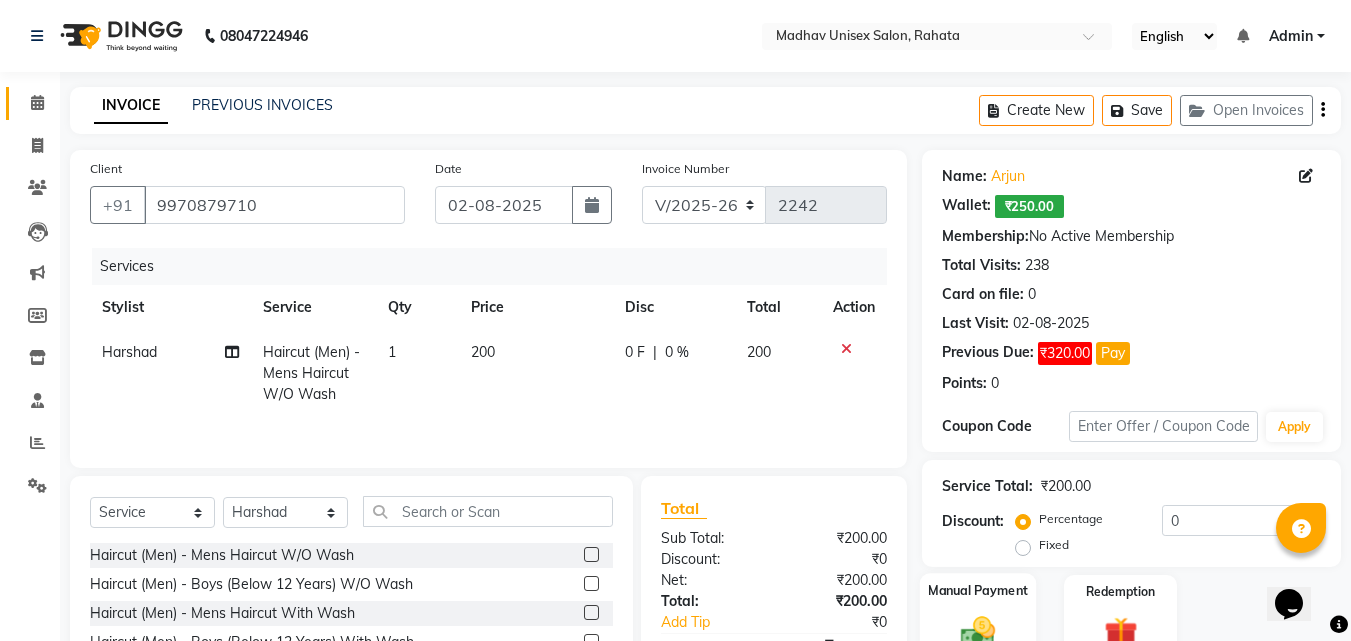 scroll, scrollTop: 24, scrollLeft: 0, axis: vertical 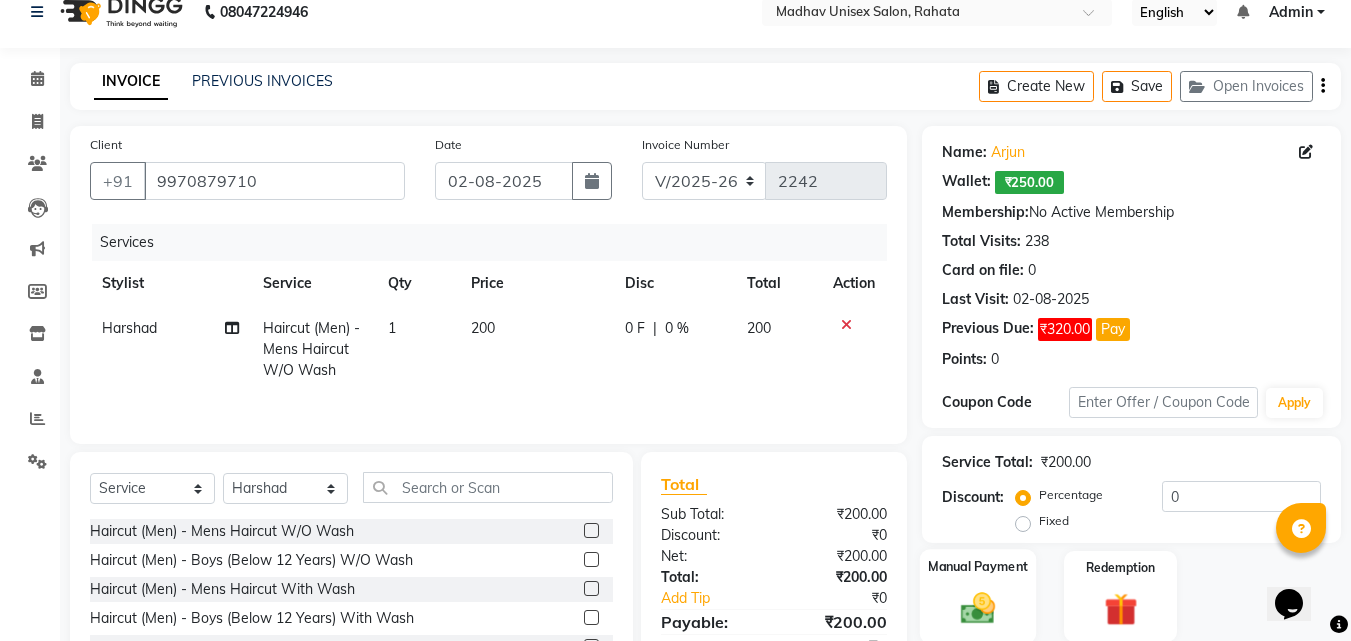 click on "Manual Payment" 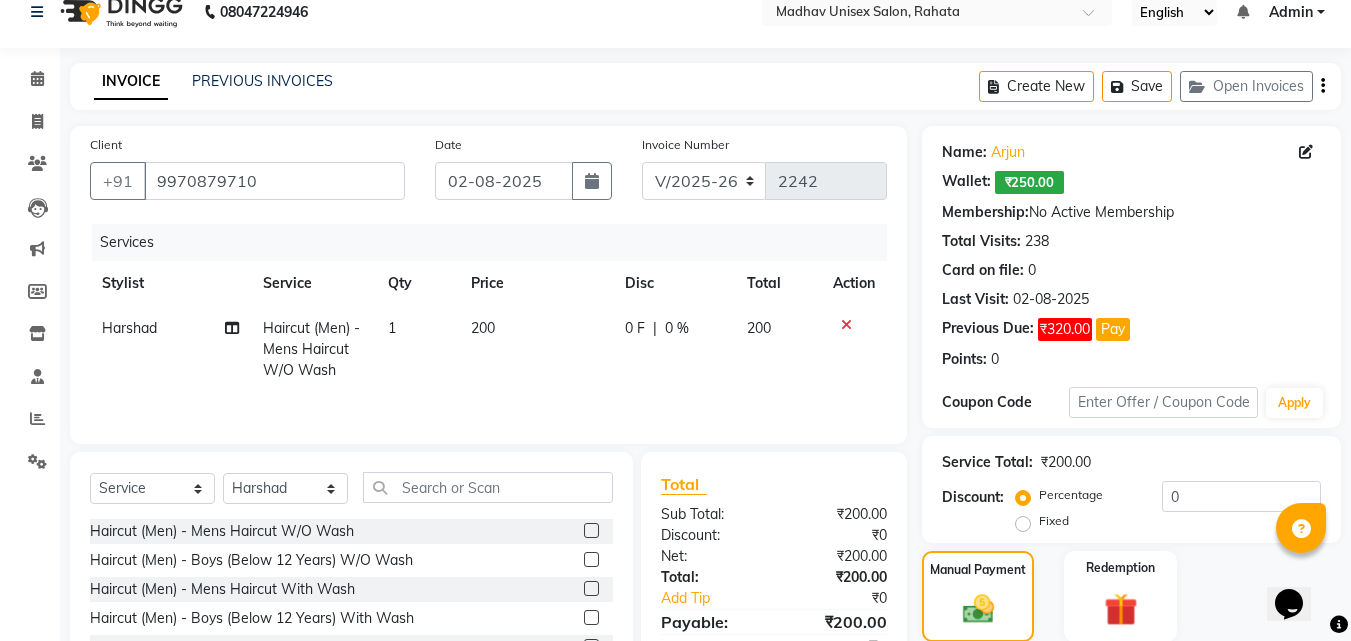 scroll, scrollTop: 210, scrollLeft: 0, axis: vertical 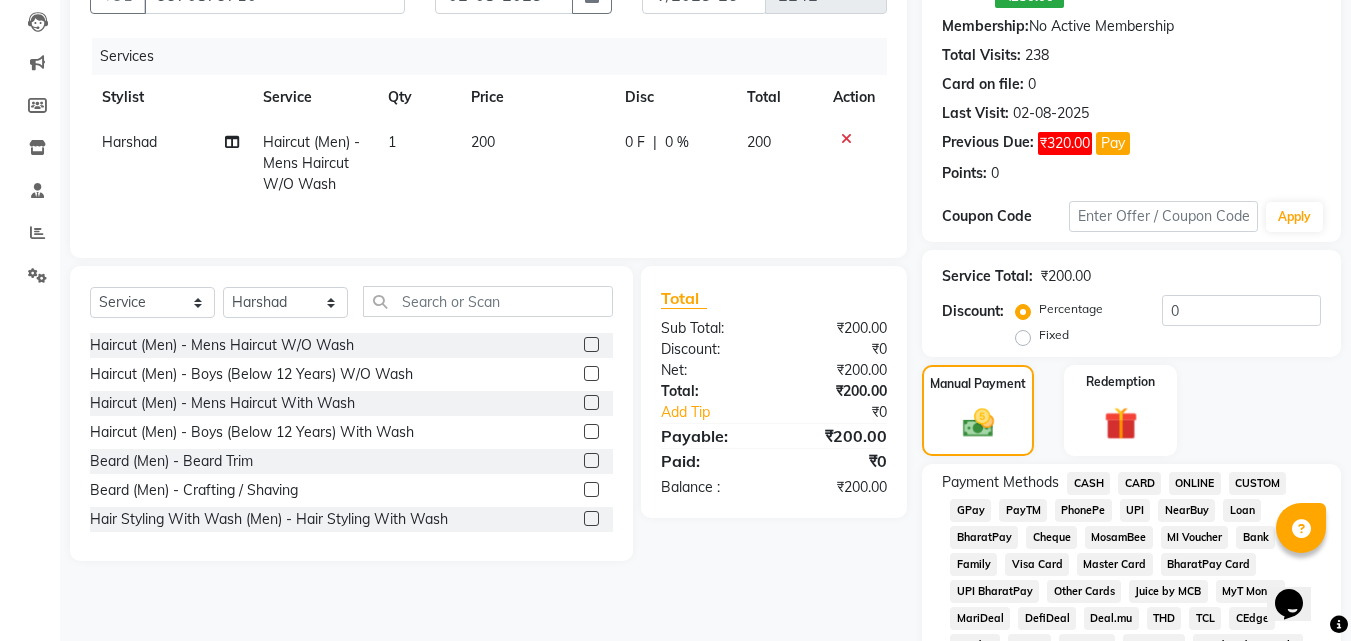 click on "PhonePe" 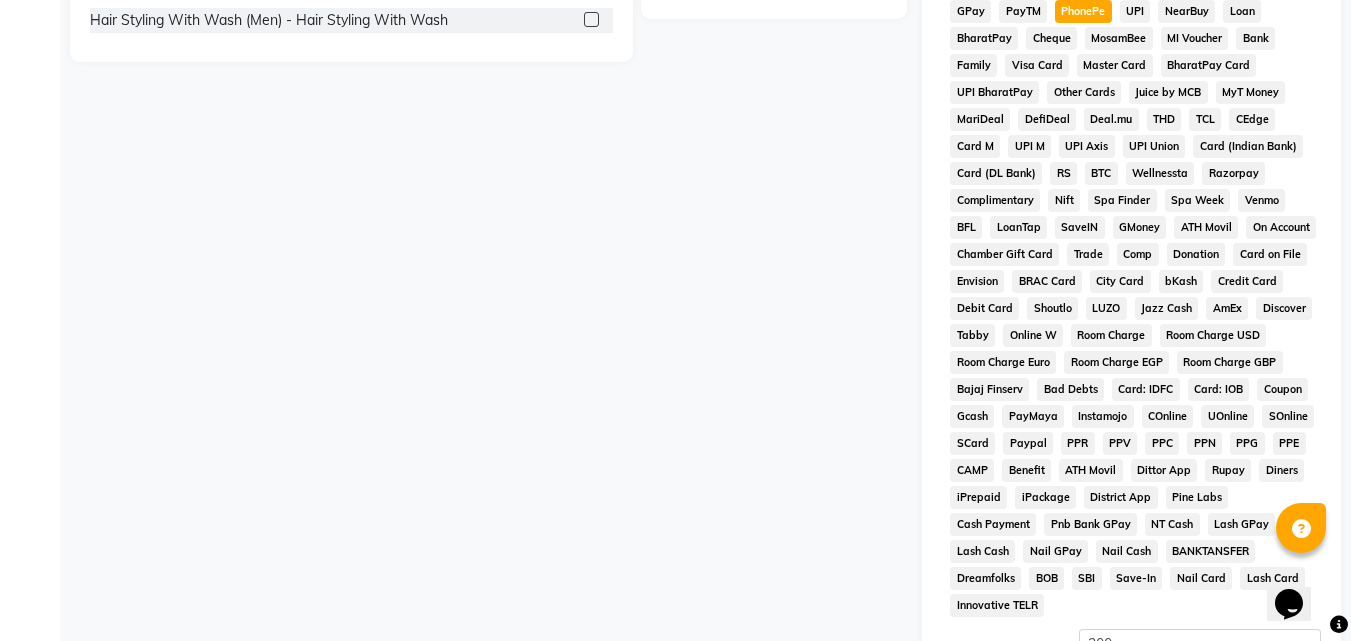 scroll, scrollTop: 866, scrollLeft: 0, axis: vertical 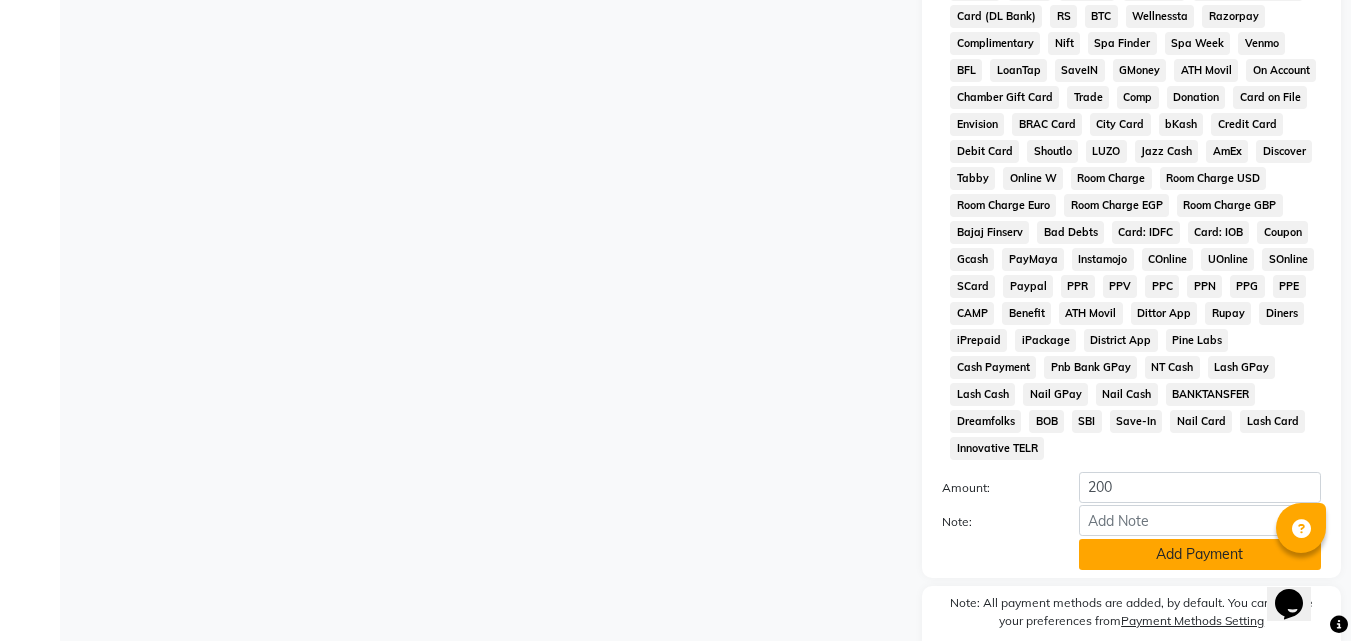 click on "Add Payment" 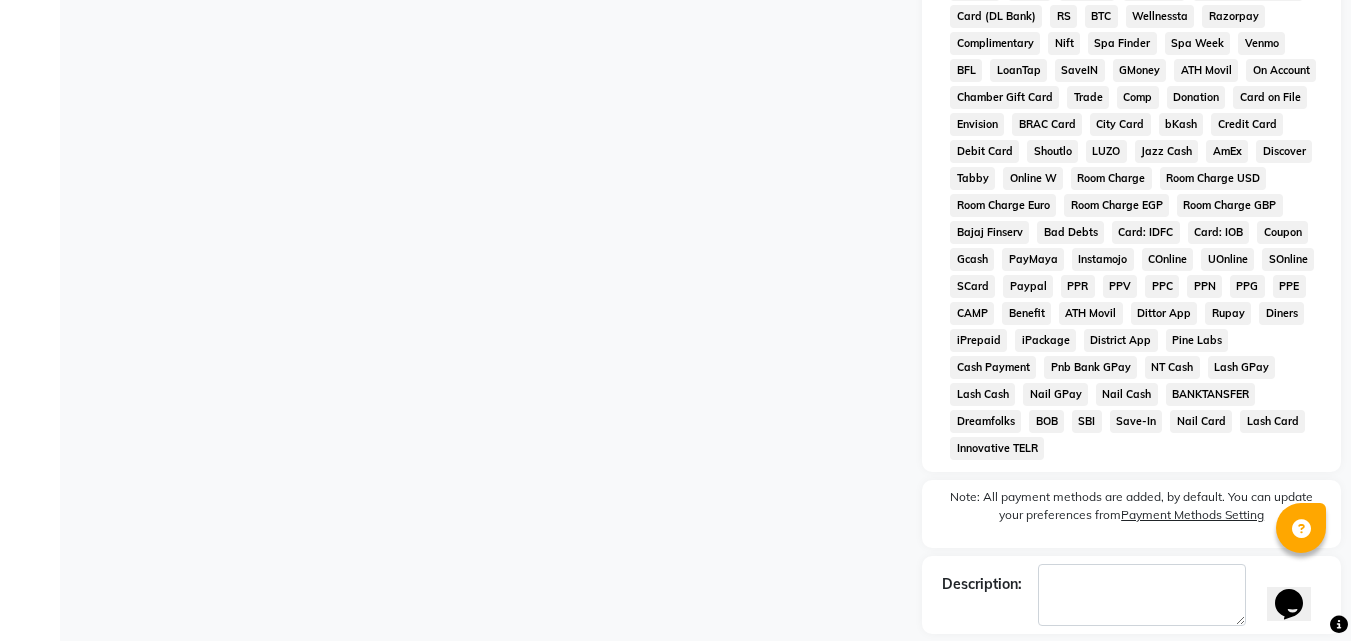 scroll, scrollTop: 930, scrollLeft: 0, axis: vertical 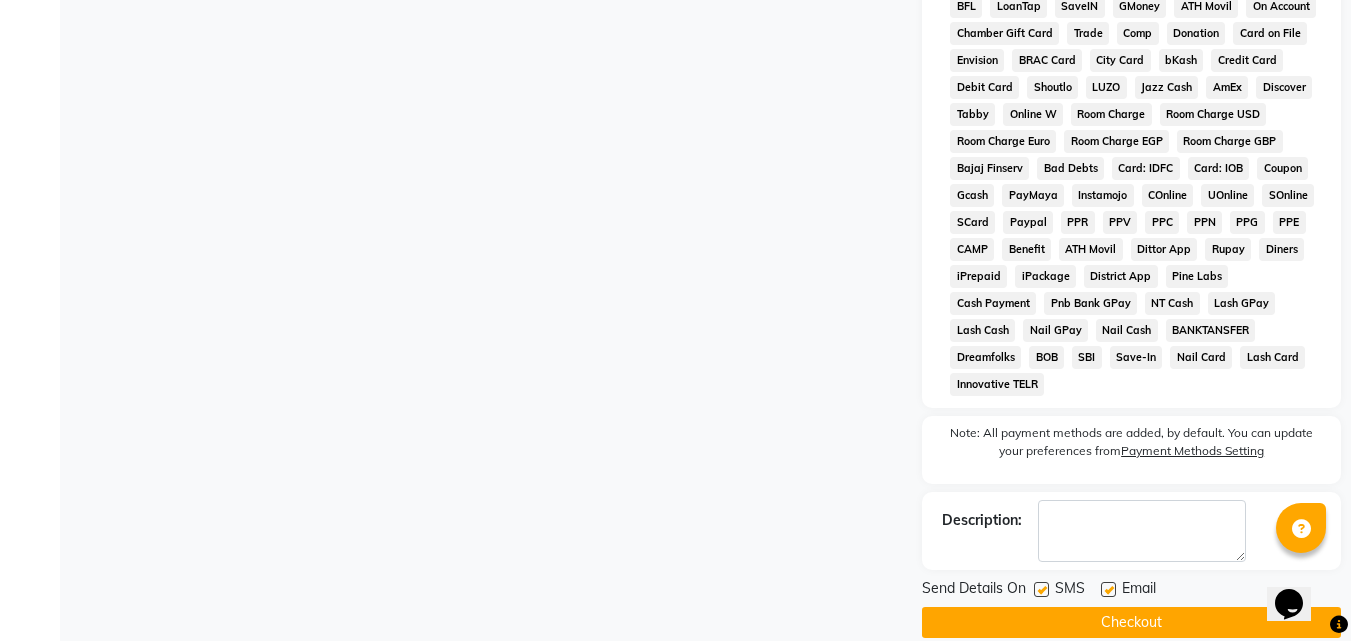 click on "Checkout" 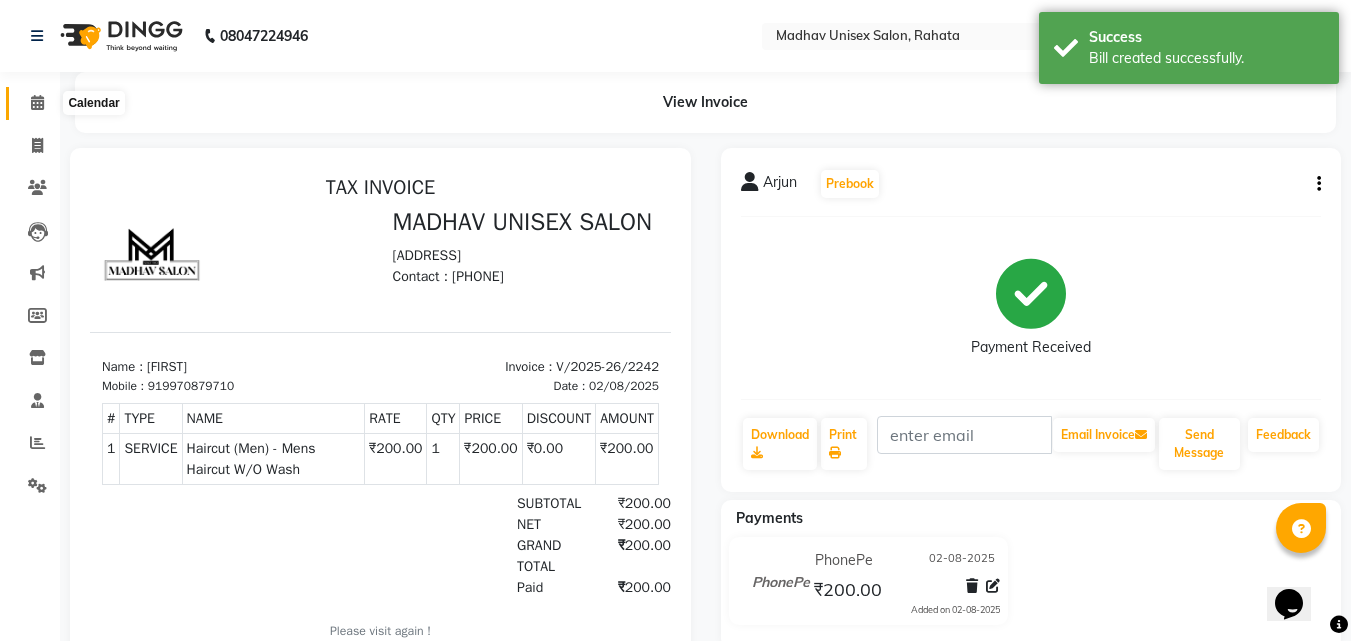 scroll, scrollTop: 0, scrollLeft: 0, axis: both 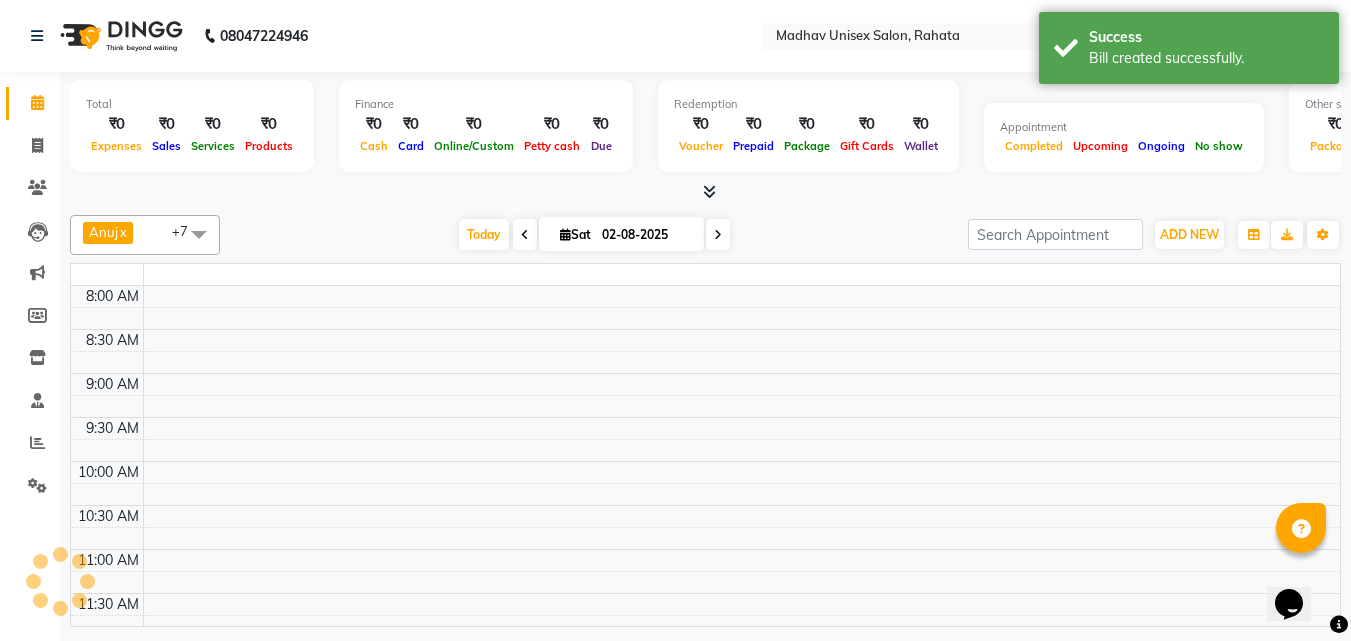 click on "08047224946 Select Location × Madhav Unisex Salon, Rahata English ENGLISH Español العربية मराठी हिंदी ગુજરાતી தமிழ் 中文 Notifications nothing to show Admin Manage Profile Change Password Sign out  Version:3.15.11  ☀ MADHAV UNISEX SALON, Rahata  Calendar  Invoice  Clients  Leads   Marketing  Members  Inventory  Staff  Reports  Settings Completed InProgress Upcoming Dropped Tentative Check-In Confirm Bookings Generate Report Segments Page Builder Total  ₹0  Expenses ₹0  Sales ₹0  Services ₹0  Products Finance  ₹0  Cash ₹0  Card ₹0  Online/Custom ₹0 Petty cash ₹0 Due  Redemption  ₹0 Voucher ₹0 Prepaid ₹0 Package ₹0  Gift Cards ₹0  Wallet  Appointment  Completed Upcoming Ongoing No show  Other sales  ₹0  Packages ₹0  Memberships ₹0  Vouchers ₹0  Prepaids ₹0  Gift Cards [FIRST]  x [FIRST]  x [FIRST]  x [FIRST]  x [FIRST]  x [FIRST]  x [FIRST] [FIRST]  x [FIRST]   x +7 No data available Today  Sat ADD NEW" 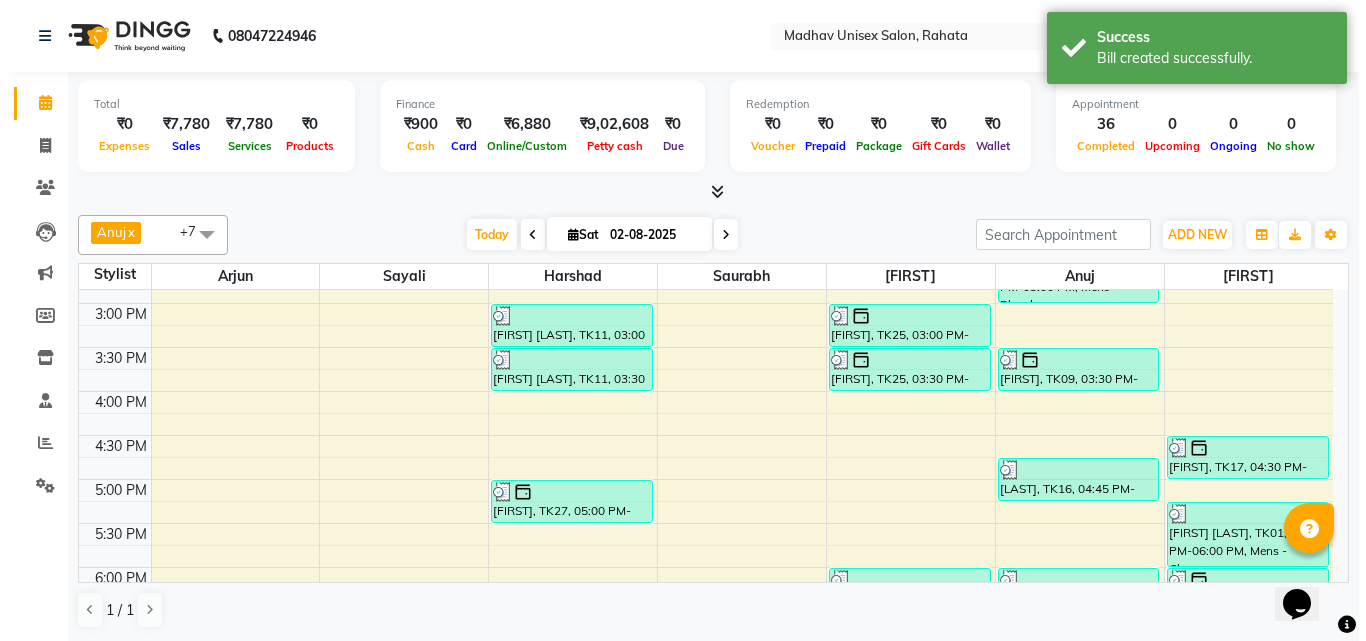 scroll, scrollTop: 779, scrollLeft: 0, axis: vertical 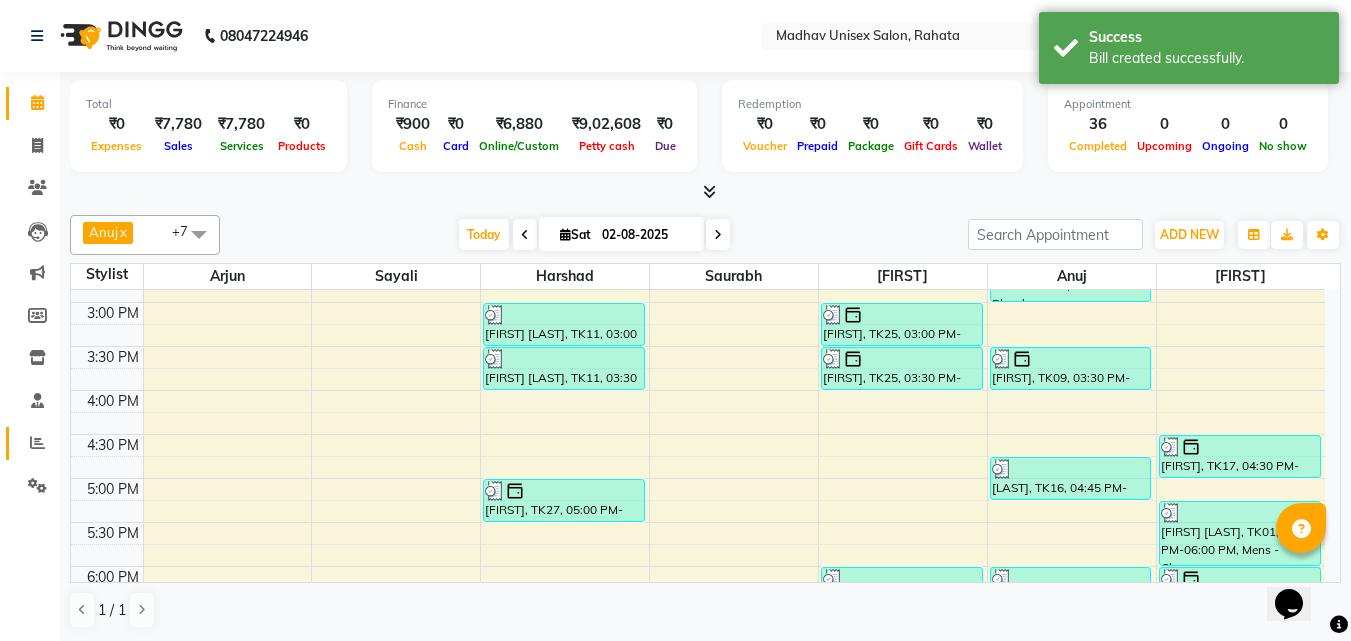 click on "Reports" 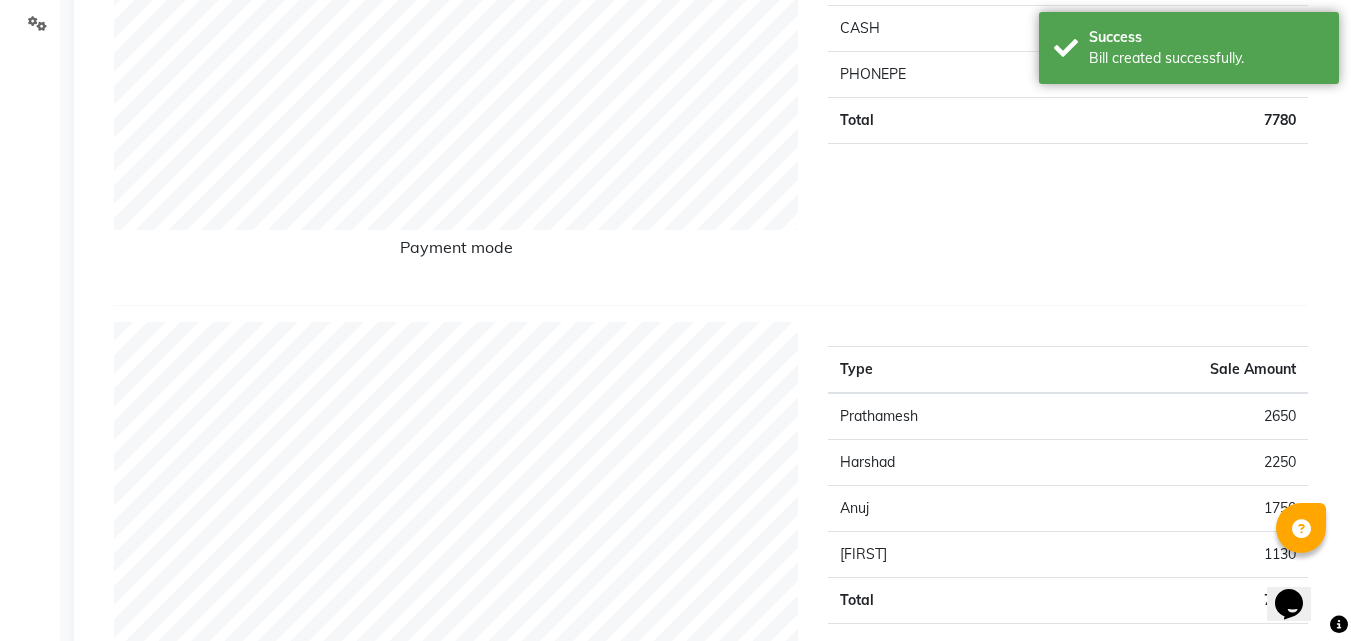scroll, scrollTop: 0, scrollLeft: 0, axis: both 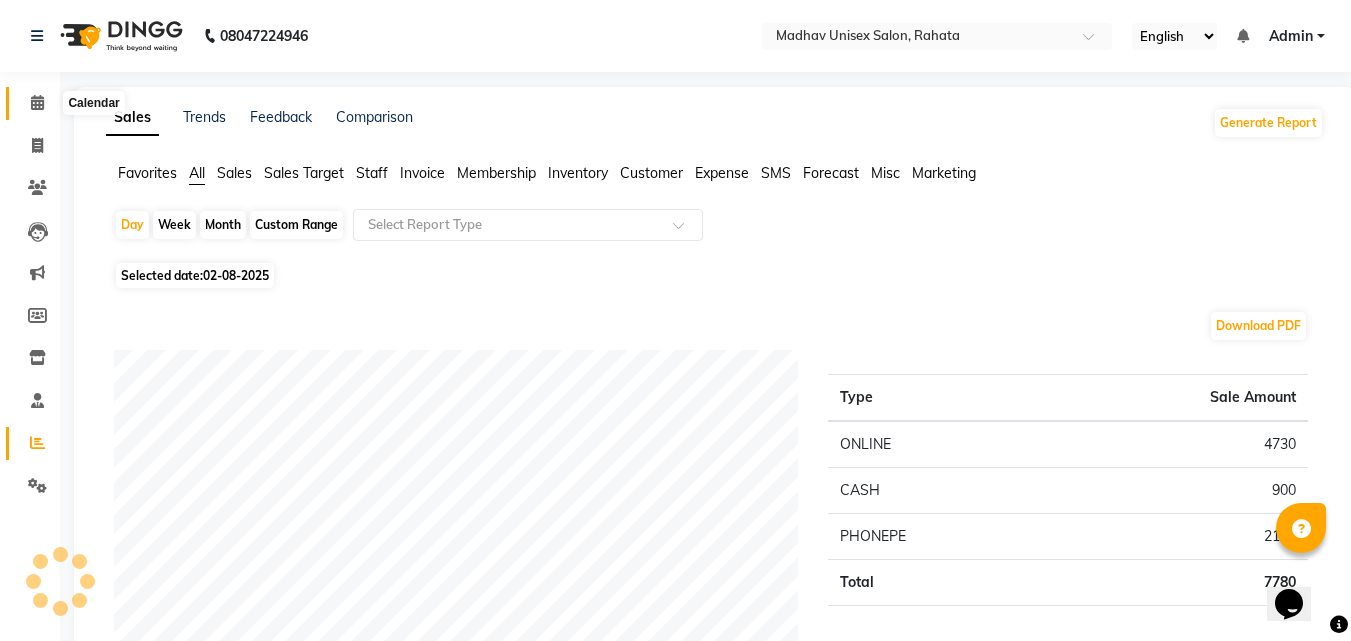 click 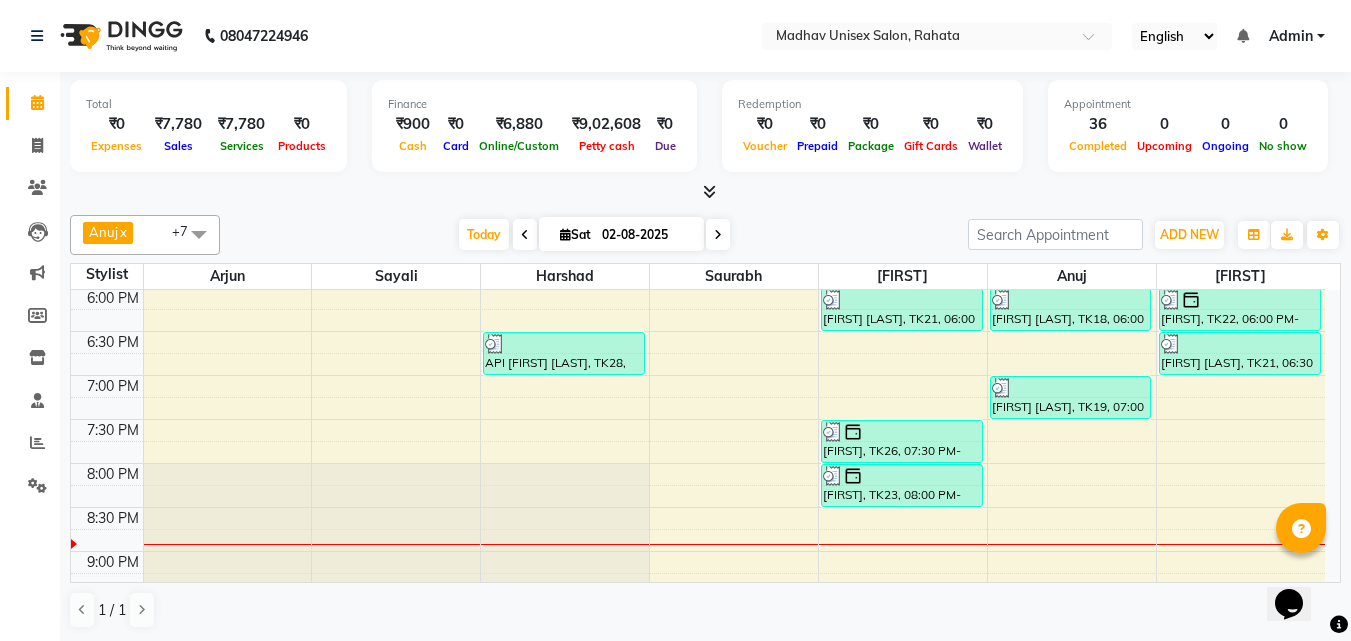scroll, scrollTop: 1060, scrollLeft: 0, axis: vertical 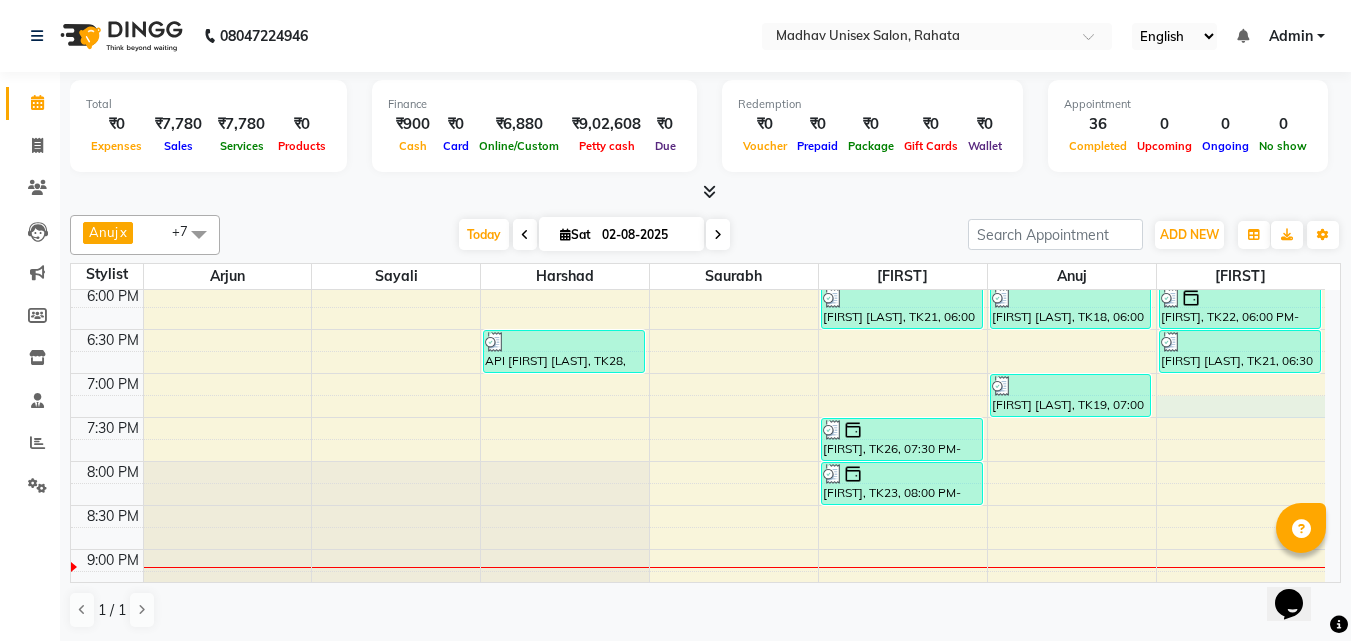 click on "[FIRST] [LAST], TK04, 09:00 AM-09:30 AM, Haircut (Men)  - Mens Haircut W/O Wash     [FIRST] [LAST], TK04, 09:30 AM-10:00 AM, Globle Colour (Men)  - Majirel     [FIRST], TK13, 10:30 AM-11:00 AM, Haircut (Men)  - Mens Haircut W/O Wash     [FIRST], TK13, 11:00 AM-11:30 AM, Beard (Men)  - Beard Trim     [FIRST] [LAST], TK14, 12:00 PM-12:30 PM, Haircut (Men)  - Mens Haircut W/O Wash     [FIRST] [LAST], TK15, 12:45 PM-01:15 PM, Beard (Men)  - Beard Trim     [FIRST], TK12, 02:00 PM-02:45 PM, Hair Spa (Women)  - Short     [FIRST] [LAST], TK11, 03:00 PM-03:30 PM, Haircut (Men)  - Mens Haircut W/O Wash     [FIRST] [LAST], TK11, 03:30 PM-04:00 PM, Beard (Men)  - Beard Trim     [FIRST] [LAST], TK27, 05:00 PM-05:30 PM, Haircut (Men)  - Mens Haircut W/O Wash" at bounding box center [698, -23] 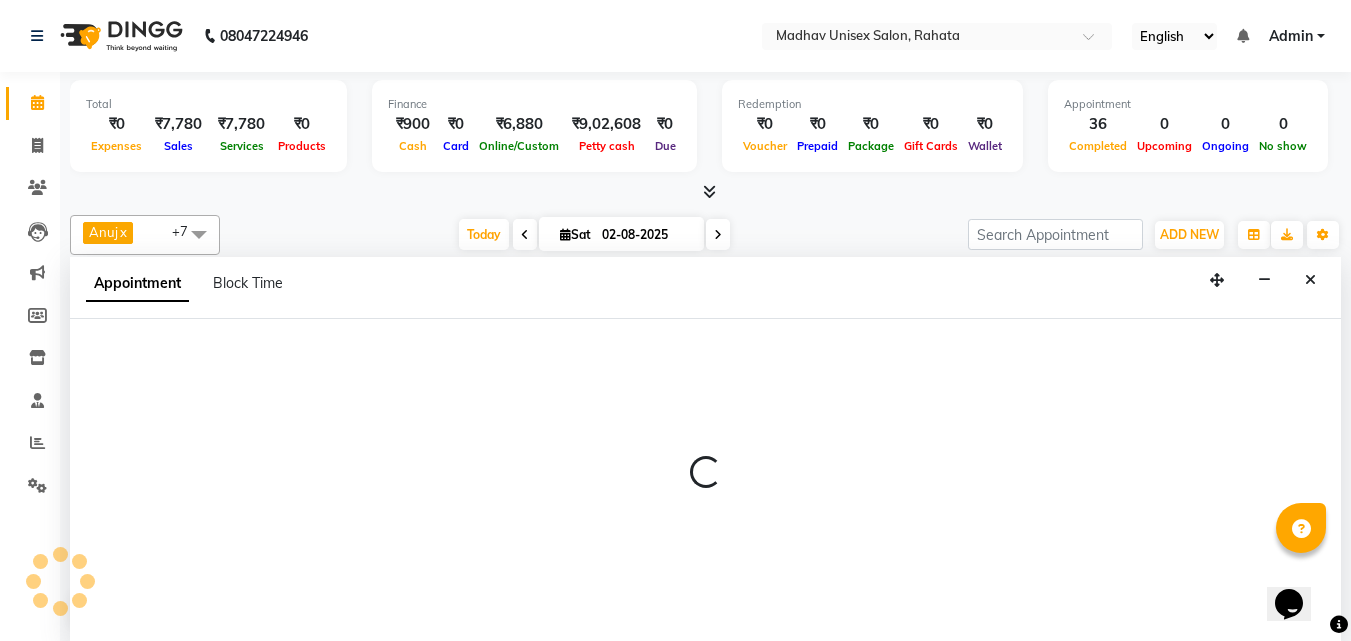 scroll, scrollTop: 1, scrollLeft: 0, axis: vertical 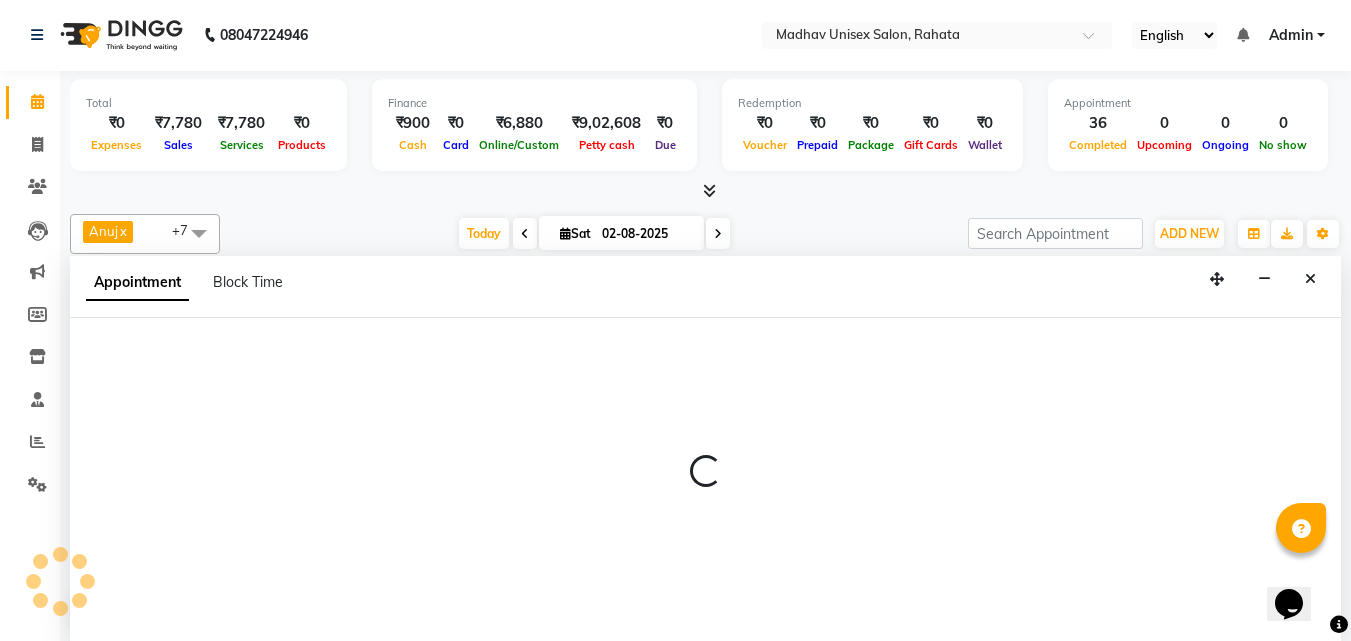 select on "82393" 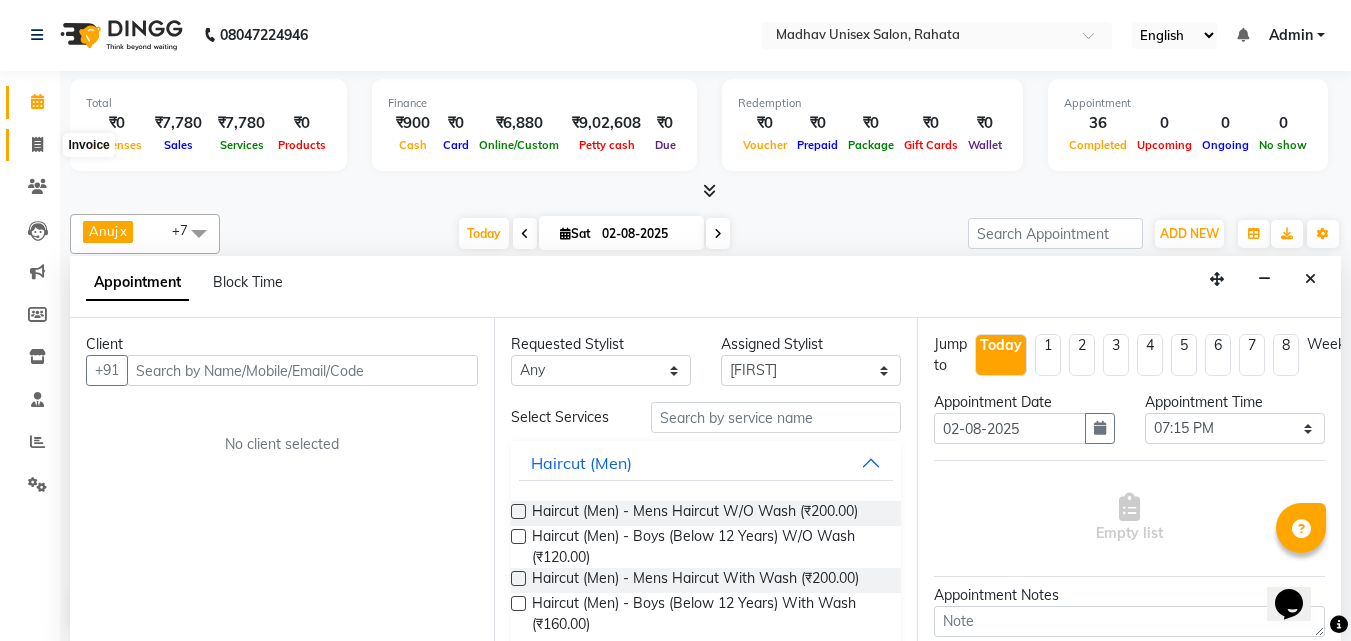click 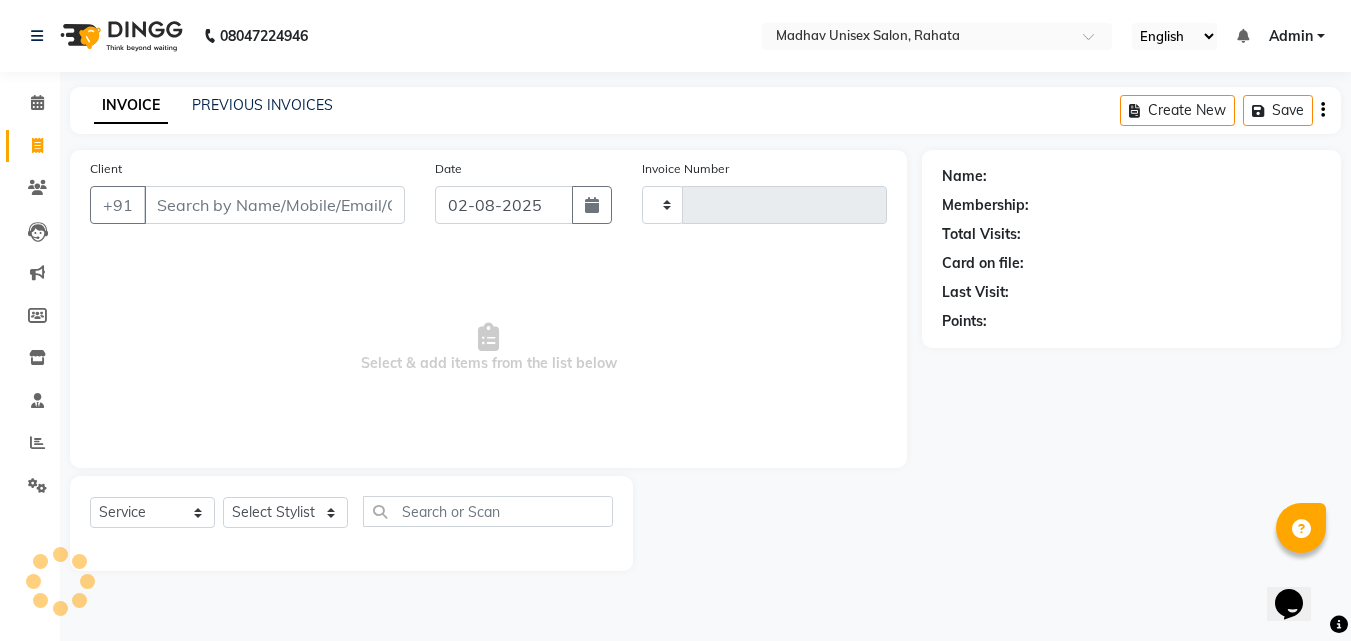 type on "2243" 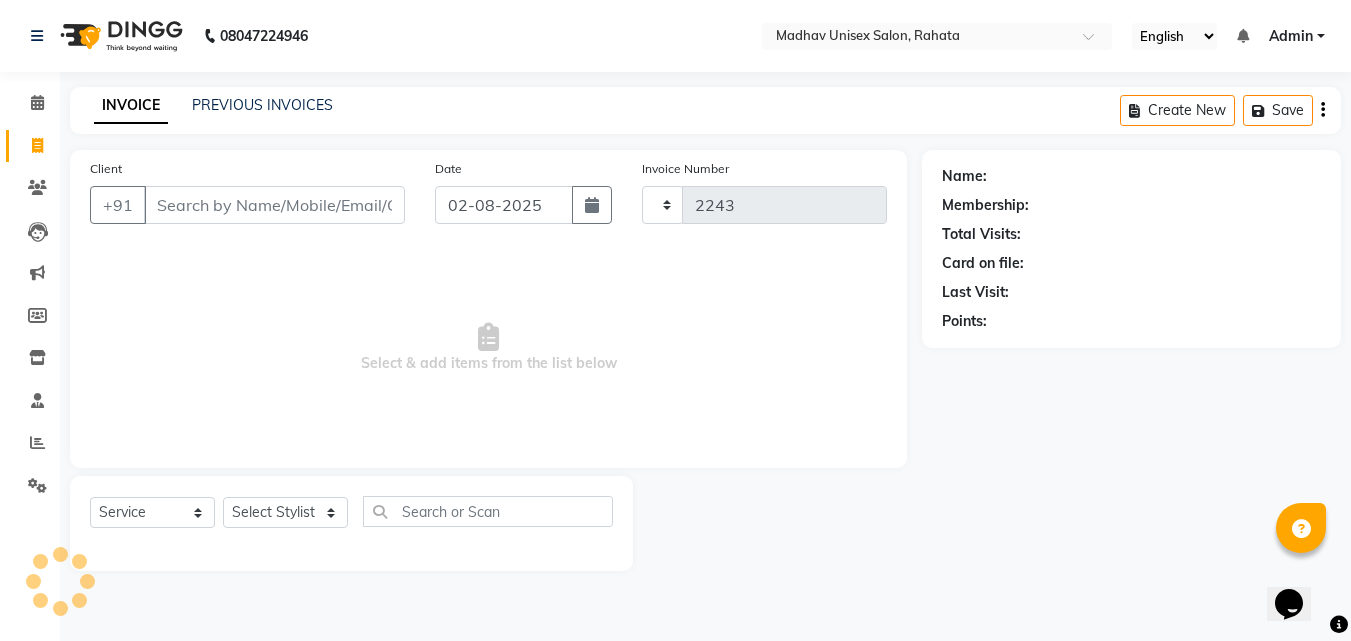 select on "870" 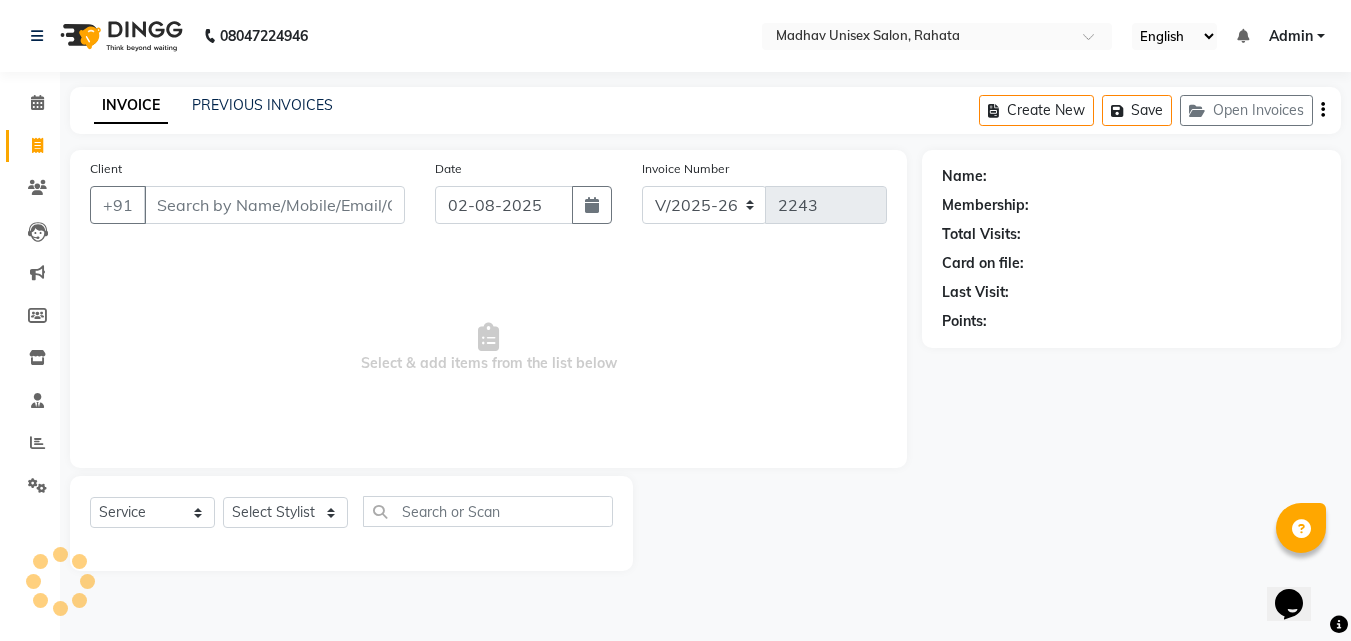 scroll, scrollTop: 0, scrollLeft: 0, axis: both 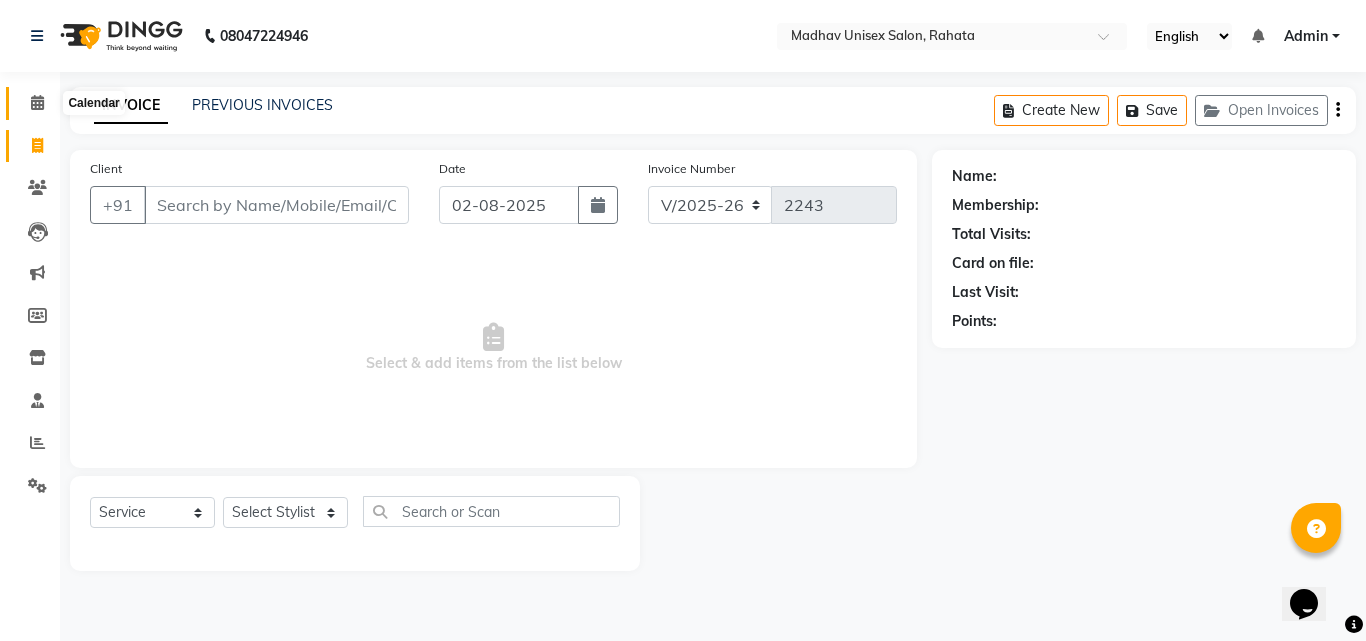 click 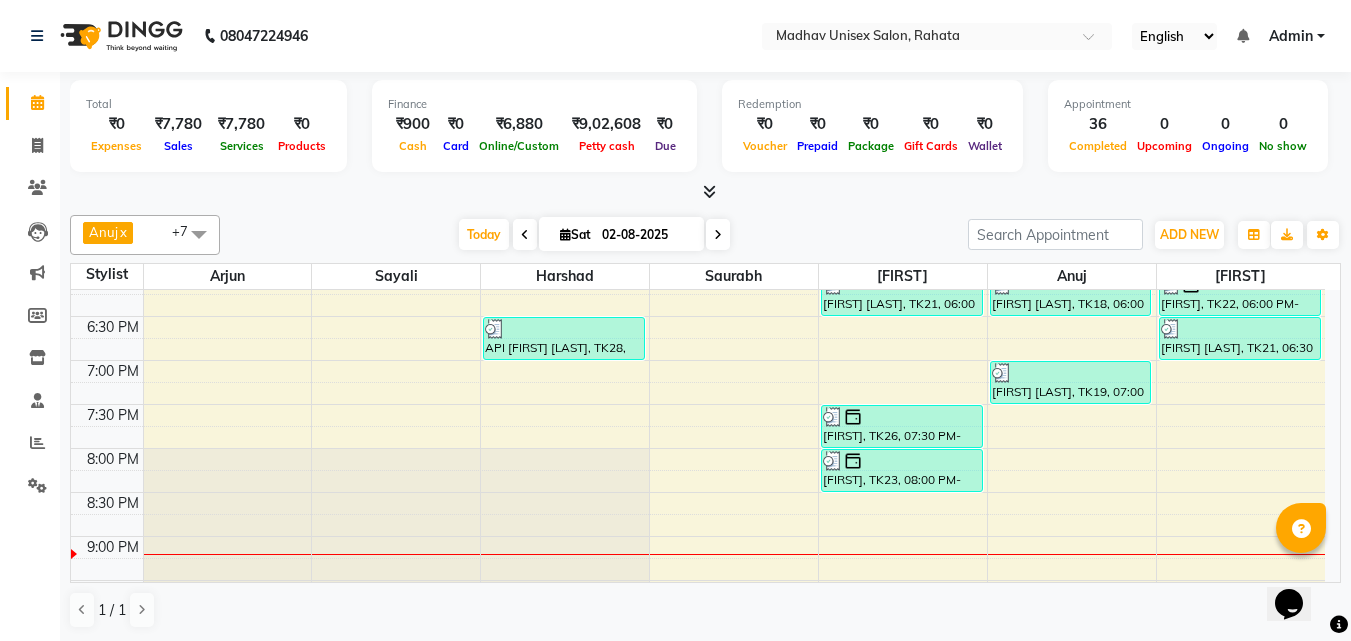 scroll, scrollTop: 1085, scrollLeft: 0, axis: vertical 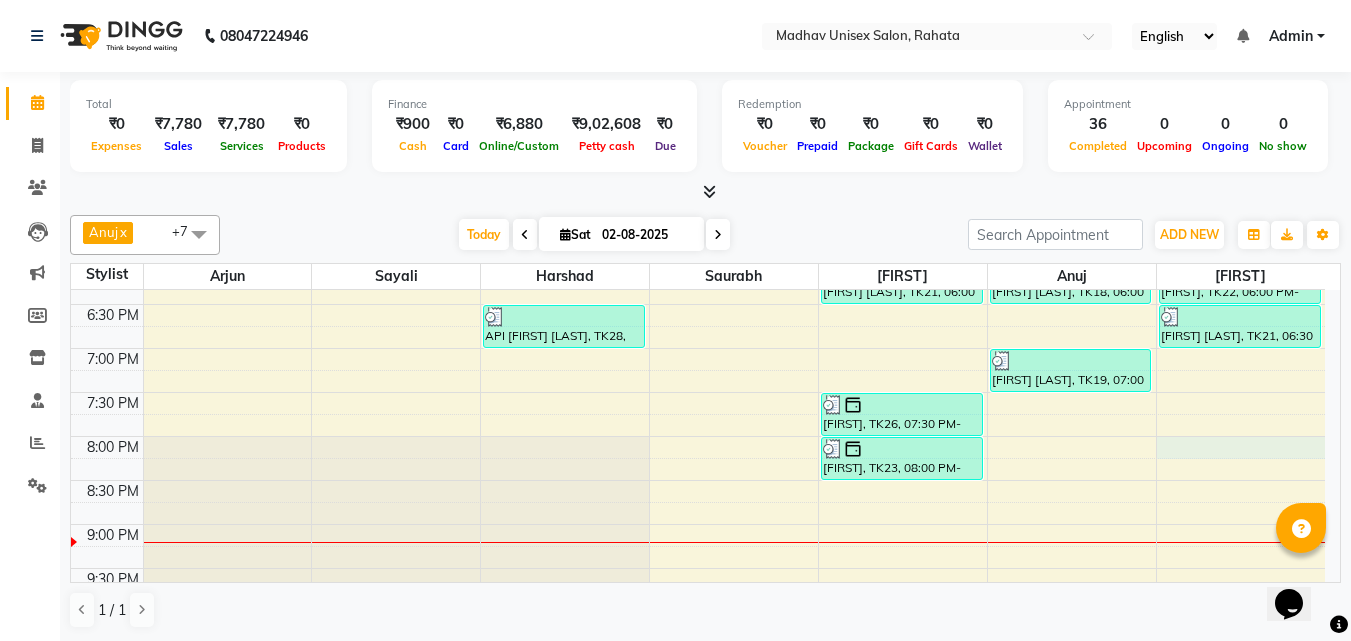 click on "[FIRST] [LAST], TK04, 09:00 AM-09:30 AM, Haircut (Men)  - Mens Haircut W/O Wash     [FIRST] [LAST], TK04, 09:30 AM-10:00 AM, Globle Colour (Men)  - Majirel     [FIRST], TK13, 10:30 AM-11:00 AM, Haircut (Men)  - Mens Haircut W/O Wash     [FIRST], TK13, 11:00 AM-11:30 AM, Beard (Men)  - Beard Trim     [FIRST] [LAST], TK14, 12:00 PM-12:30 PM, Haircut (Men)  - Mens Haircut W/O Wash     [FIRST] [LAST], TK15, 12:45 PM-01:15 PM, Beard (Men)  - Beard Trim     [FIRST], TK12, 02:00 PM-02:45 PM, Hair Spa (Women)  - Short     [FIRST] [LAST], TK11, 03:00 PM-03:30 PM, Haircut (Men)  - Mens Haircut W/O Wash     [FIRST] [LAST], TK11, 03:30 PM-04:00 PM, Beard (Men)  - Beard Trim     [FIRST] [LAST], TK27, 05:00 PM-05:30 PM, Haircut (Men)  - Mens Haircut W/O Wash" at bounding box center [698, -48] 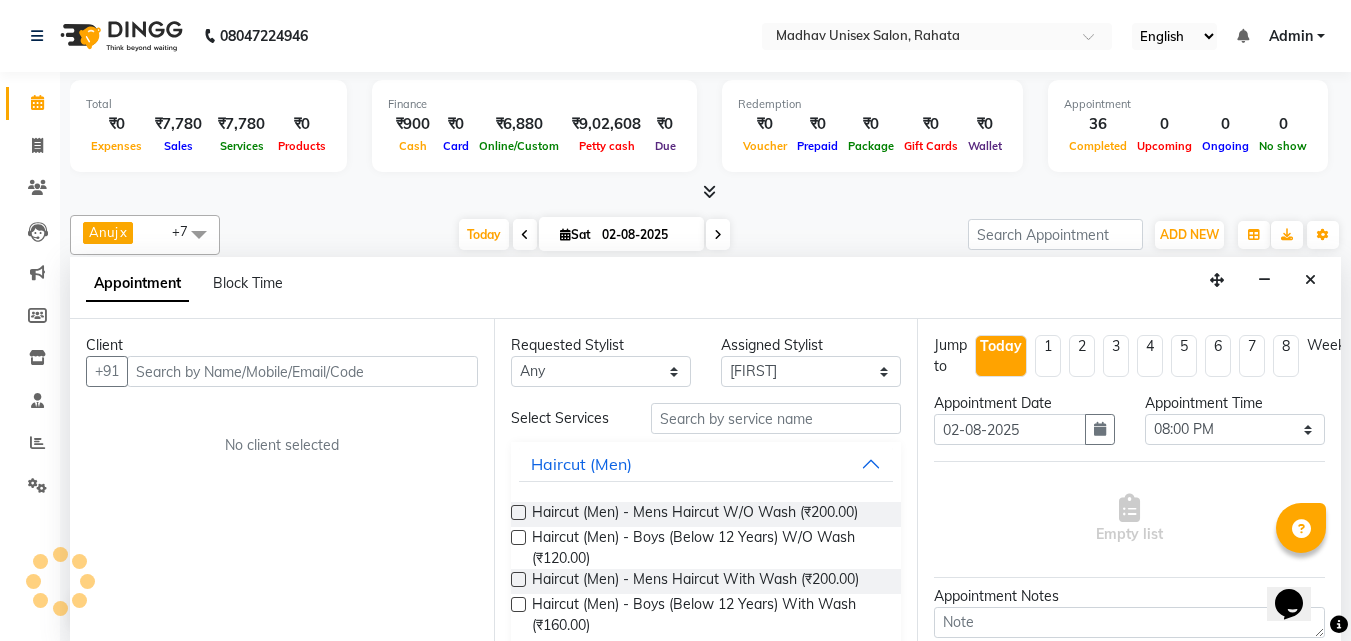 scroll, scrollTop: 1, scrollLeft: 0, axis: vertical 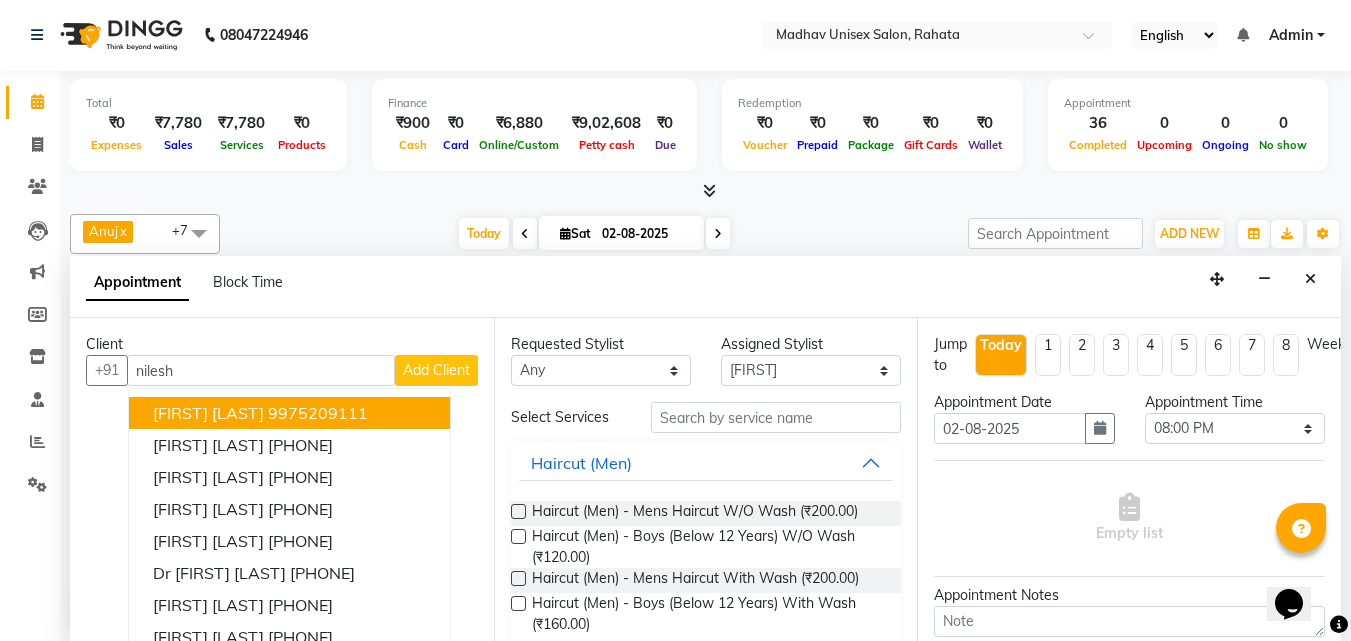 click on "[FIRST] [LAST]  [PHONE]" at bounding box center [289, 413] 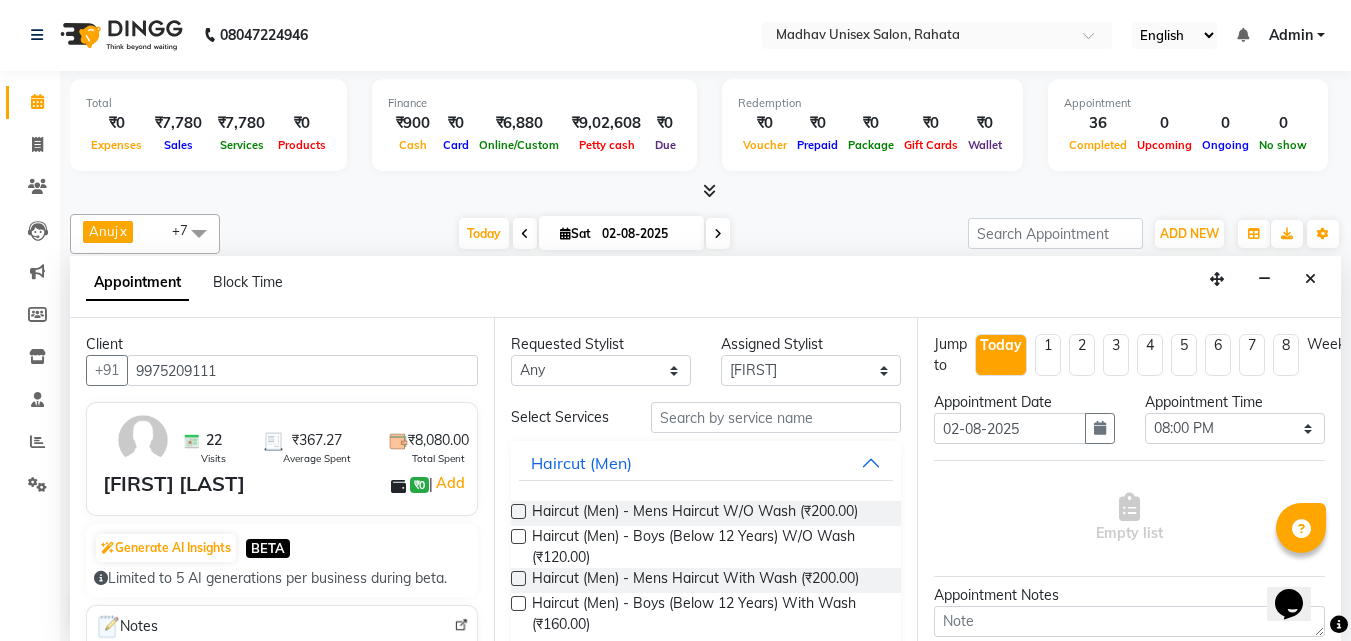 type on "9975209111" 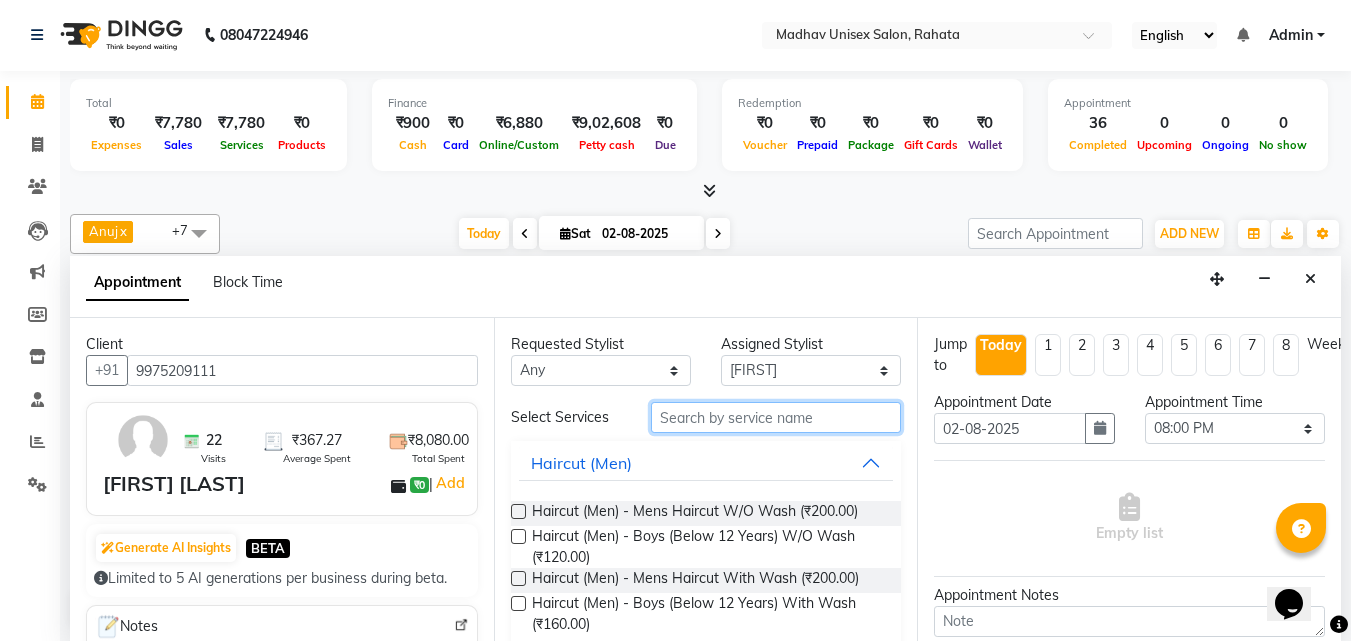 click at bounding box center [776, 417] 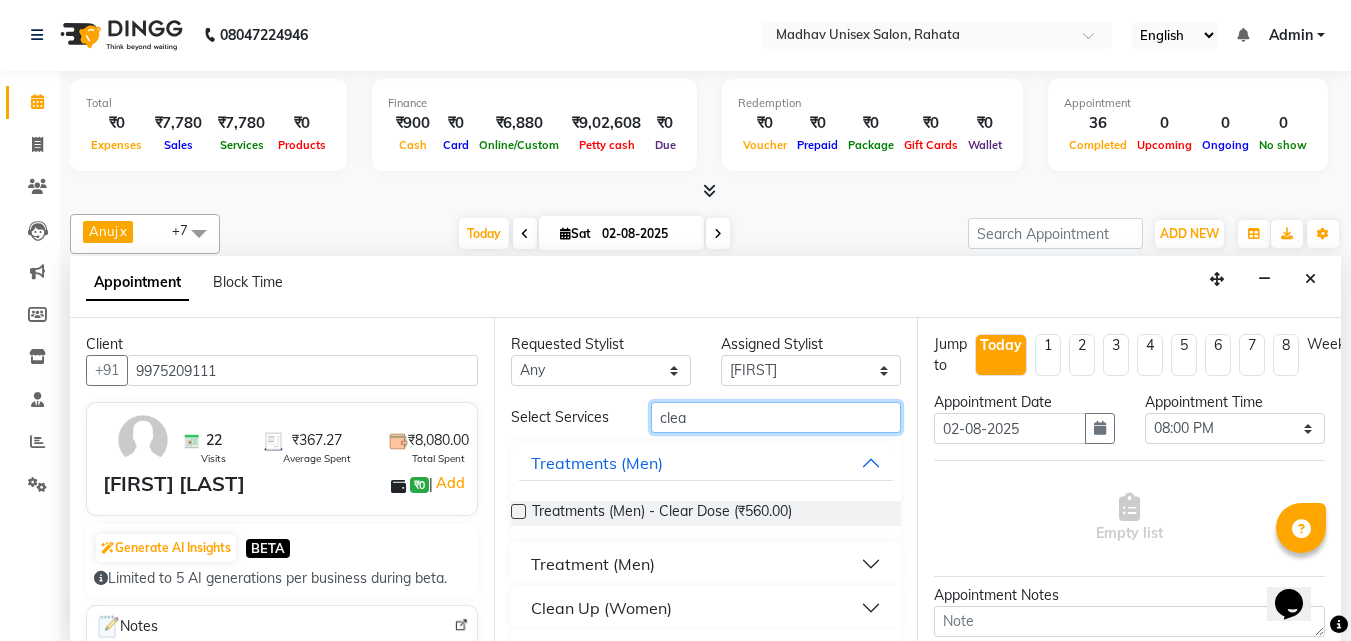 scroll, scrollTop: 49, scrollLeft: 0, axis: vertical 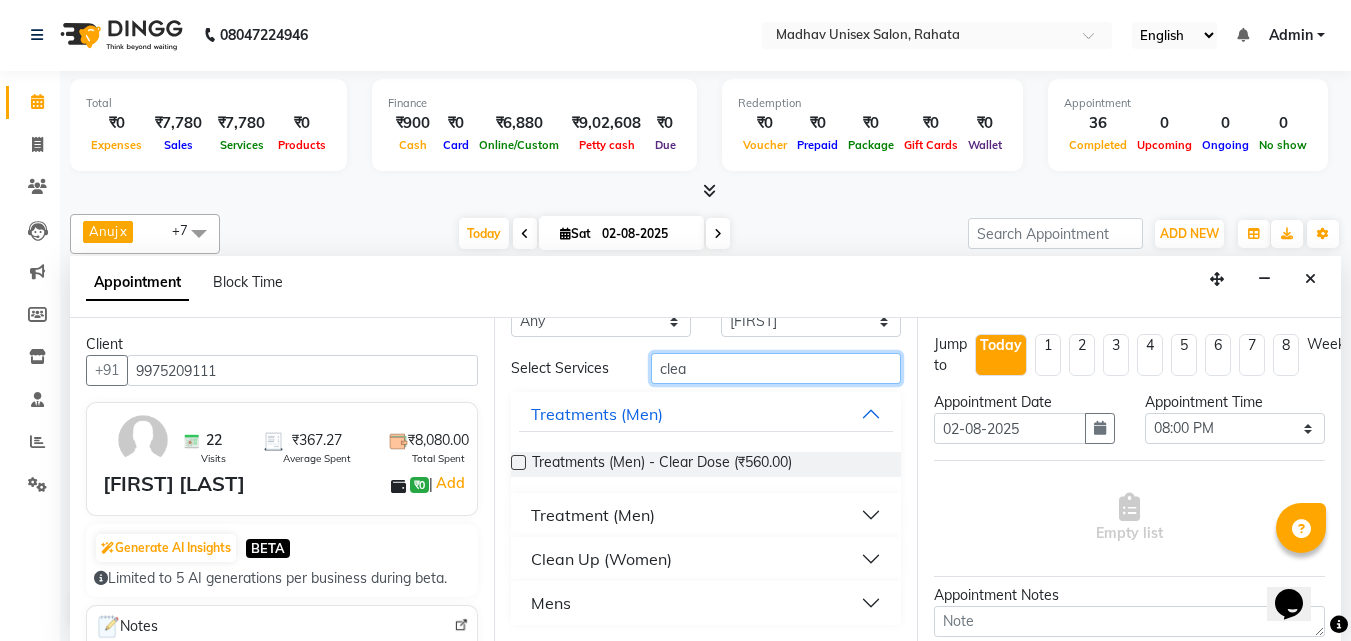 type on "clea" 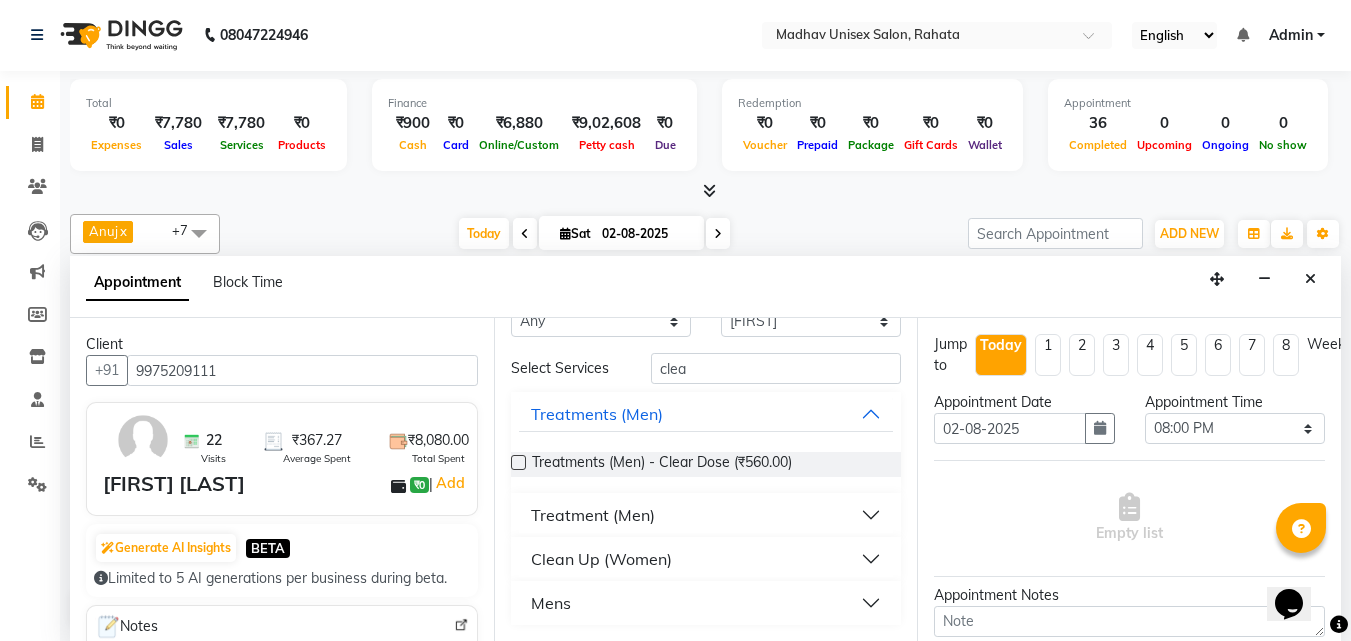 click on "Mens" at bounding box center (706, 603) 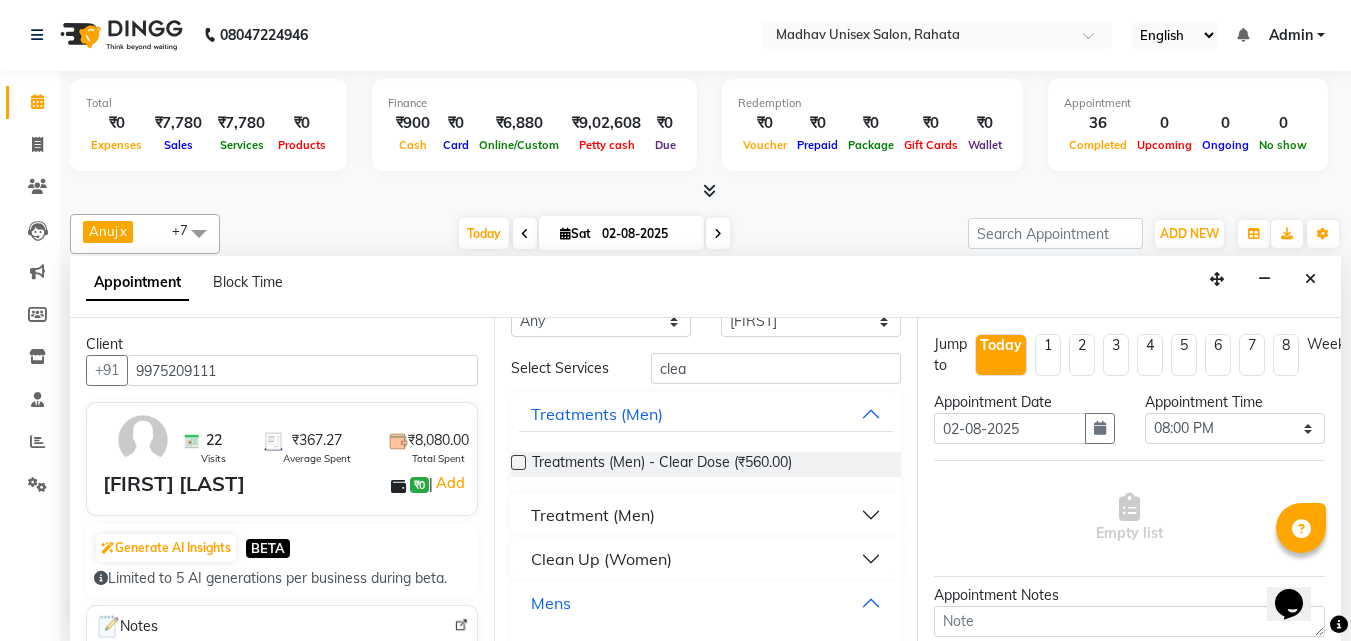 scroll, scrollTop: 106, scrollLeft: 0, axis: vertical 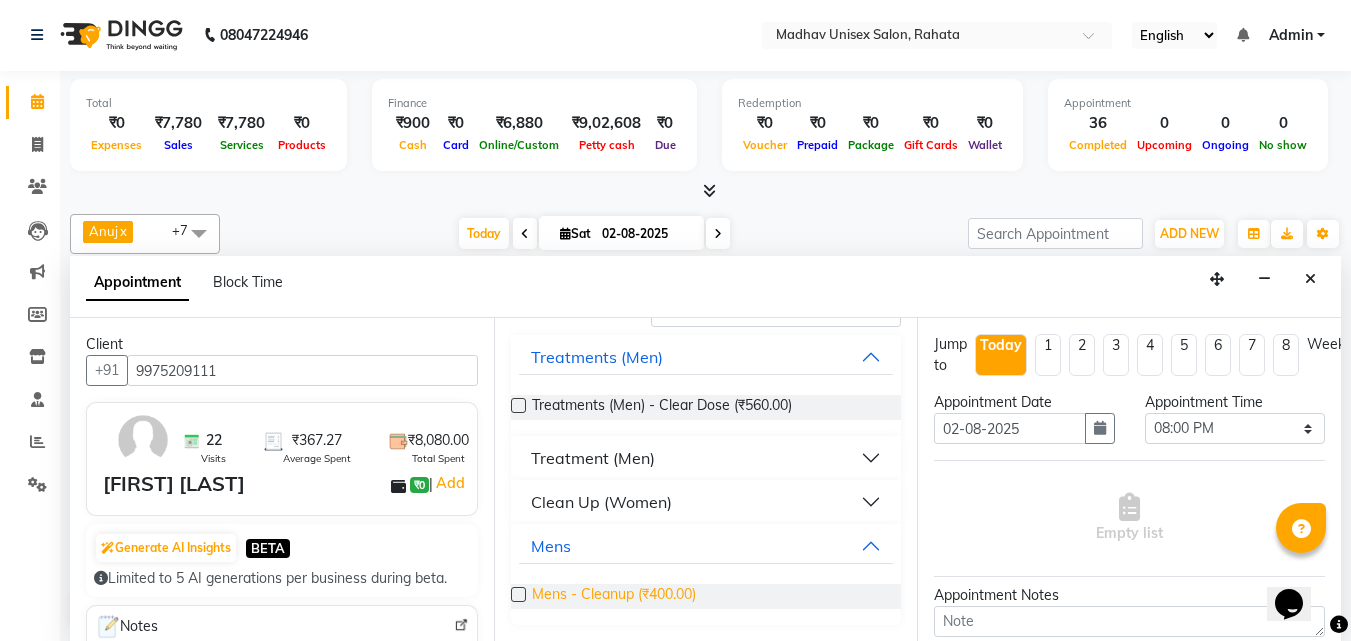 click on "Mens - Cleanup (₹400.00)" at bounding box center (614, 596) 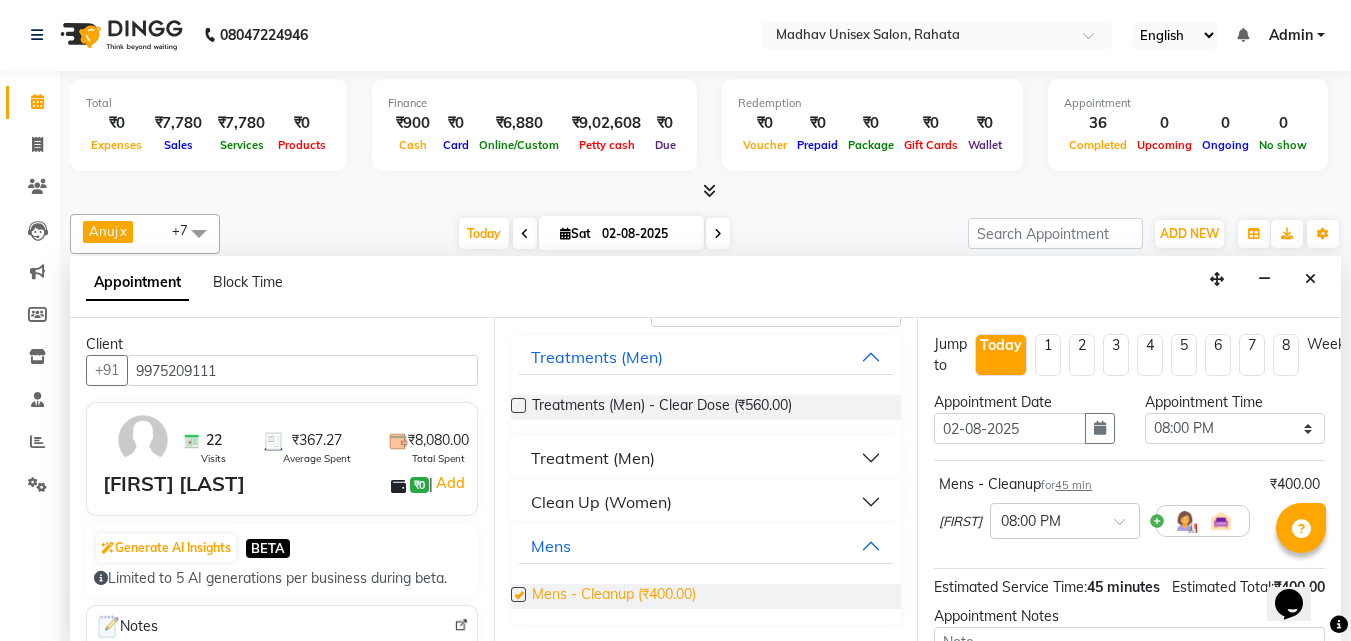 checkbox on "false" 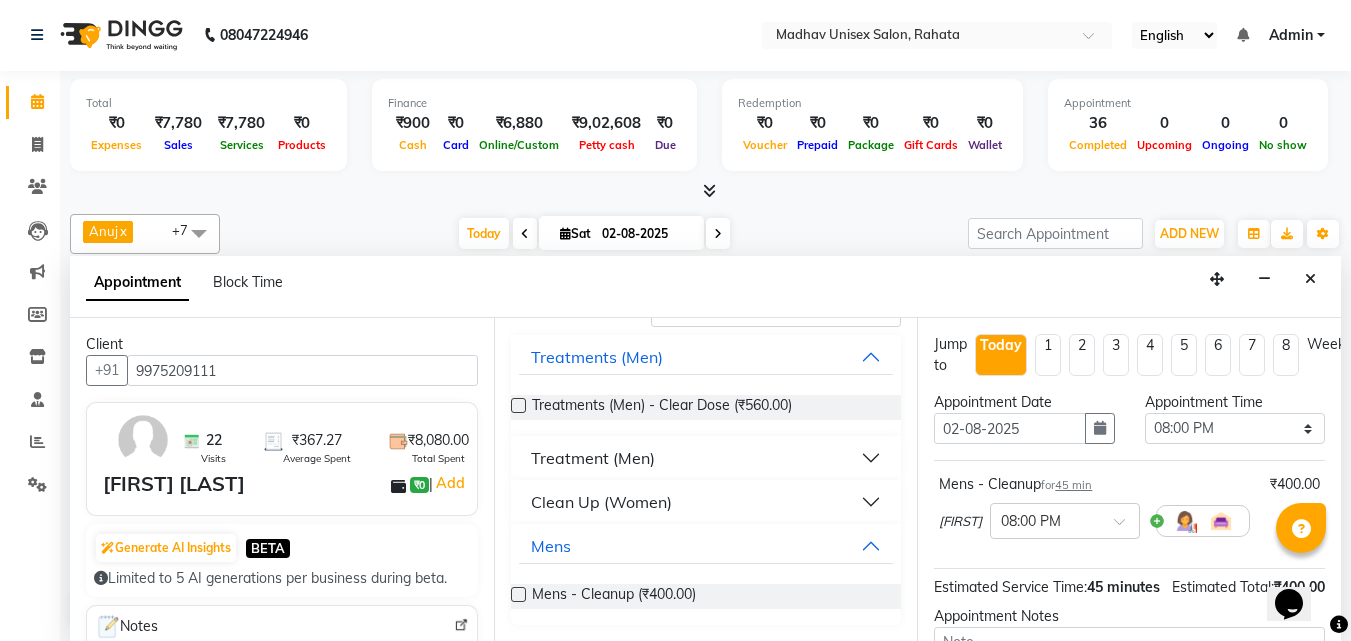 scroll, scrollTop: 239, scrollLeft: 0, axis: vertical 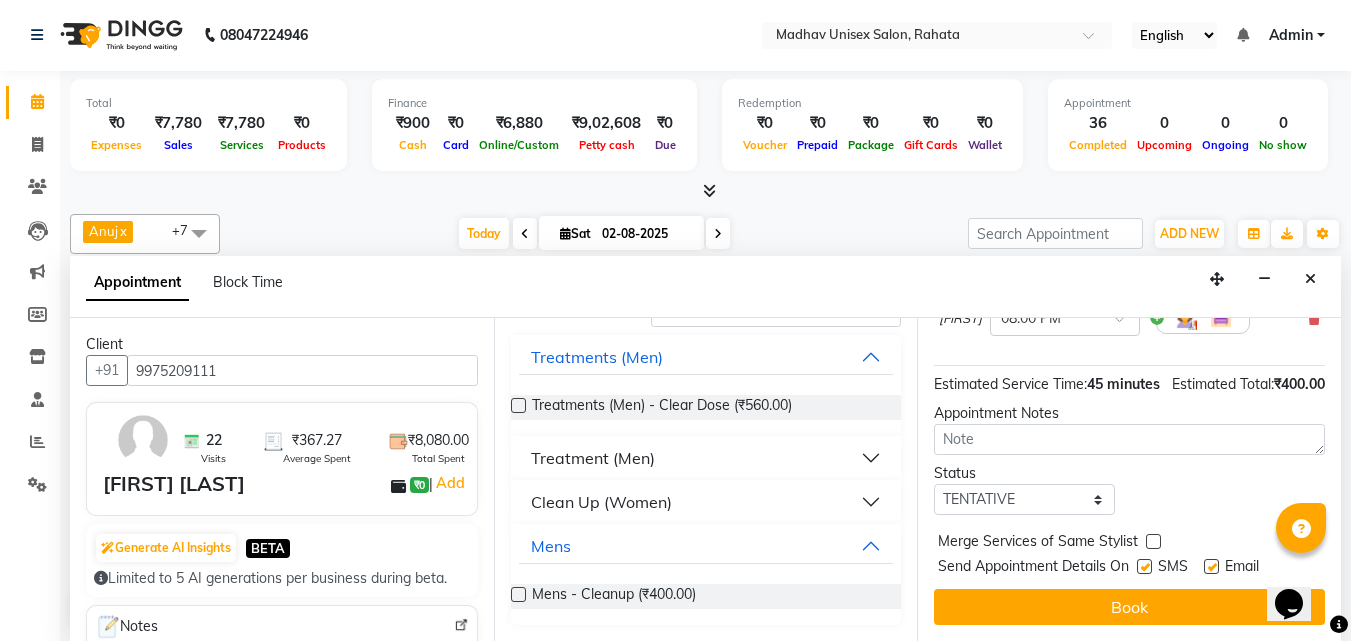 click on "Jump to Today 1 2 3 4 5 6 7 8 Weeks Appointment Date 02-08-2025 Appointment Time Select 07:00 AM 07:15 AM 07:30 AM 07:45 AM 08:00 AM 08:15 AM 08:30 AM 08:45 AM 09:00 AM 09:15 AM 09:30 AM 09:45 AM 10:00 AM 10:15 AM 10:30 AM 10:45 AM 11:00 AM 11:15 AM 11:30 AM 11:45 AM 12:00 PM 12:15 PM 12:30 PM 12:45 PM 01:00 PM 01:15 PM 01:30 PM 01:45 PM 02:00 PM 02:15 PM 02:30 PM 02:45 PM 03:00 PM 03:15 PM 03:30 PM 03:45 PM 04:00 PM 04:15 PM 04:30 PM 04:45 PM 05:00 PM 05:15 PM 05:30 PM 05:45 PM 06:00 PM 06:15 PM 06:30 PM 06:45 PM 07:00 PM 07:15 PM 07:30 PM 07:45 PM 08:00 PM 08:15 PM 08:30 PM 08:45 PM 09:00 PM 09:15 PM 09:30 PM 09:45 PM 10:00 PM Mens - Cleanup   for  45 min ₹400.00 [FIRST]  × 08:00 PM Estimated Service Time:  45 minutes Estimated Total:  ₹400.00 Appointment Notes Status Select TENTATIVE CONFIRM CHECK-IN UPCOMING Merge Services of Same Stylist Send Appointment Details On SMS Email  Book" at bounding box center (1129, 479) 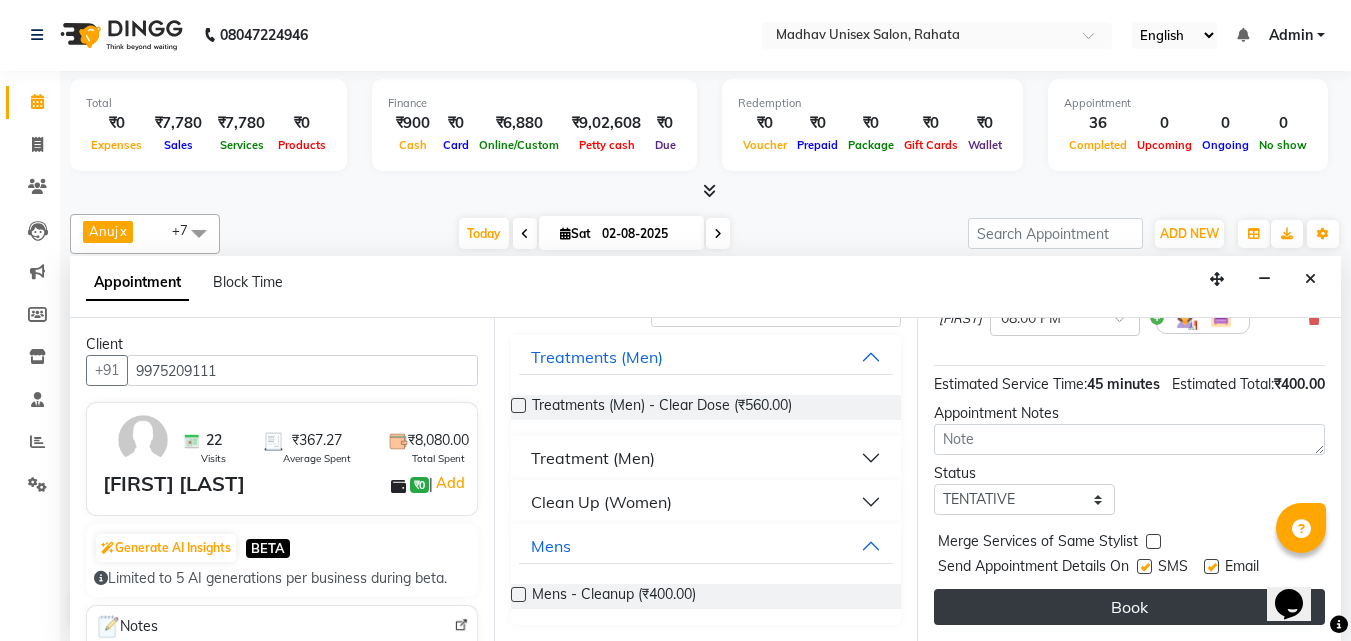 click on "Book" at bounding box center [1129, 607] 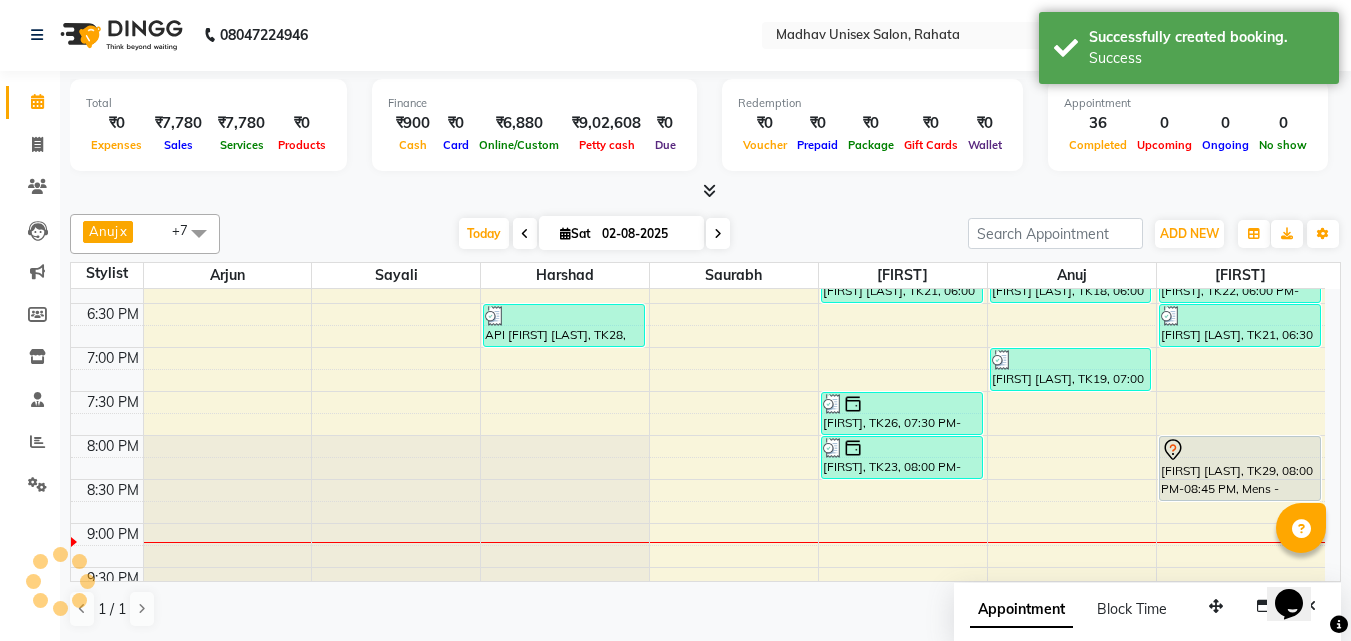 scroll, scrollTop: 0, scrollLeft: 0, axis: both 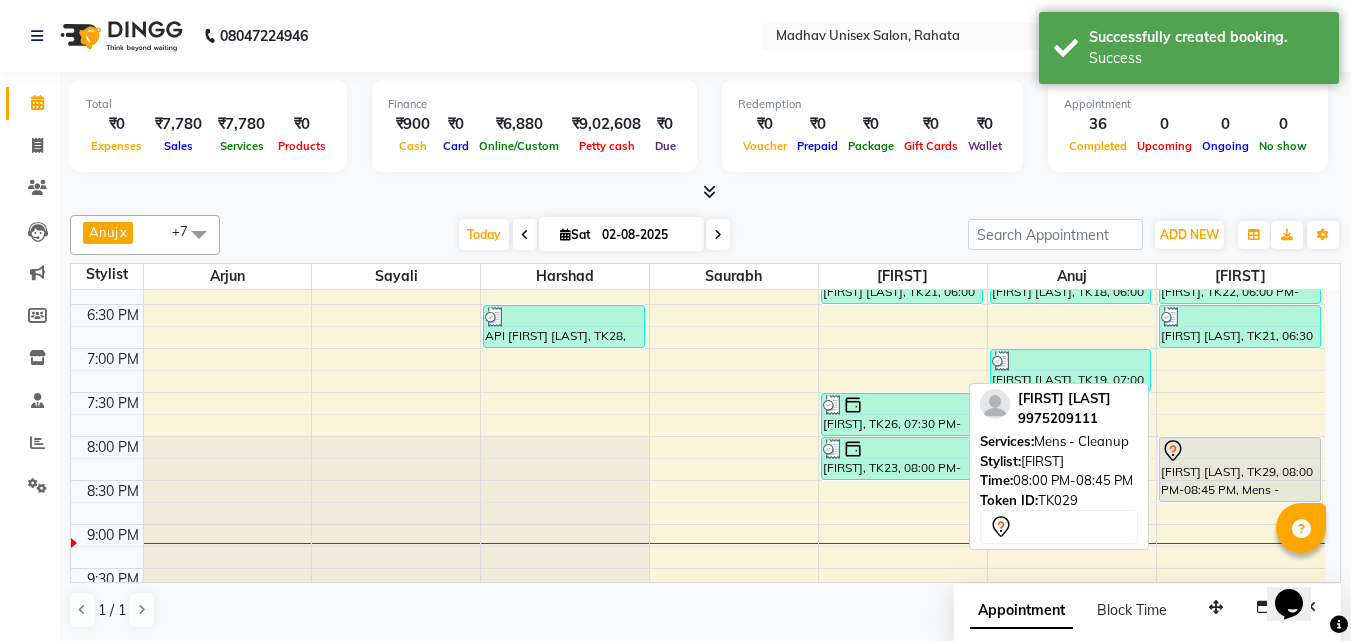 click on "[FIRST] [LAST], TK29, 08:00 PM-08:45 PM, Mens - Cleanup" at bounding box center [1240, 469] 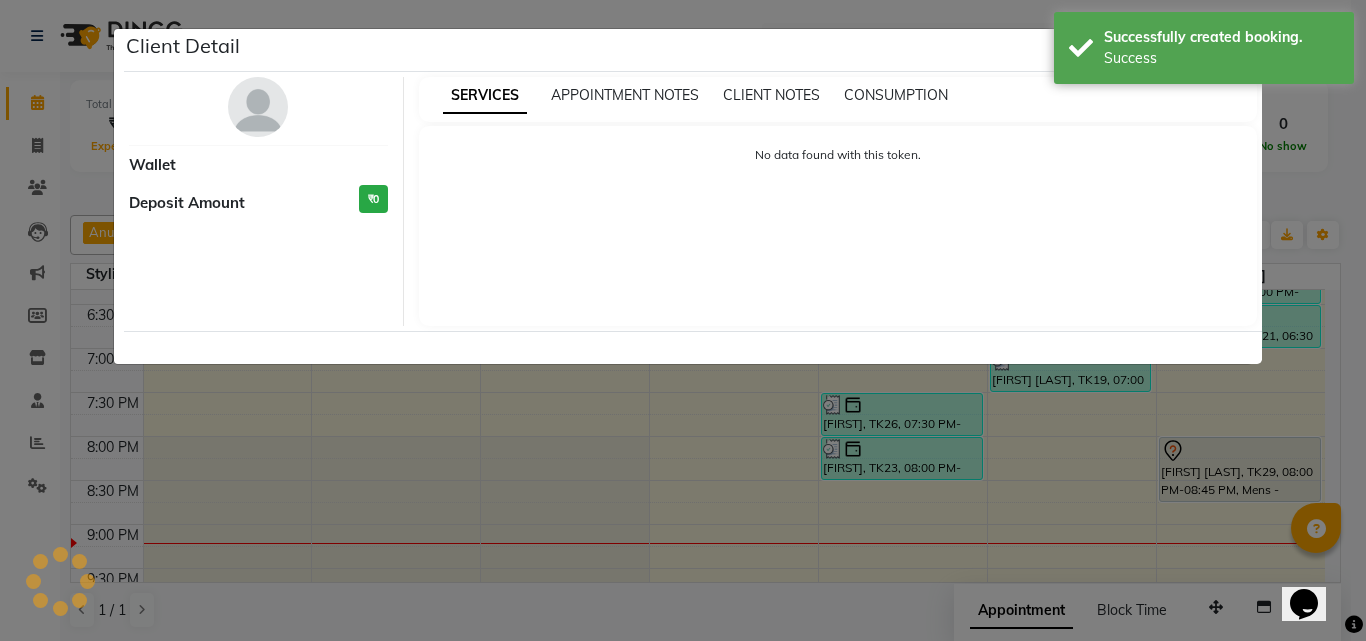 select on "7" 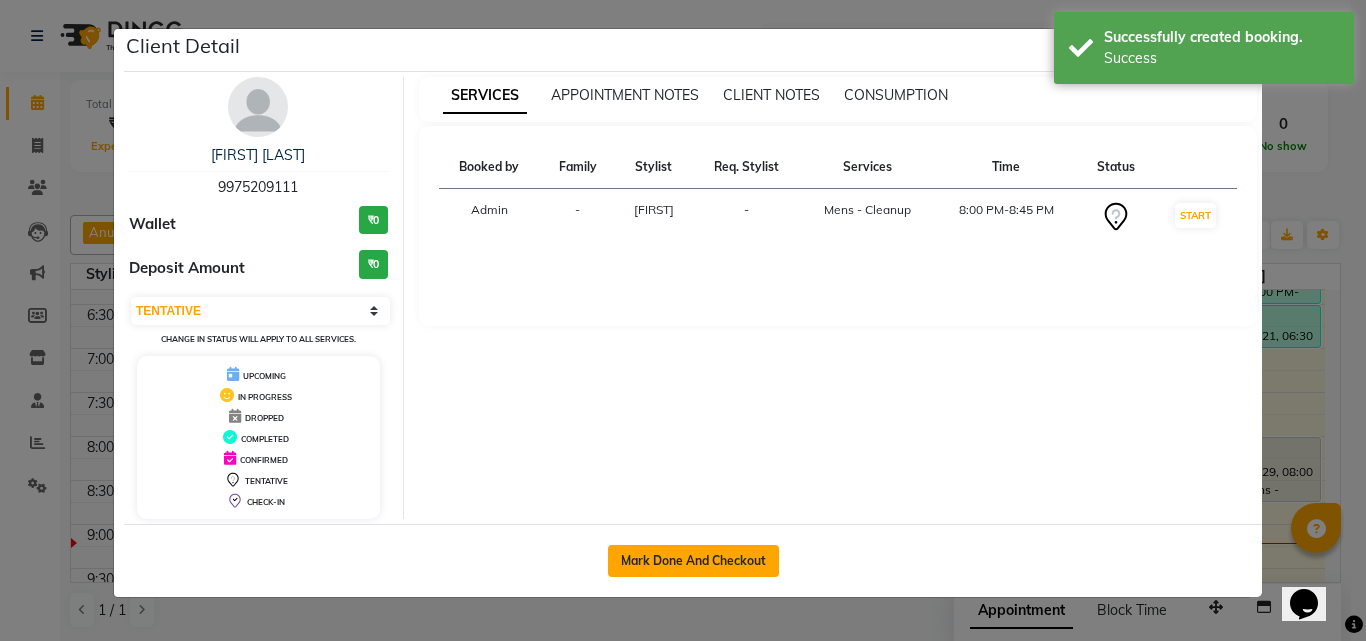click on "Mark Done And Checkout" 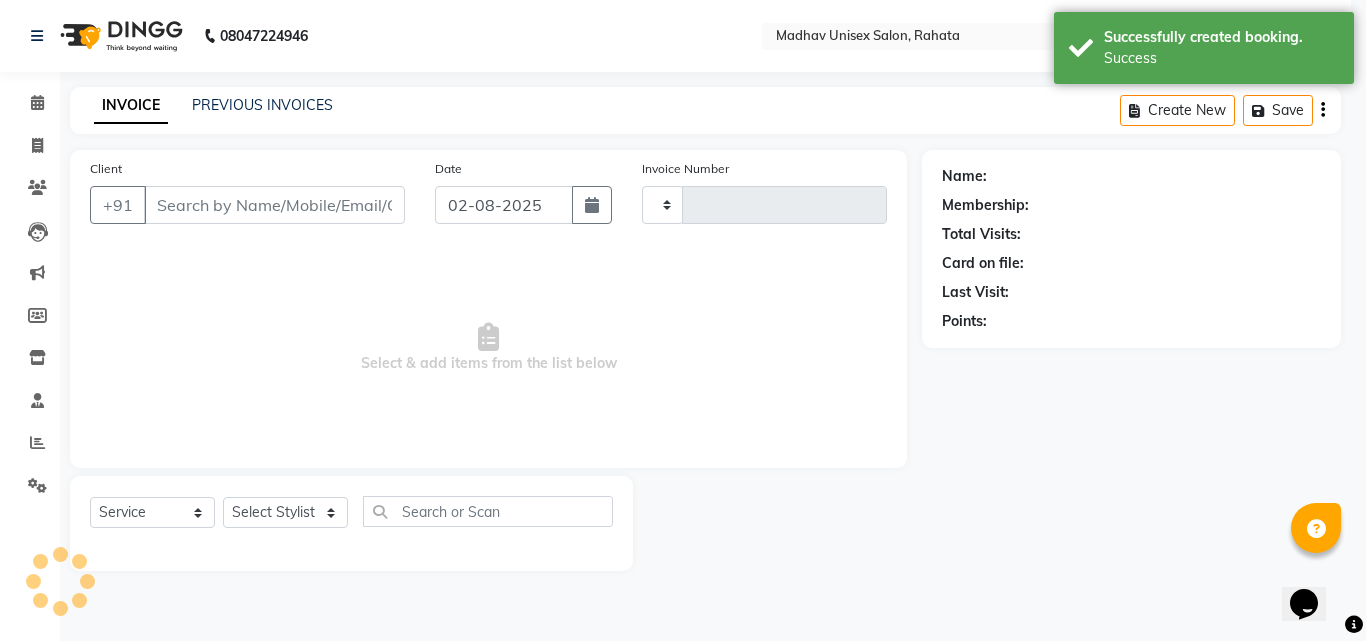 type on "2243" 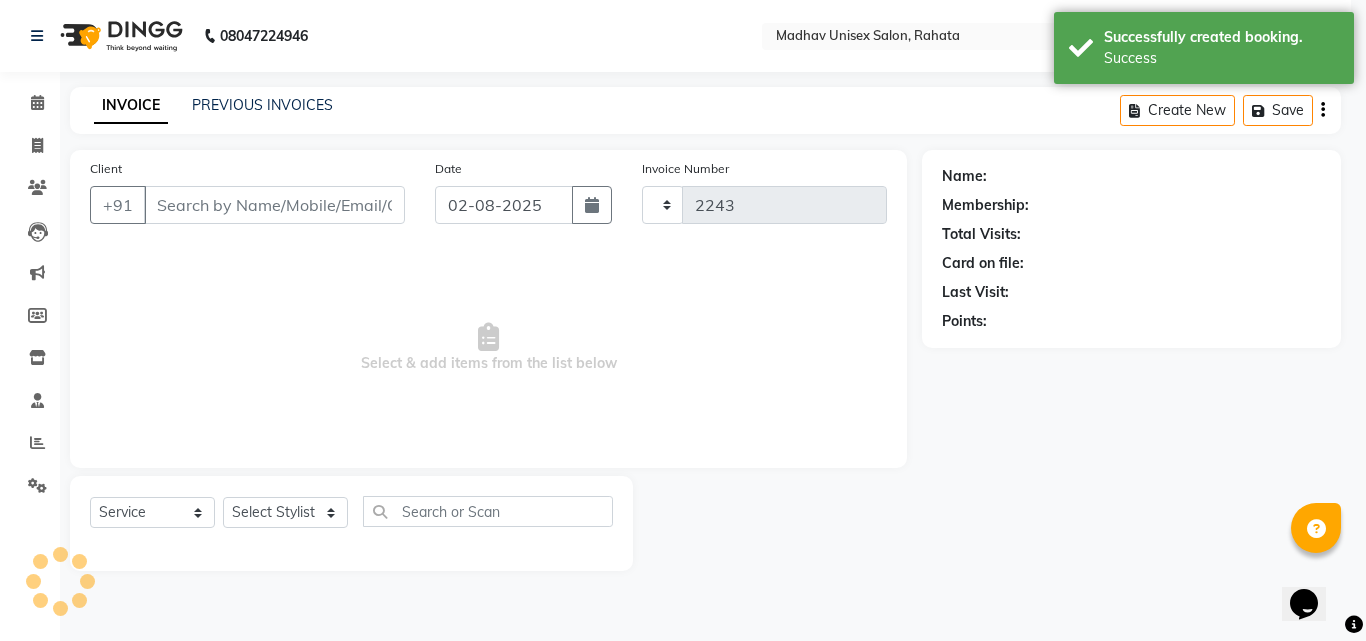 select on "870" 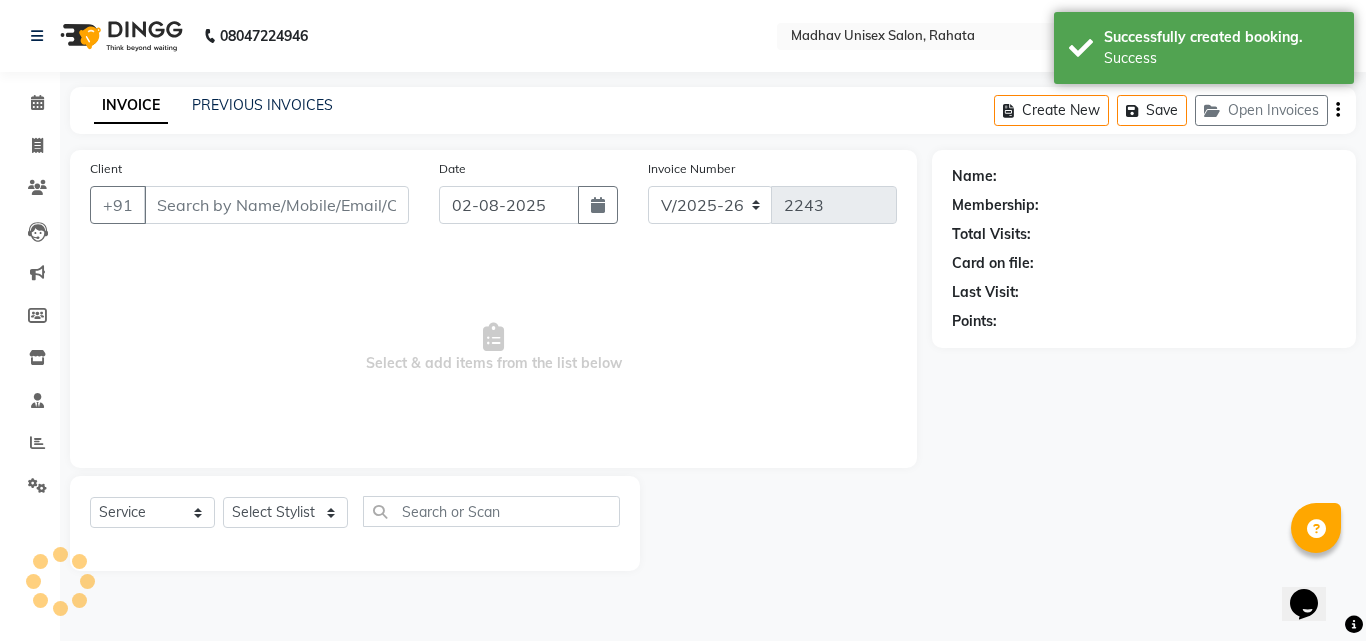 type on "9975209111" 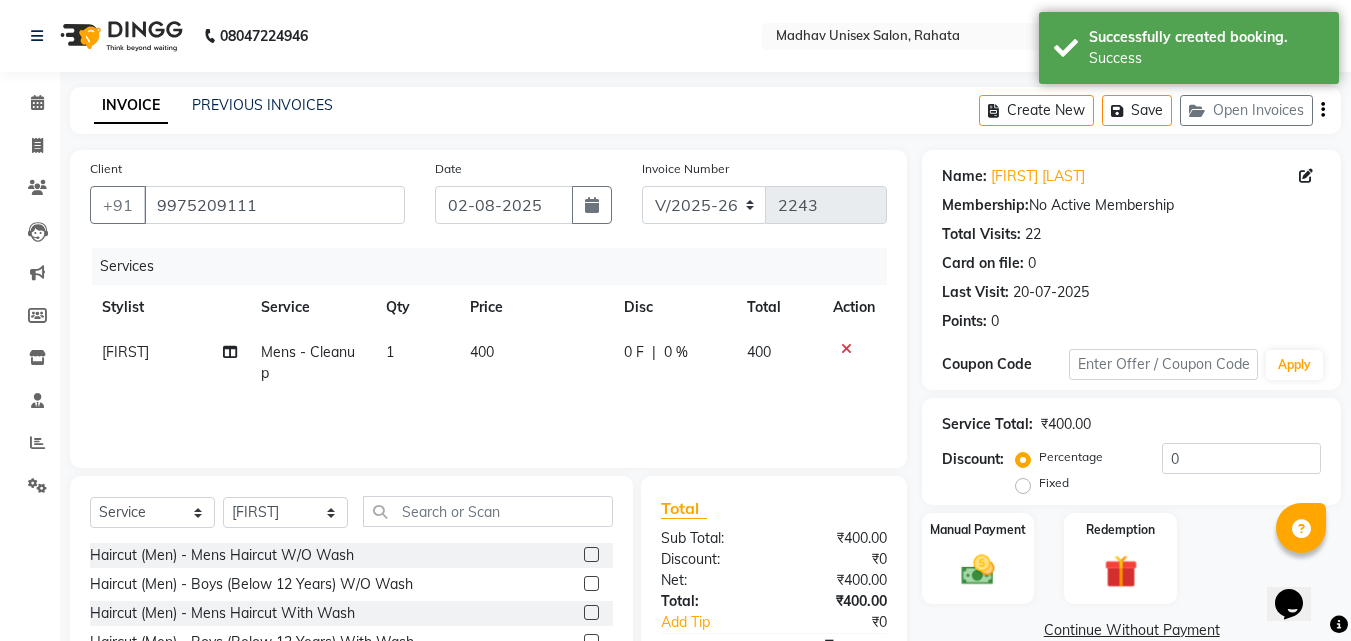 click on "400" 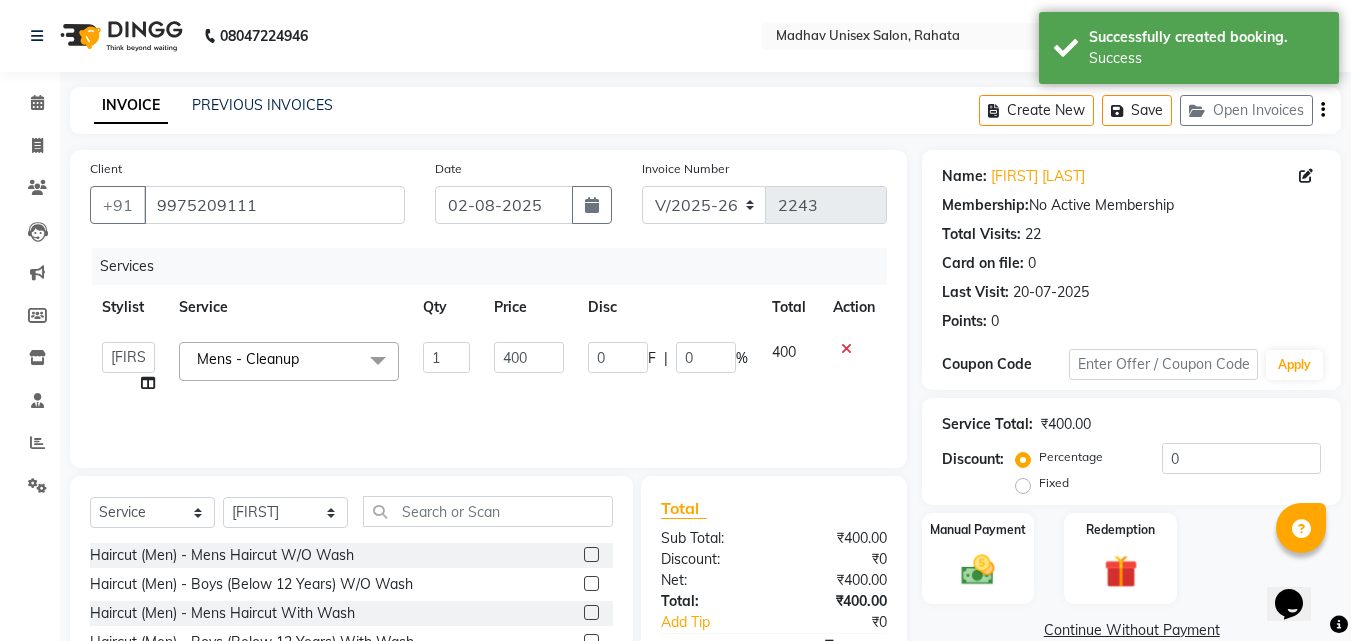 click on "400" 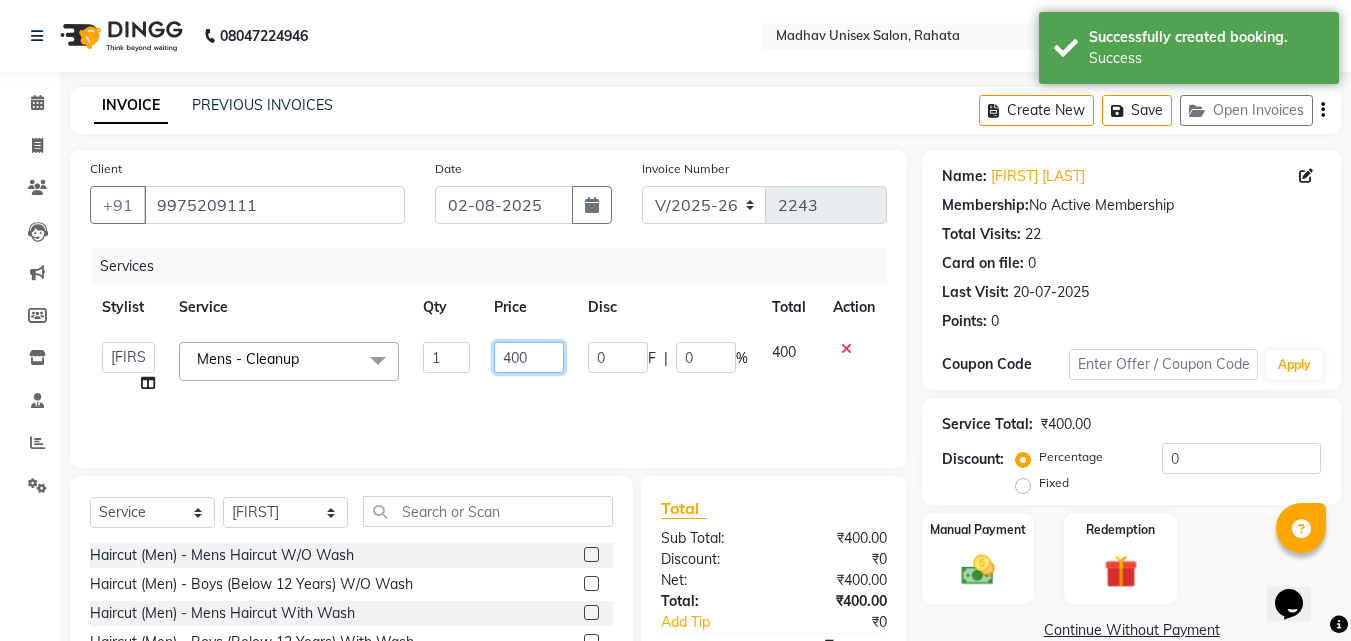 click on "400" 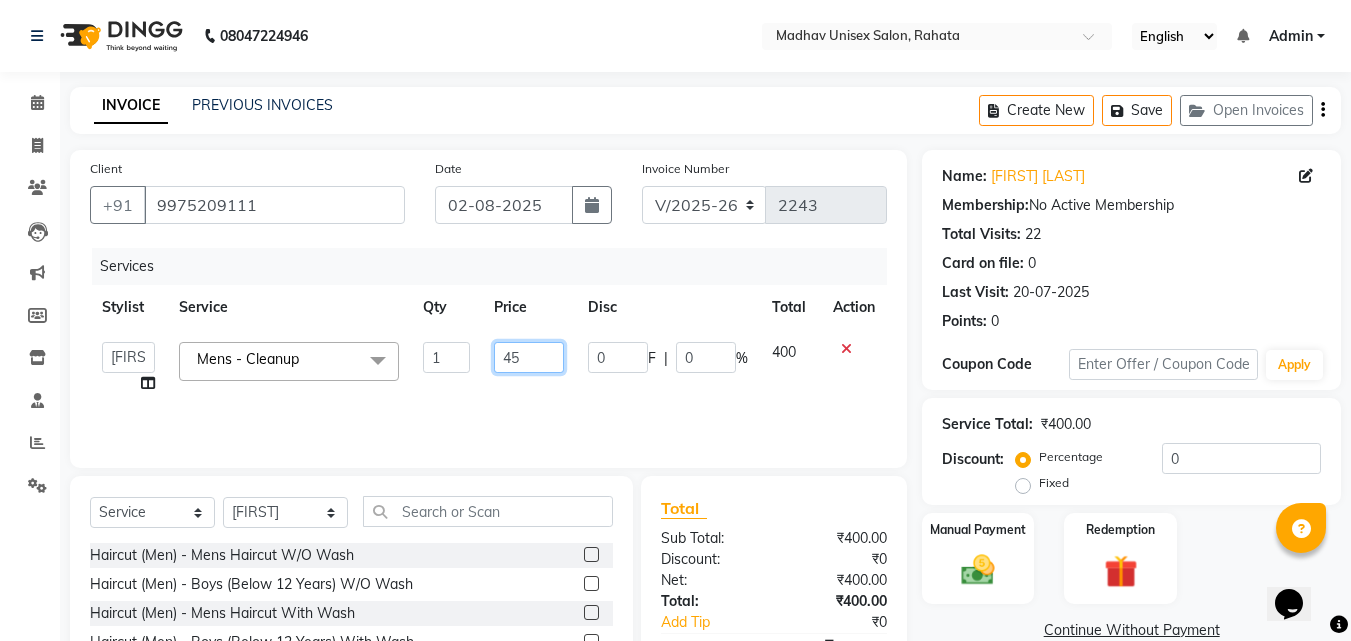 type on "450" 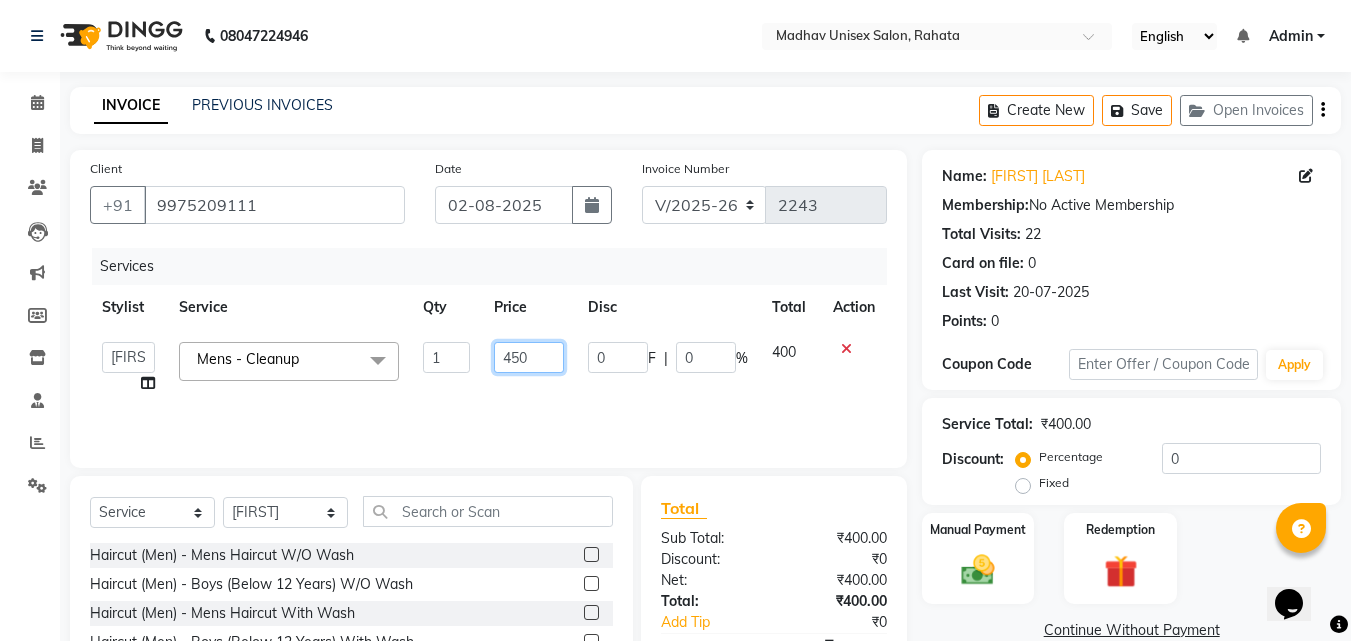 scroll, scrollTop: 160, scrollLeft: 0, axis: vertical 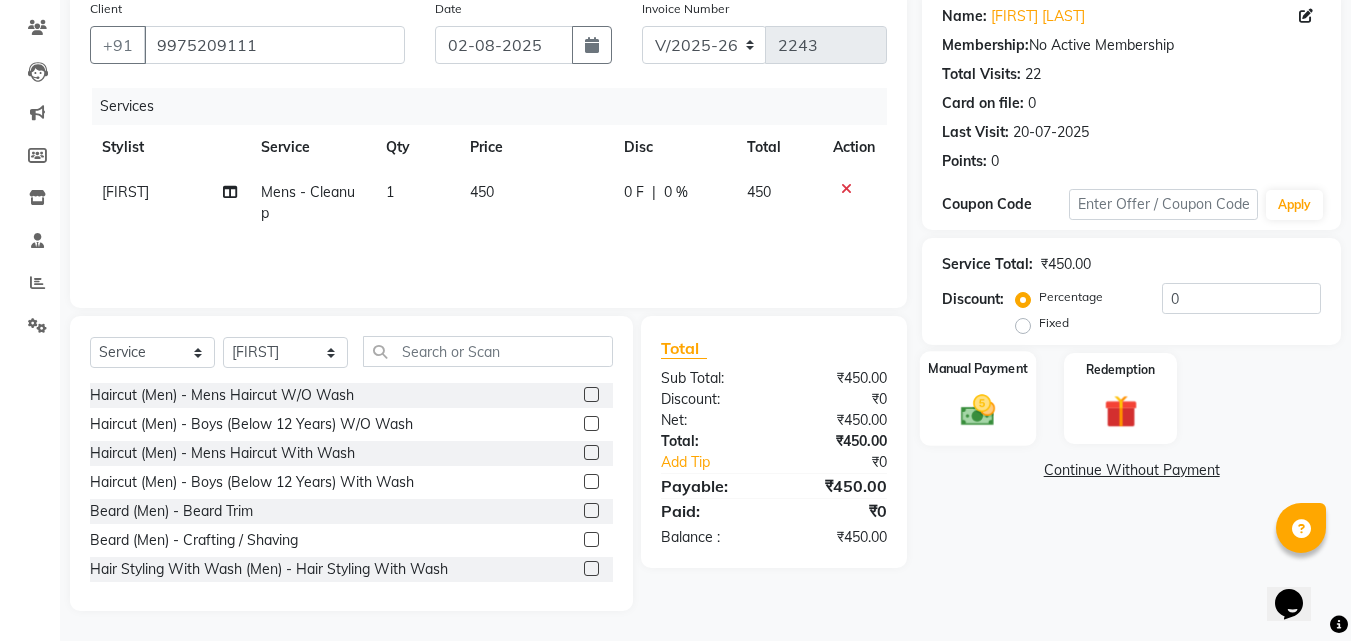 click 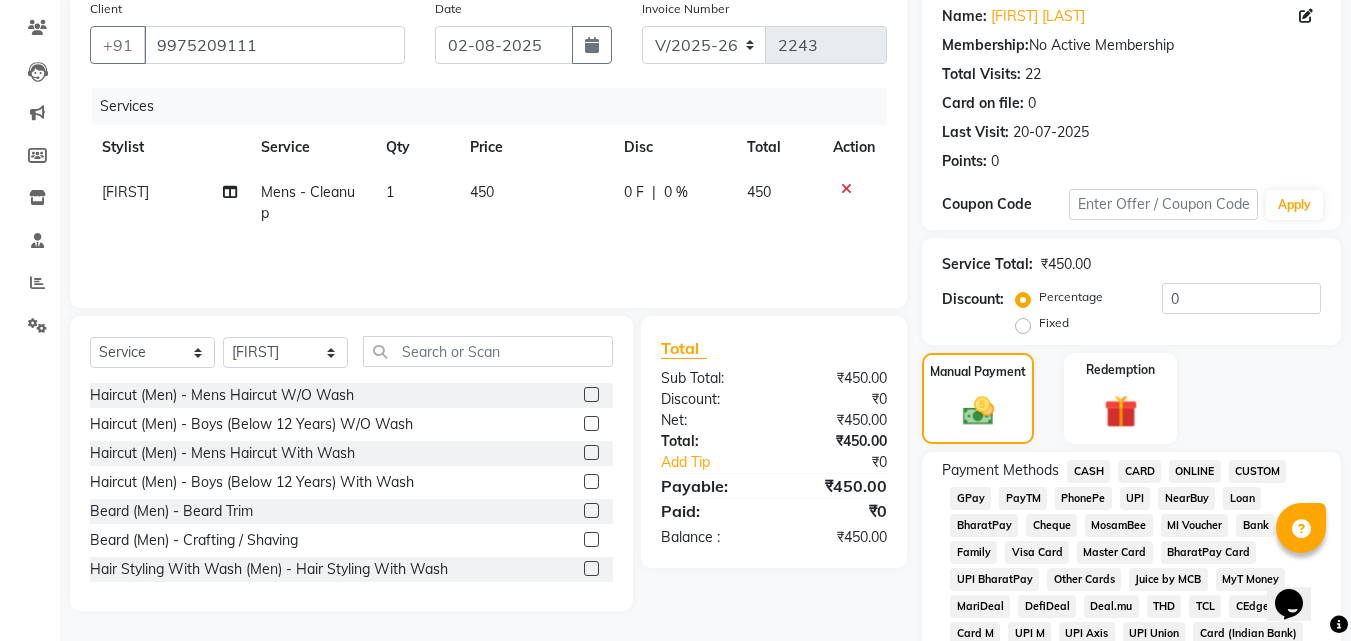 click on "450" 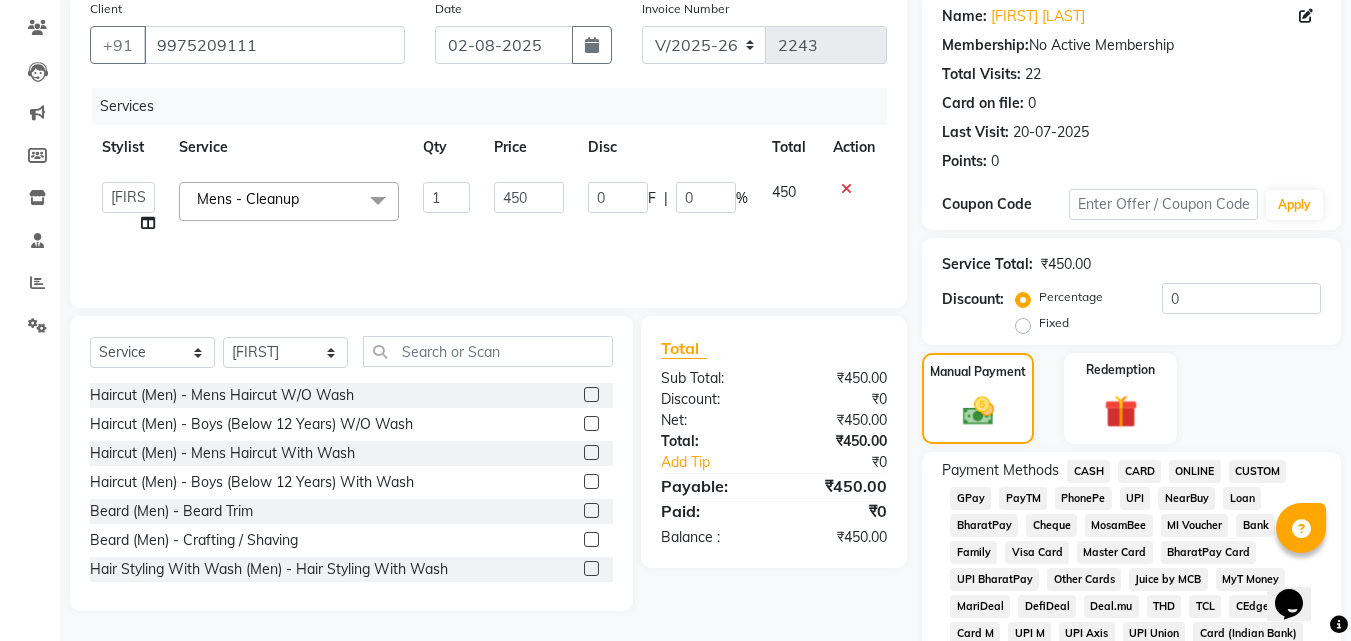 click on "450" 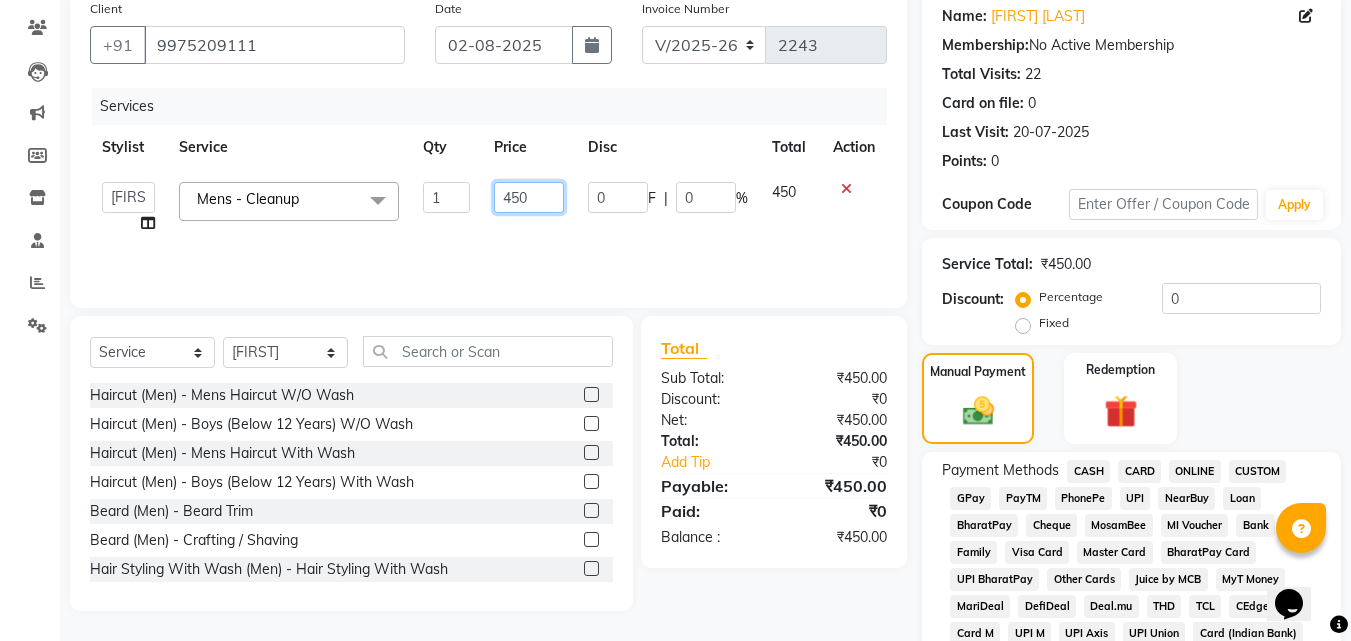 click on "450" 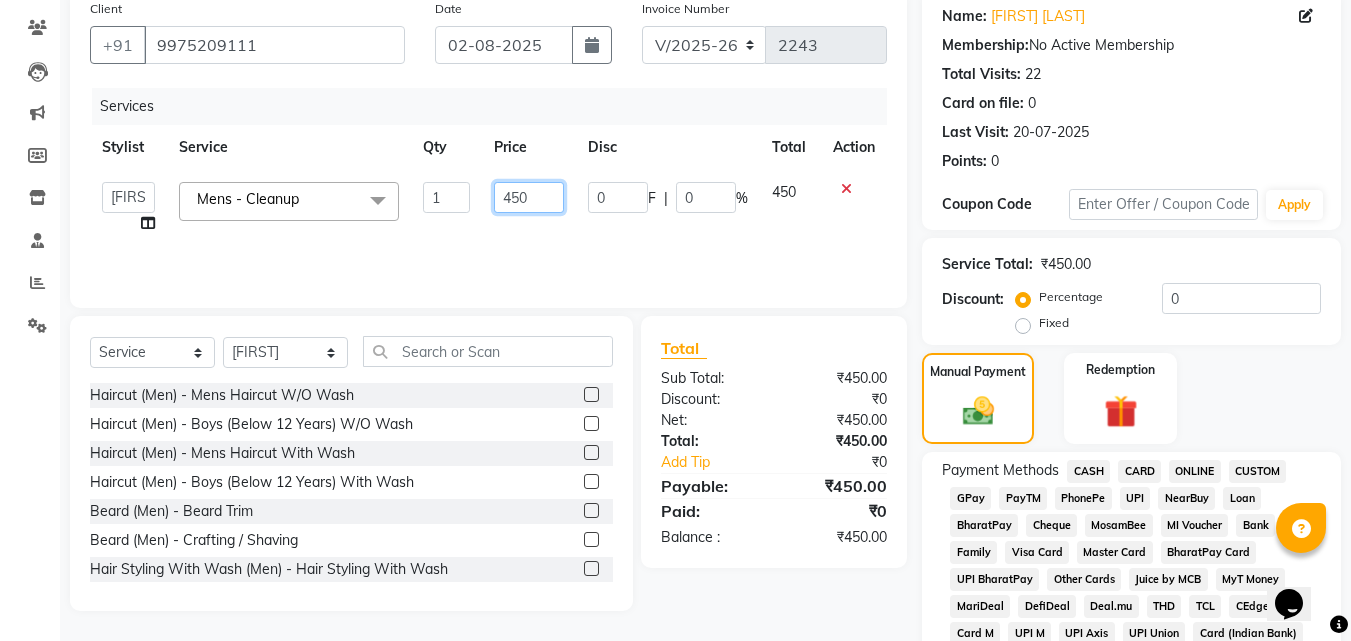 click on "450" 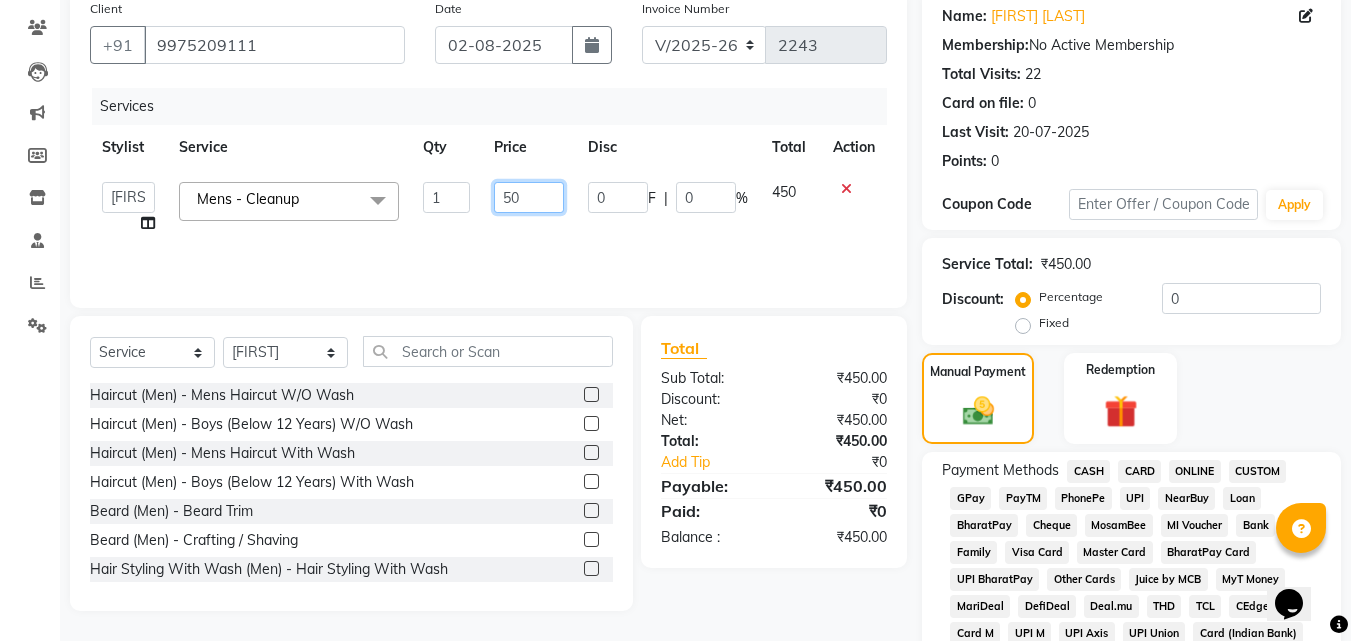 type on "500" 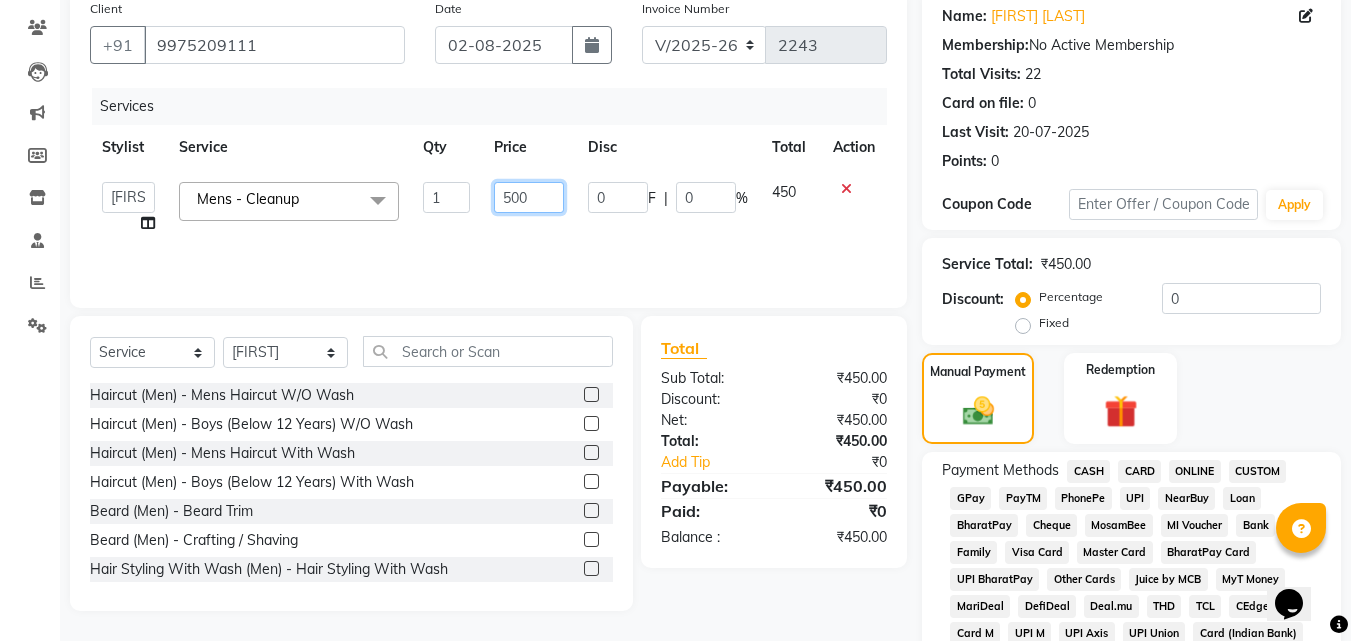 scroll, scrollTop: 292, scrollLeft: 0, axis: vertical 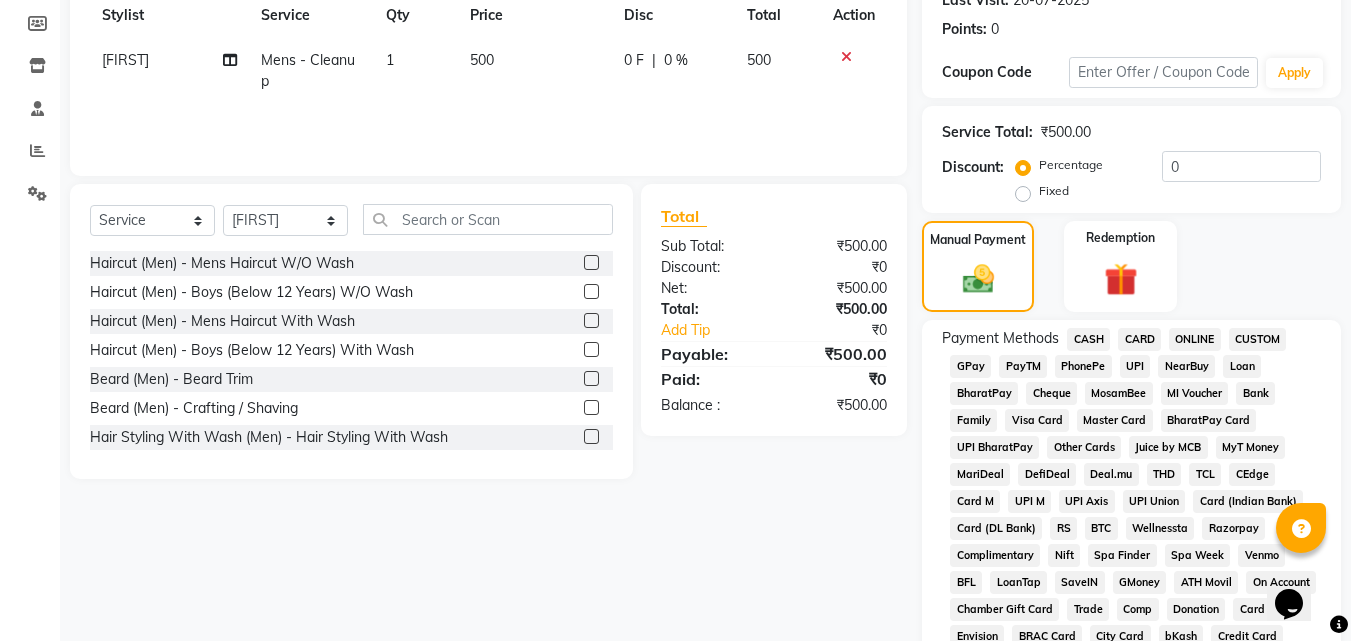 click on "ONLINE" 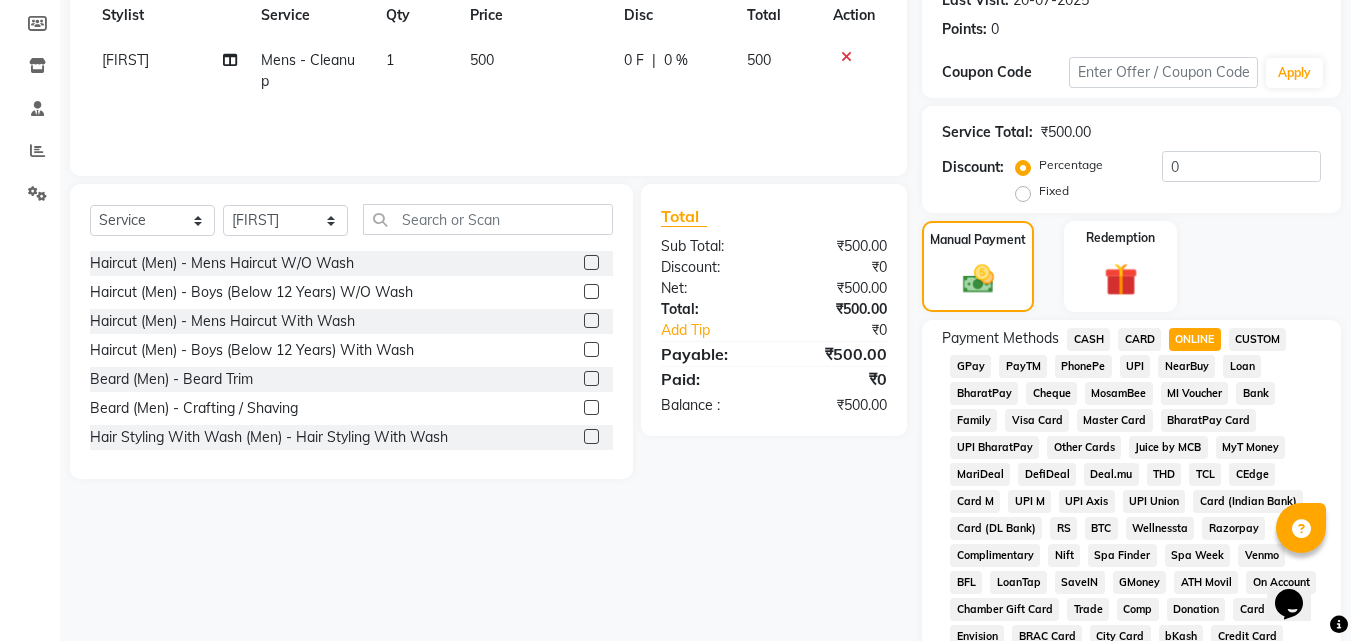 scroll, scrollTop: 860, scrollLeft: 0, axis: vertical 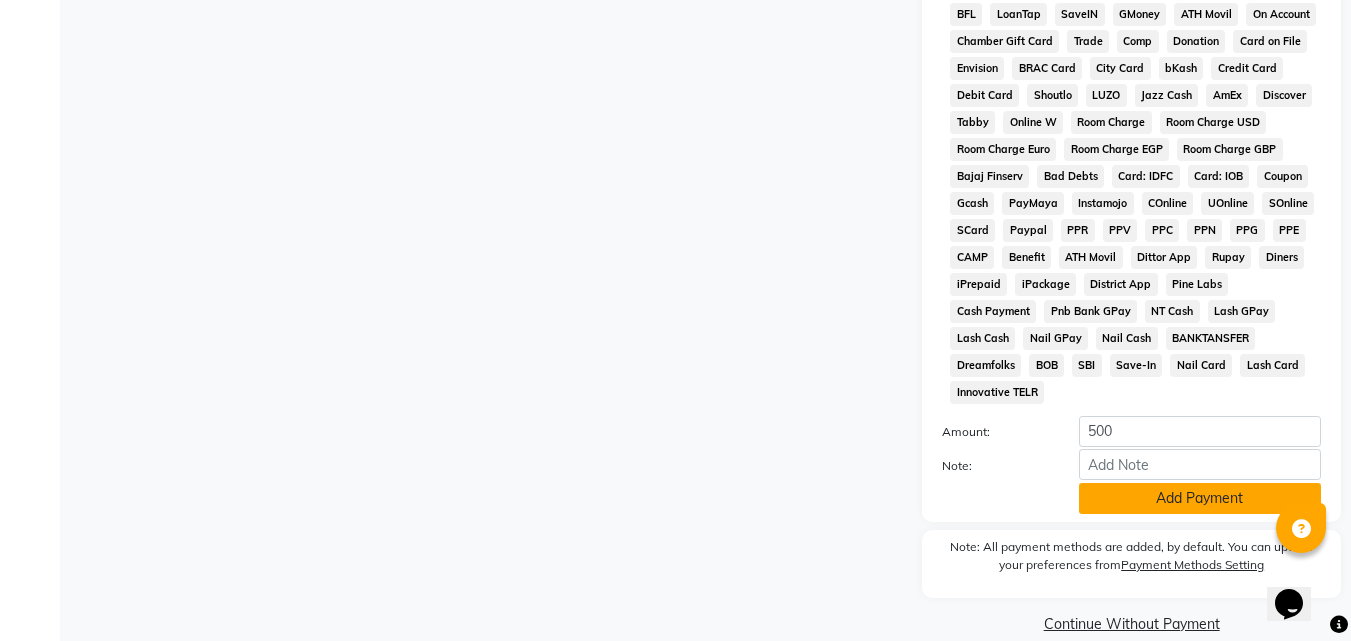 click on "Add Payment" 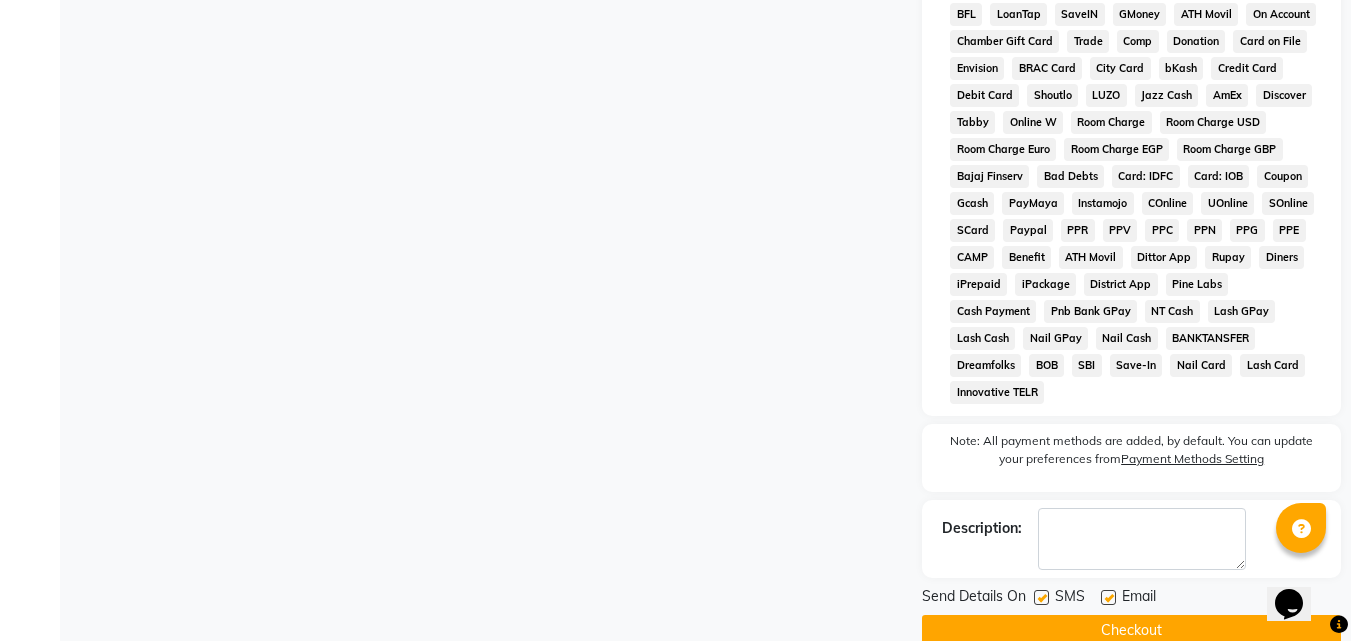 click on "Checkout" 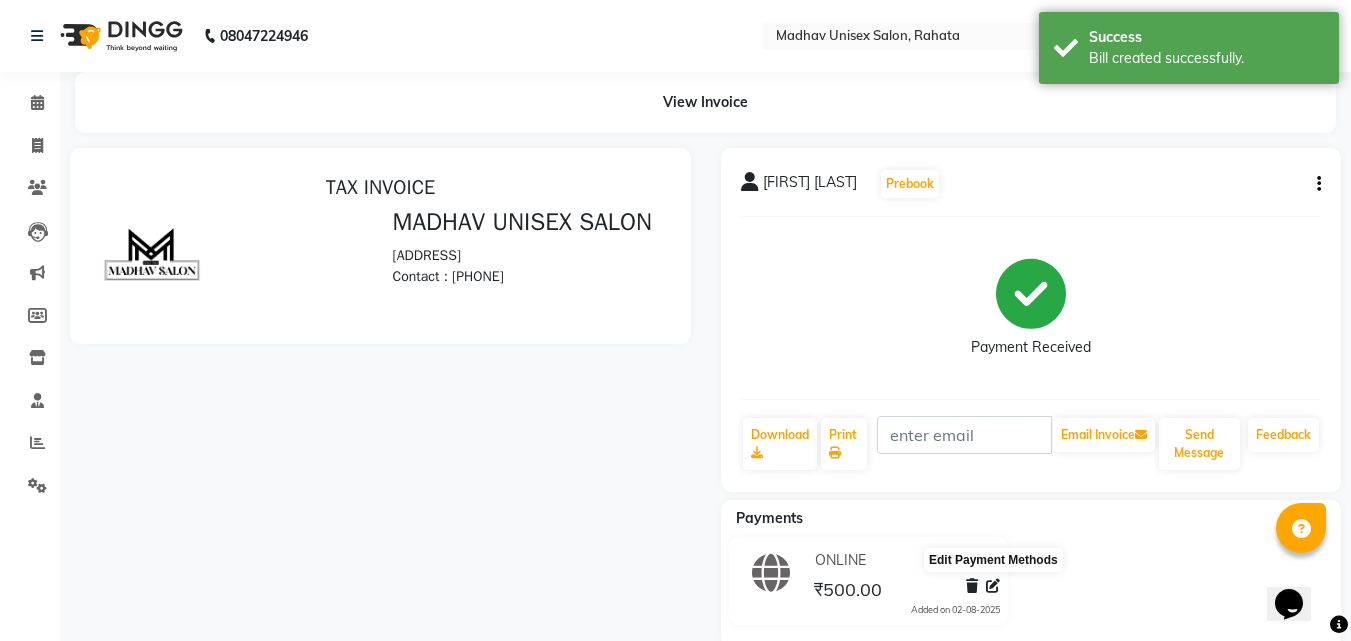 scroll, scrollTop: 0, scrollLeft: 0, axis: both 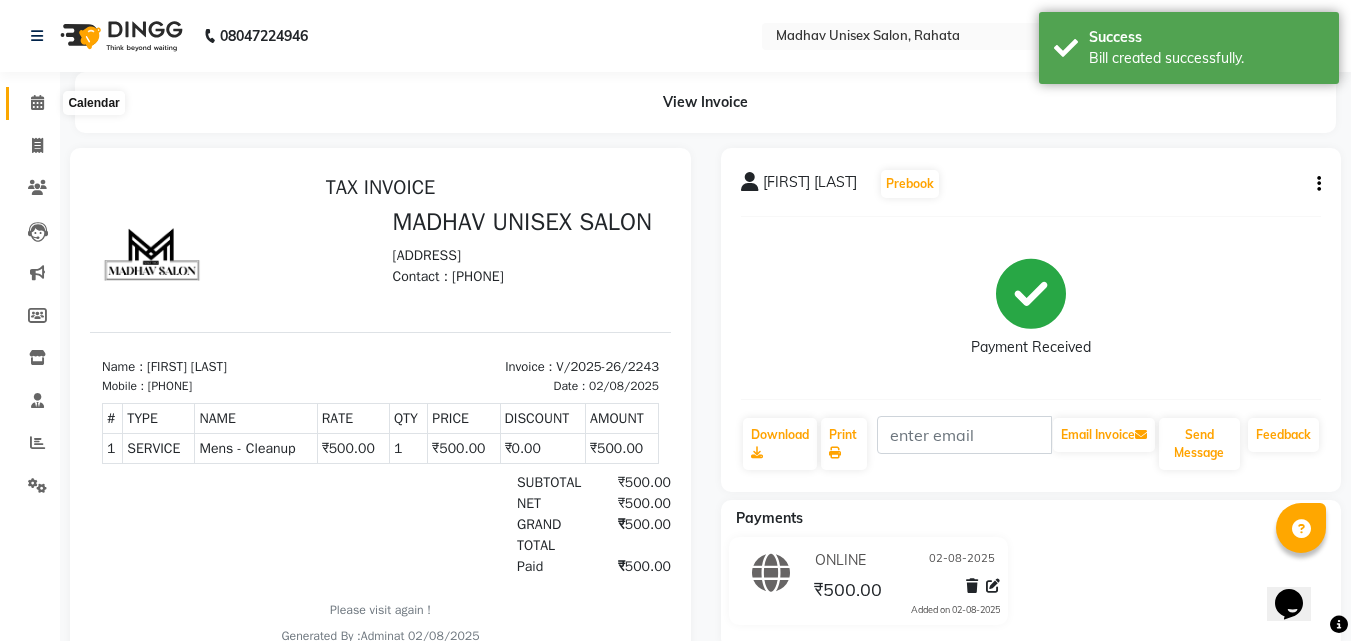 click 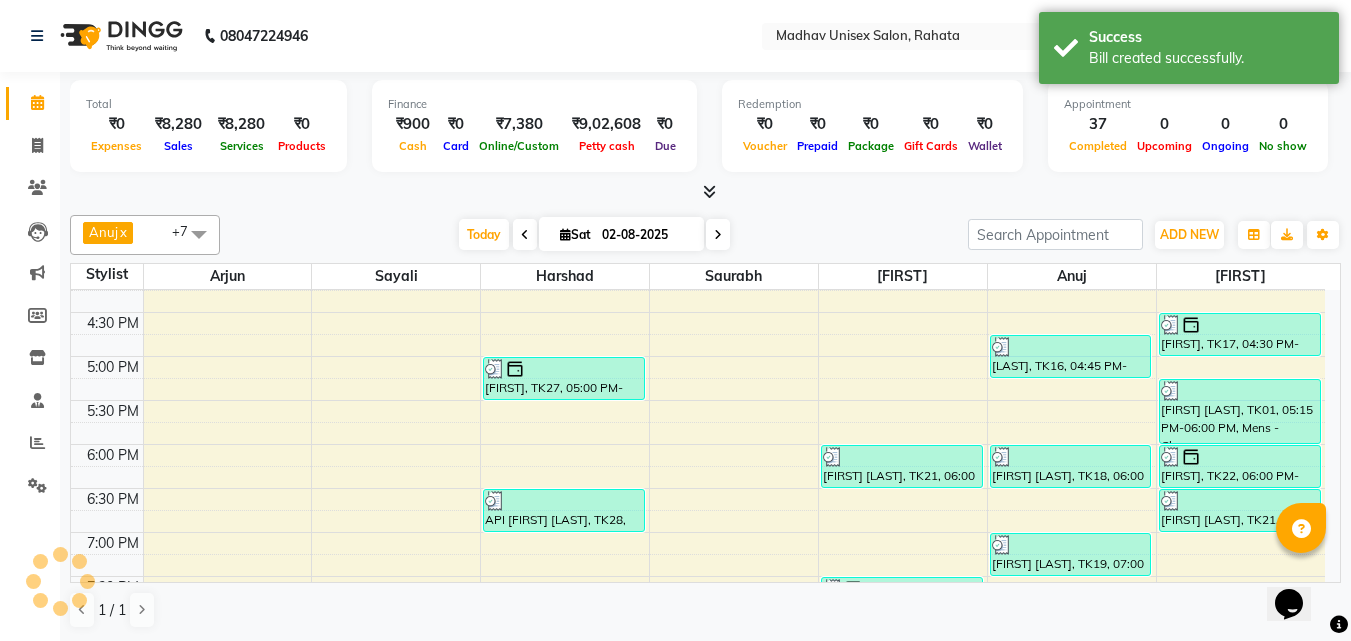 scroll, scrollTop: 763, scrollLeft: 0, axis: vertical 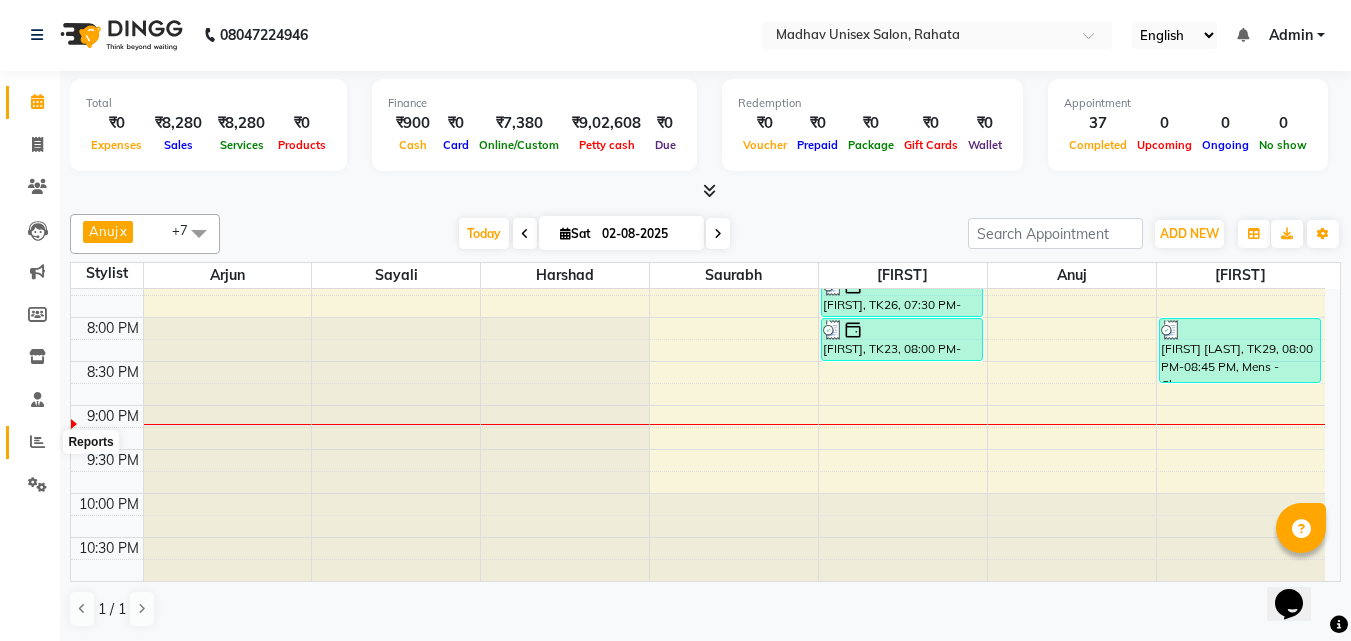 click 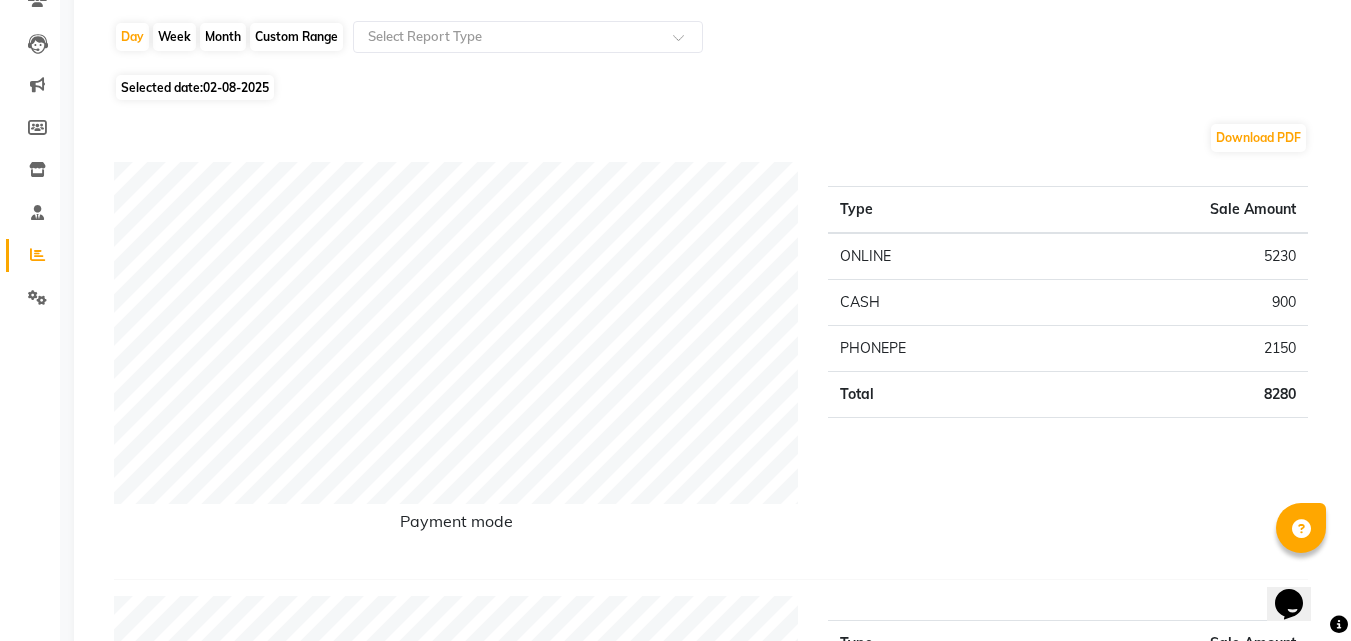 scroll, scrollTop: 0, scrollLeft: 0, axis: both 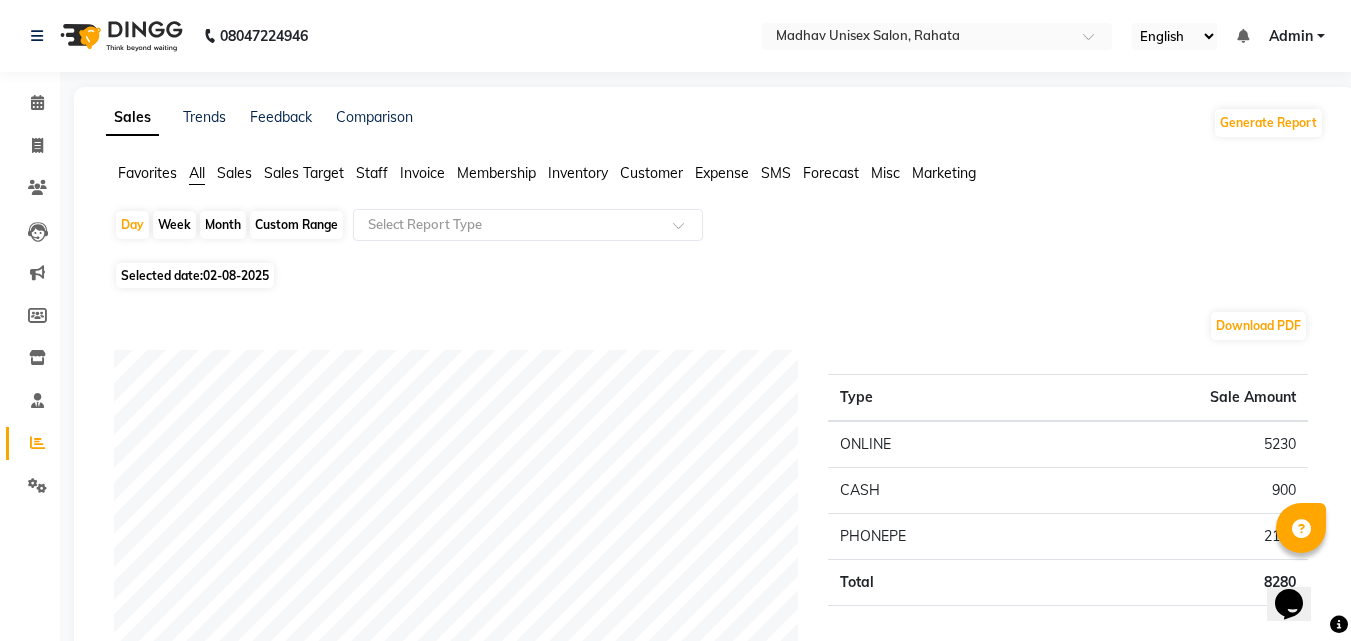 click on "Month" 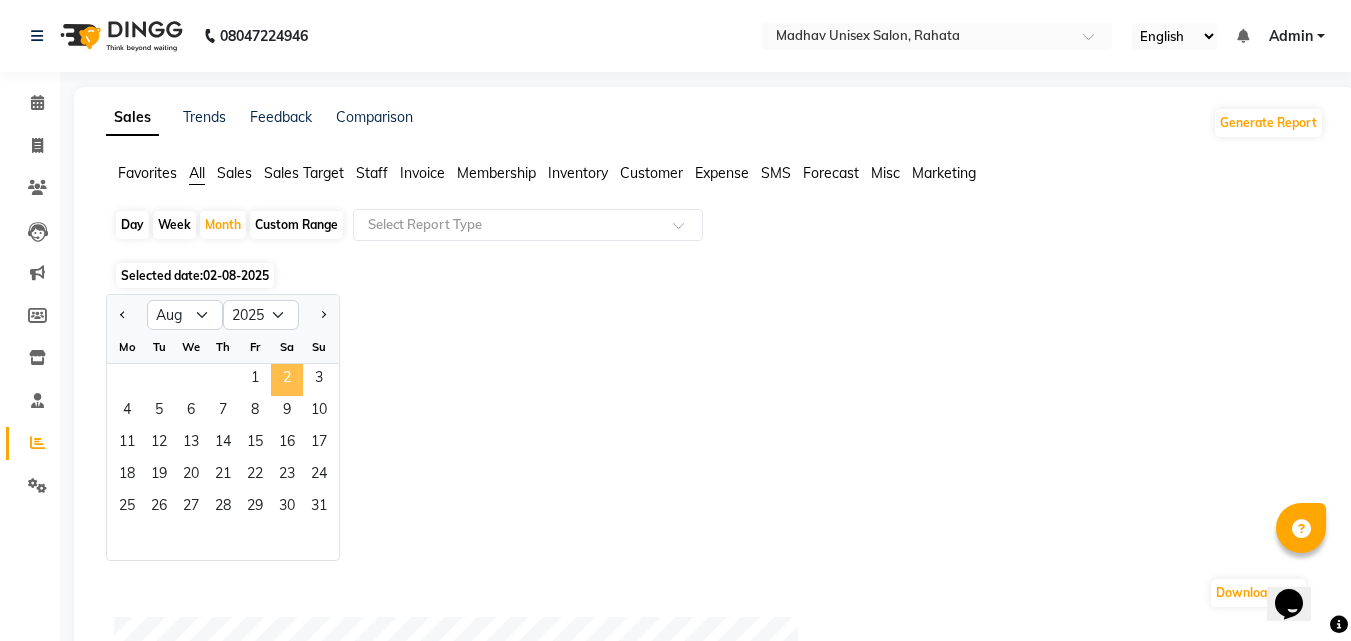 click on "2" 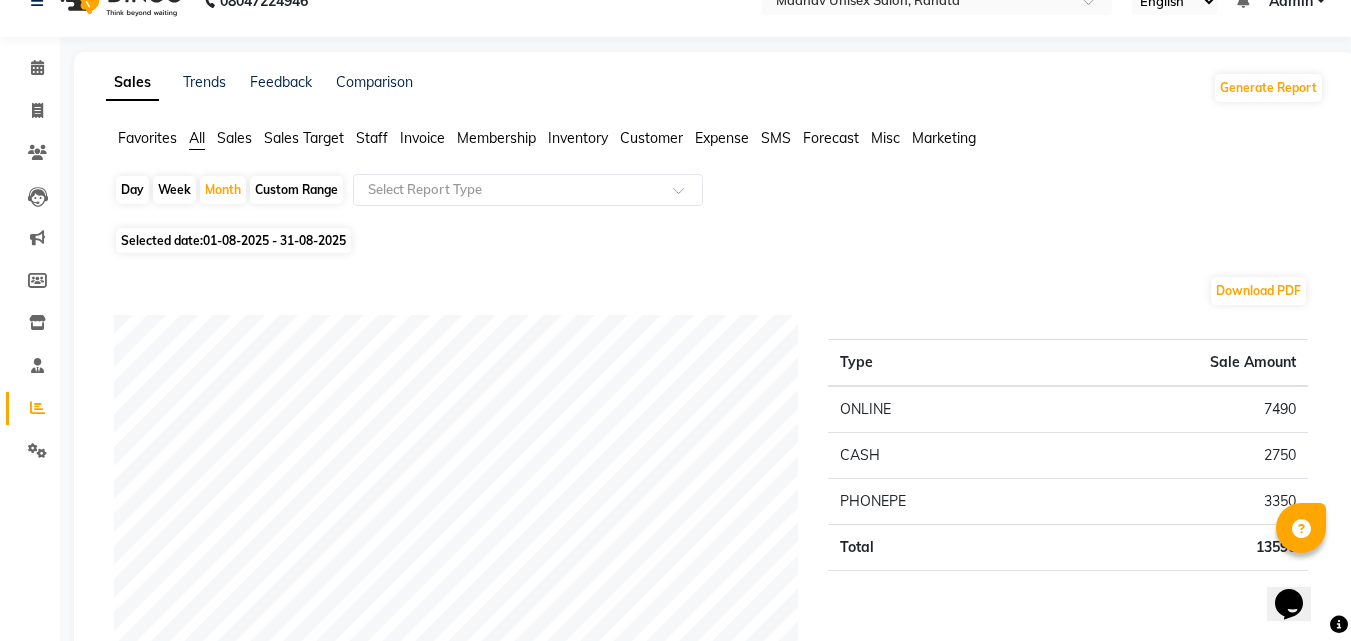 scroll, scrollTop: 0, scrollLeft: 0, axis: both 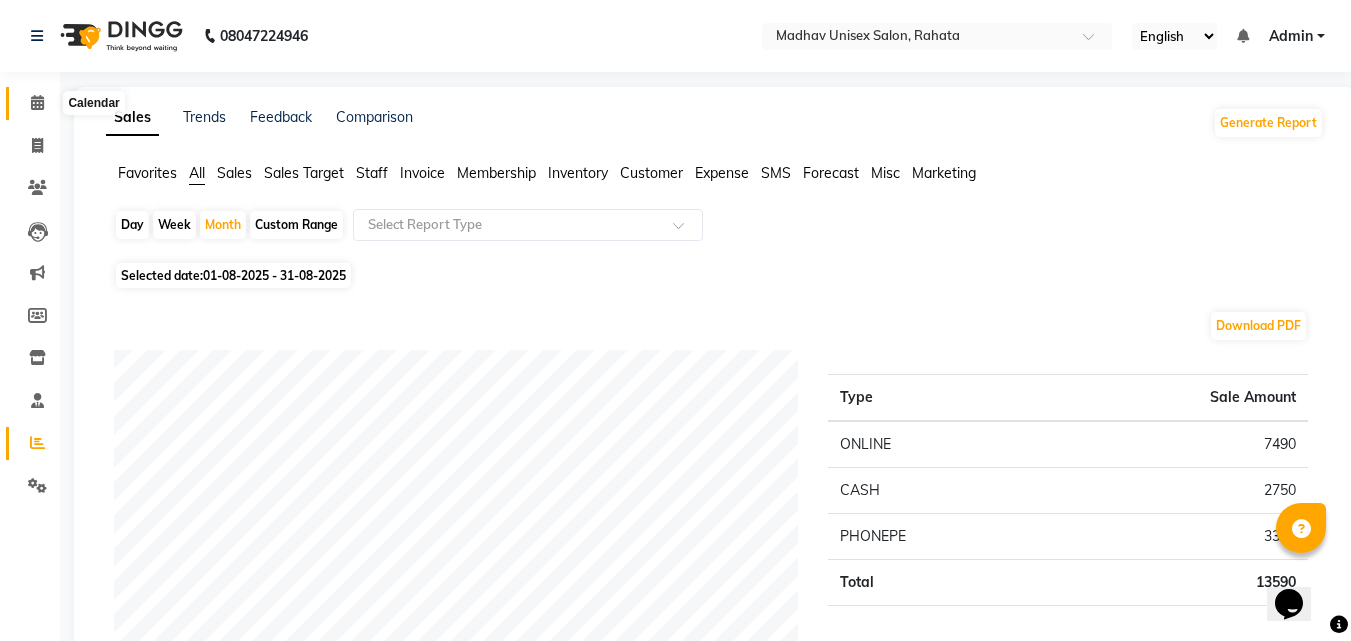 click 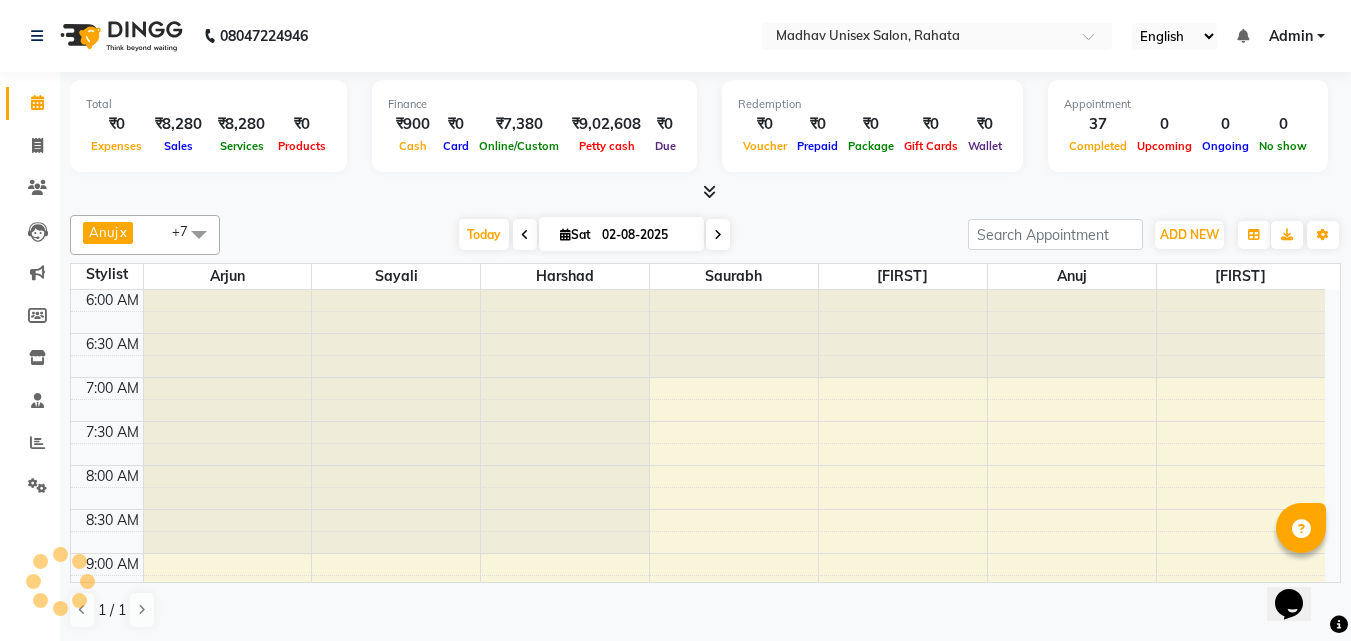 scroll, scrollTop: 0, scrollLeft: 0, axis: both 